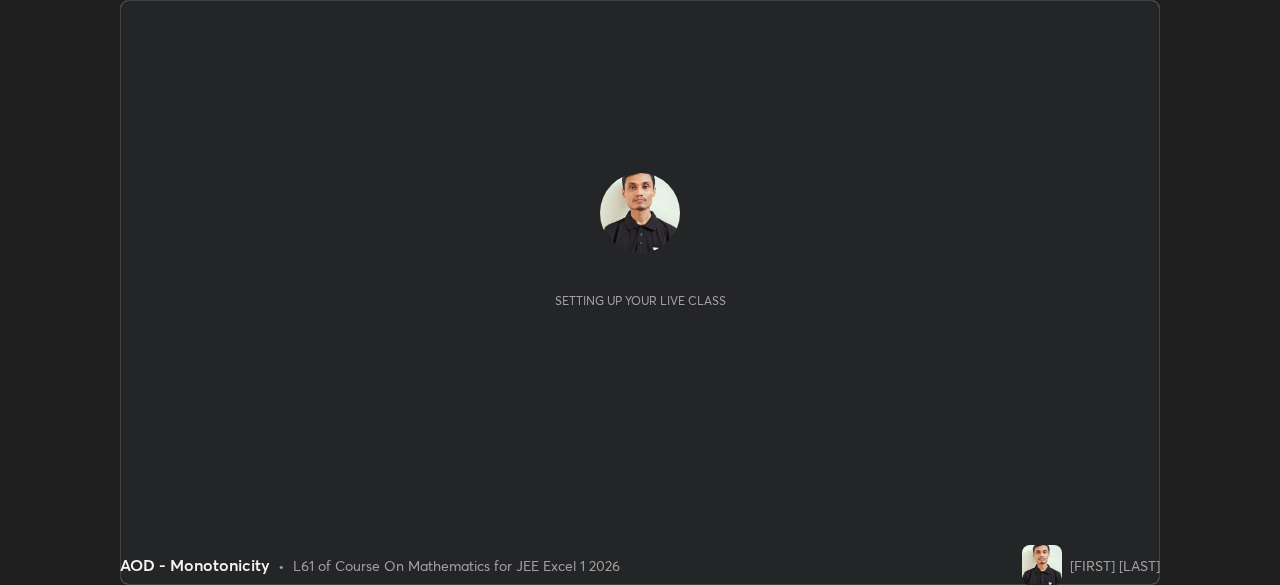 scroll, scrollTop: 0, scrollLeft: 0, axis: both 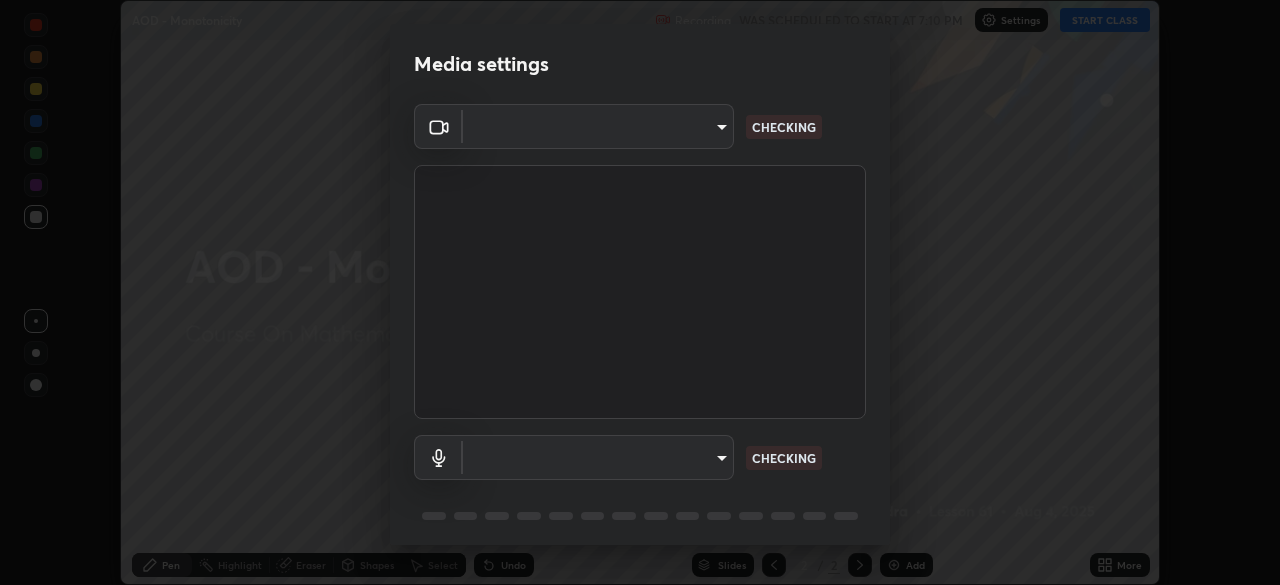 type on "[HASH]" 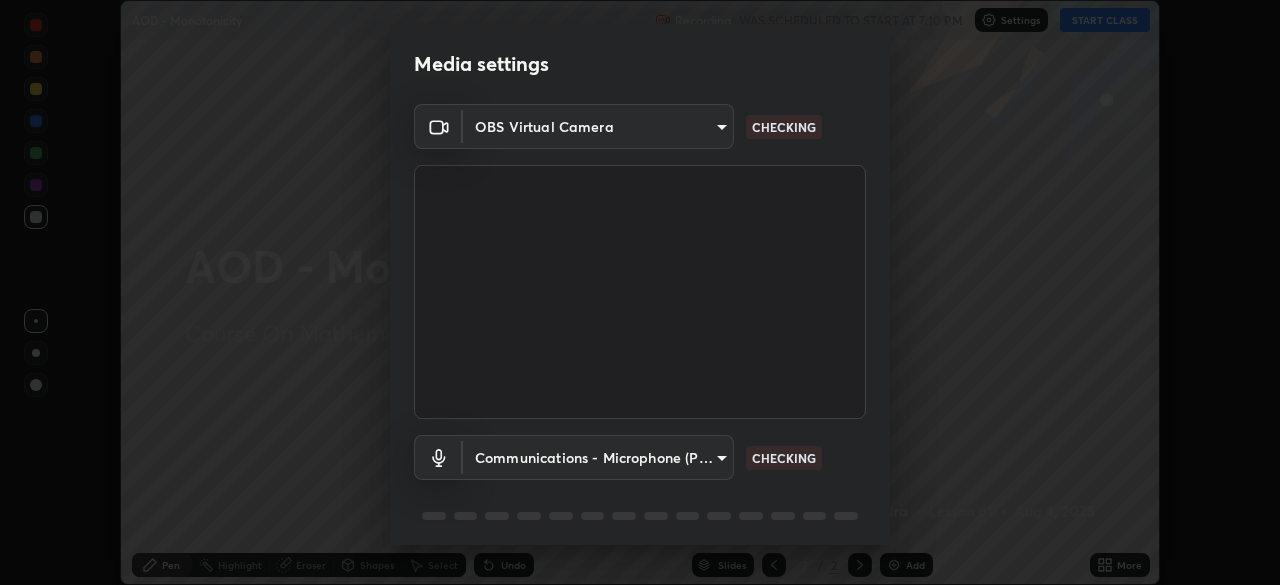click on "Erase all AOD - Monotonicity Recording WAS SCHEDULED TO START AT  7:10 PM Settings START CLASS Setting up your live class AOD - Monotonicity • L61 of Course On Mathematics for JEE Excel 1 2026 [FIRST] [LAST] Pen Highlight Eraser Shapes Select Undo Slides 2 / 2 Add More No doubts shared Encourage your learners to ask a doubt for better clarity Report an issue Reason for reporting Buffering Chat not working Audio - Video sync issue Educator video quality low ​ Attach an image Report Media settings OBS Virtual Camera [HASH] CHECKING Communications - Microphone (POROSVOC) communications CHECKING 1 / 5 Next" at bounding box center (640, 292) 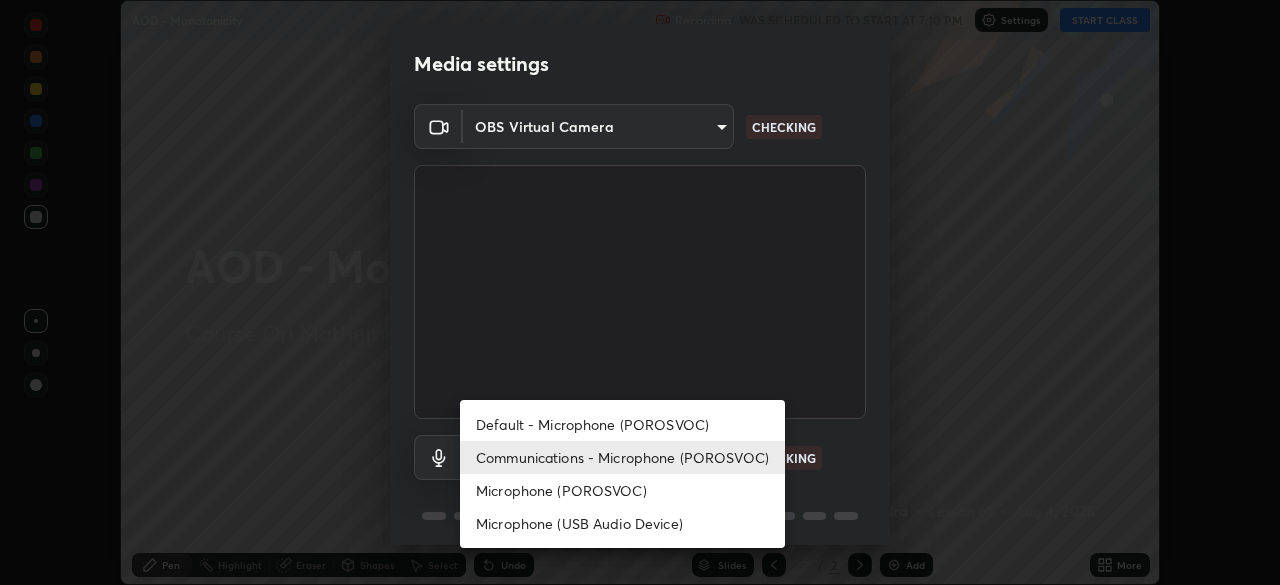 click at bounding box center [640, 292] 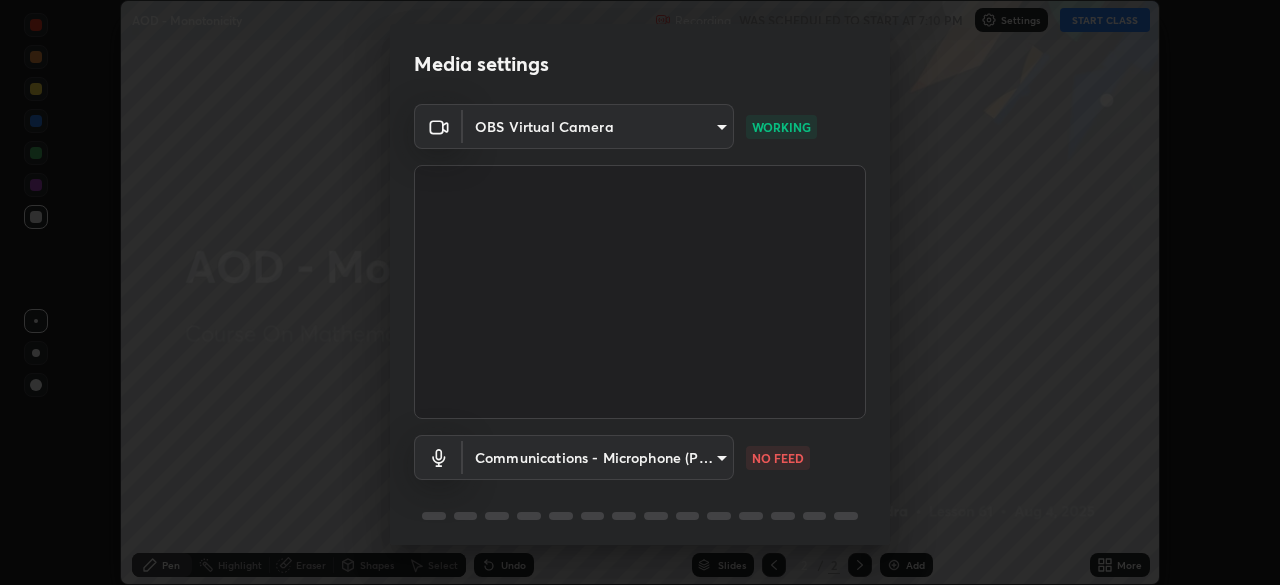 click on "Erase all AOD - Monotonicity Recording WAS SCHEDULED TO START AT  7:10 PM Settings START CLASS Setting up your live class AOD - Monotonicity • L61 of Course On Mathematics for JEE Excel 1 2026 [FIRST] [LAST] Pen Highlight Eraser Shapes Select Undo Slides 2 / 2 Add More No doubts shared Encourage your learners to ask a doubt for better clarity Report an issue Reason for reporting Buffering Chat not working Audio - Video sync issue Educator video quality low ​ Attach an image Report Media settings OBS Virtual Camera [HASH] WORKING Communications - Microphone (POROSVOC) communications NO FEED 1 / 5 Next" at bounding box center (640, 292) 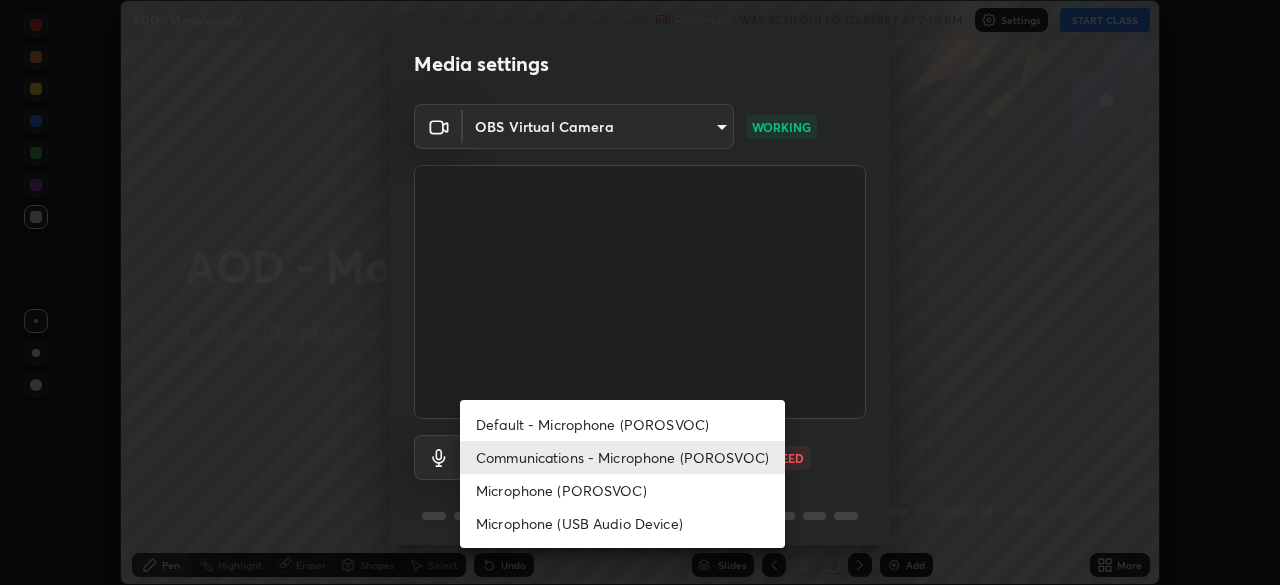 click on "Default - Microphone (POROSVOC)" at bounding box center [622, 424] 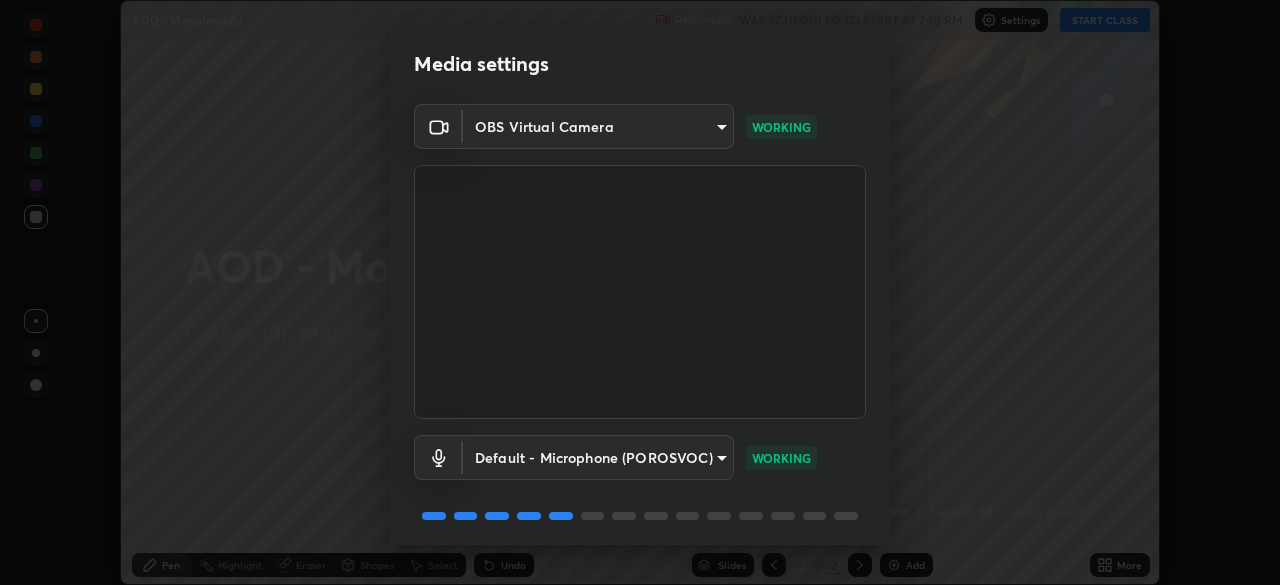 scroll, scrollTop: 71, scrollLeft: 0, axis: vertical 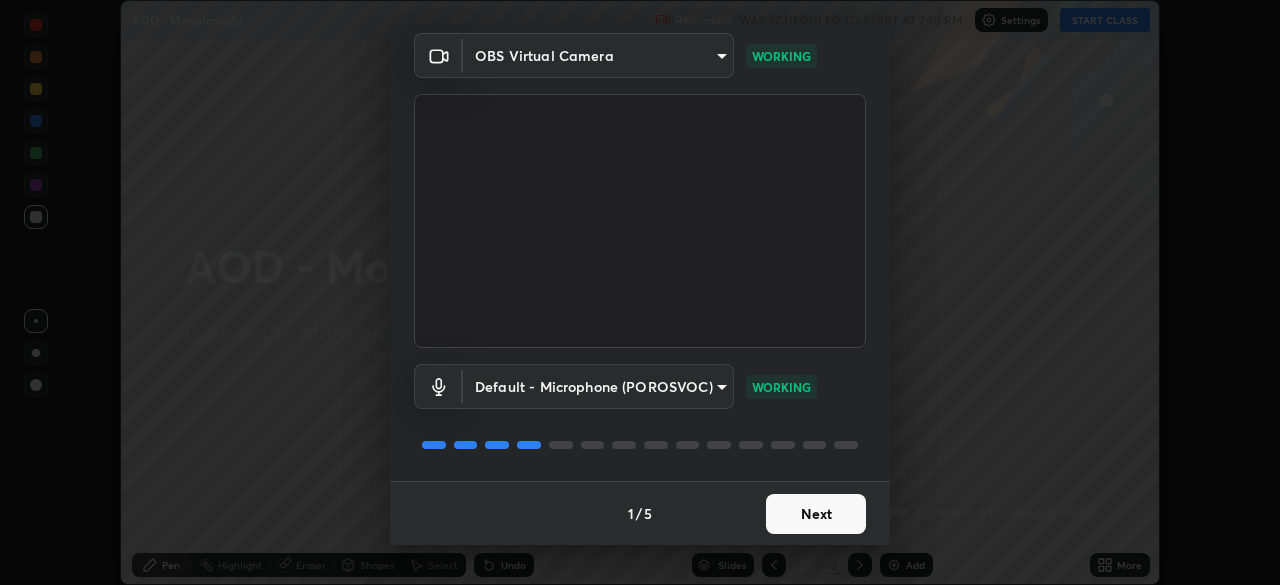 click on "Next" at bounding box center [816, 514] 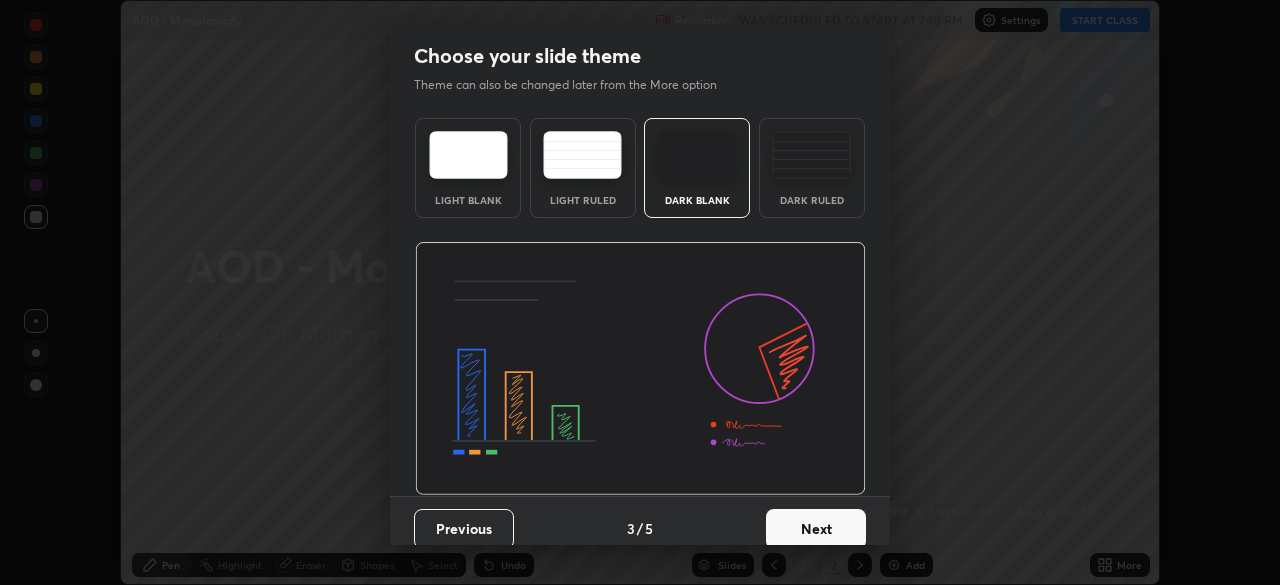 click on "Next" at bounding box center (816, 529) 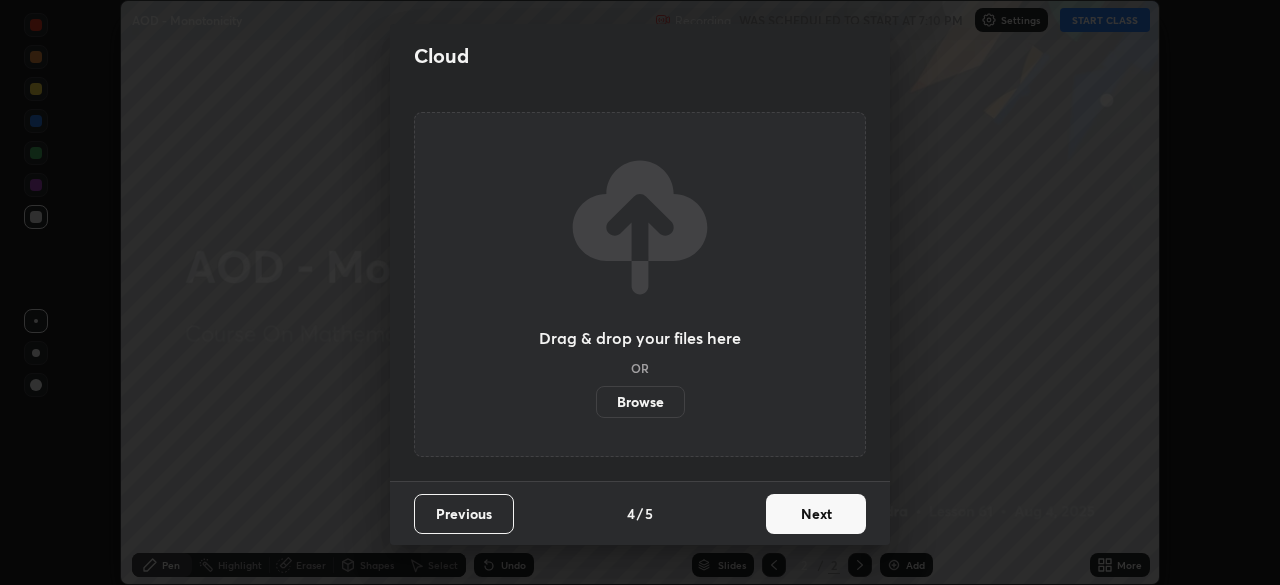 click on "Next" at bounding box center [816, 514] 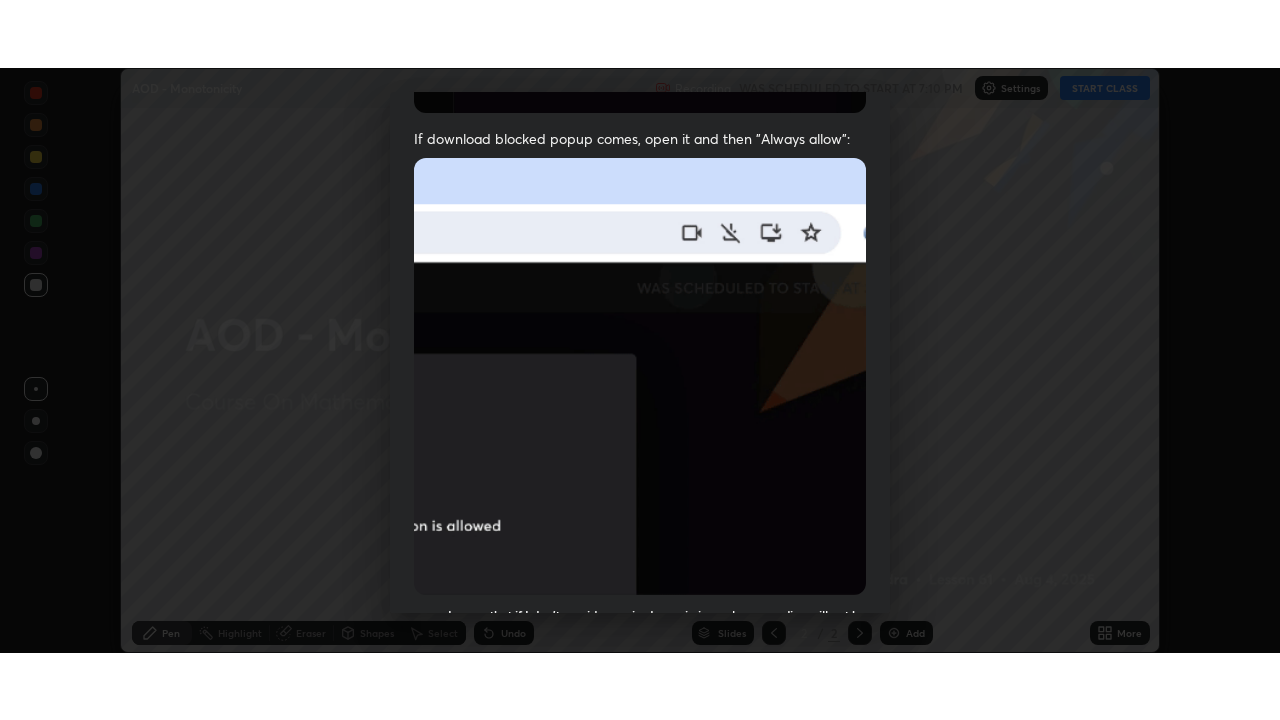 scroll, scrollTop: 479, scrollLeft: 0, axis: vertical 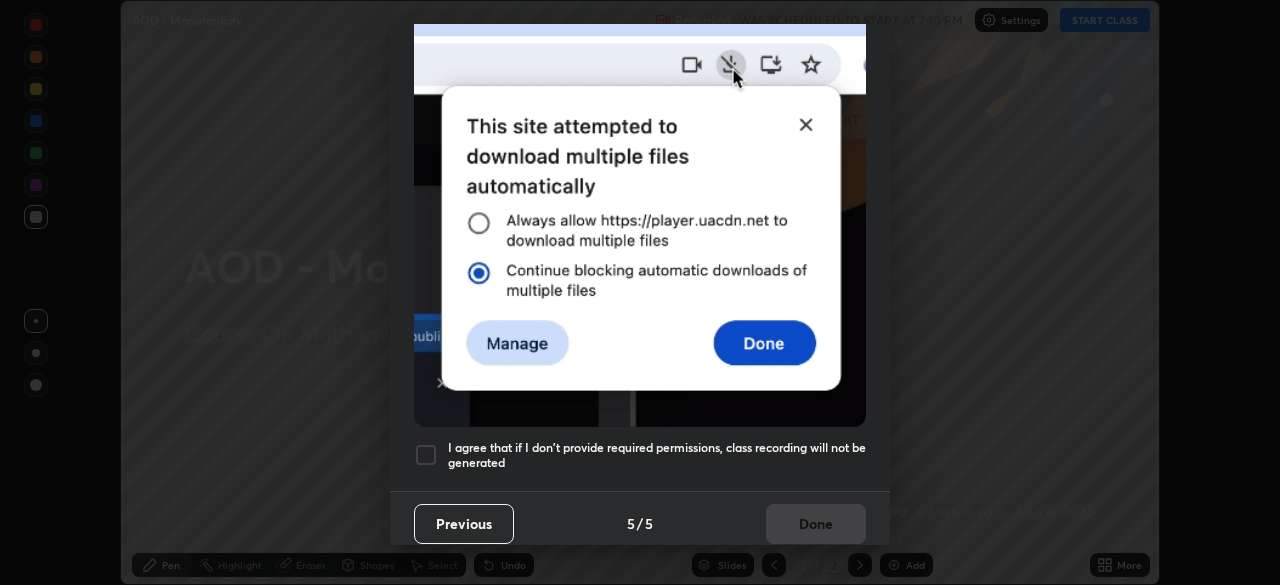 click on "I agree that if I don't provide required permissions, class recording will not be generated" at bounding box center (657, 455) 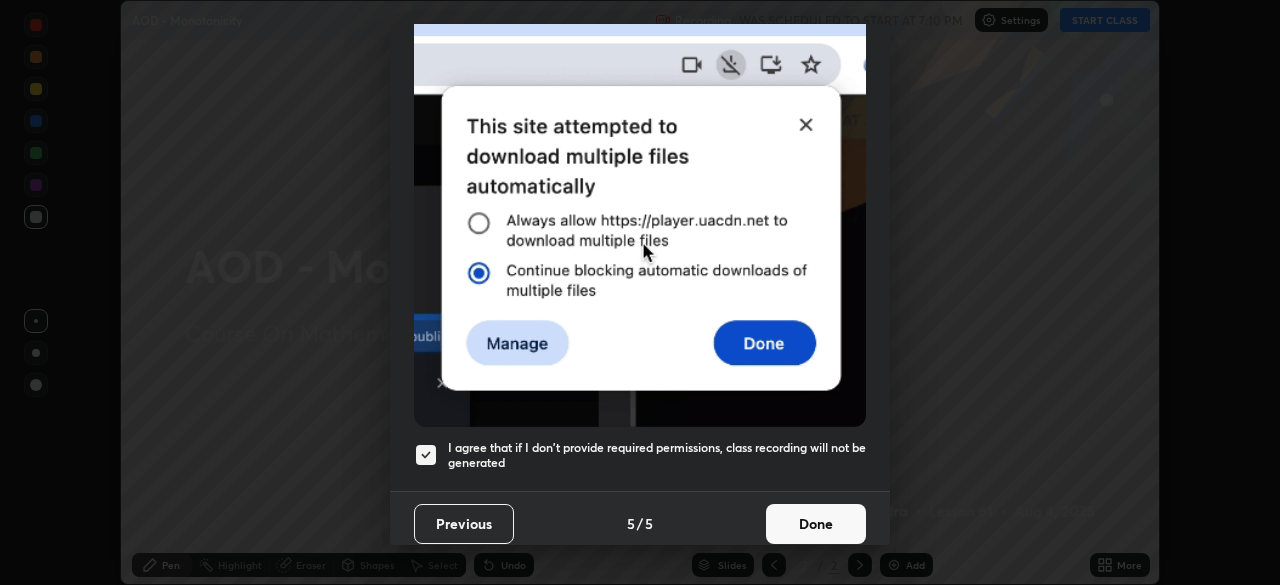click on "Done" at bounding box center (816, 524) 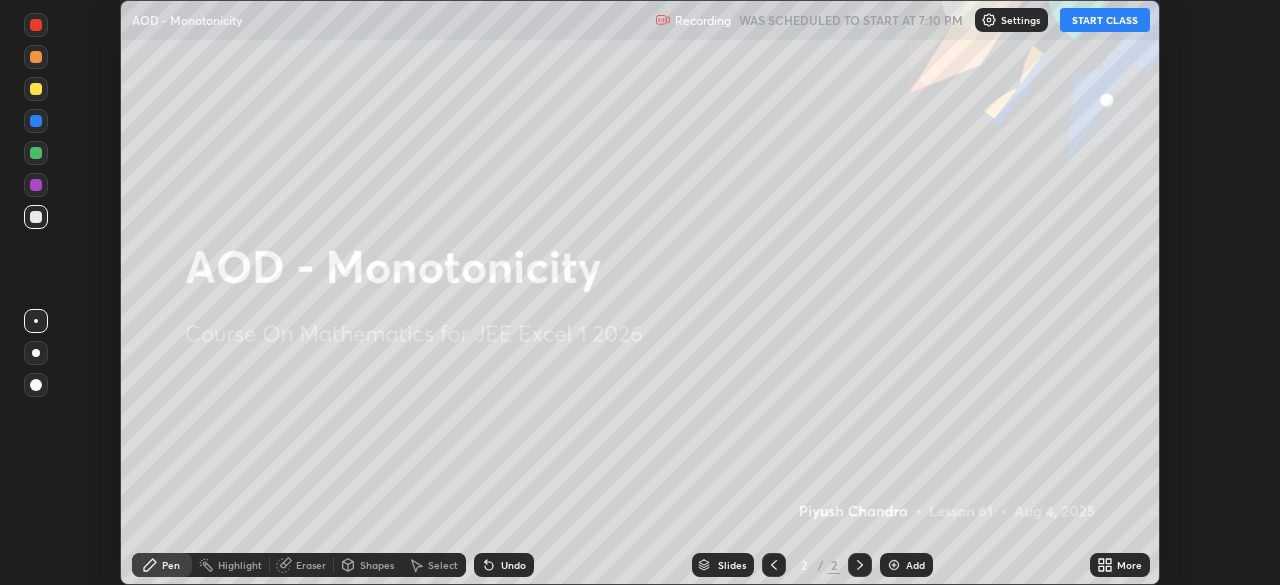 click on "START CLASS" at bounding box center [1105, 20] 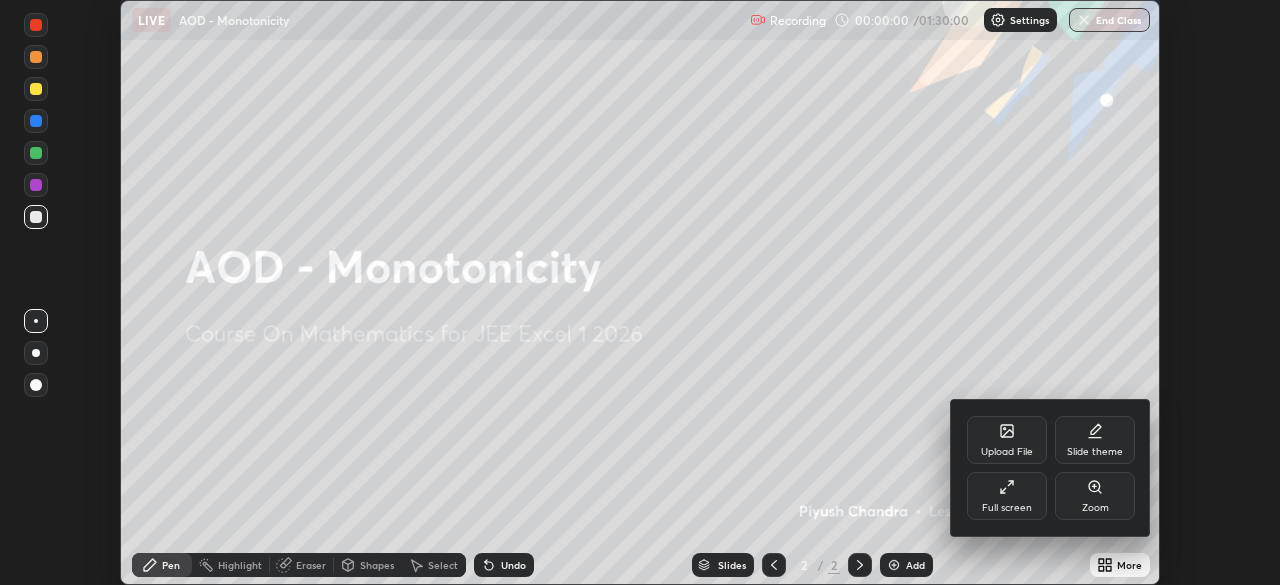click on "Full screen" at bounding box center (1007, 496) 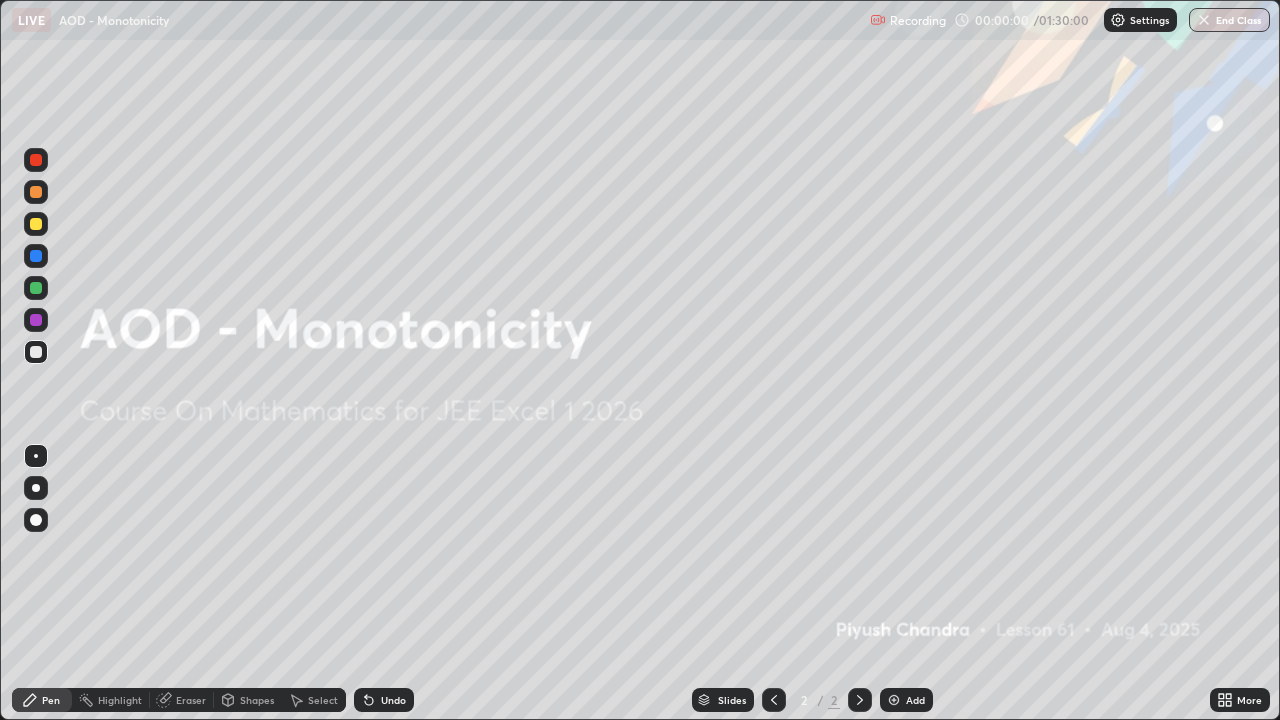scroll, scrollTop: 99280, scrollLeft: 98720, axis: both 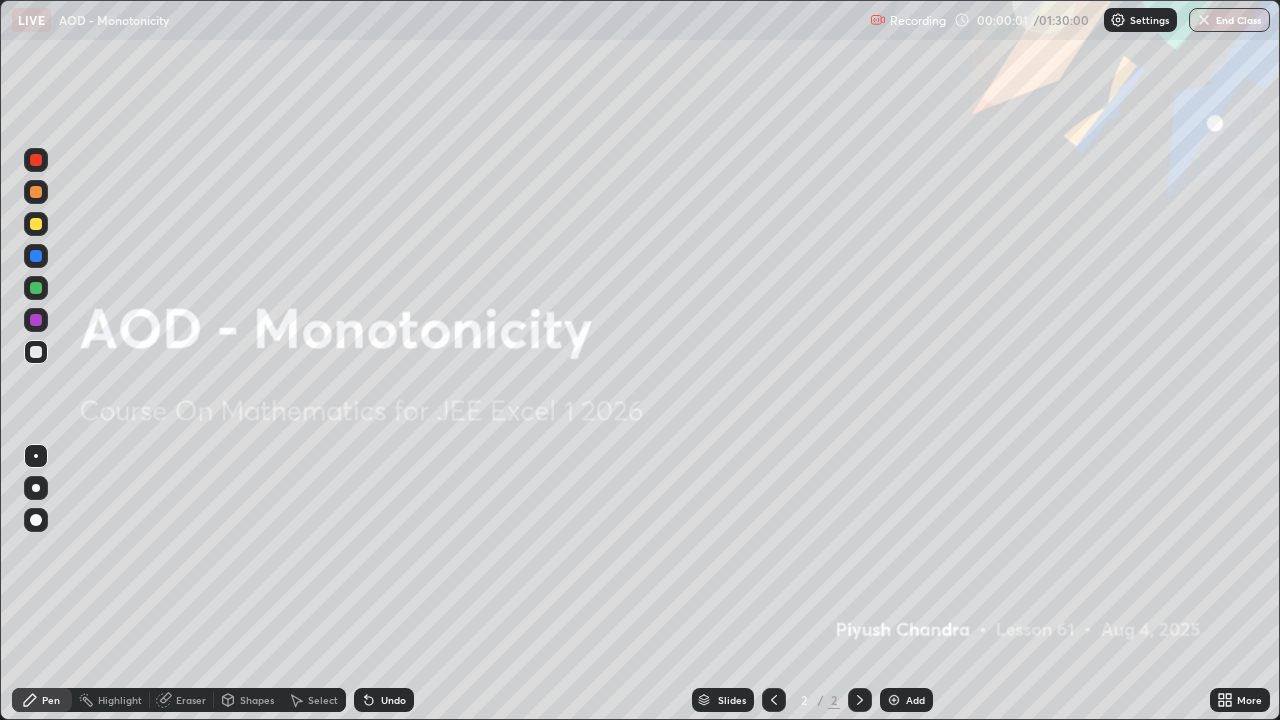 click on "Add" at bounding box center [915, 700] 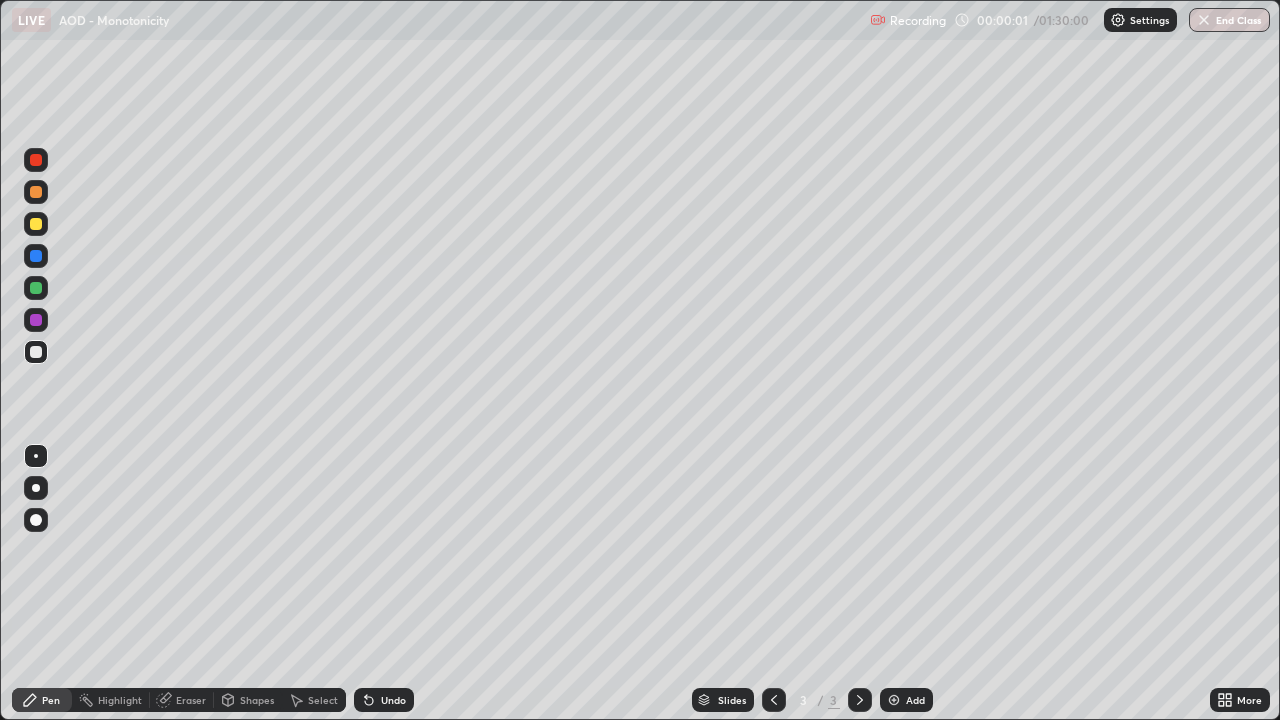 click on "Add" at bounding box center [915, 700] 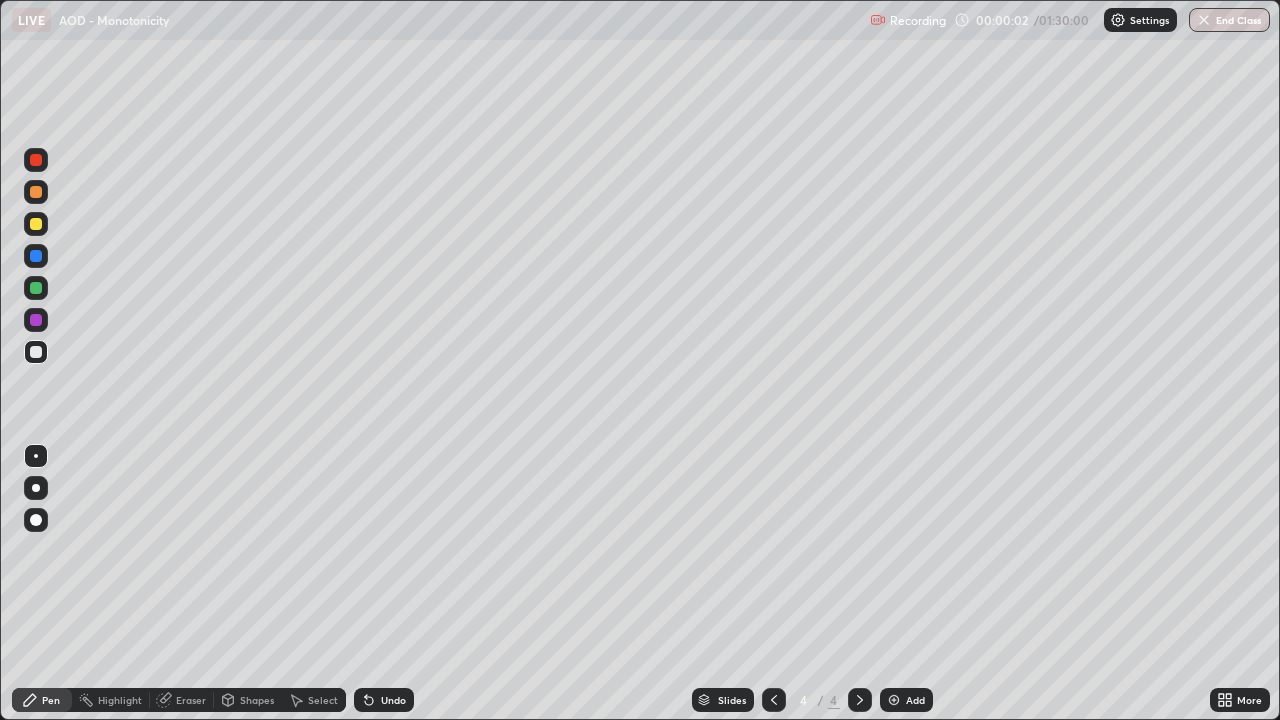 click on "Add" at bounding box center [915, 700] 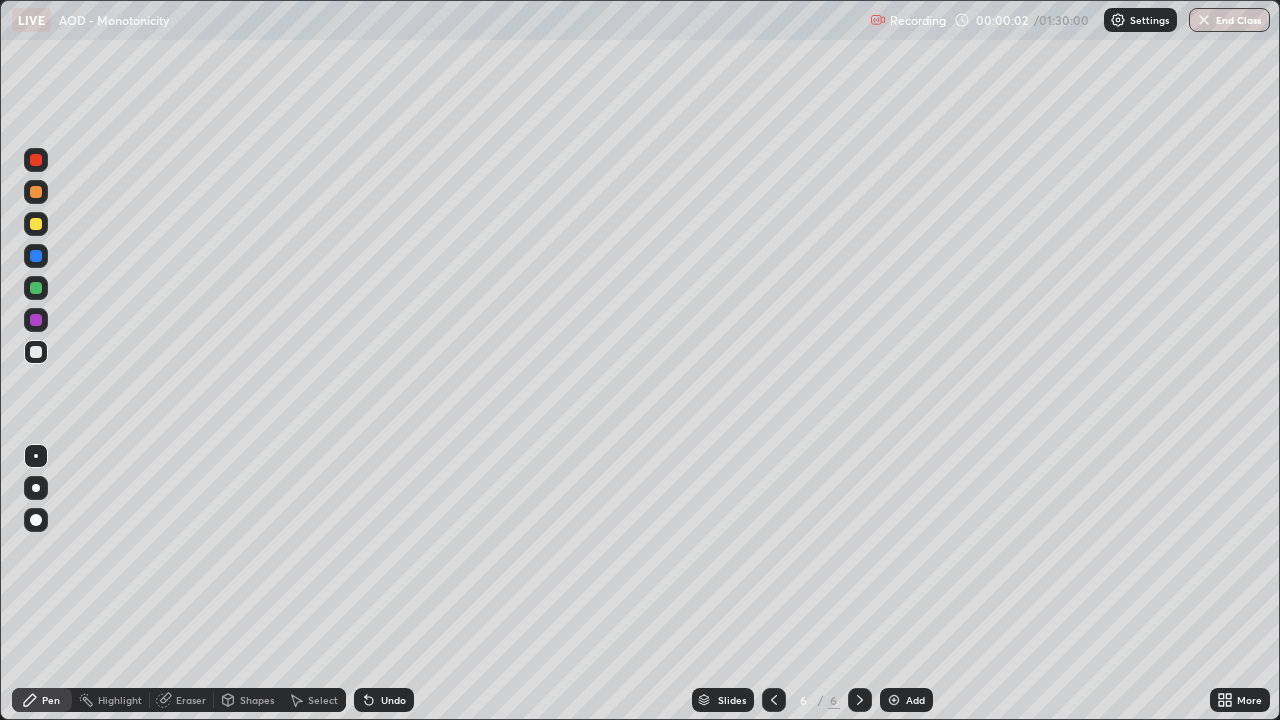 click on "Add" at bounding box center (915, 700) 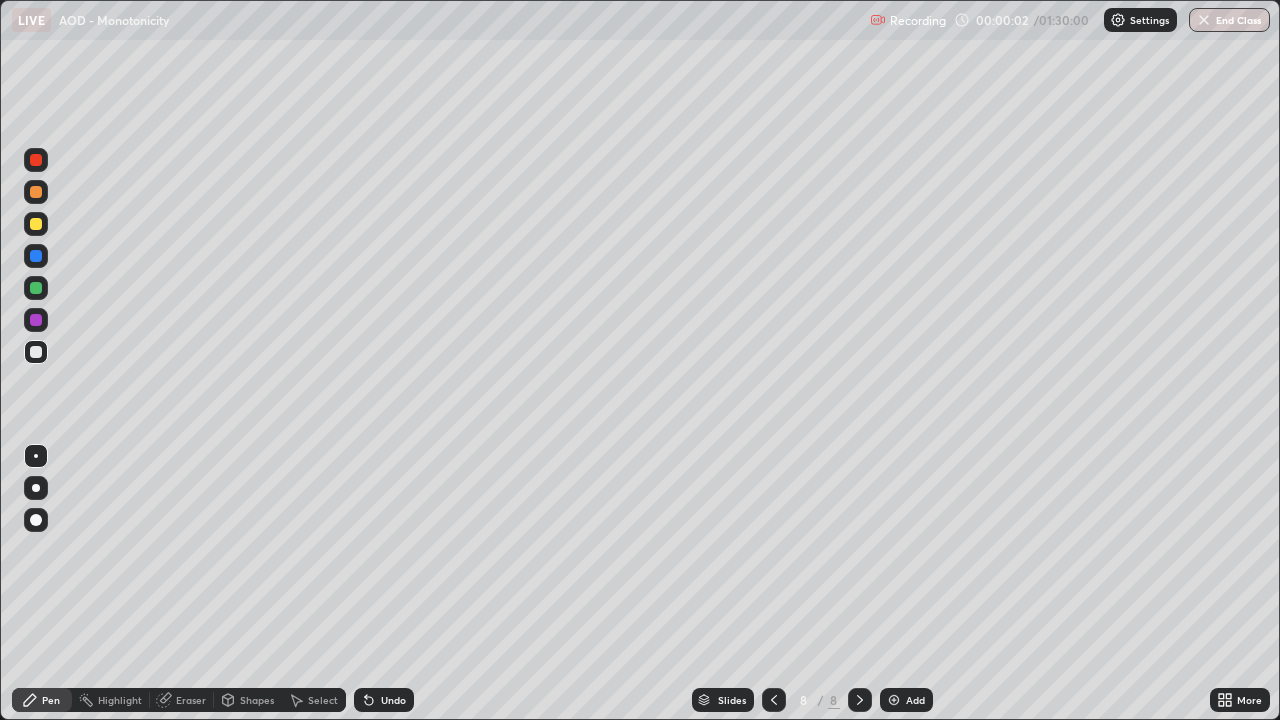 click on "Add" at bounding box center [906, 700] 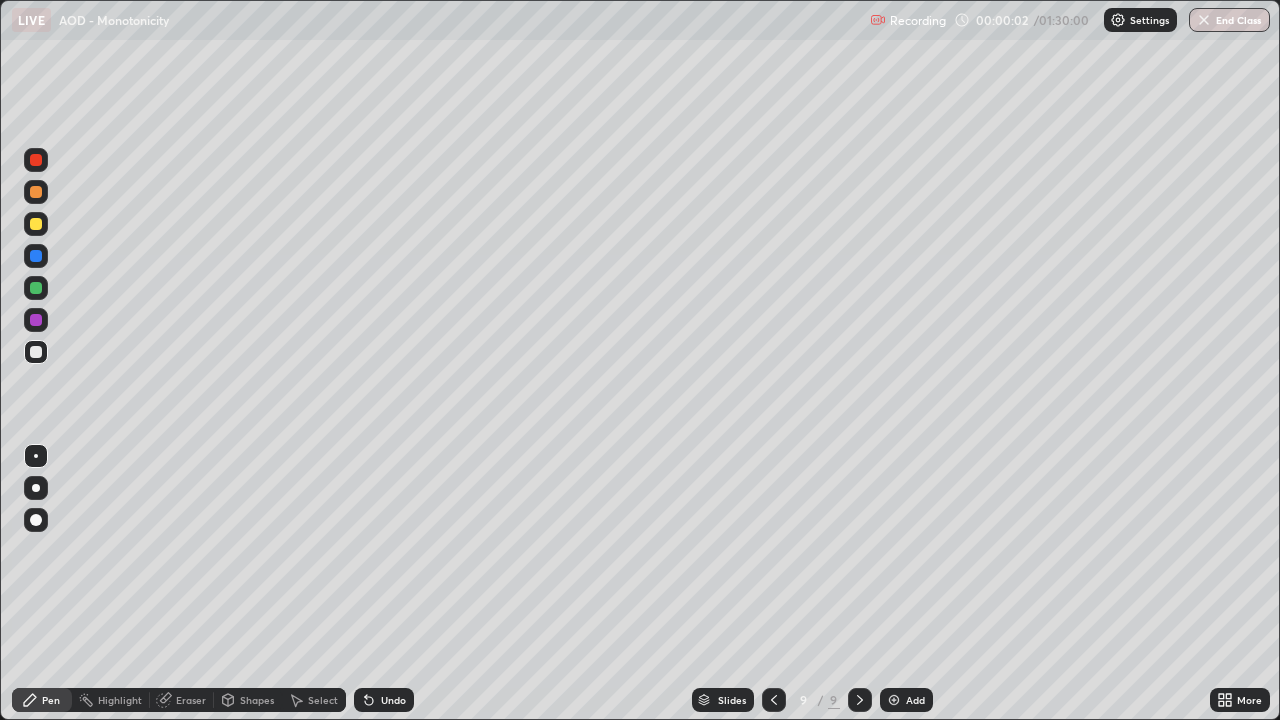 click on "Add" at bounding box center [906, 700] 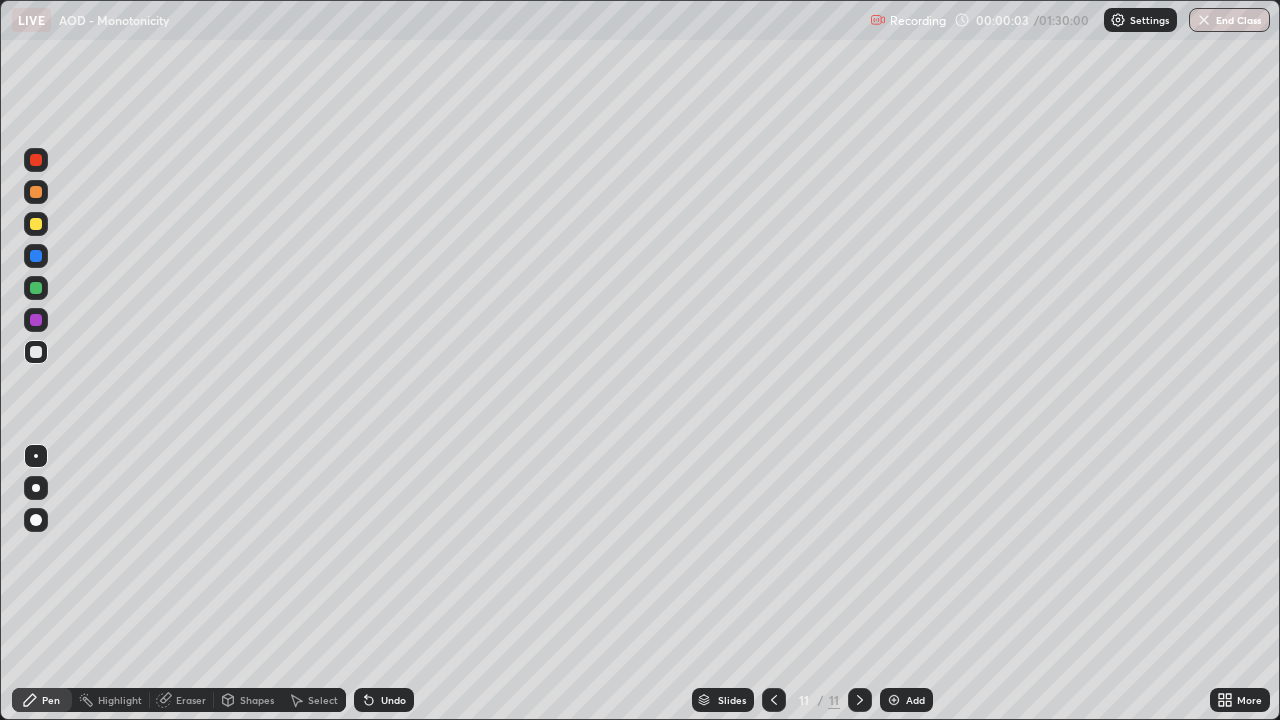 click on "Add" at bounding box center (915, 700) 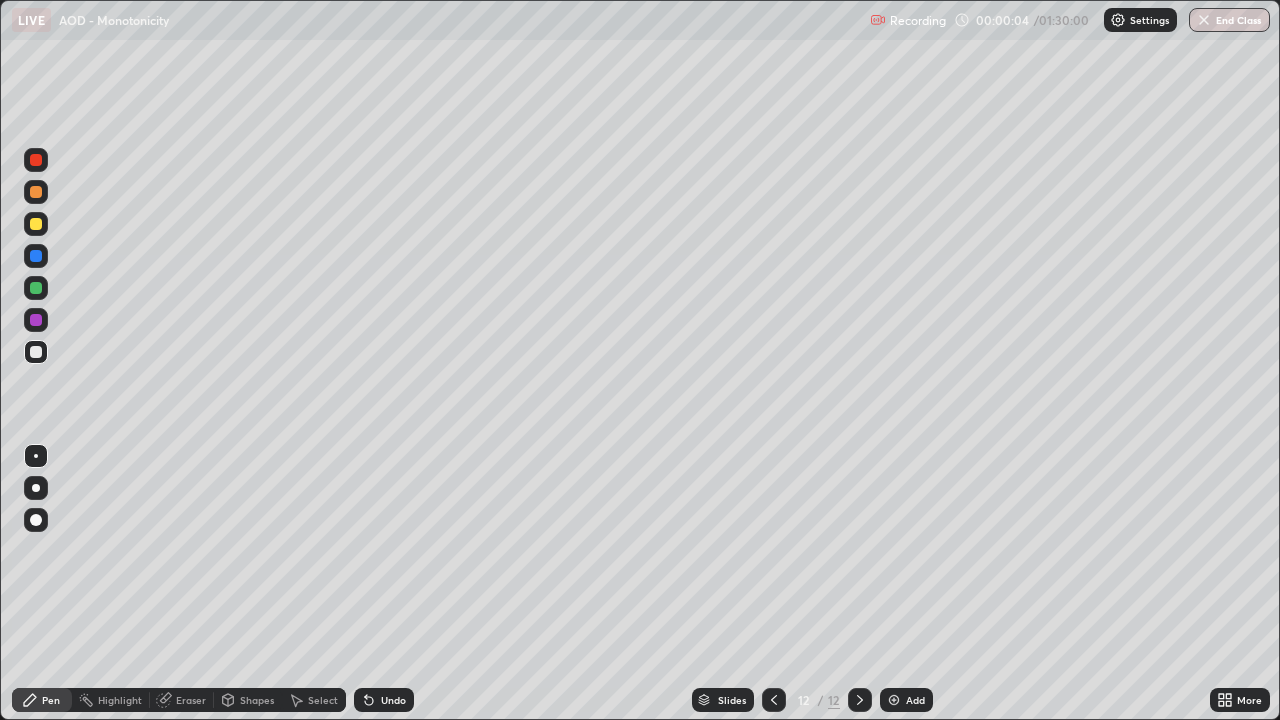 click on "Slides" at bounding box center (732, 700) 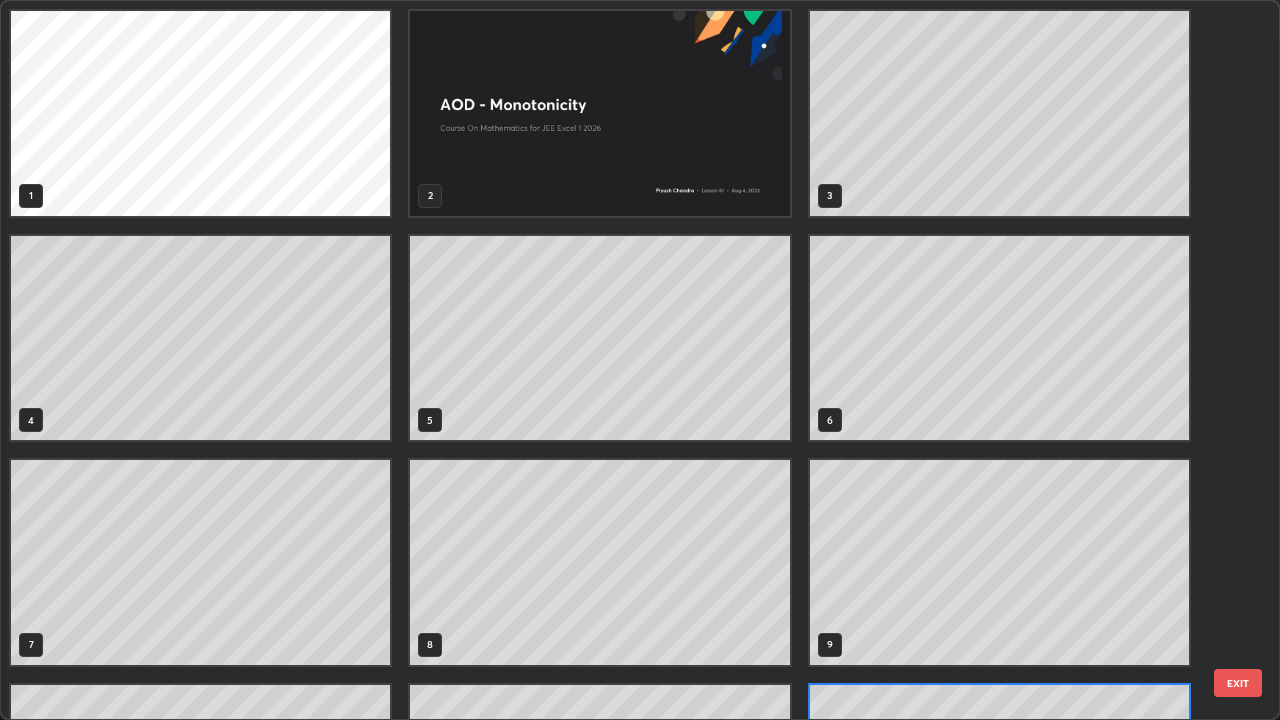scroll, scrollTop: 180, scrollLeft: 0, axis: vertical 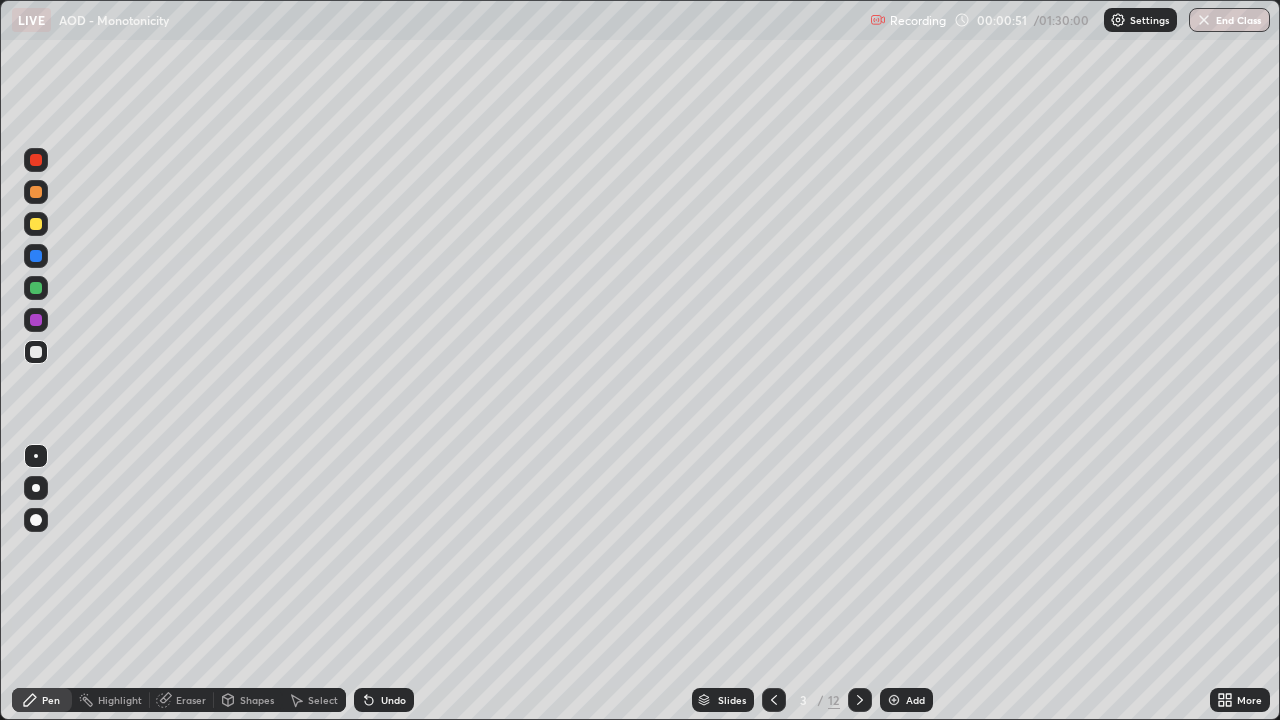 click at bounding box center [36, 352] 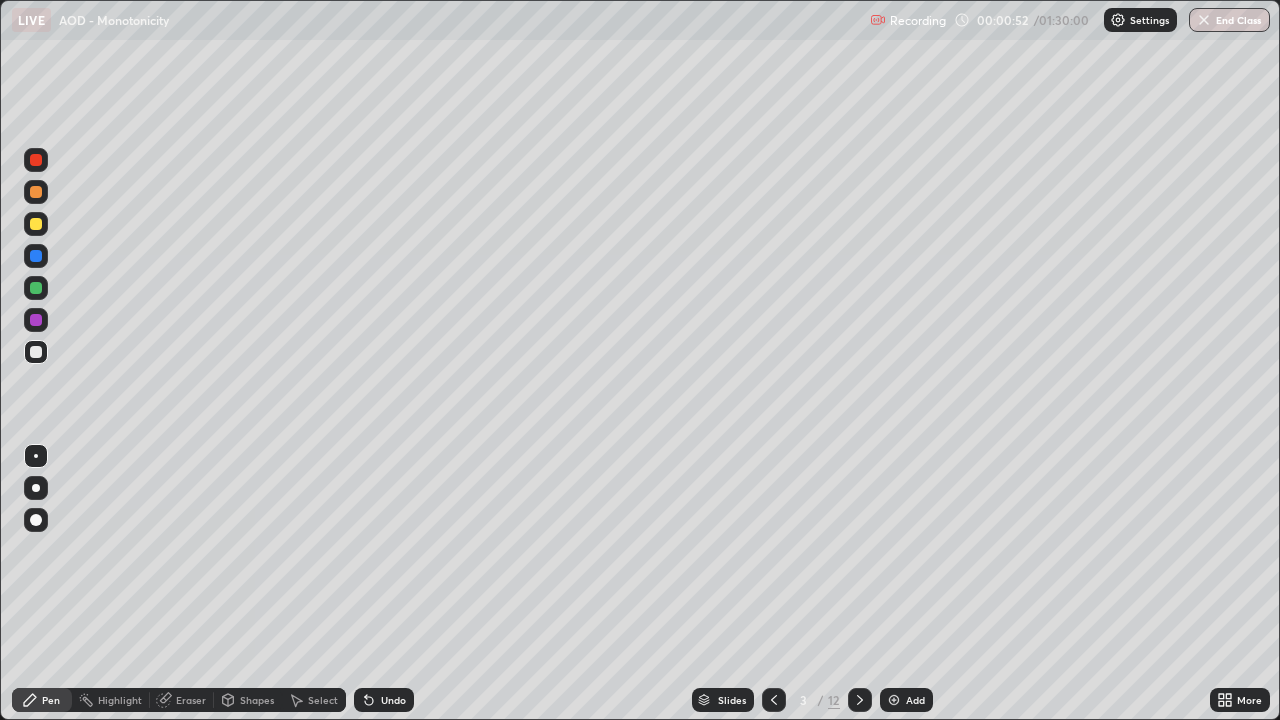 click at bounding box center (36, 352) 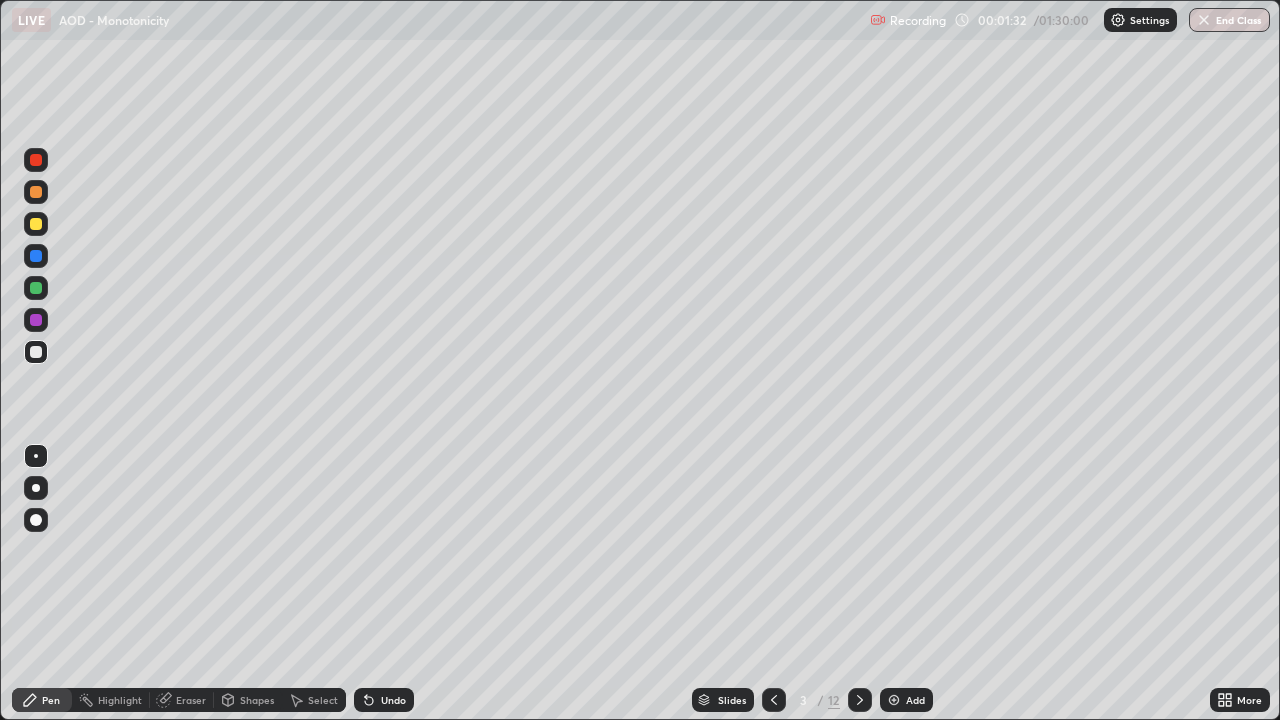 click at bounding box center (36, 352) 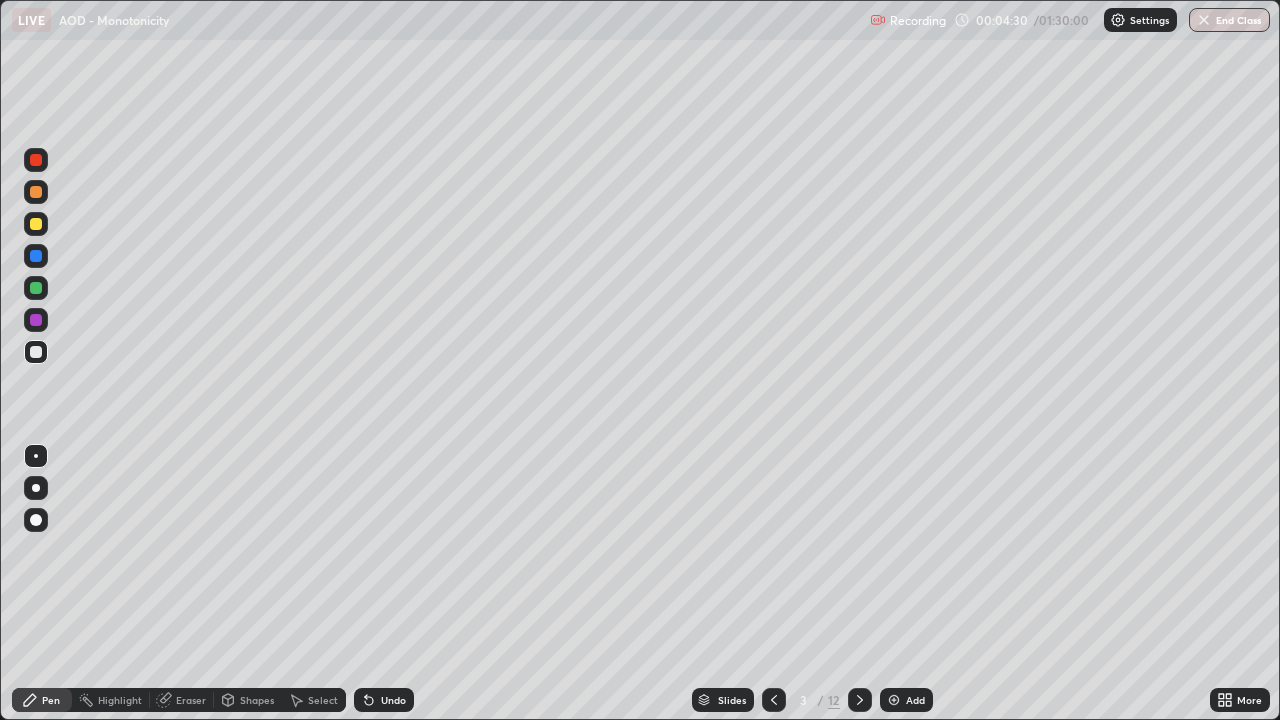 click at bounding box center [36, 224] 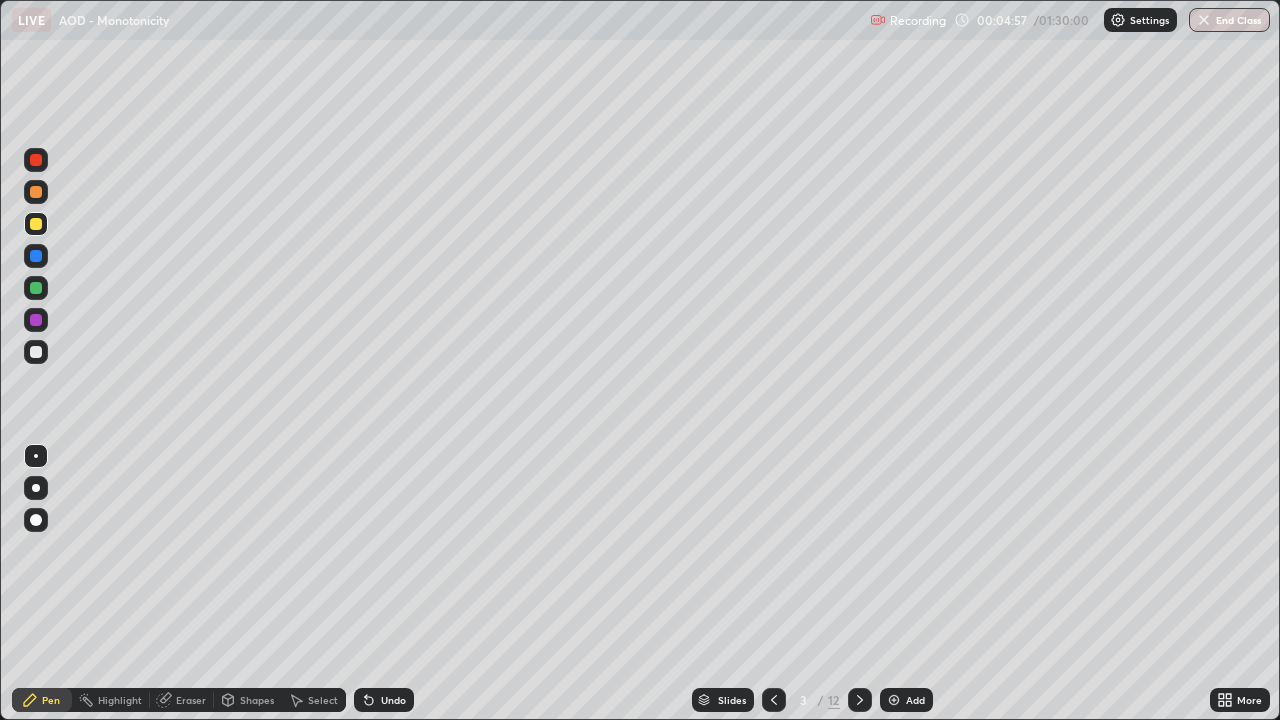 click at bounding box center (36, 288) 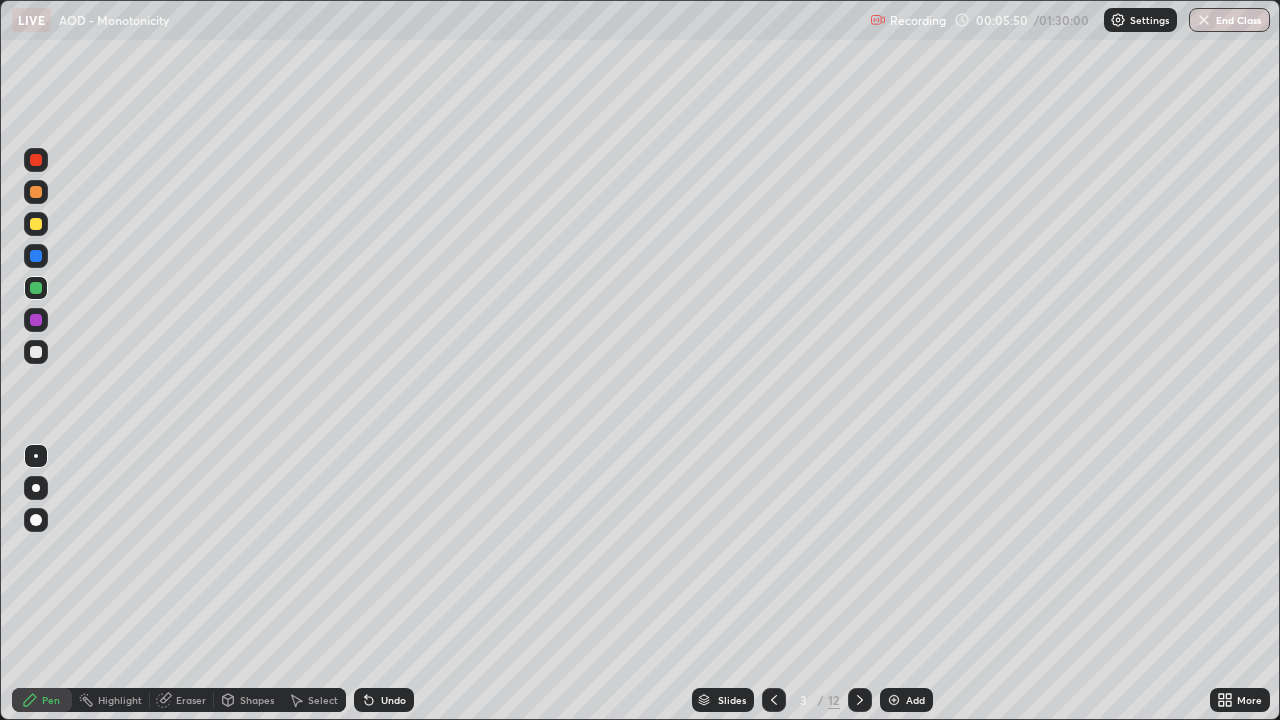 click at bounding box center [36, 192] 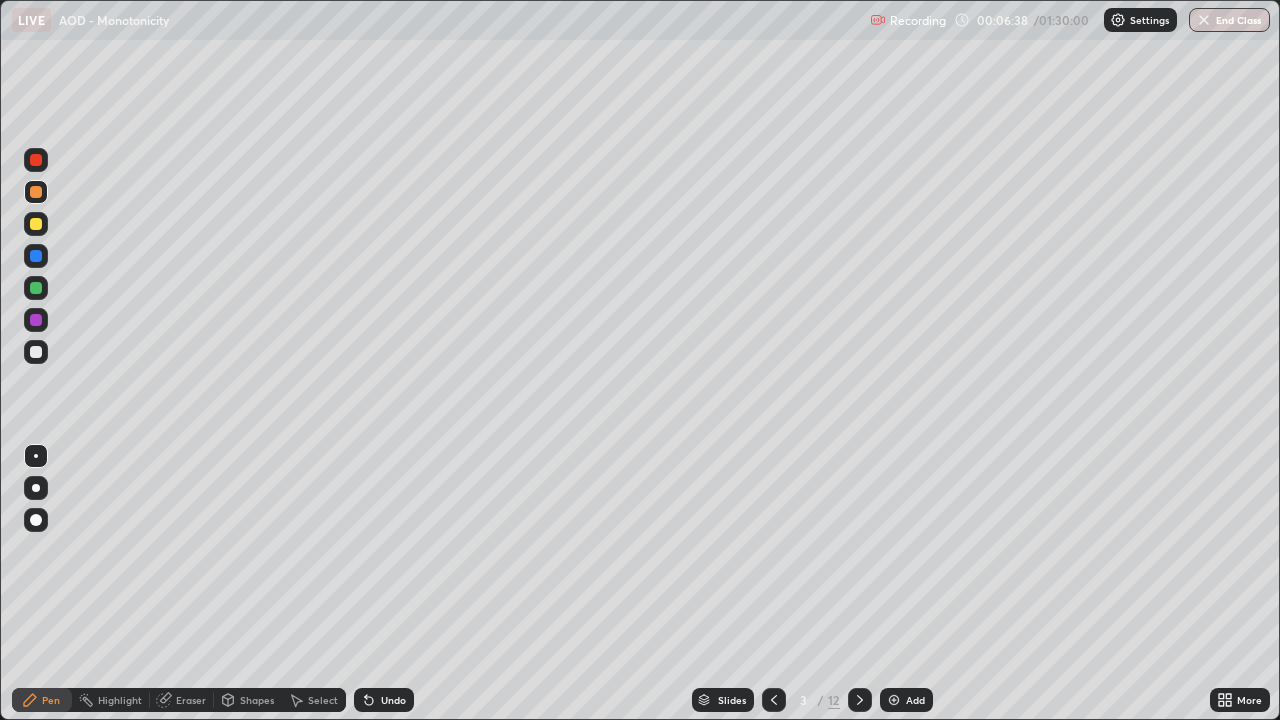 click at bounding box center [36, 192] 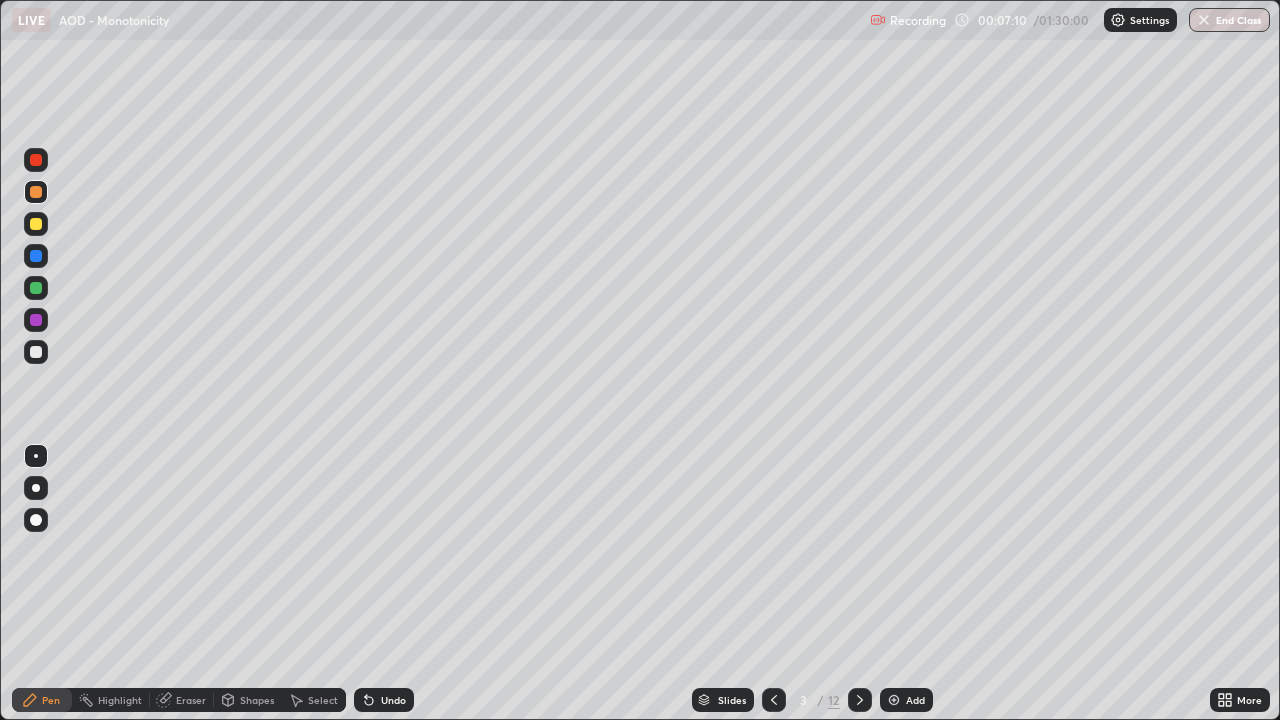 click at bounding box center (36, 288) 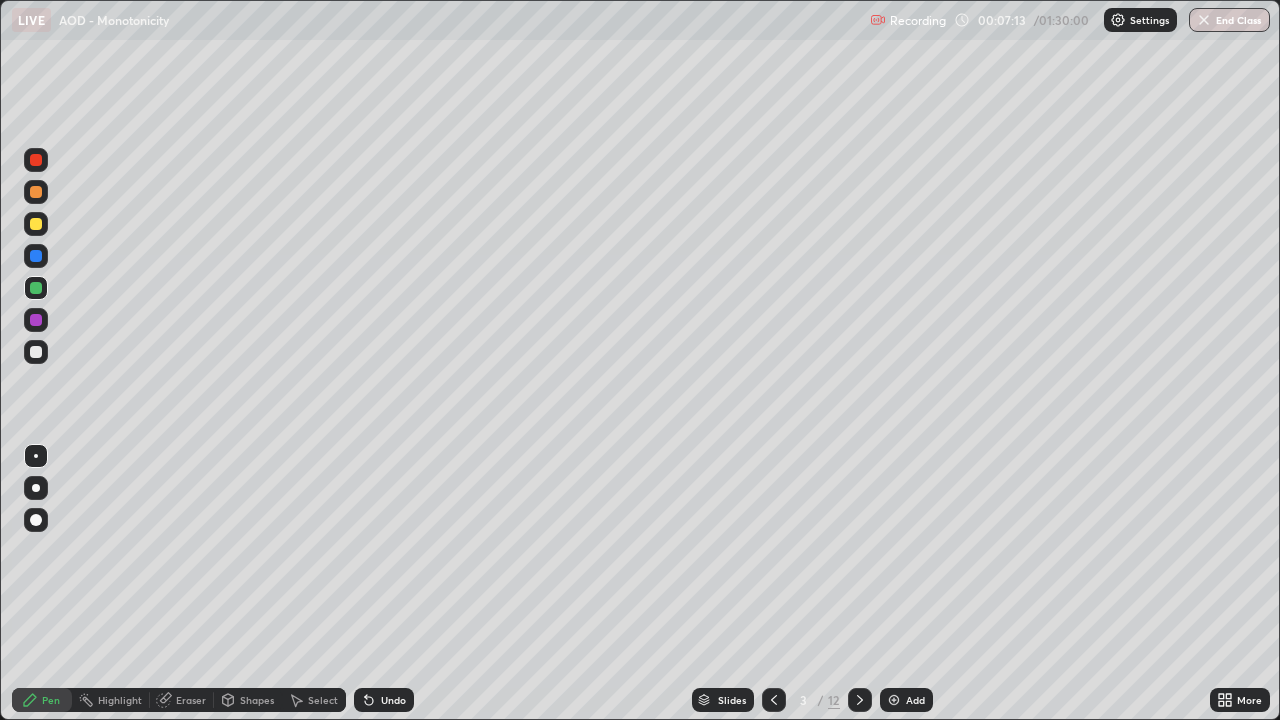 click on "Undo" at bounding box center (384, 700) 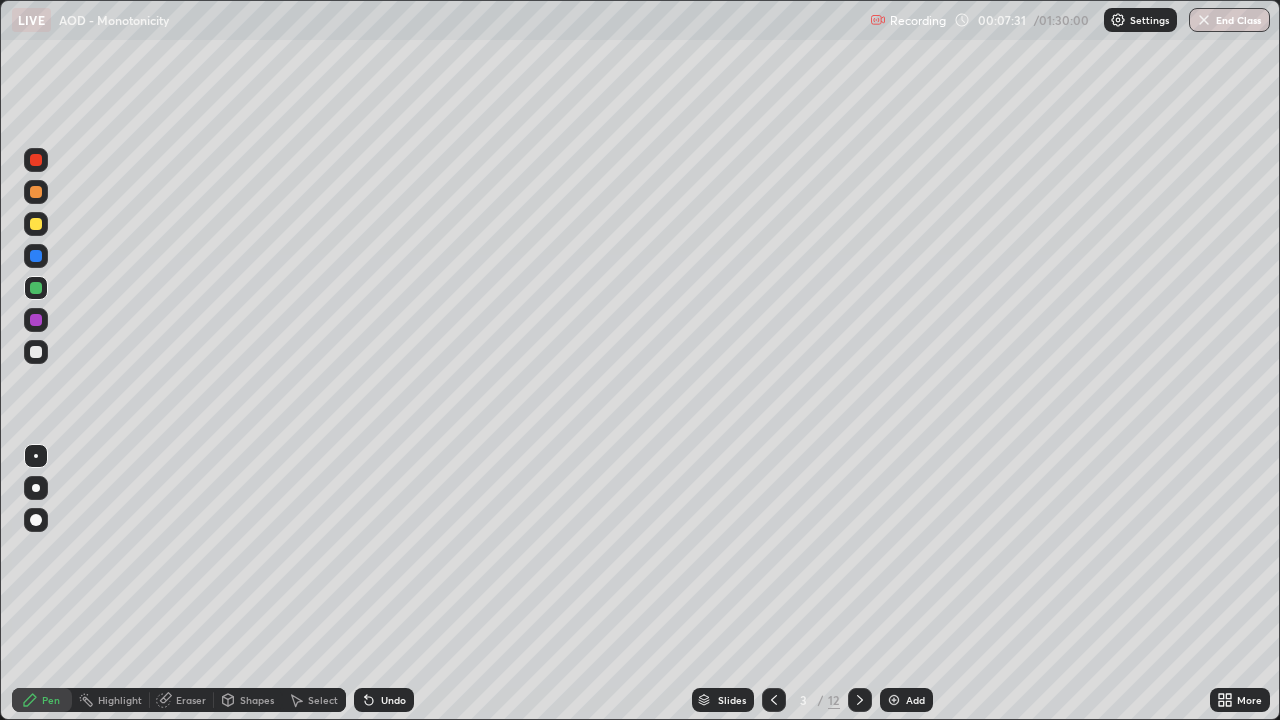 click at bounding box center [36, 192] 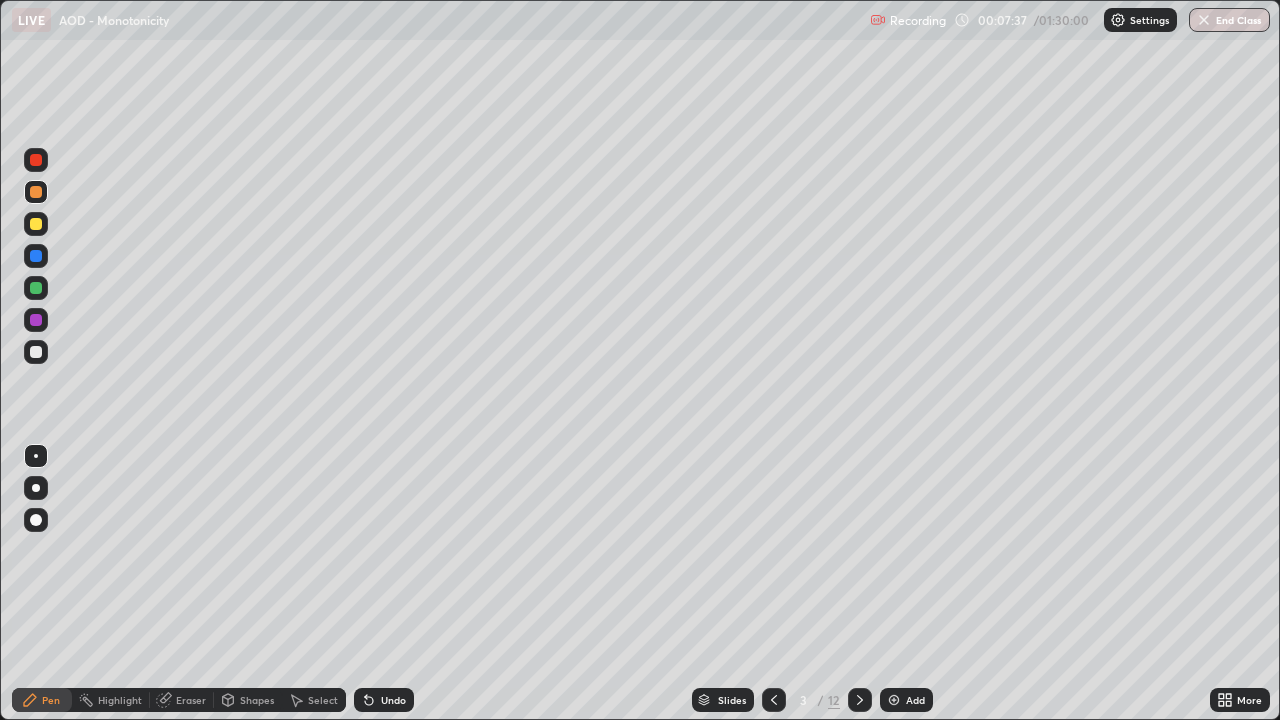 click at bounding box center [36, 288] 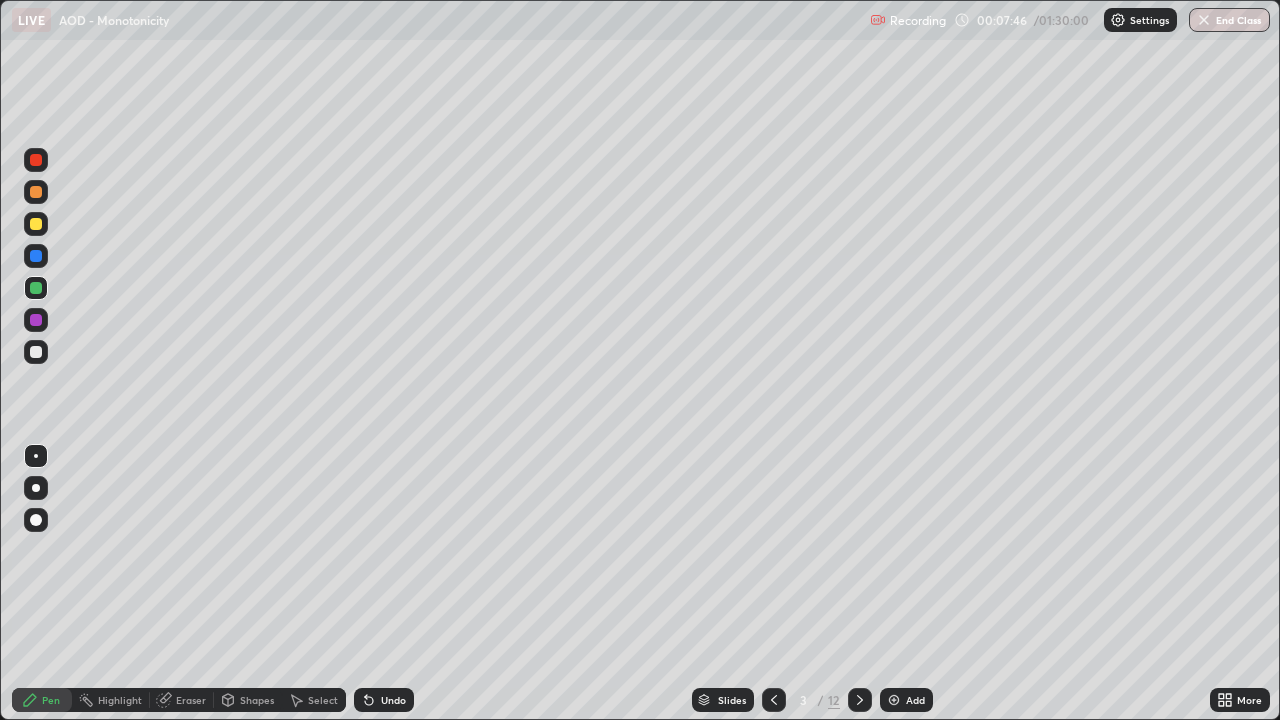 click on "Select" at bounding box center (314, 700) 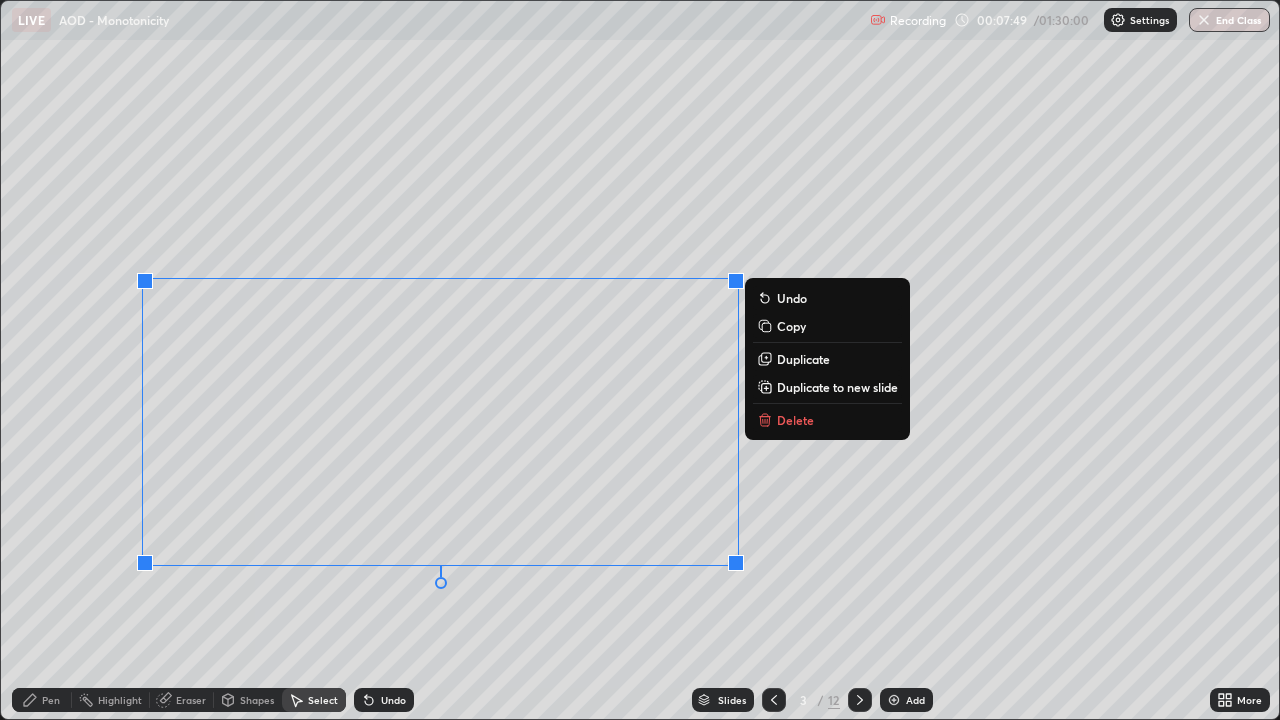 click on "Delete" at bounding box center [827, 420] 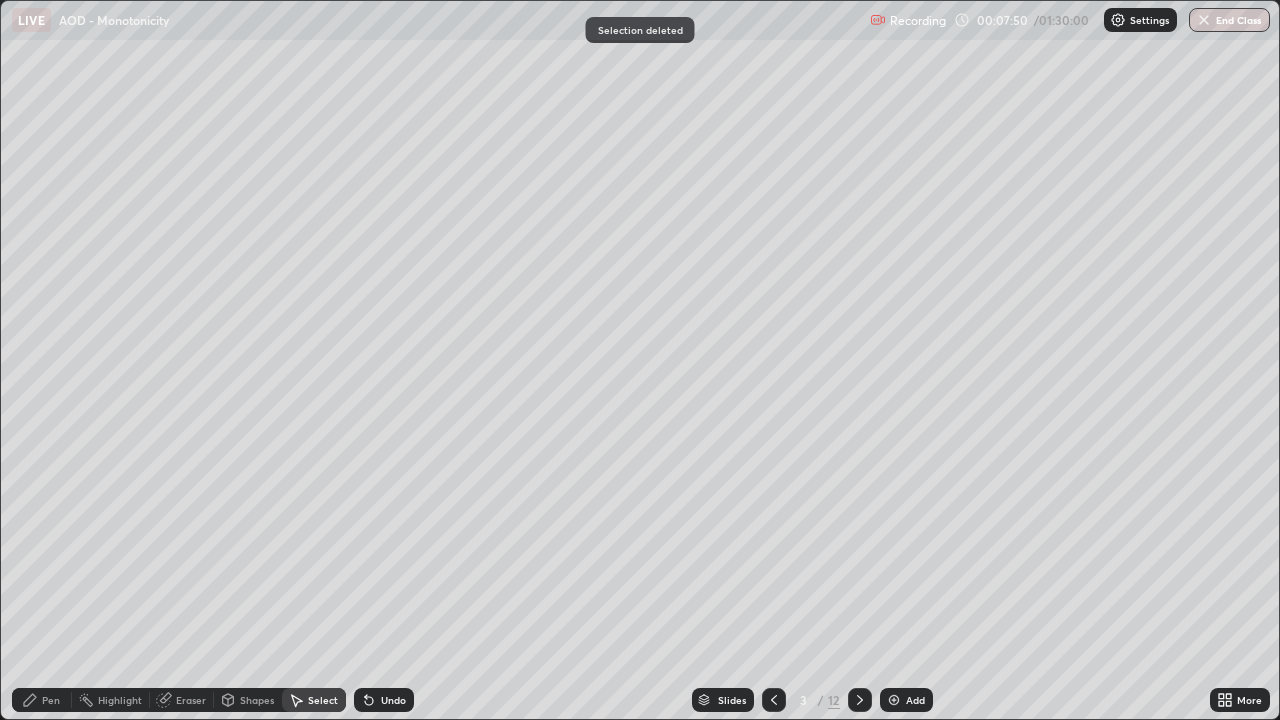 click on "Pen" at bounding box center (51, 700) 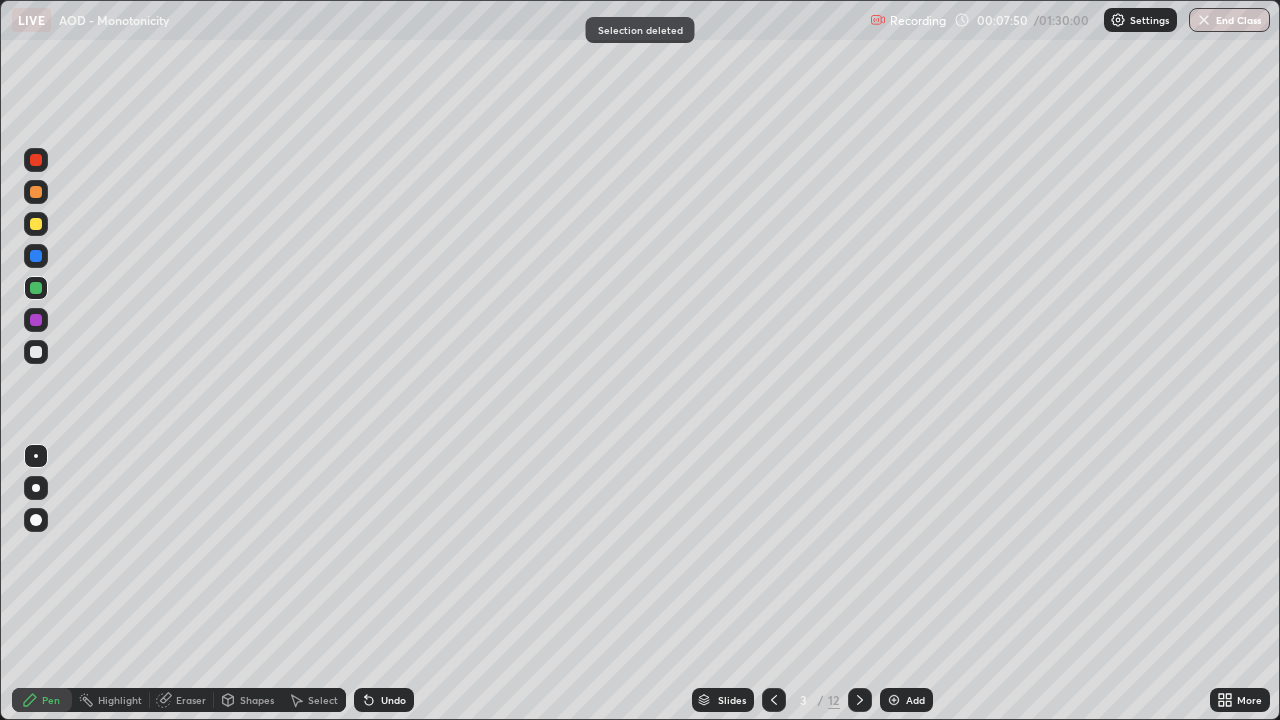 click at bounding box center (36, 352) 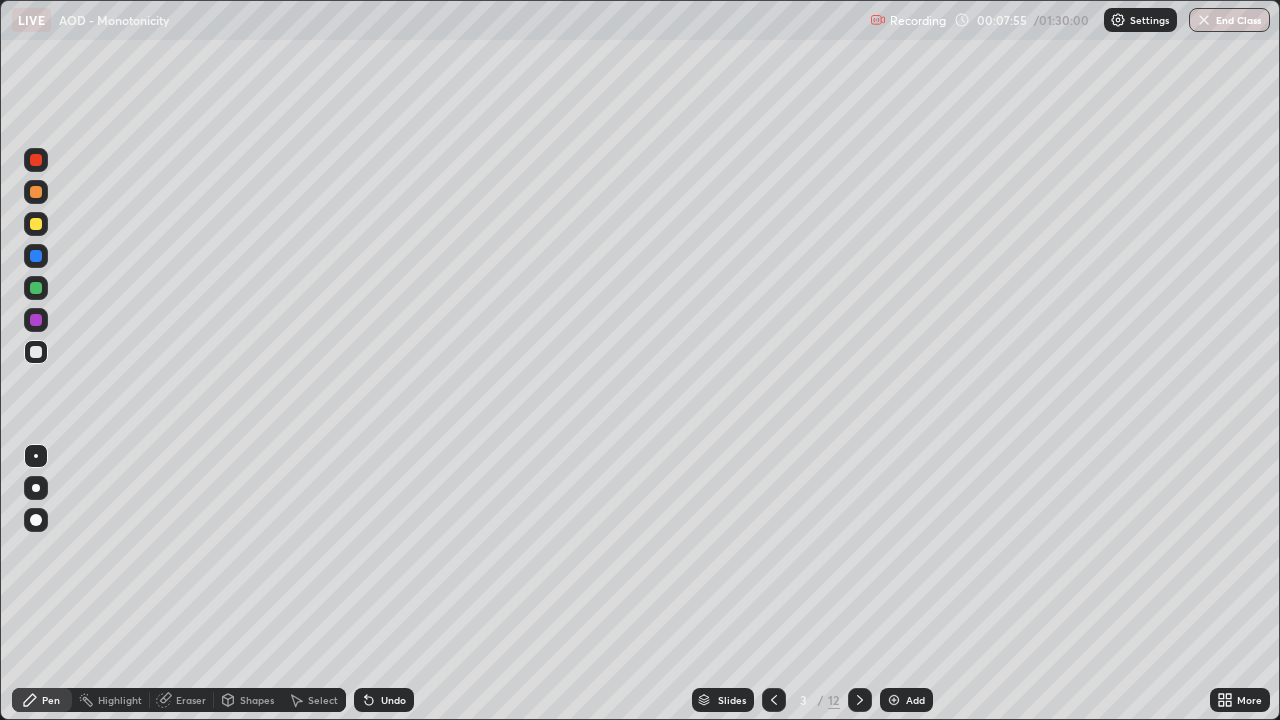 click at bounding box center (36, 224) 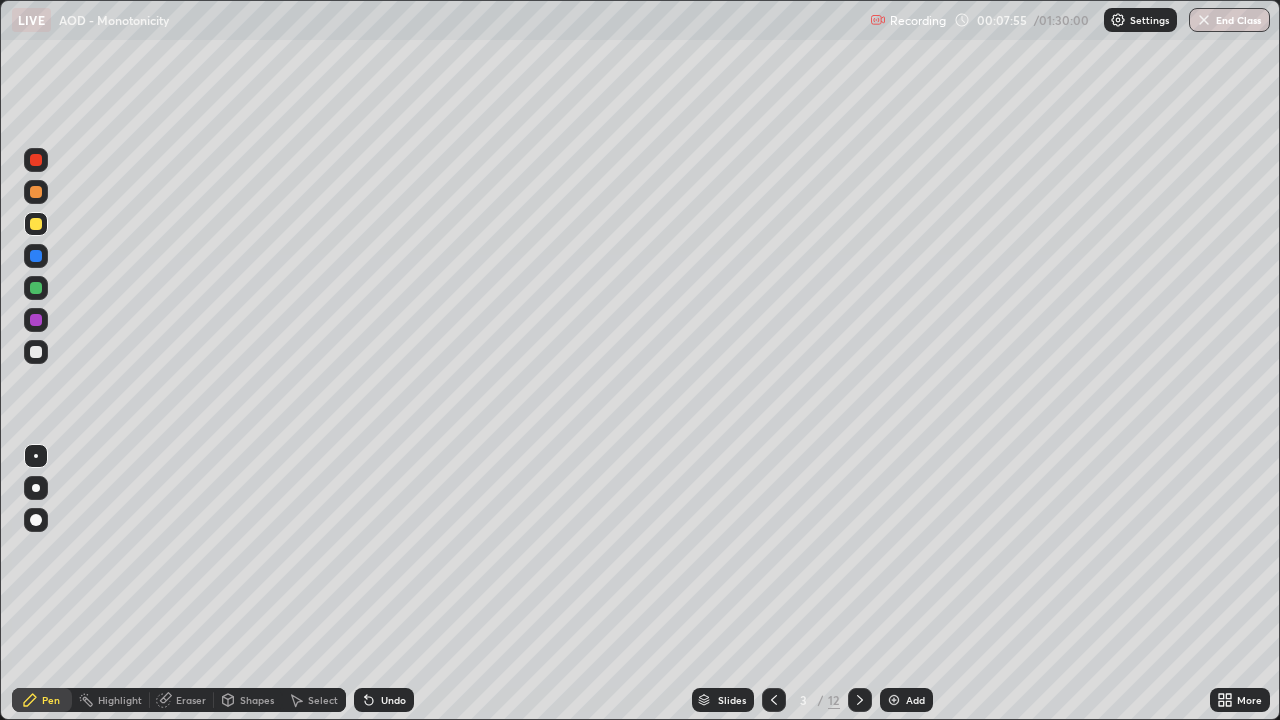 click at bounding box center [36, 352] 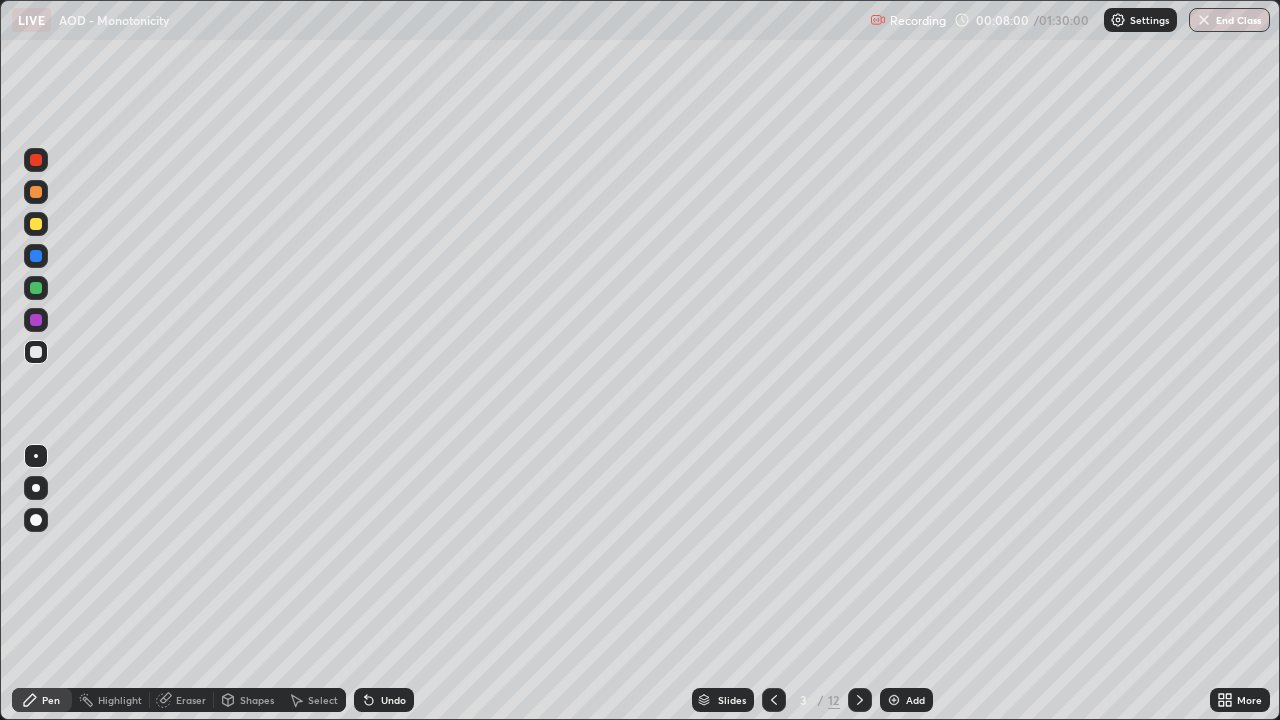 click at bounding box center [36, 224] 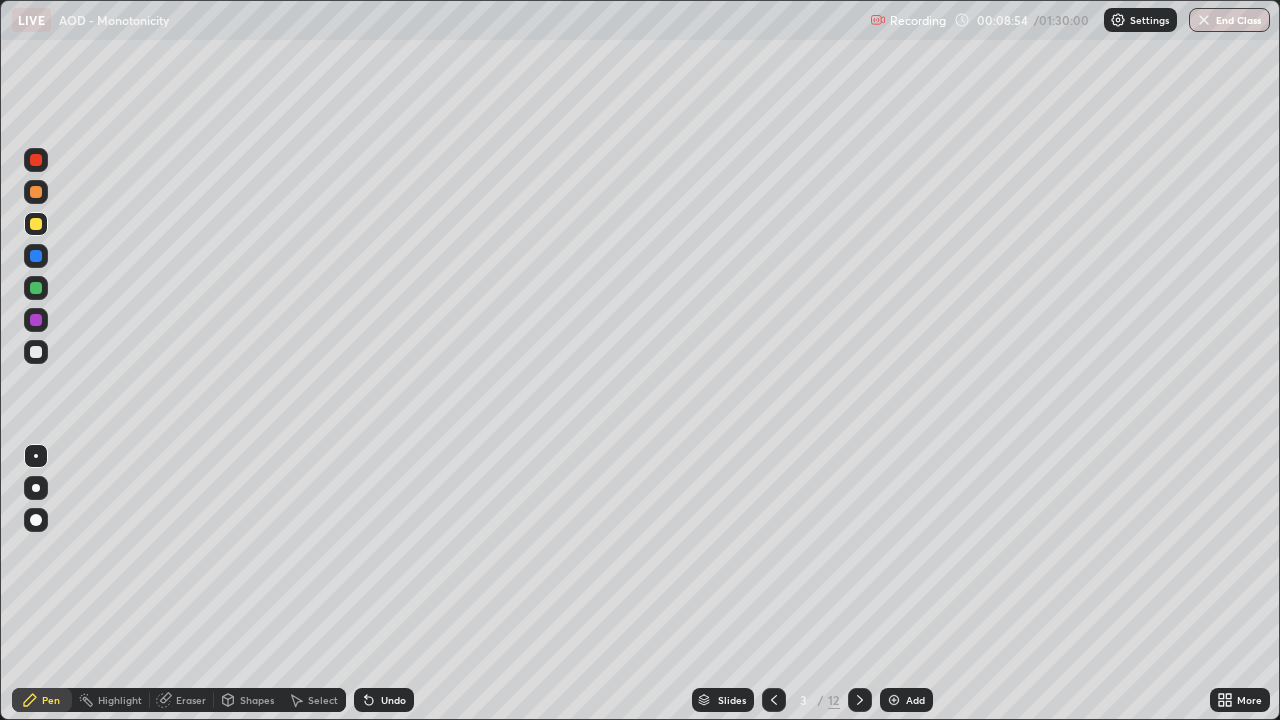click at bounding box center (36, 192) 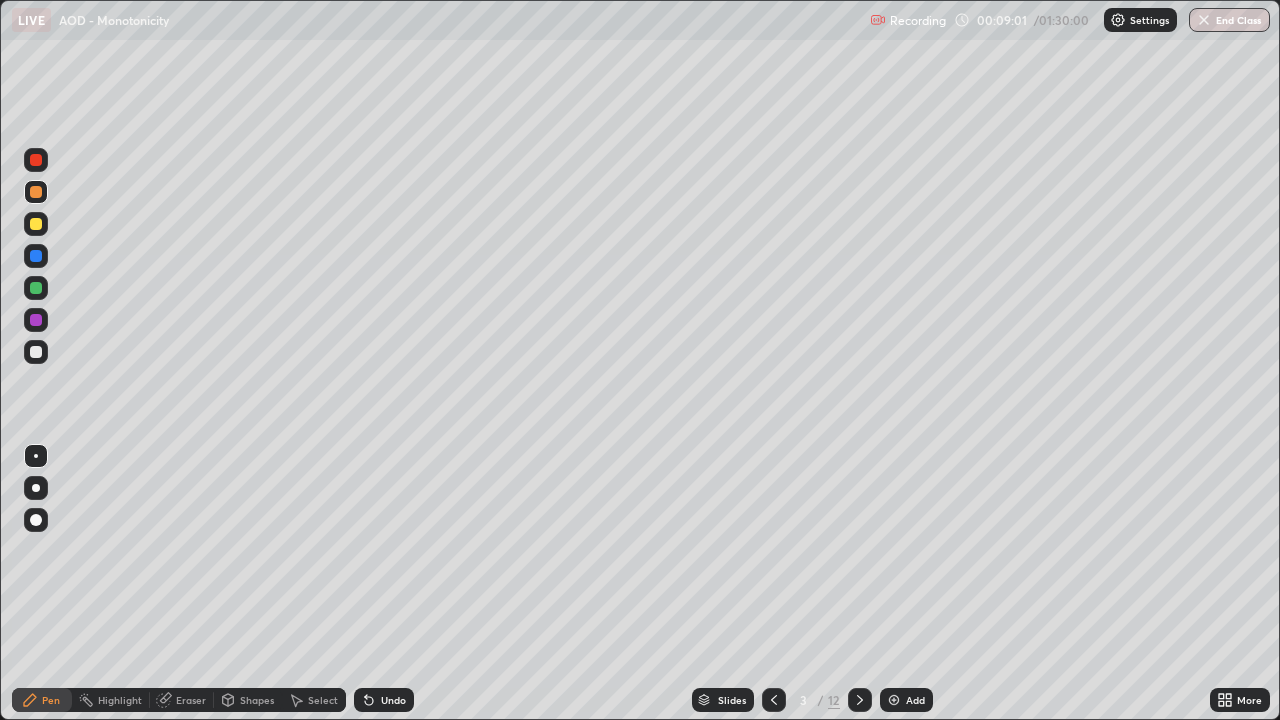 click on "Undo" at bounding box center (384, 700) 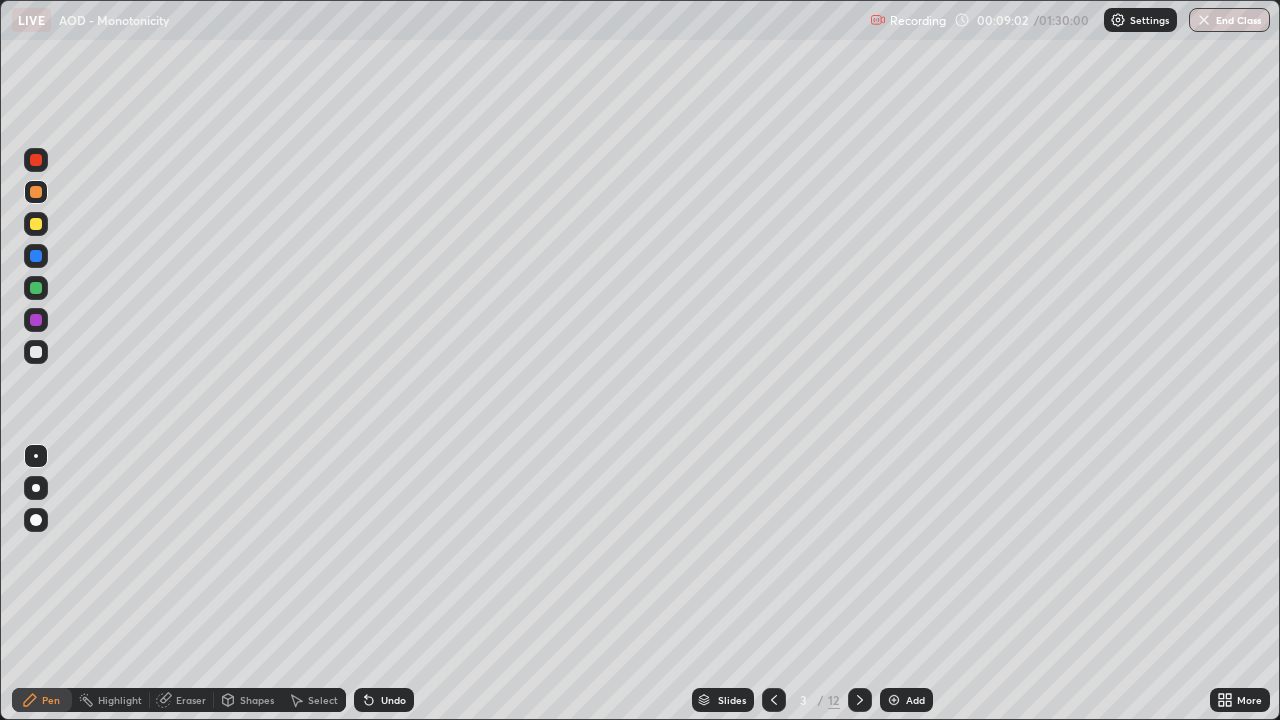 click on "Undo" at bounding box center (393, 700) 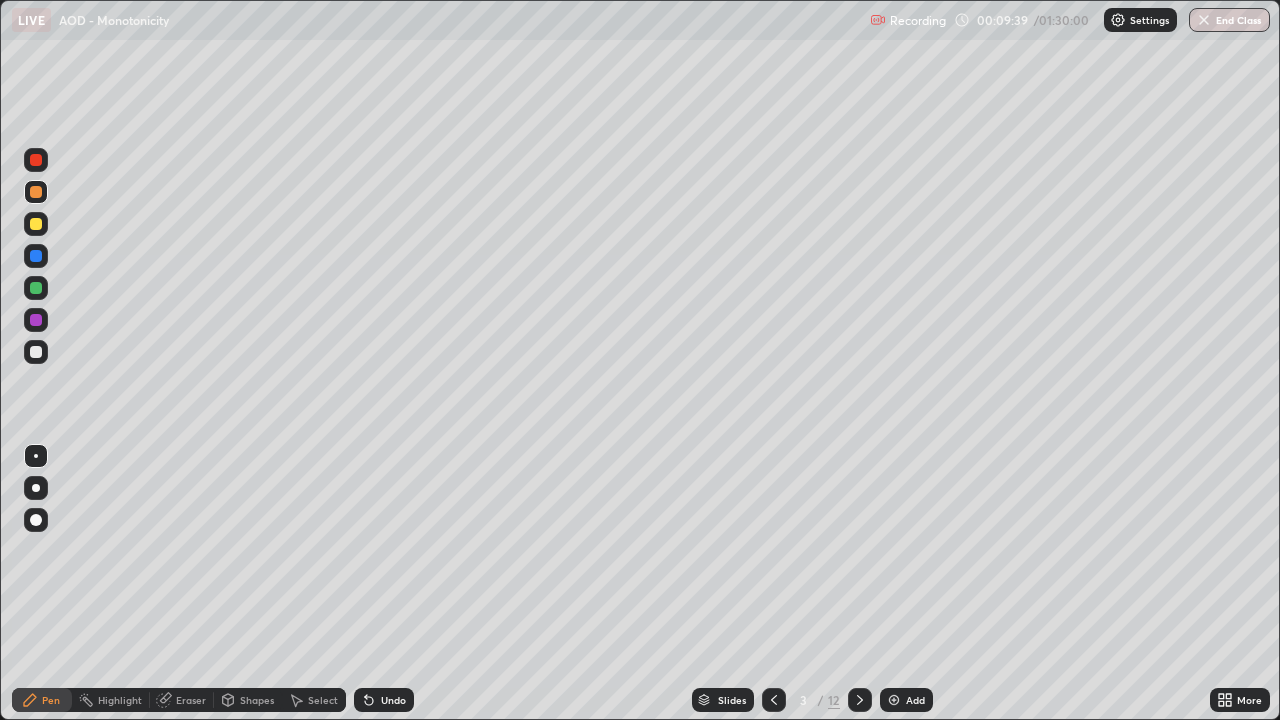 click on "Undo" at bounding box center [384, 700] 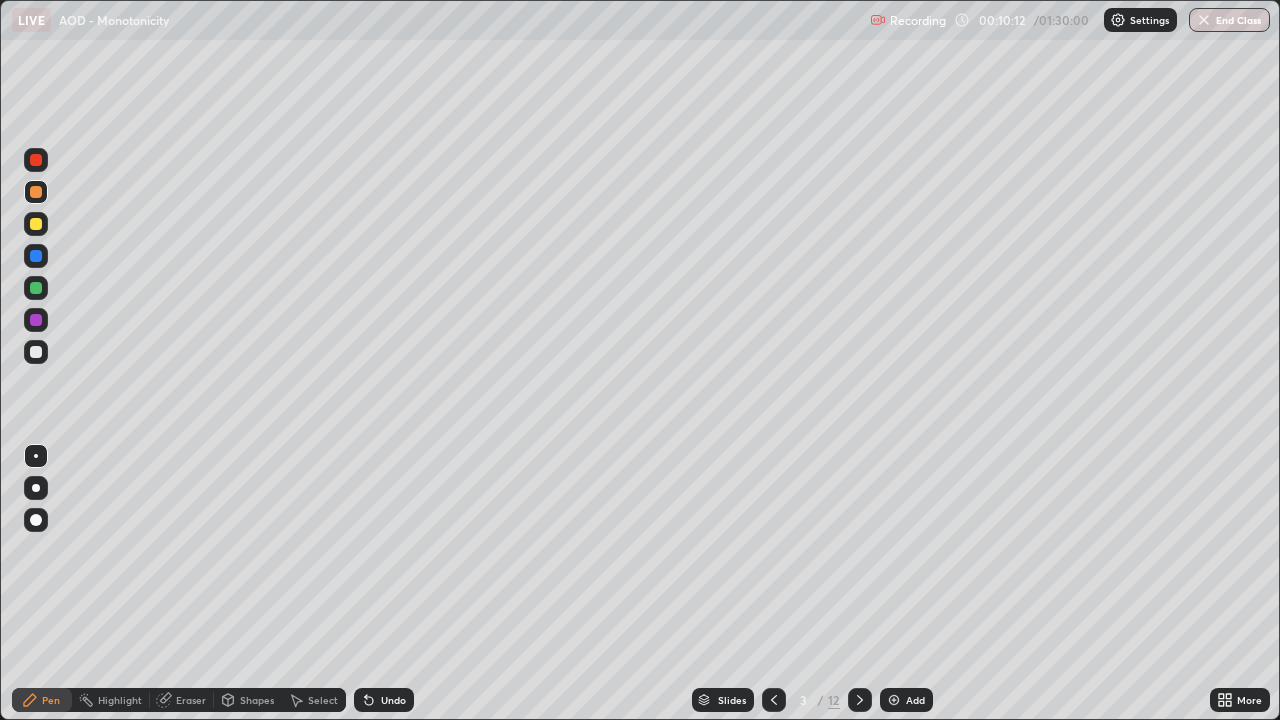 click on "Select" at bounding box center [323, 700] 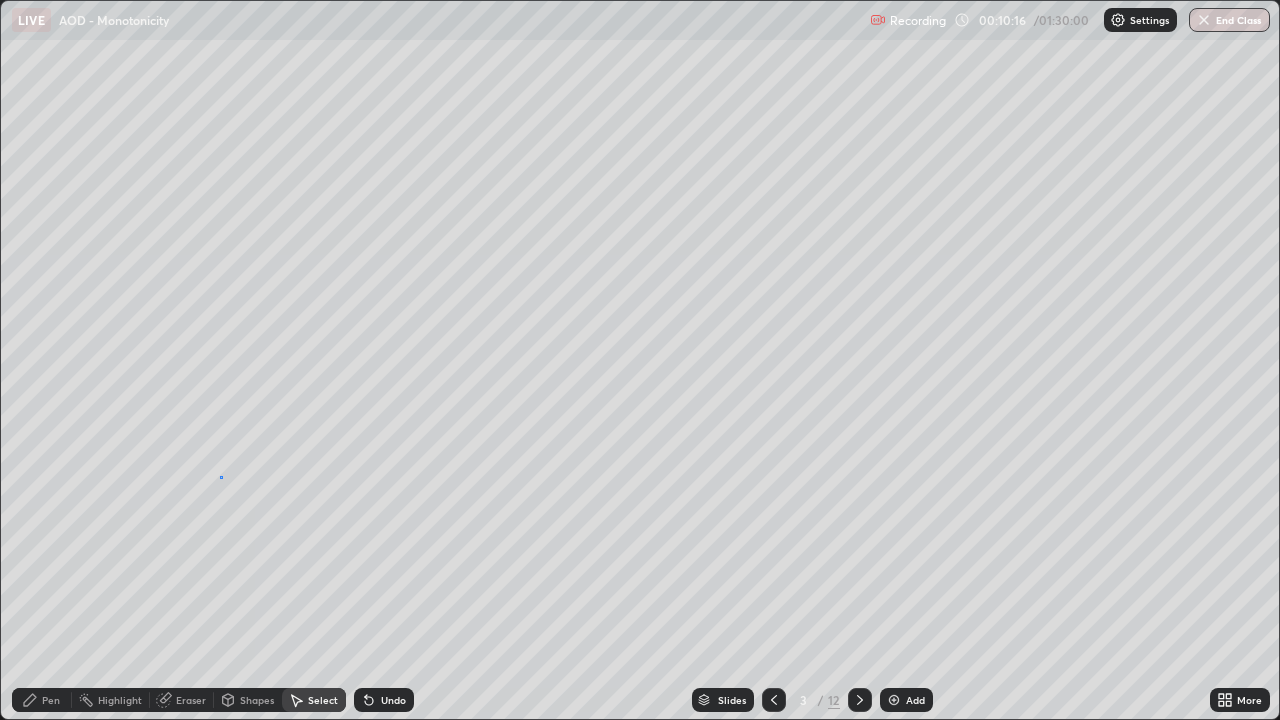click on "0 ° Undo Copy Duplicate Duplicate to new slide Delete" at bounding box center (640, 360) 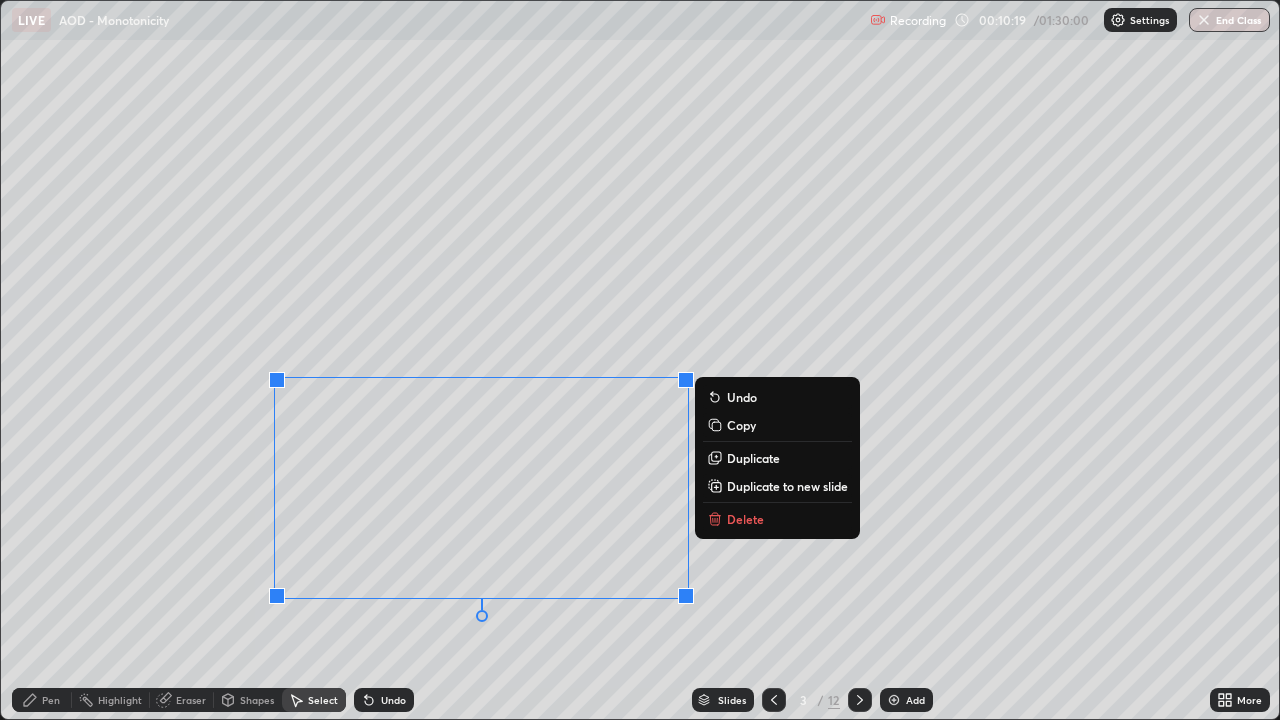 click on "Pen" at bounding box center [51, 700] 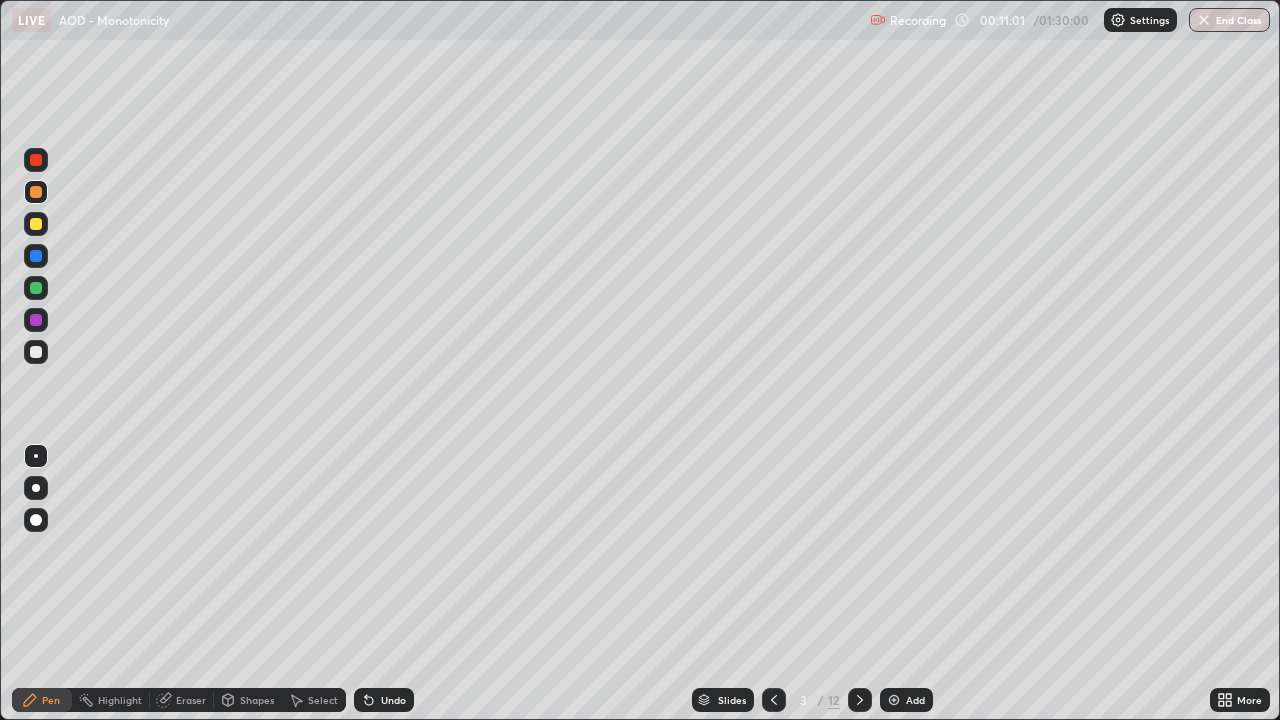 click on "More" at bounding box center [1249, 700] 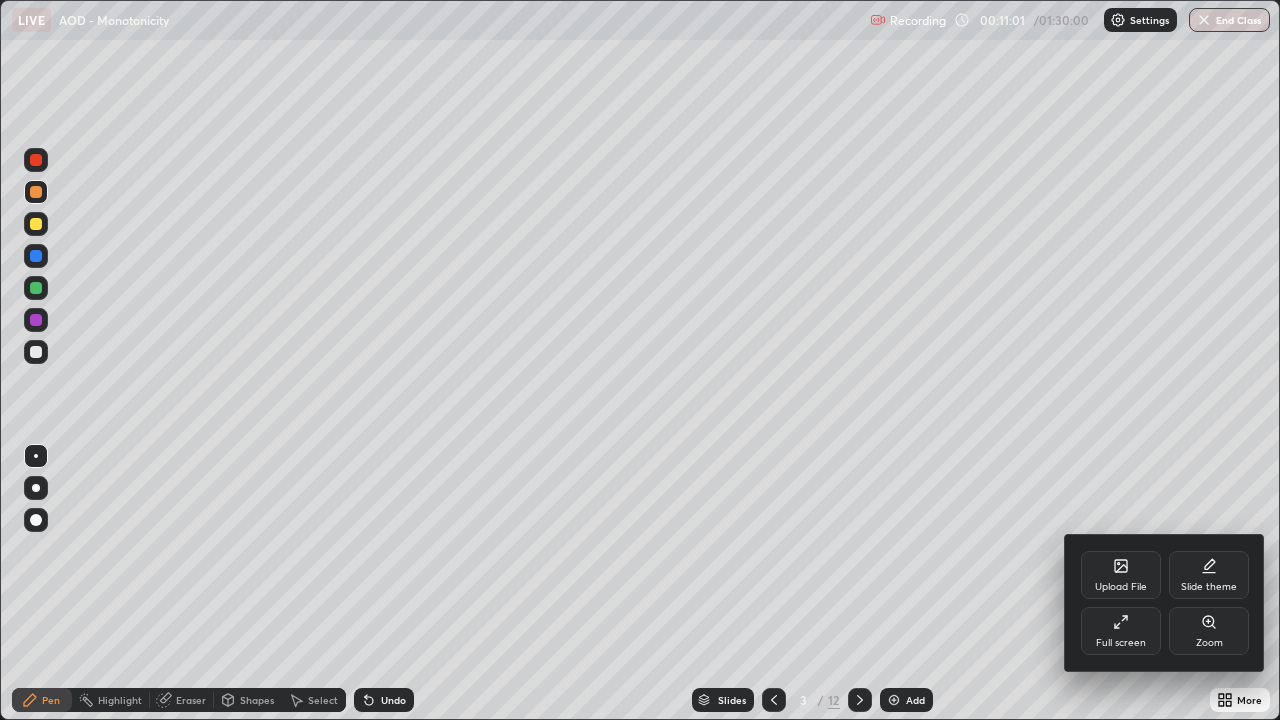 click 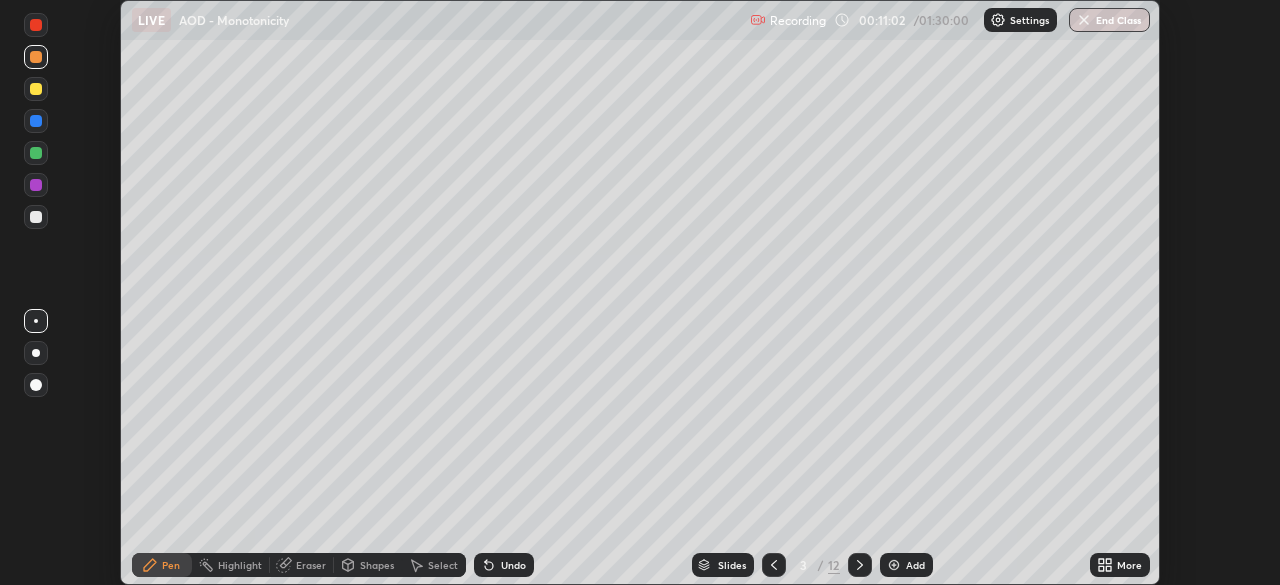 scroll, scrollTop: 585, scrollLeft: 1280, axis: both 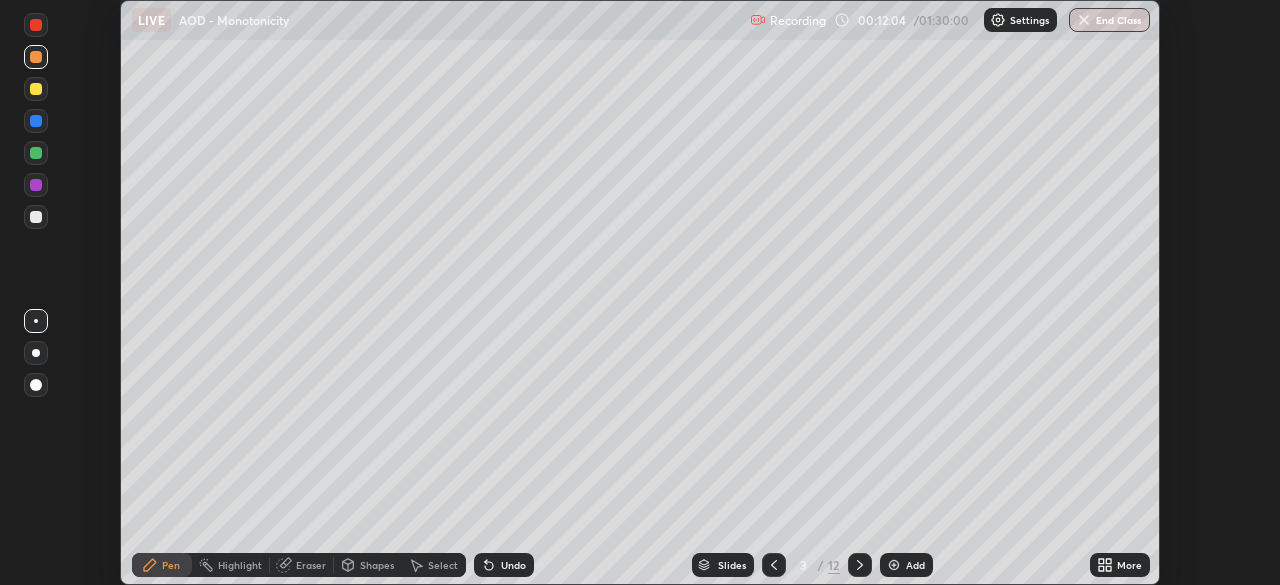 click on "More" at bounding box center [1129, 565] 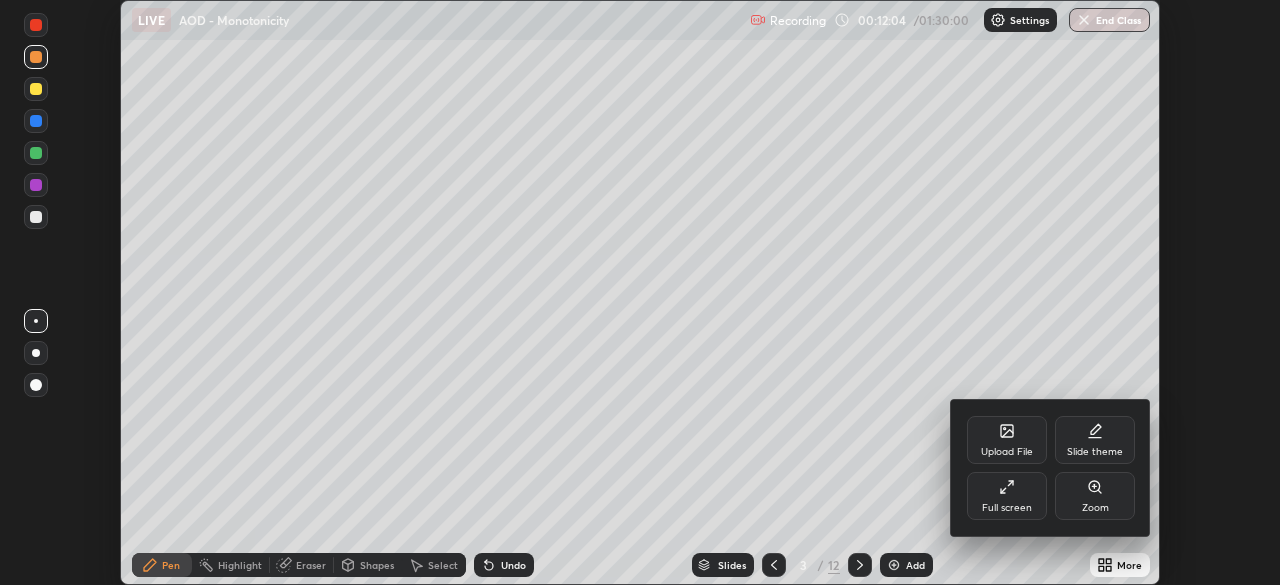 click on "Full screen" at bounding box center (1007, 496) 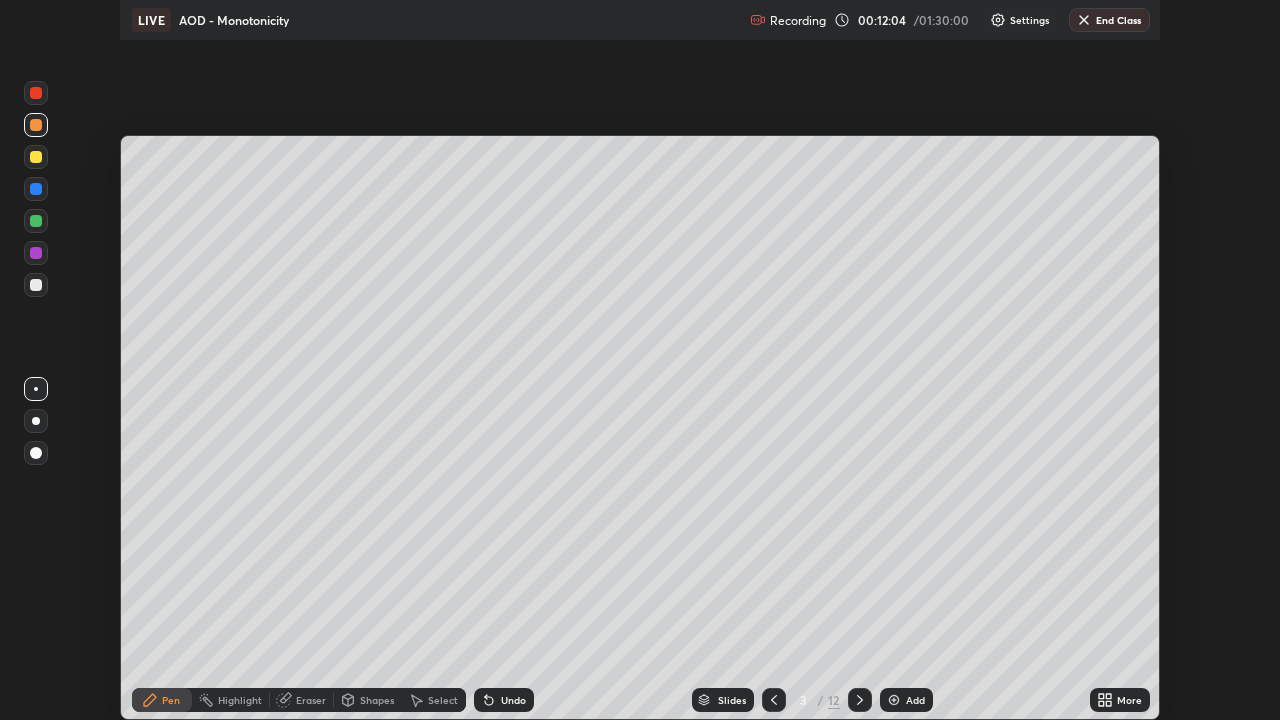 scroll, scrollTop: 99280, scrollLeft: 98720, axis: both 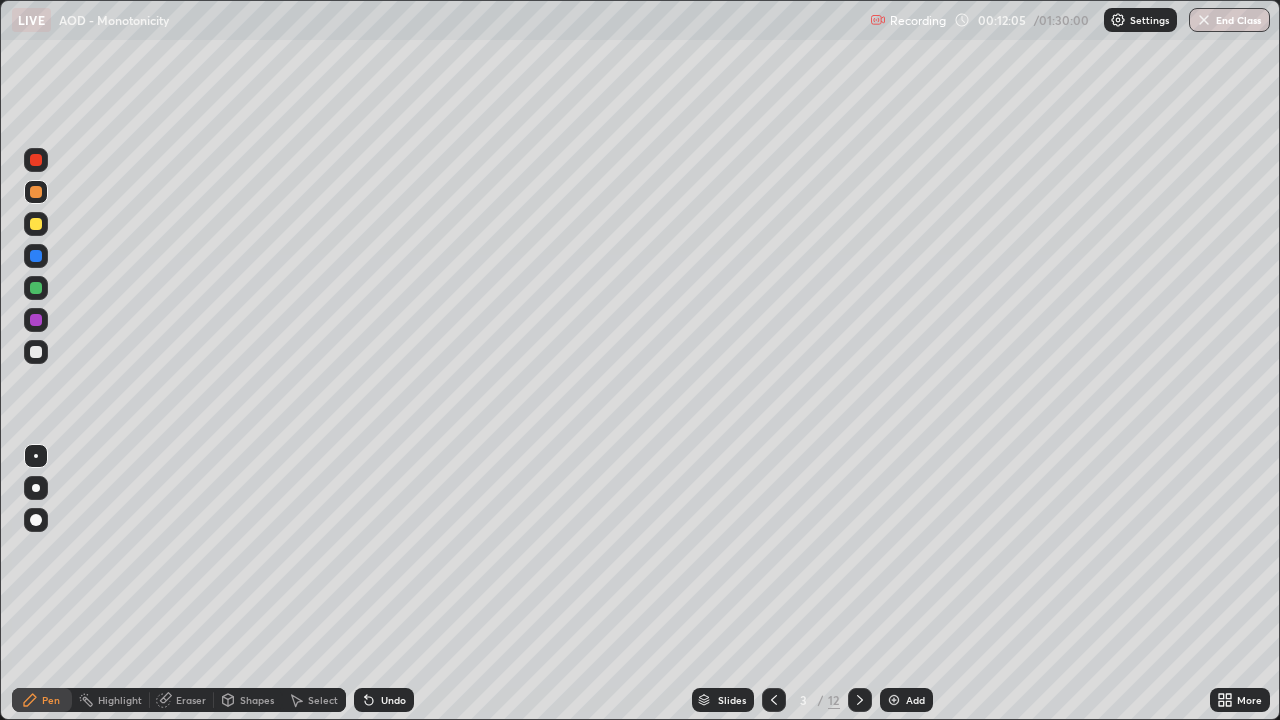 click 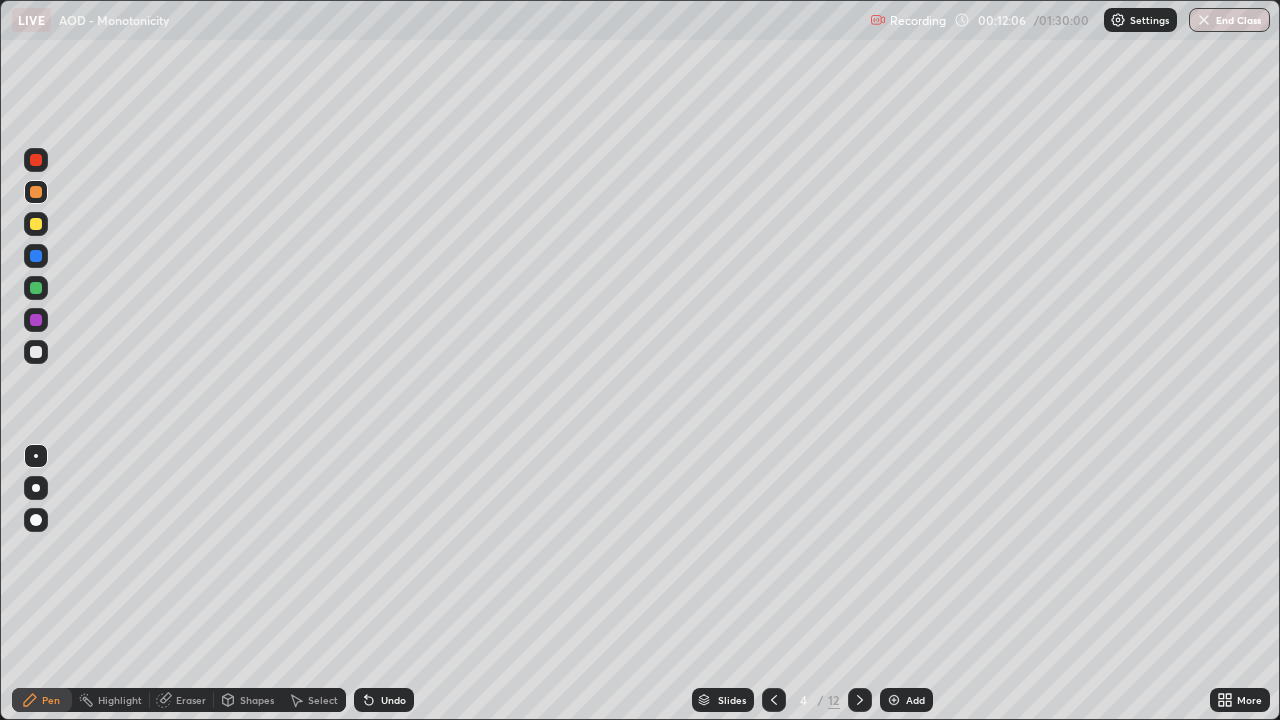 click at bounding box center (36, 352) 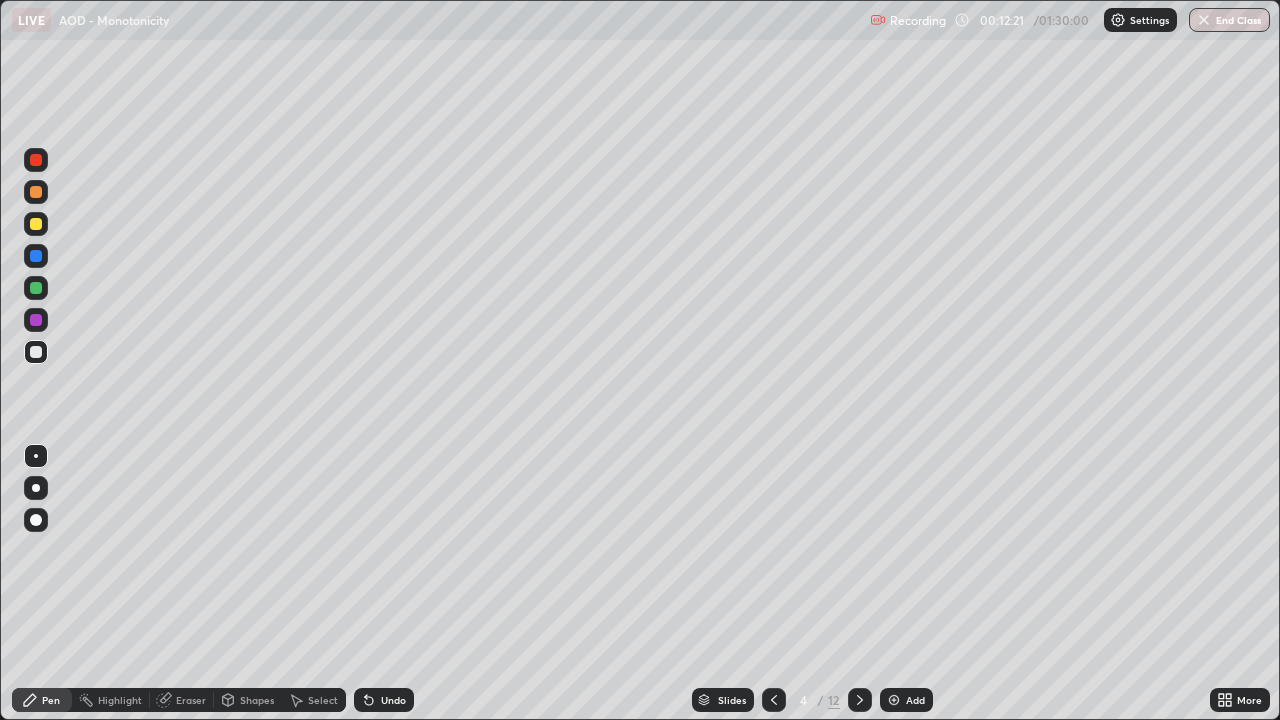click at bounding box center (36, 352) 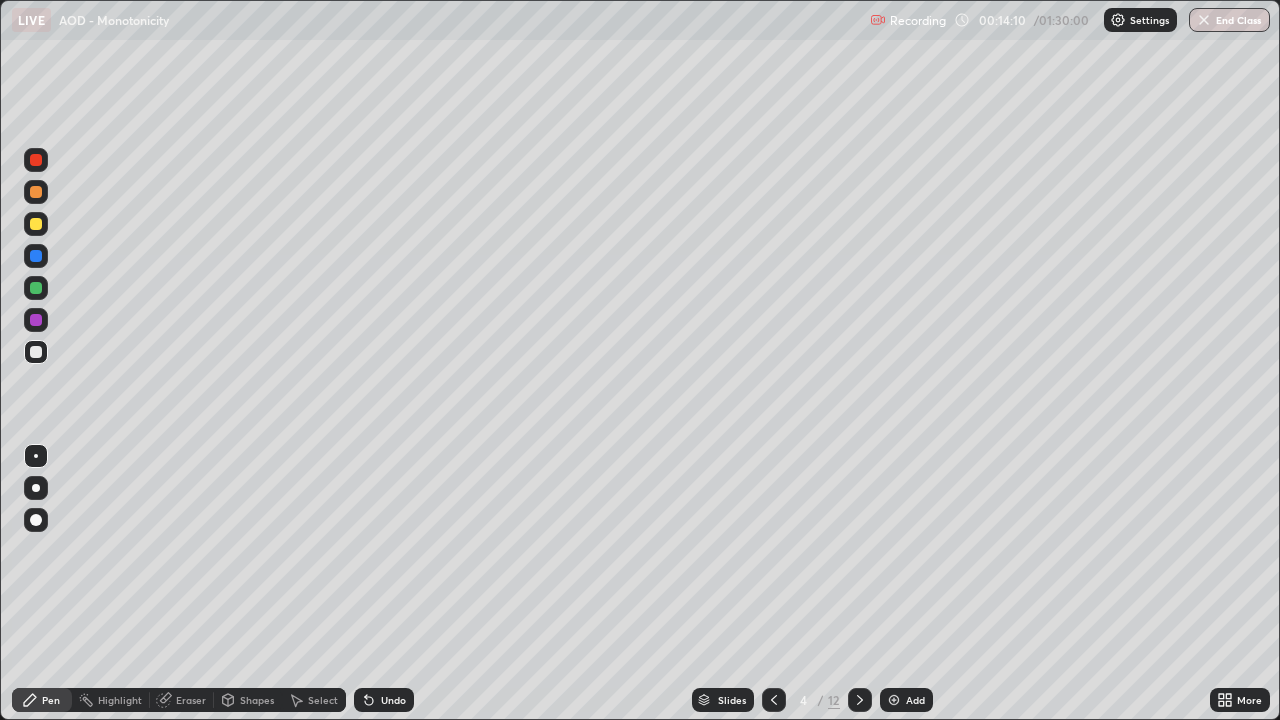 click at bounding box center (36, 224) 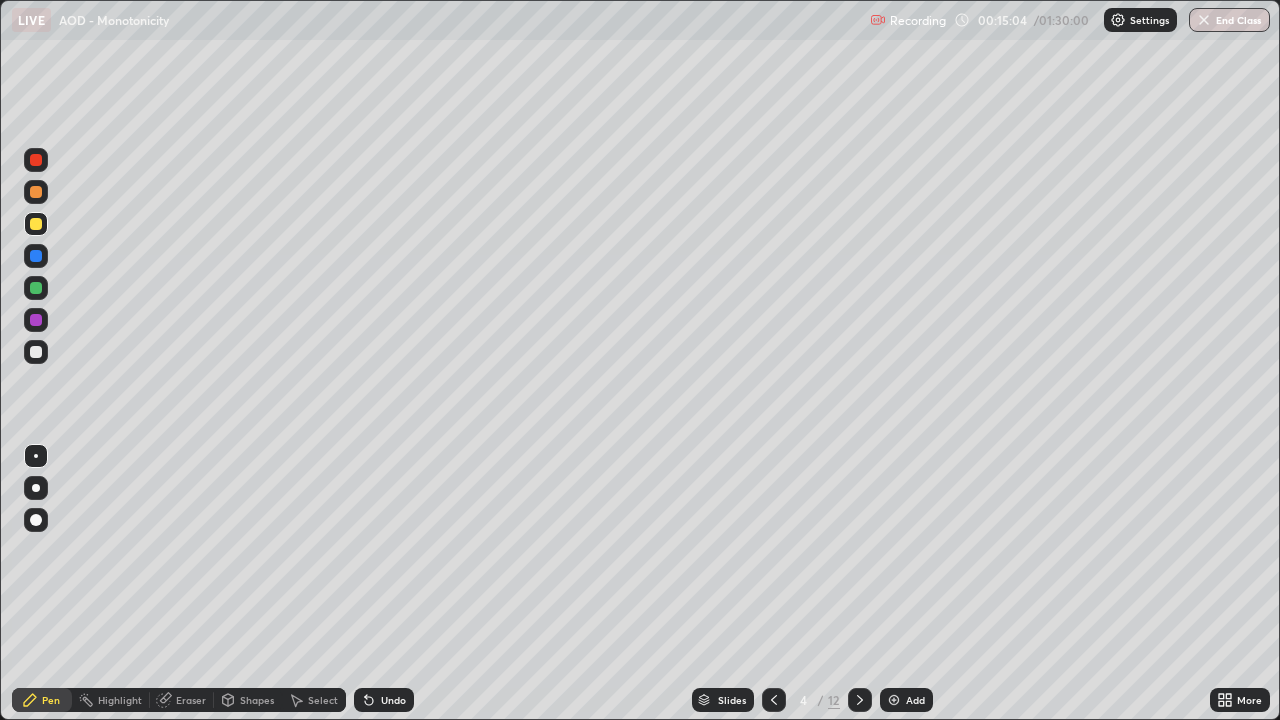 click at bounding box center (36, 192) 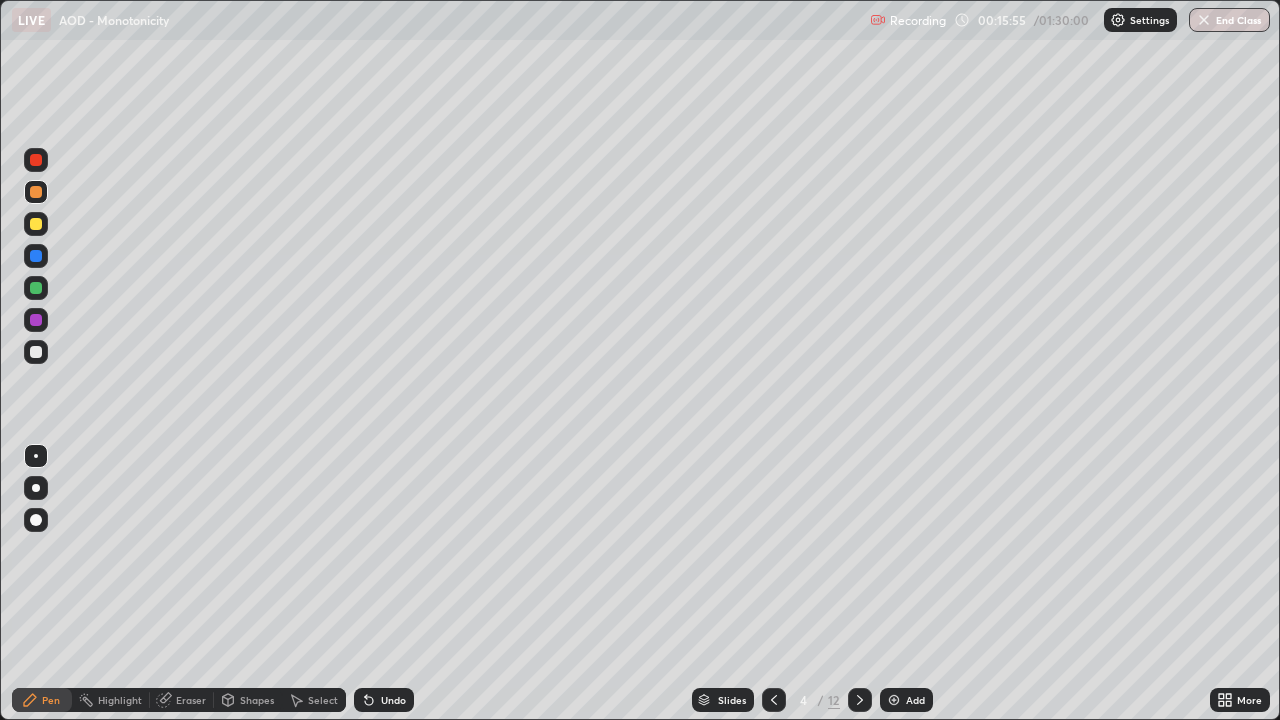 click on "Undo" at bounding box center (384, 700) 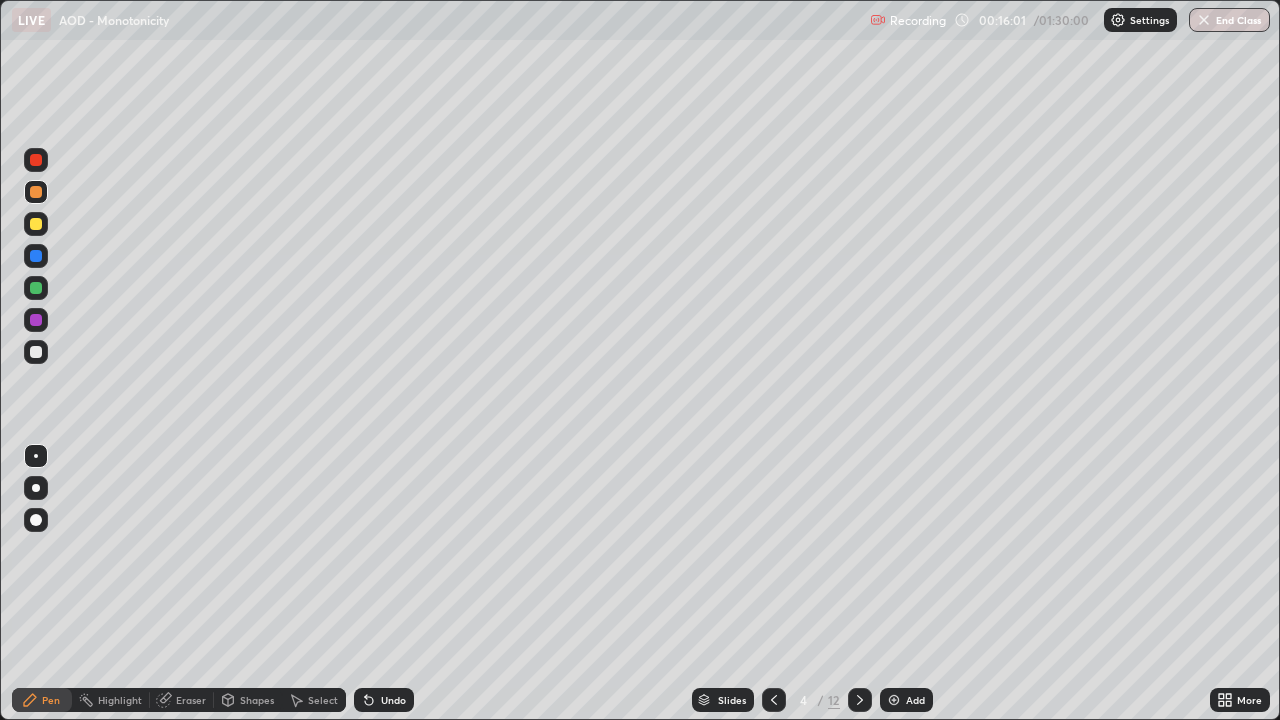 click at bounding box center (36, 288) 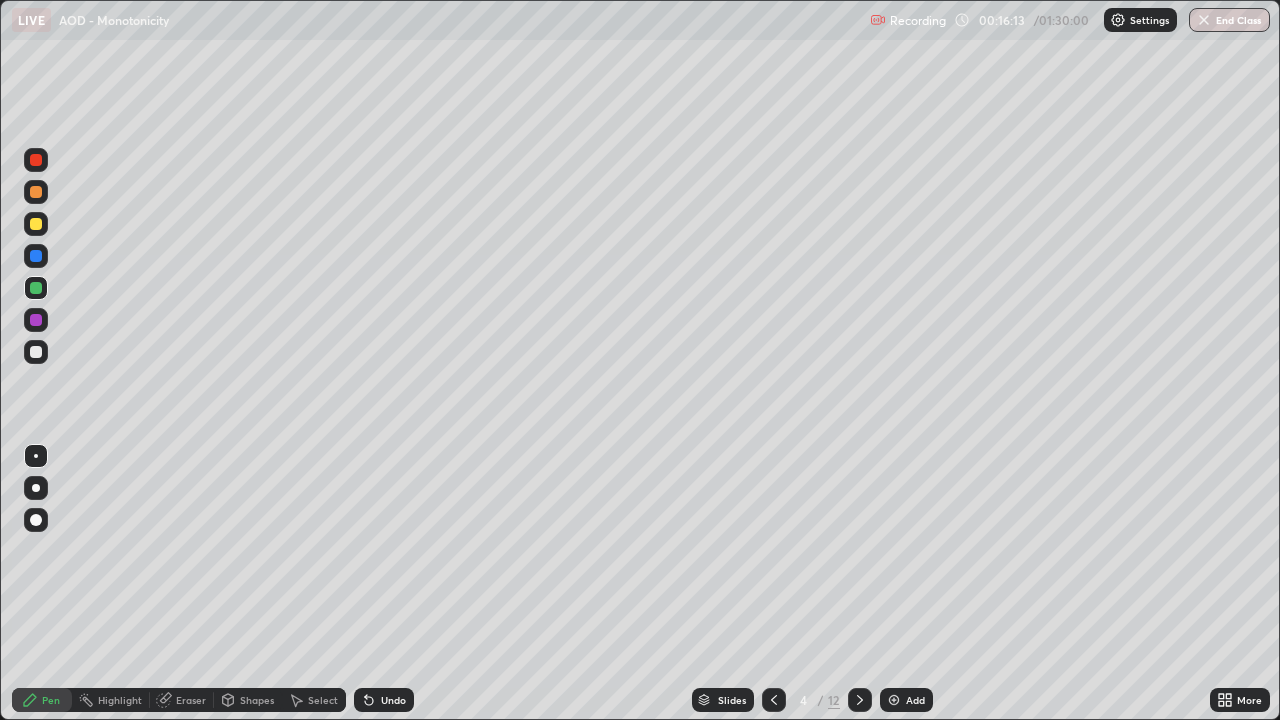 click at bounding box center (36, 192) 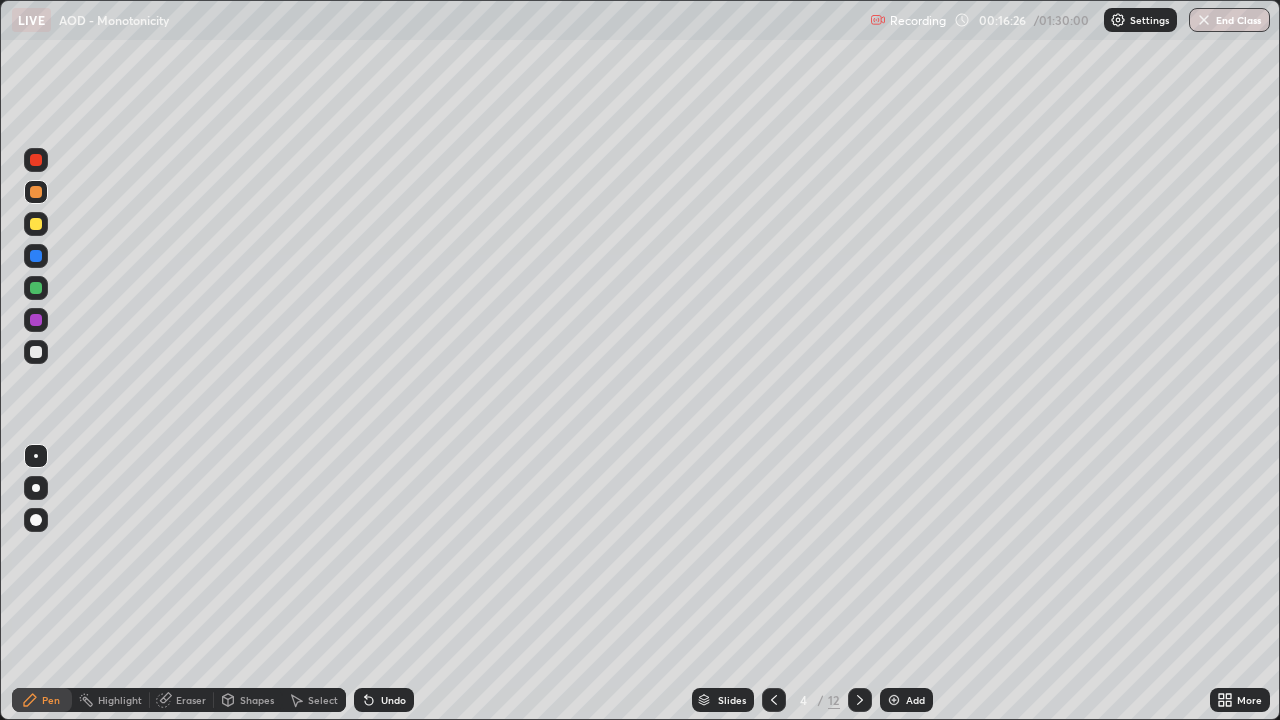 click on "Undo" at bounding box center [393, 700] 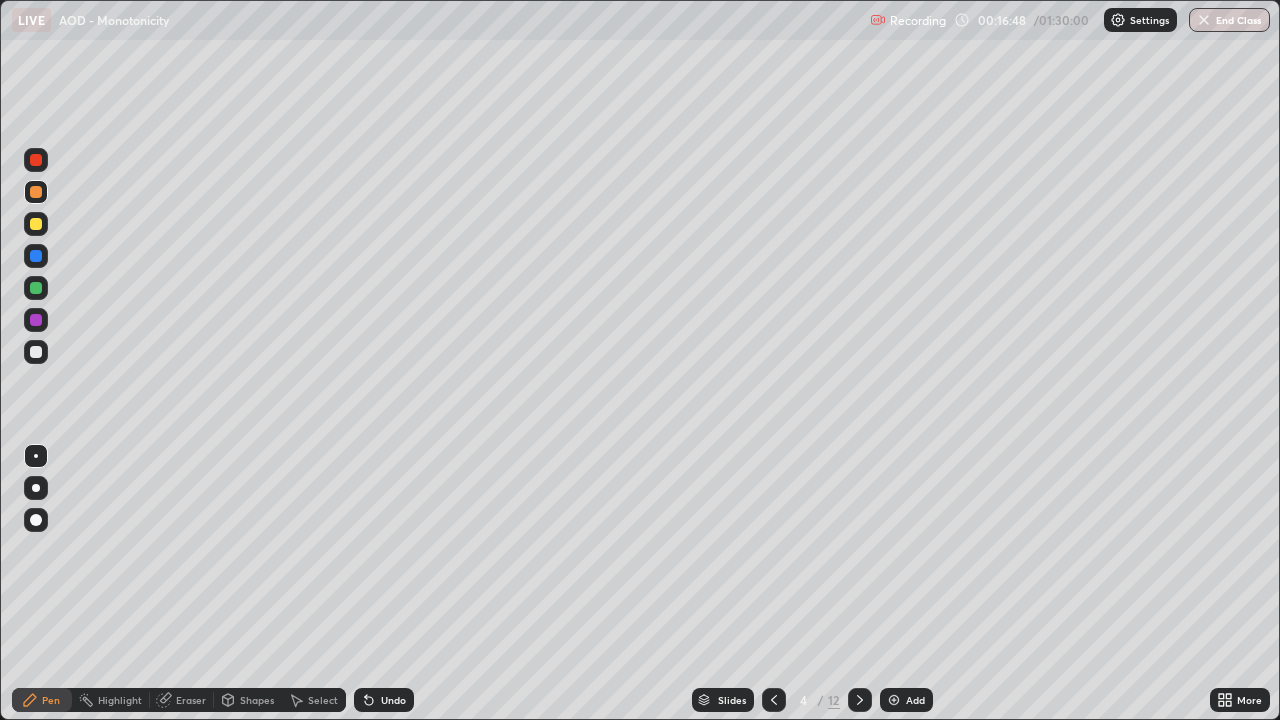 click on "Eraser" at bounding box center [191, 700] 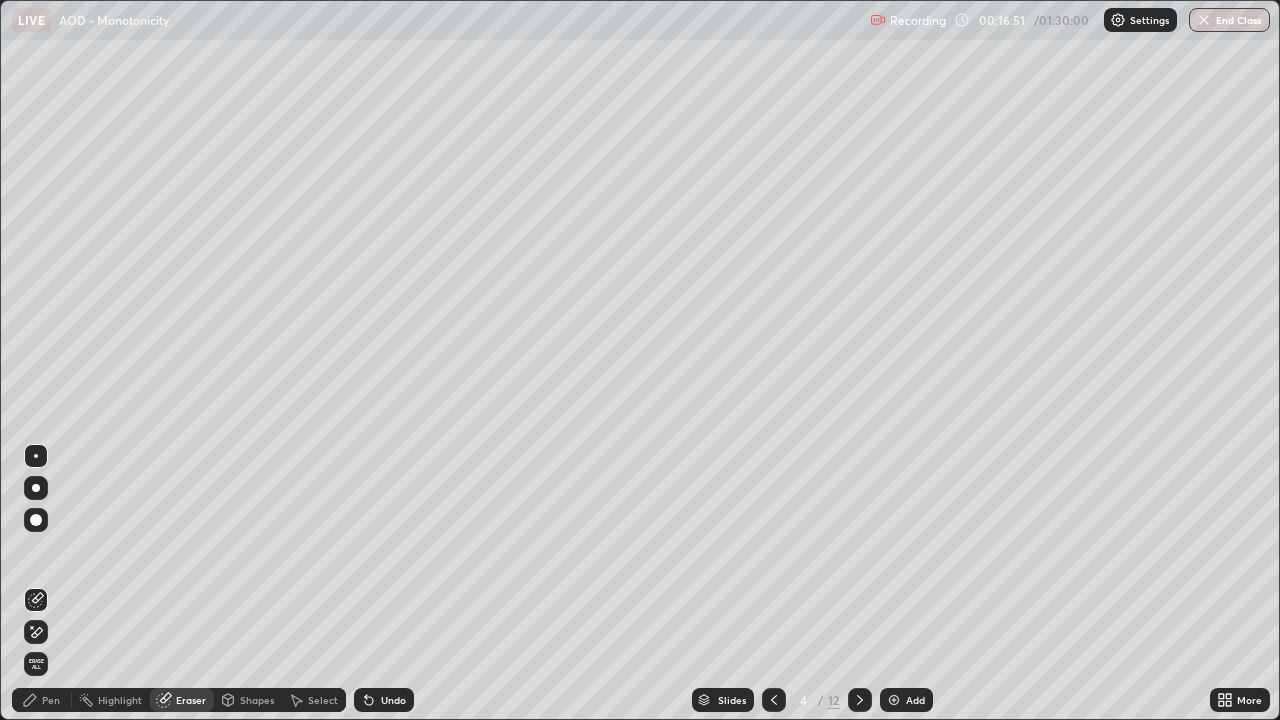 click on "Pen" at bounding box center [42, 700] 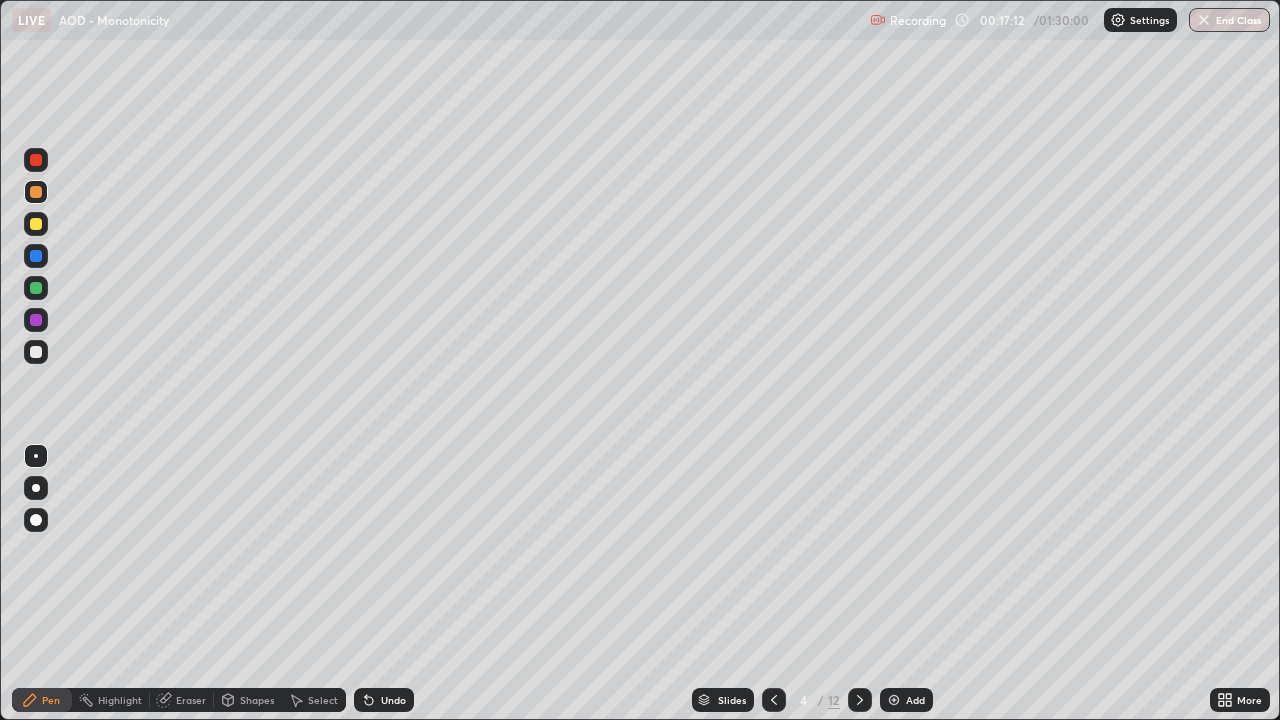 click at bounding box center [36, 224] 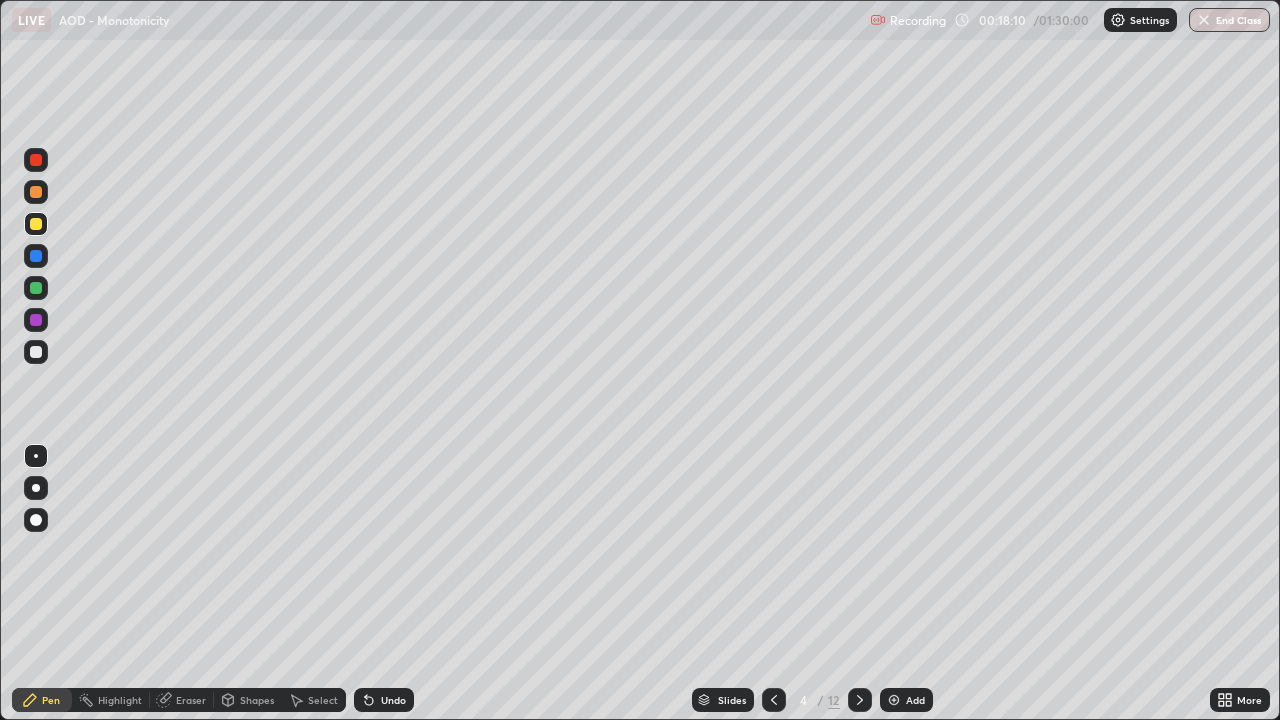 click at bounding box center [36, 352] 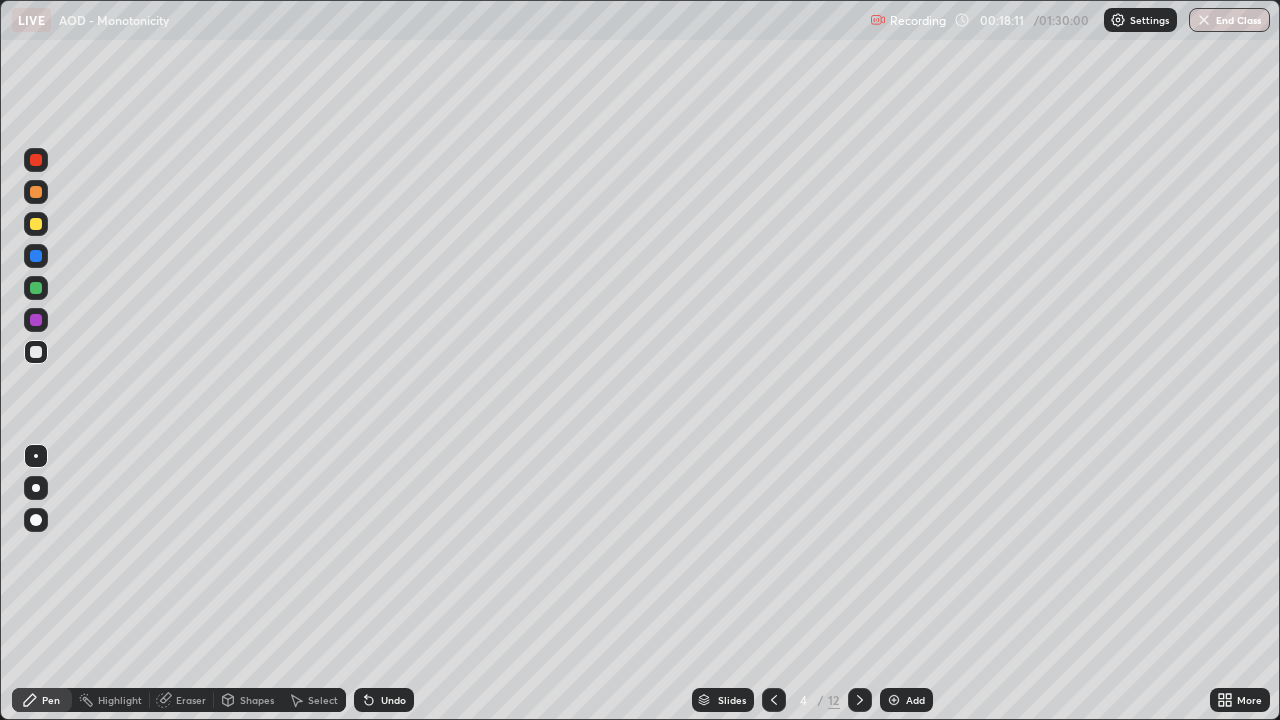 click at bounding box center [860, 700] 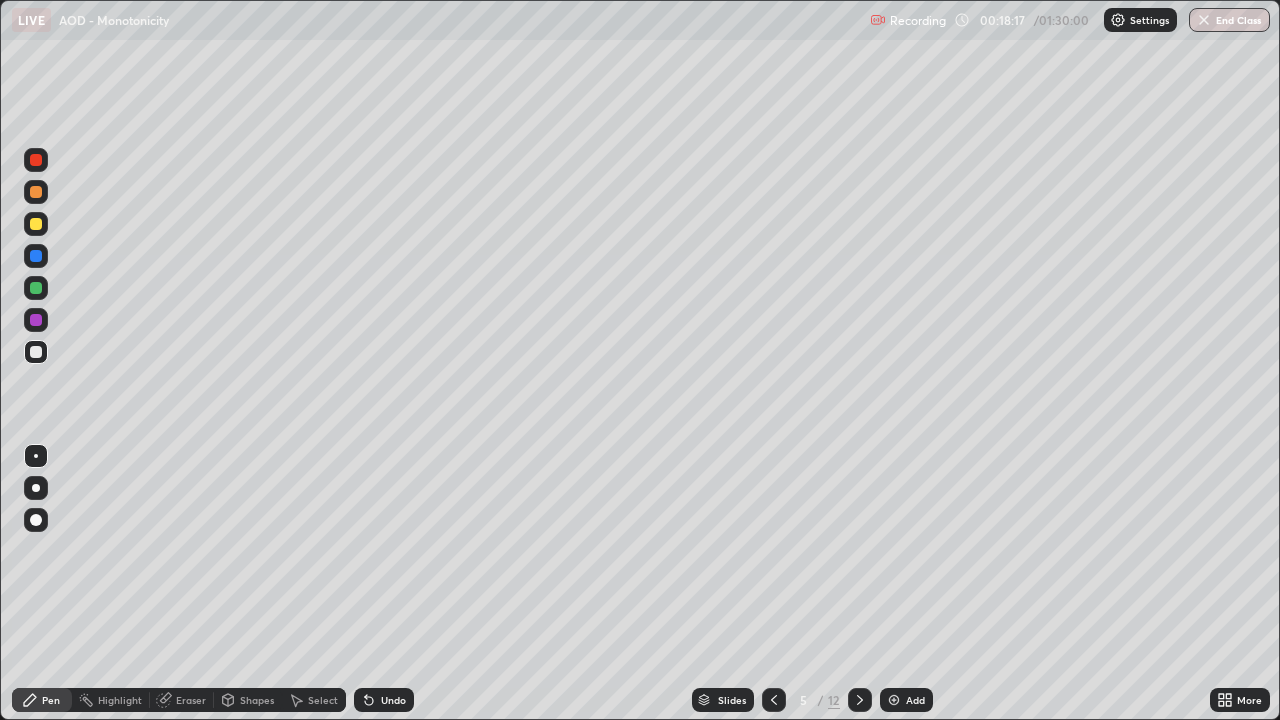 click on "Undo" at bounding box center [384, 700] 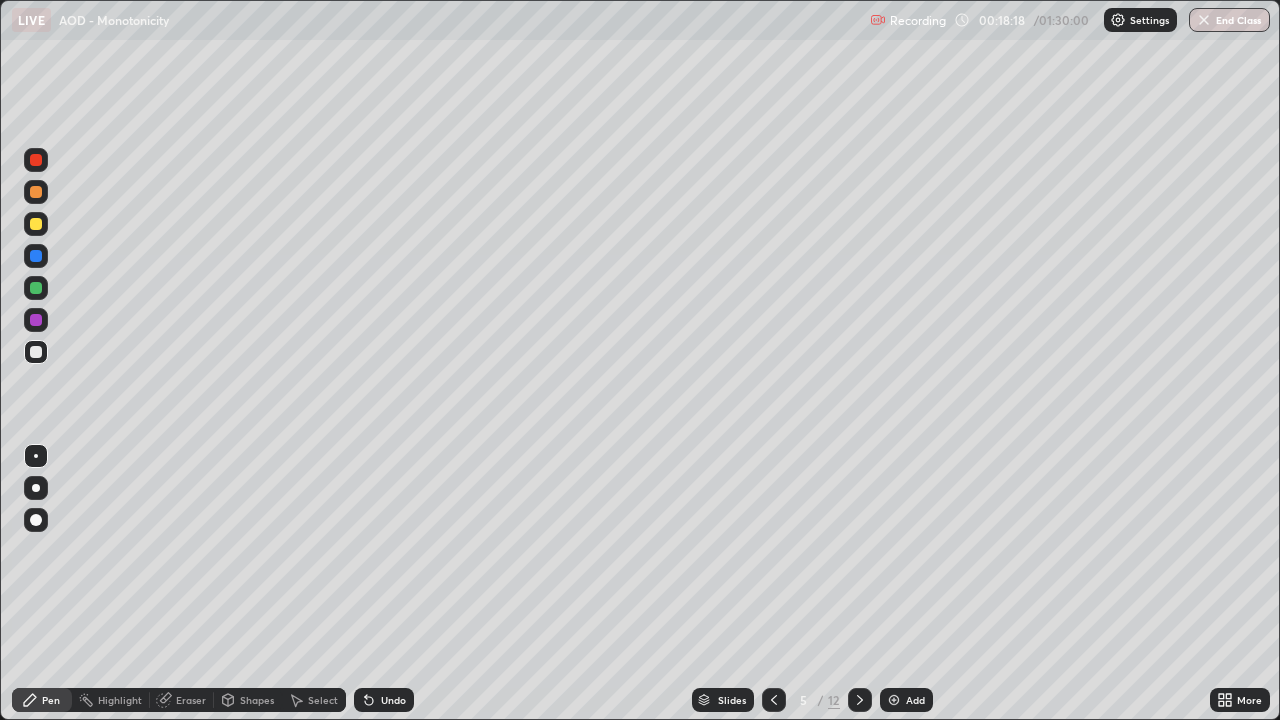 click on "Undo" at bounding box center (393, 700) 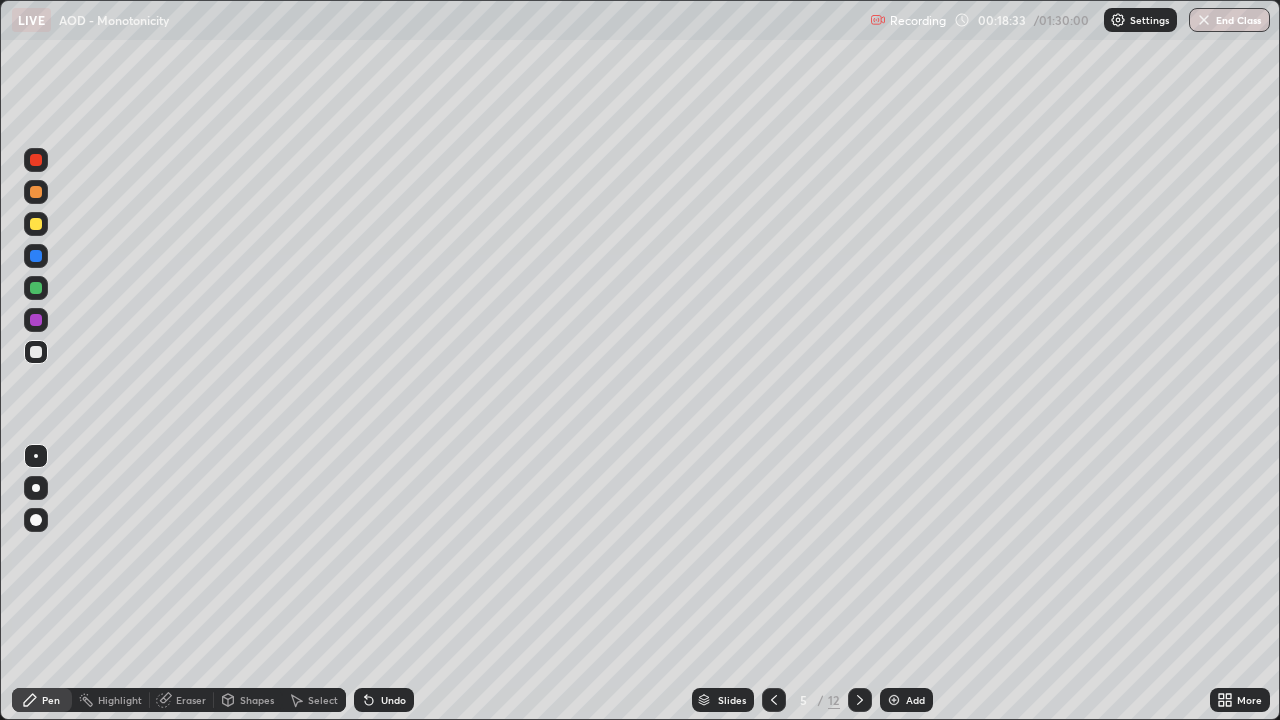 click at bounding box center (36, 224) 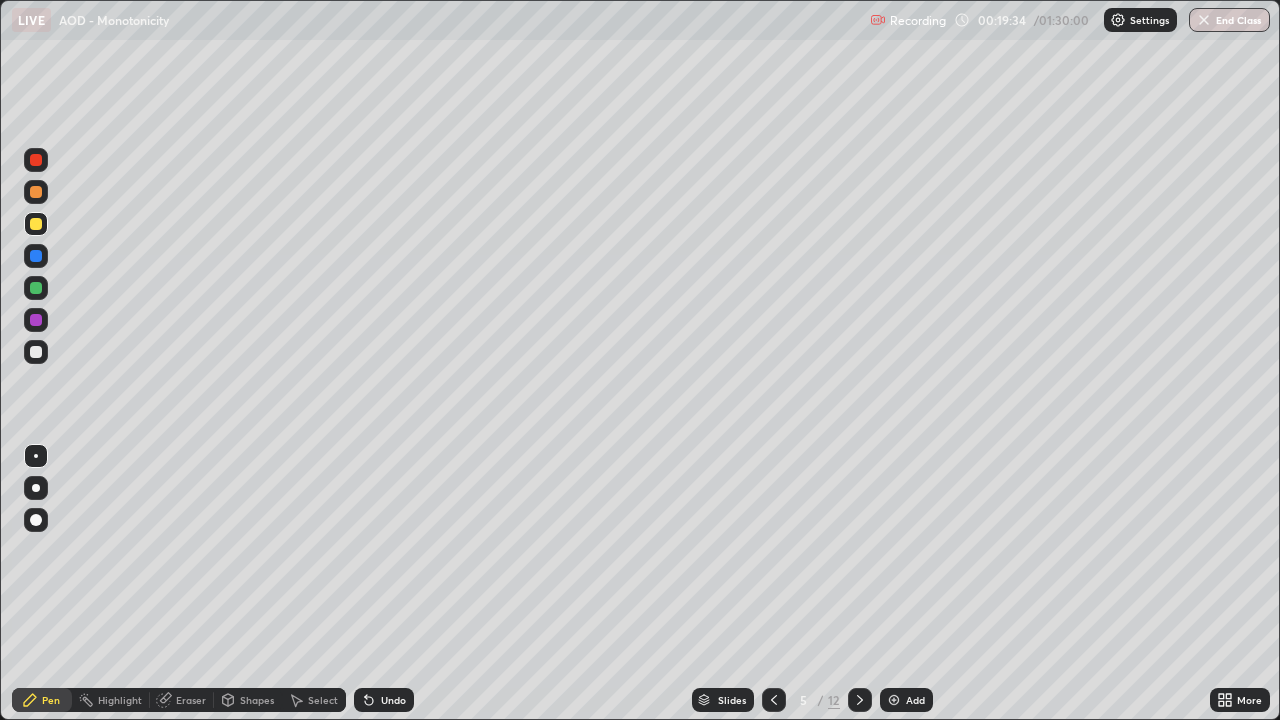 click 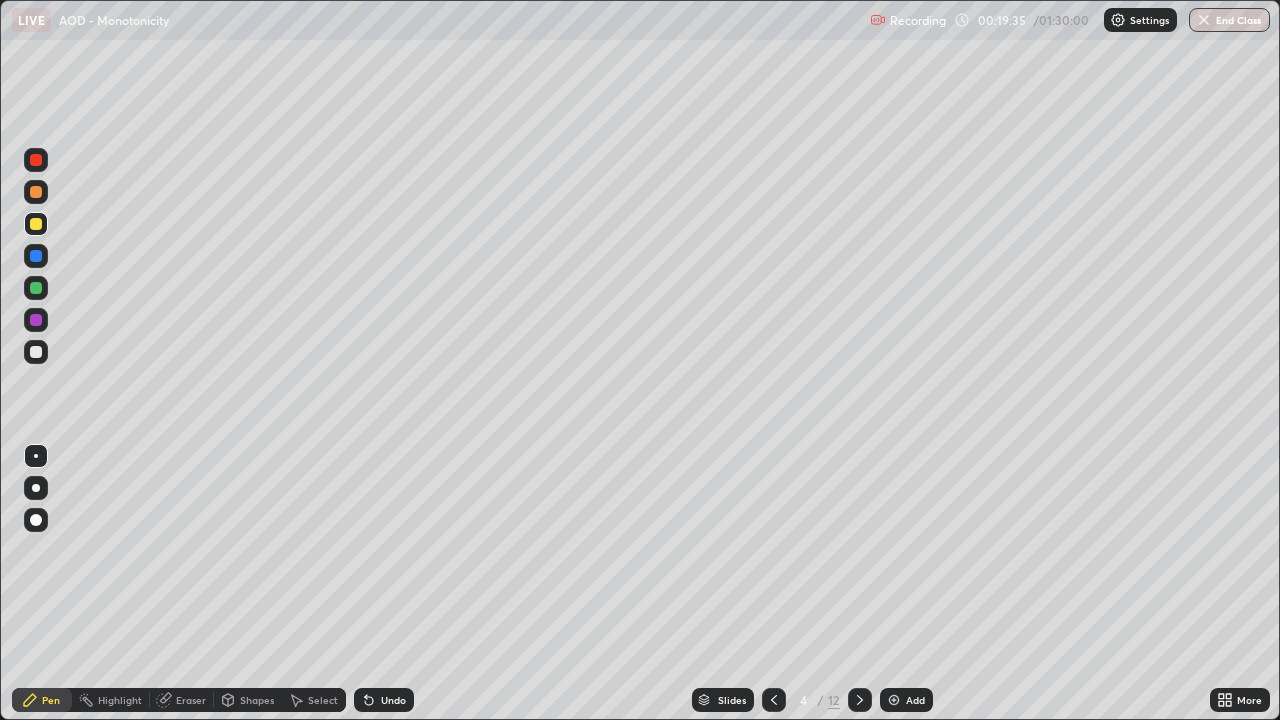 click 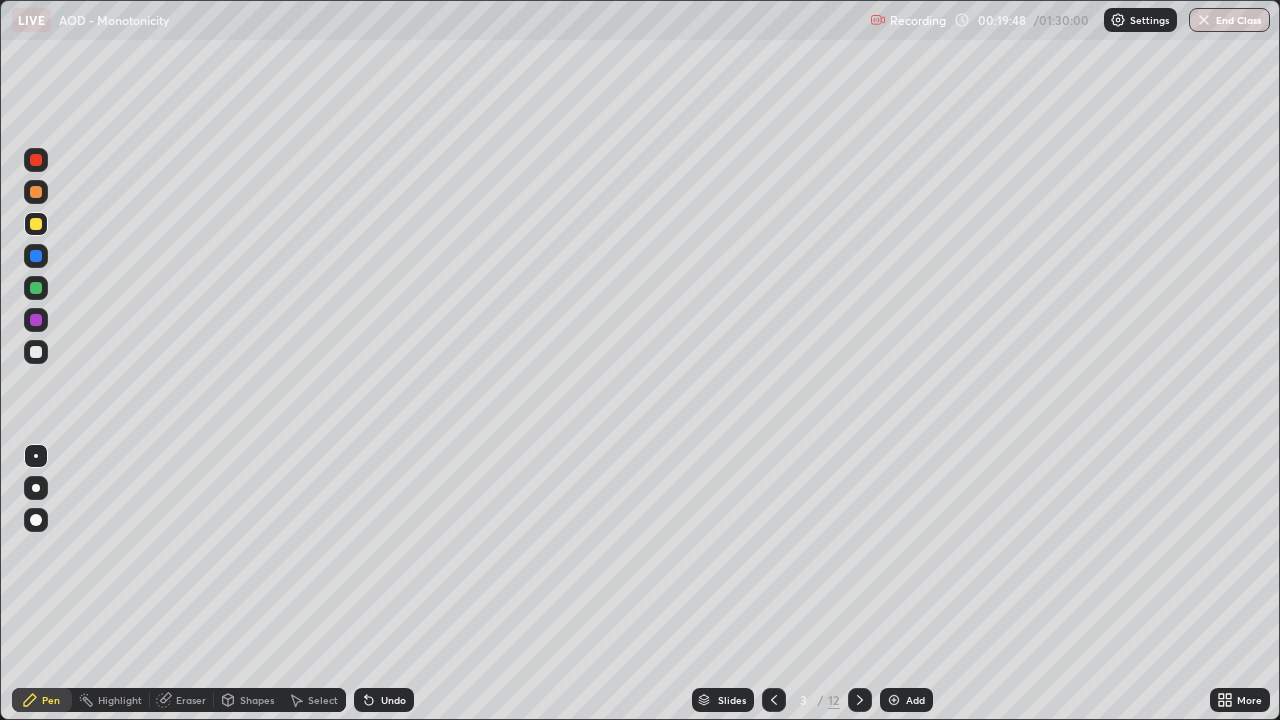 click 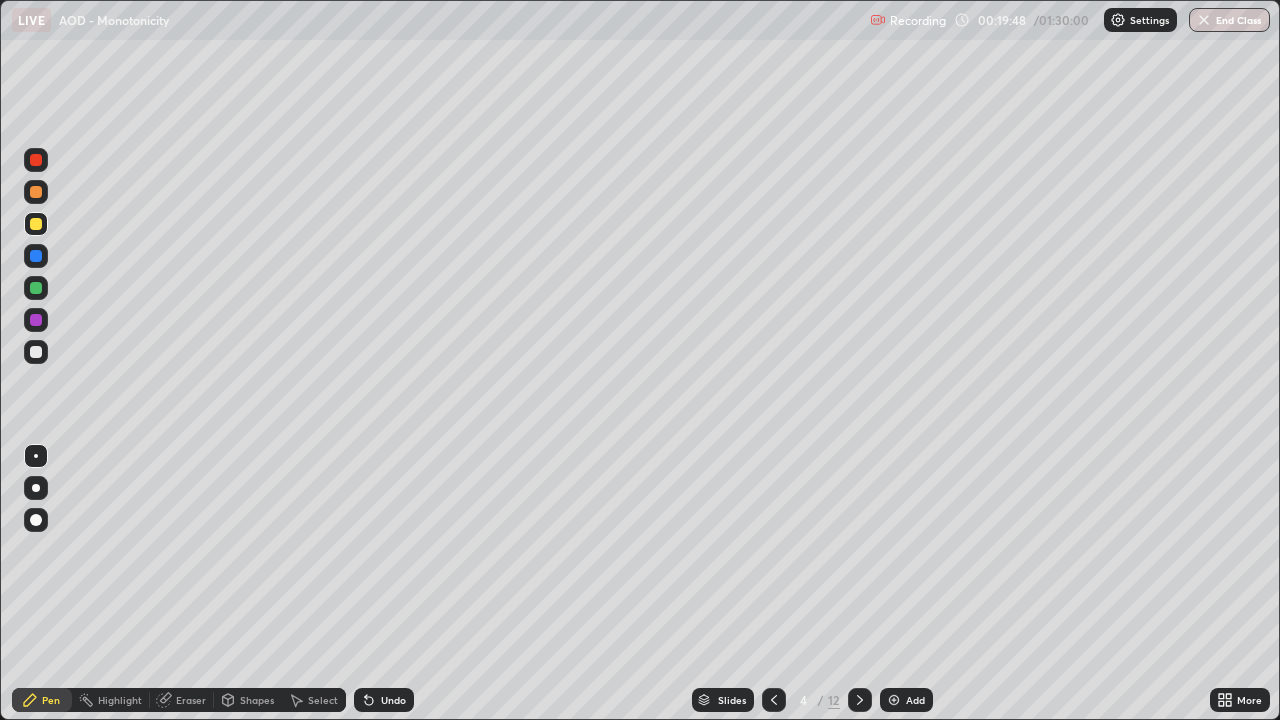 click 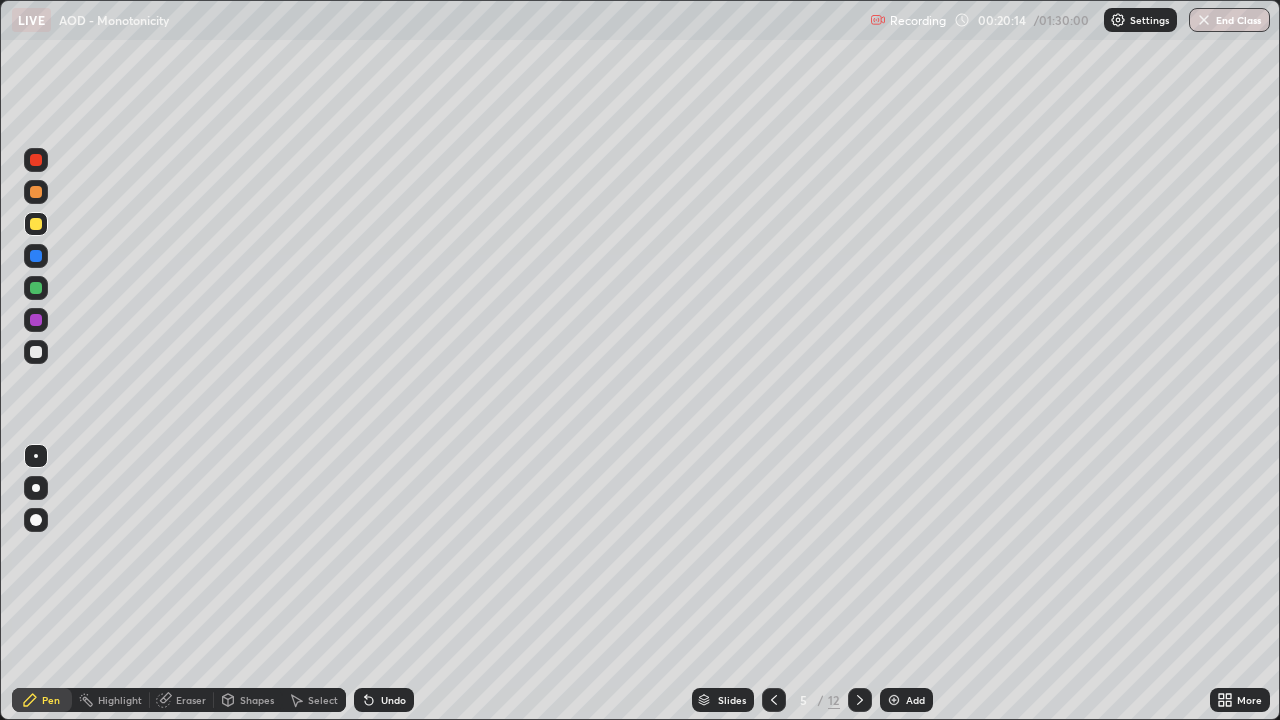 click at bounding box center (36, 192) 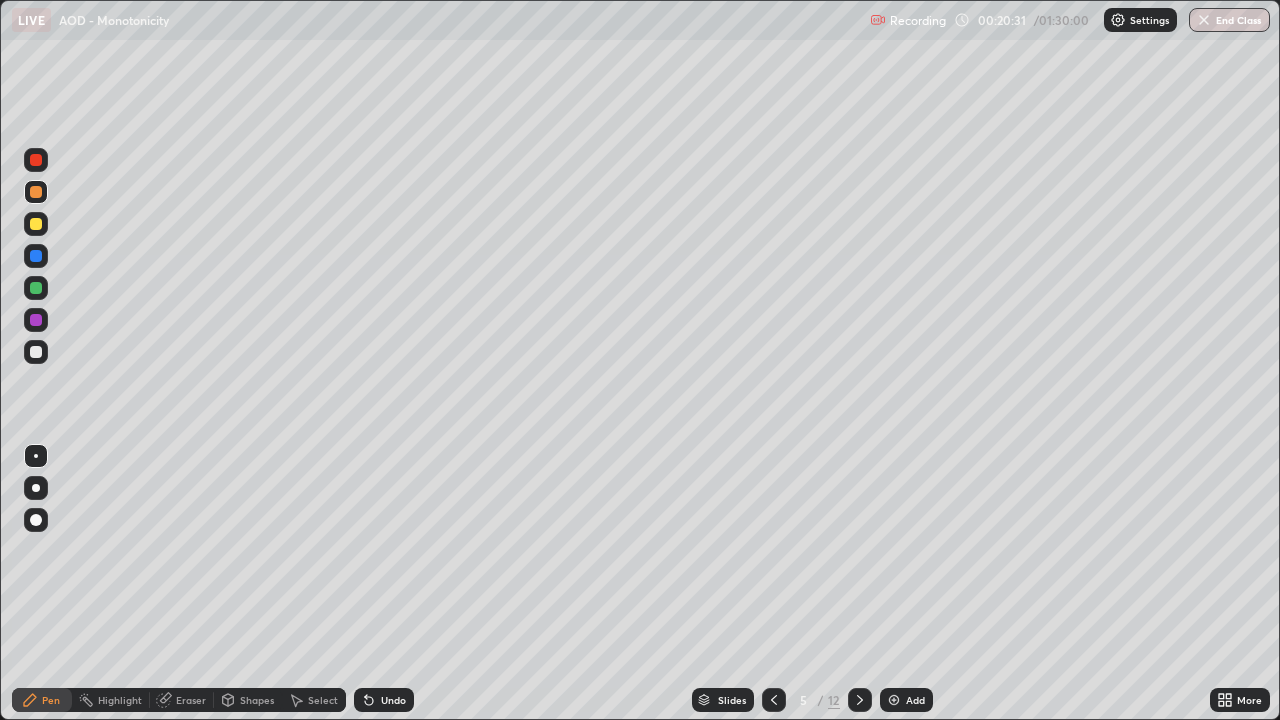 click at bounding box center [36, 288] 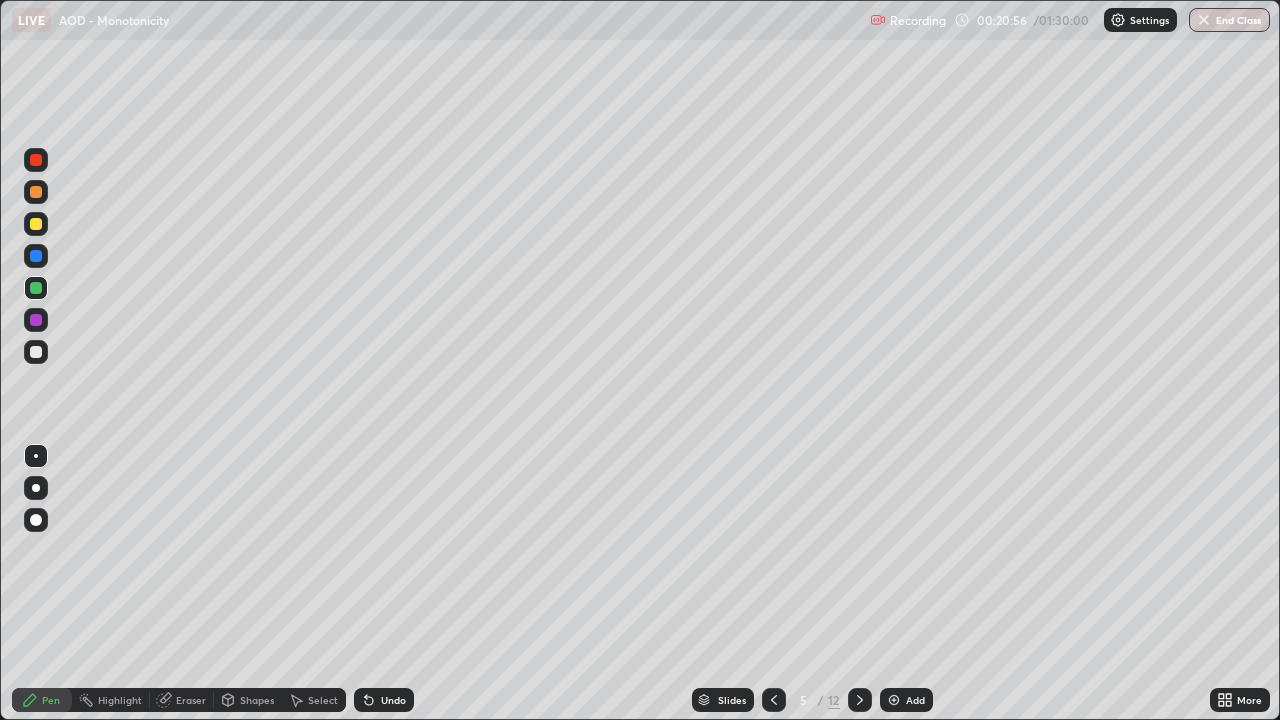 click on "Undo" at bounding box center [393, 700] 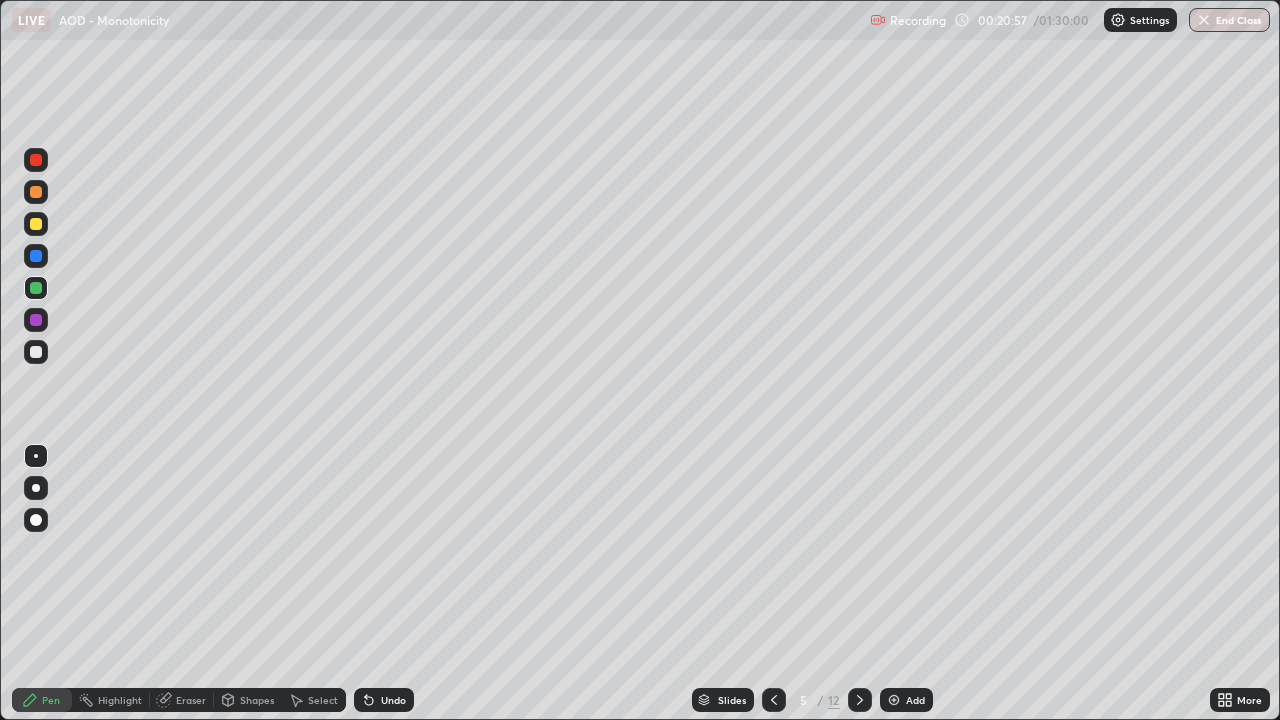 click on "Undo" at bounding box center (393, 700) 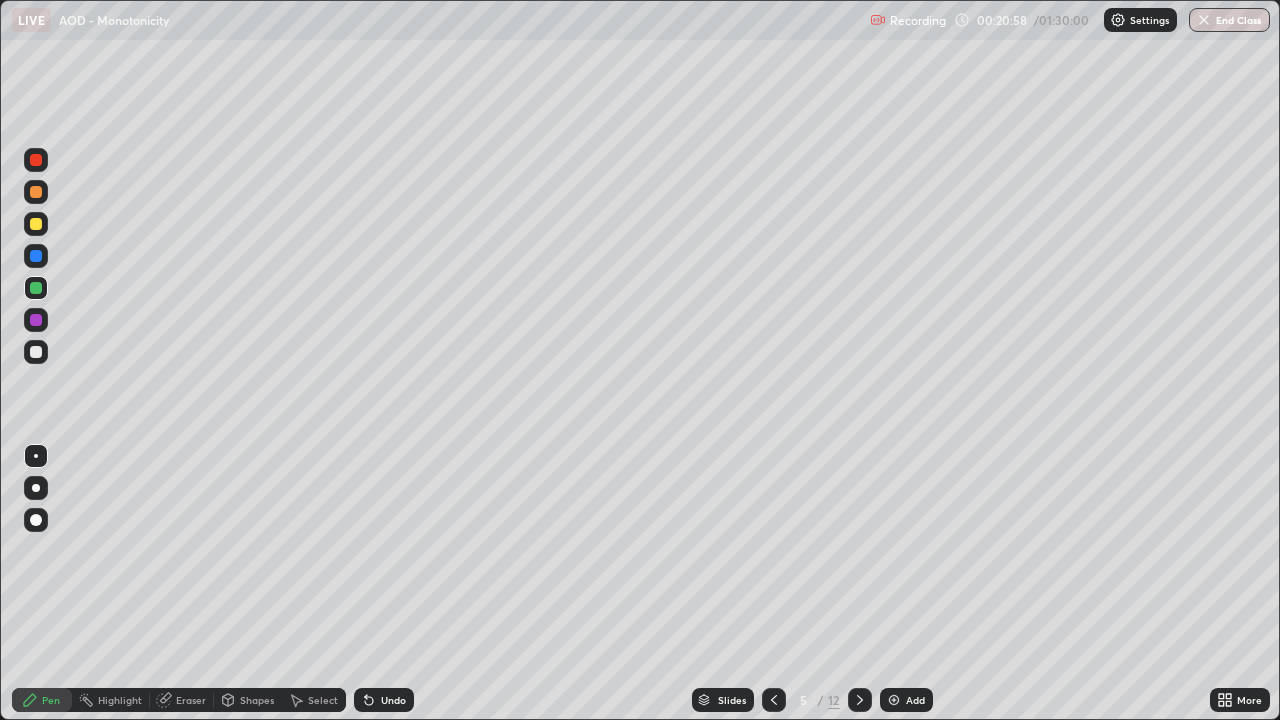 click at bounding box center (36, 224) 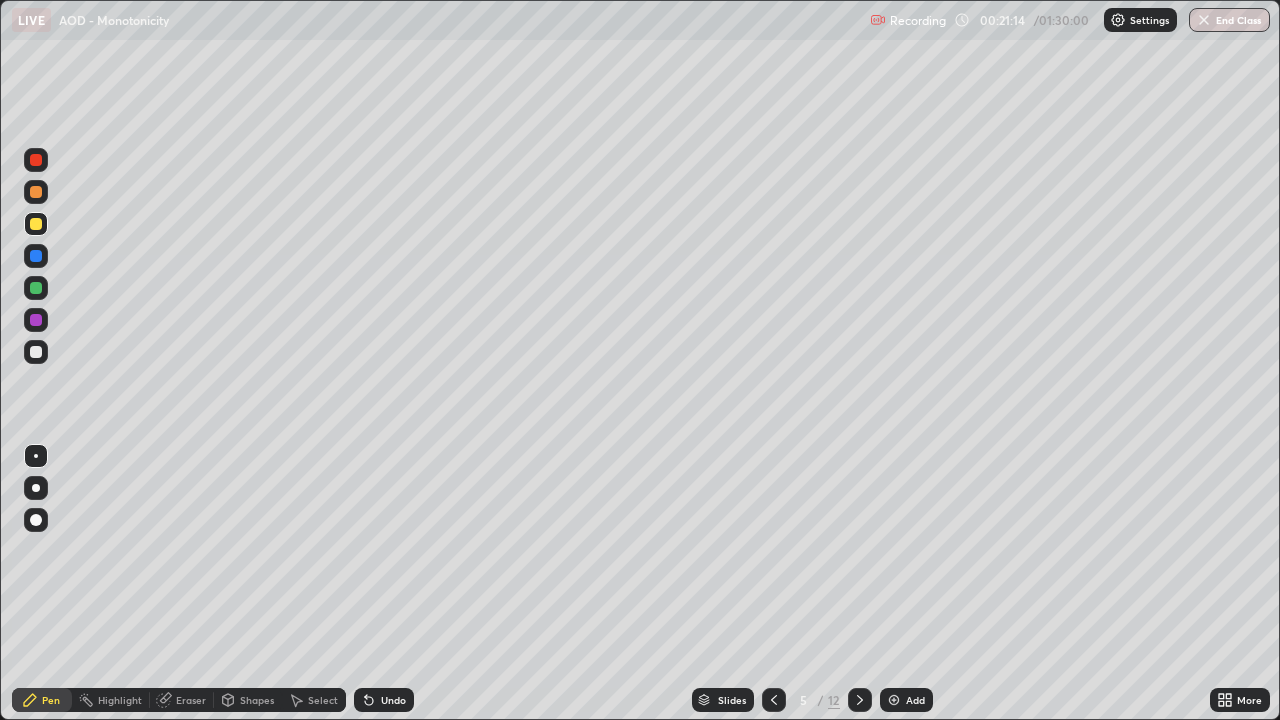 click at bounding box center (36, 352) 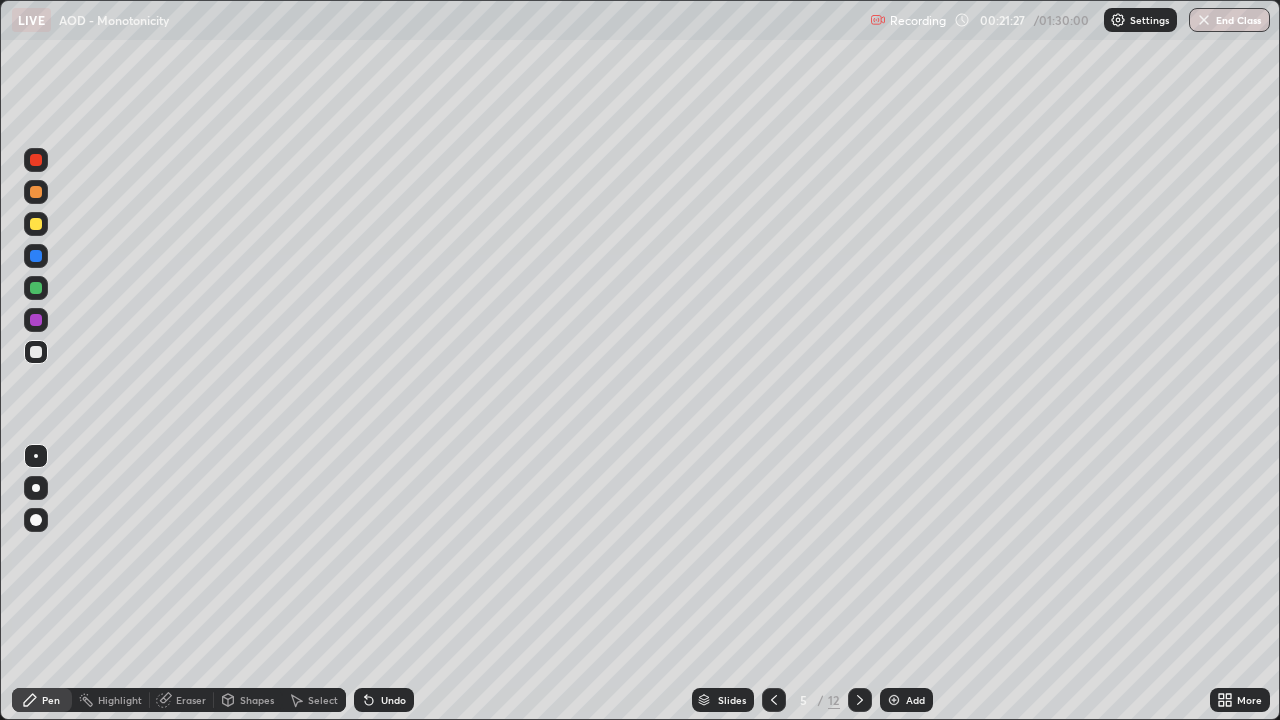 click at bounding box center [36, 192] 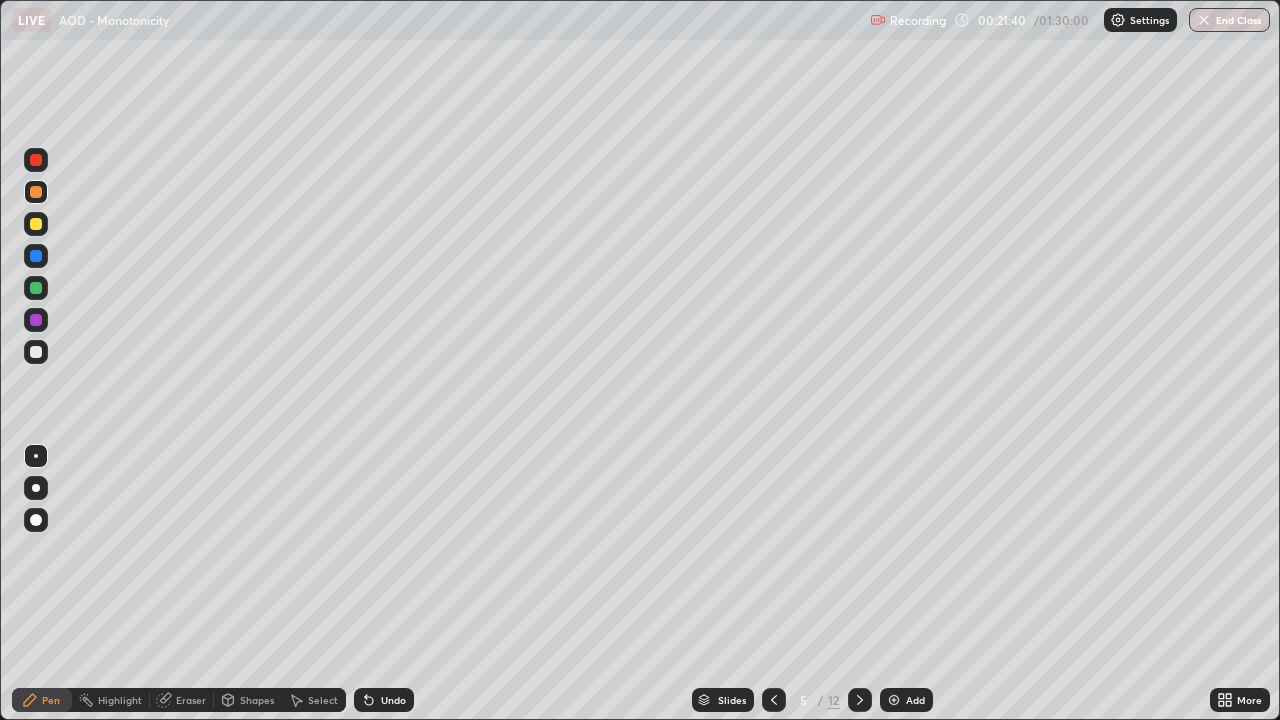 click at bounding box center [36, 224] 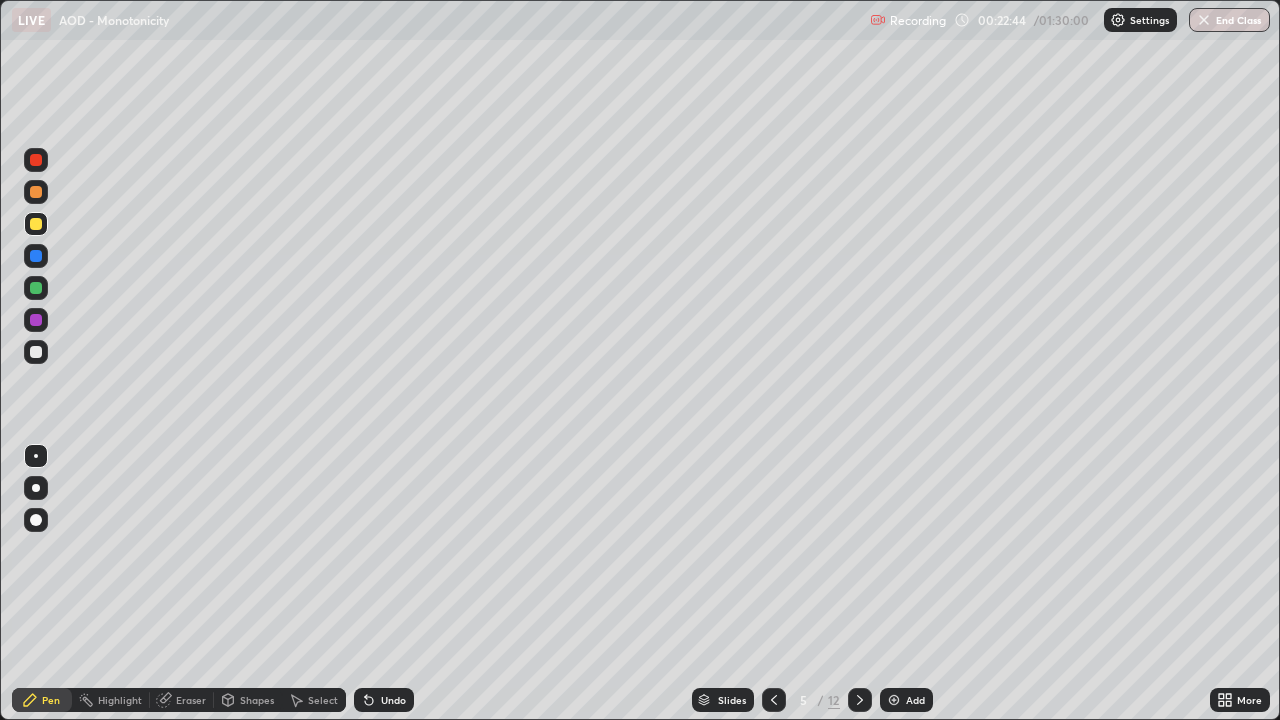 click at bounding box center [36, 288] 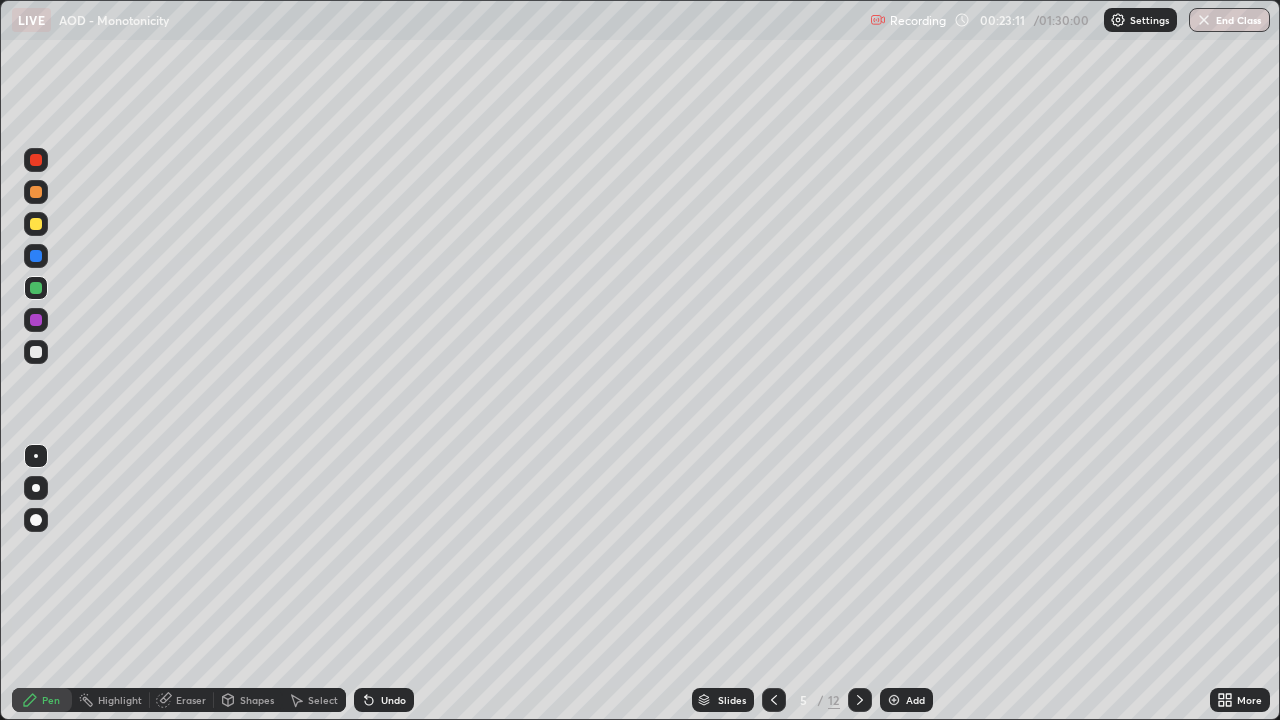 click at bounding box center [36, 224] 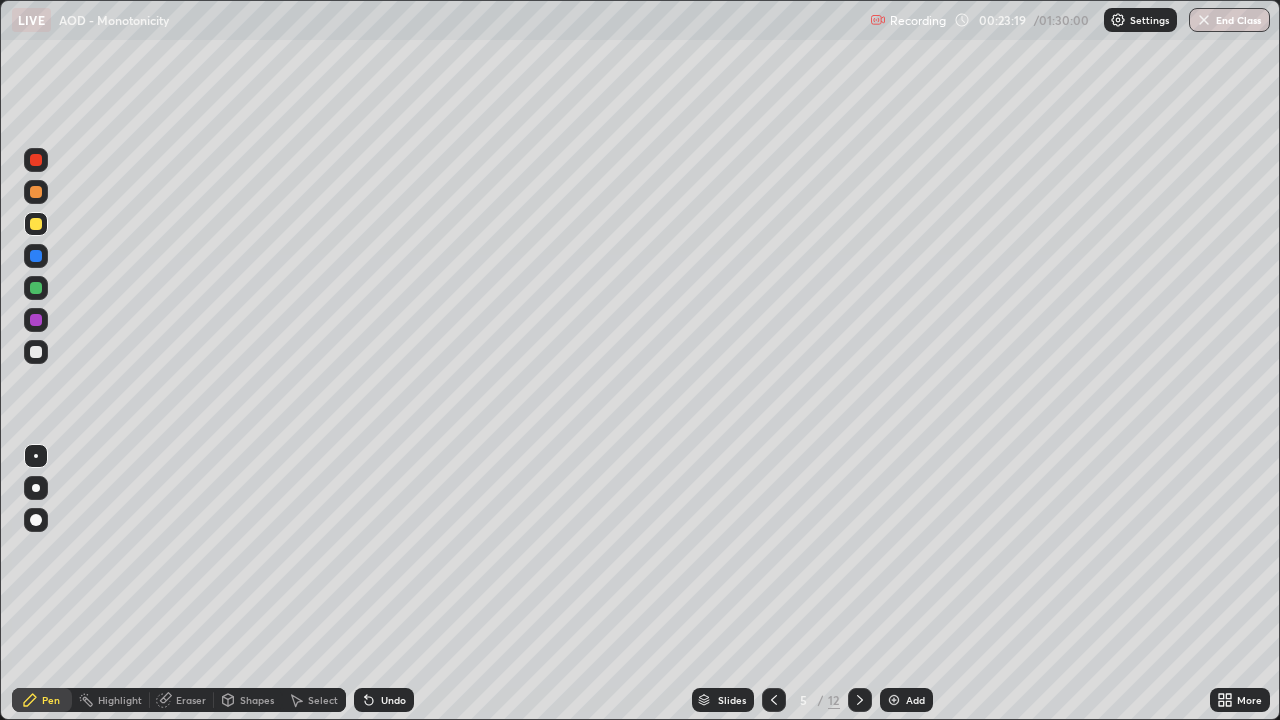 click on "Undo" at bounding box center [393, 700] 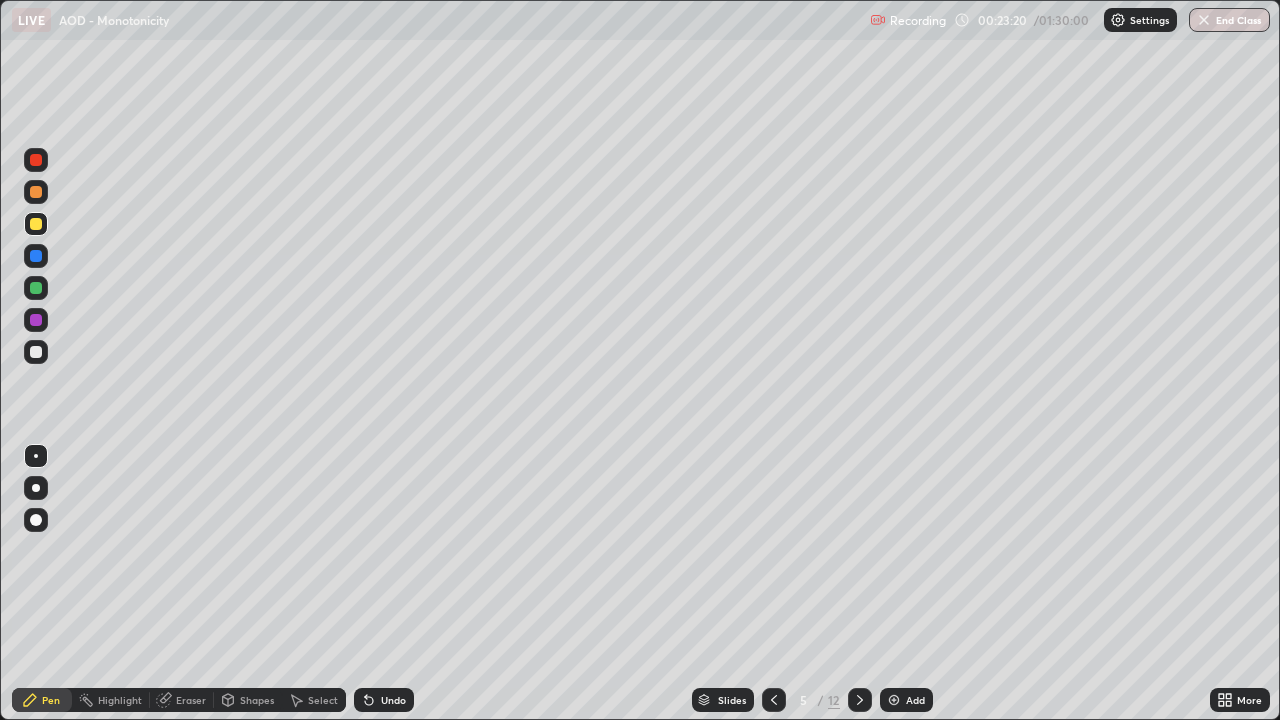 click on "Undo" at bounding box center [393, 700] 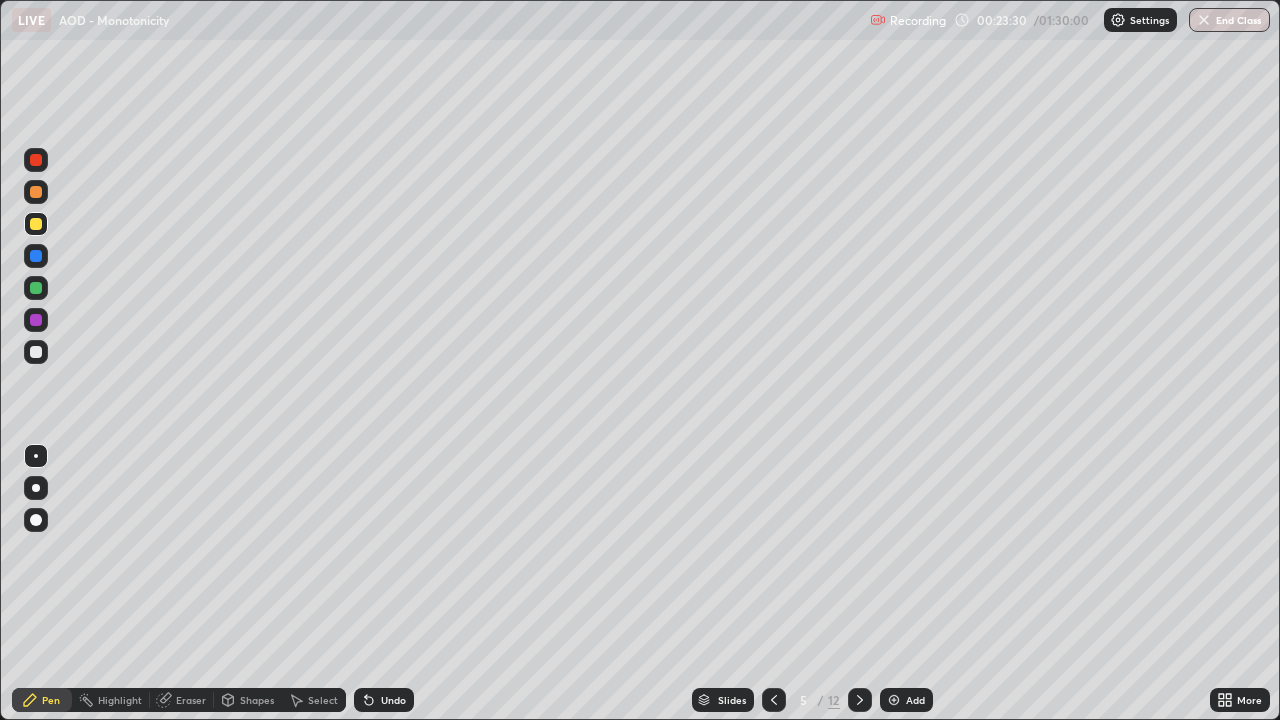 click on "Eraser" at bounding box center [191, 700] 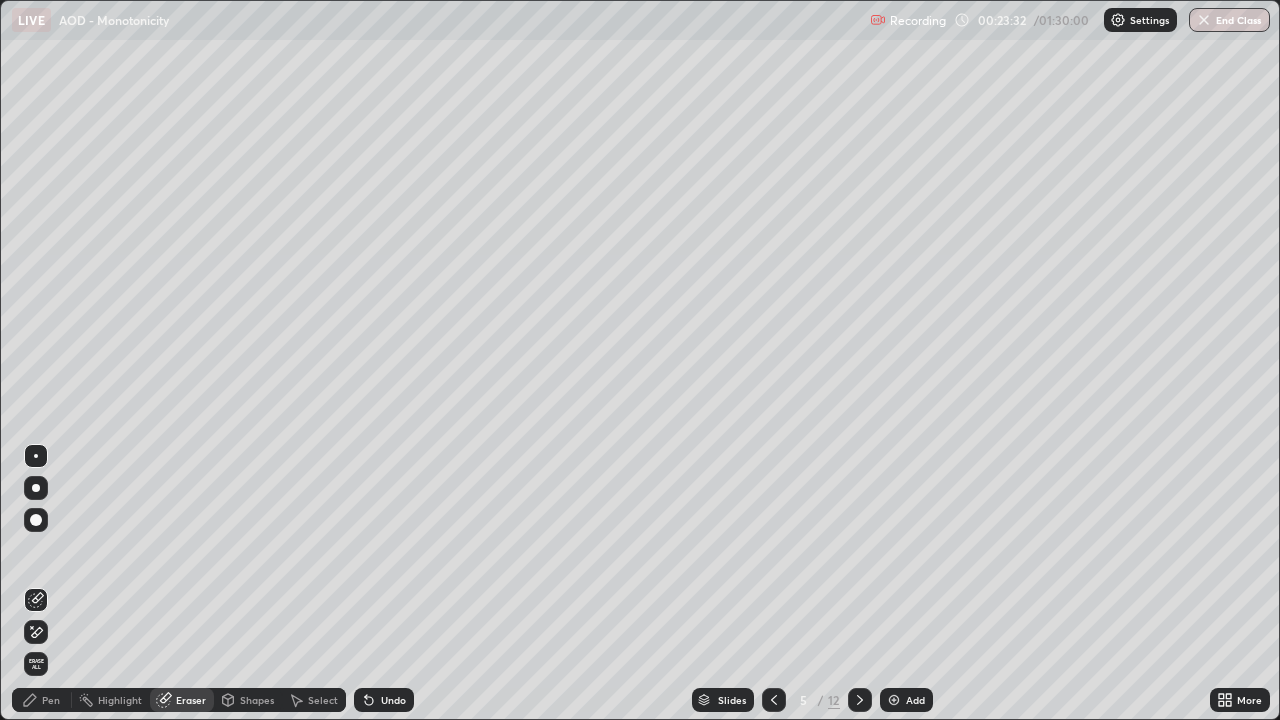 click on "Pen" at bounding box center [51, 700] 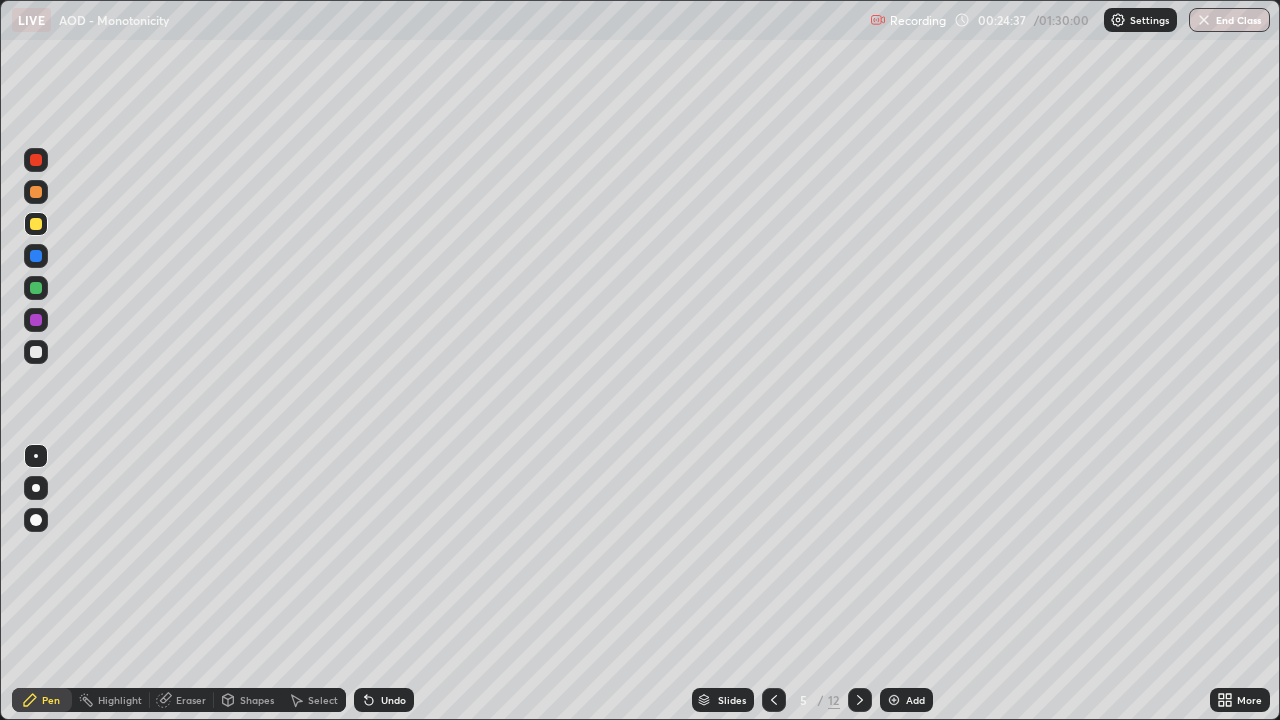 click at bounding box center [36, 352] 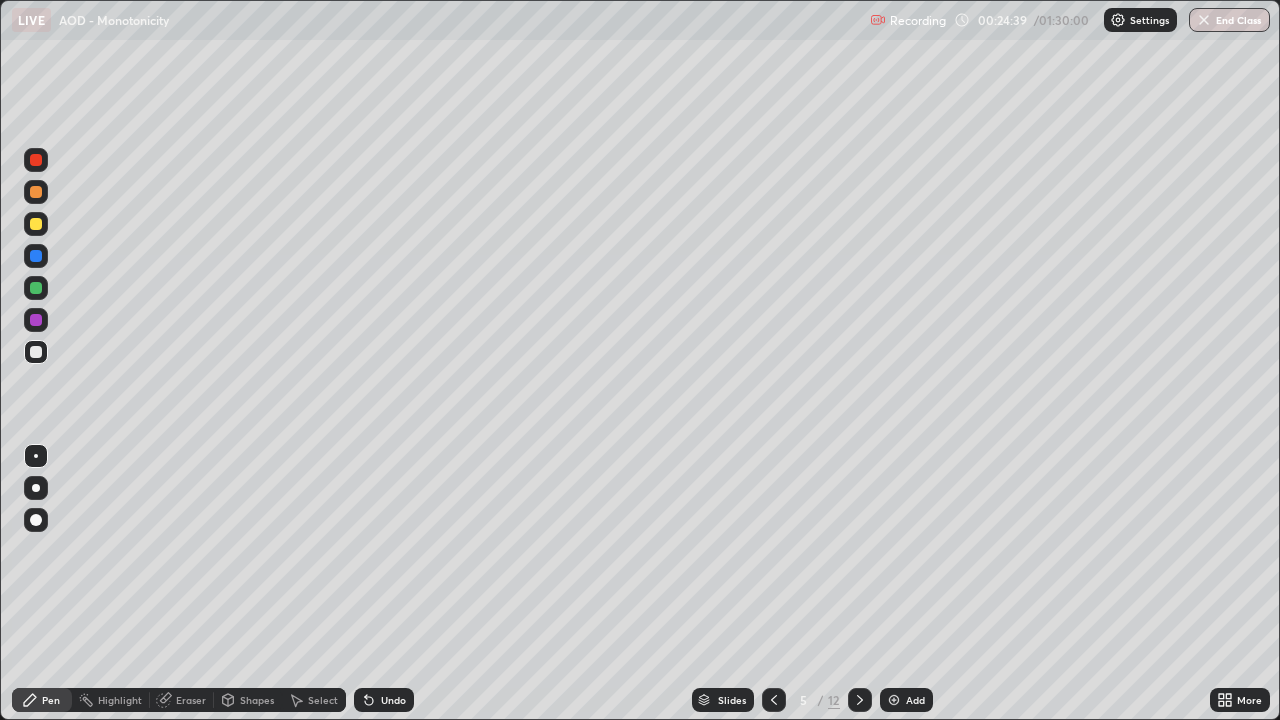 click 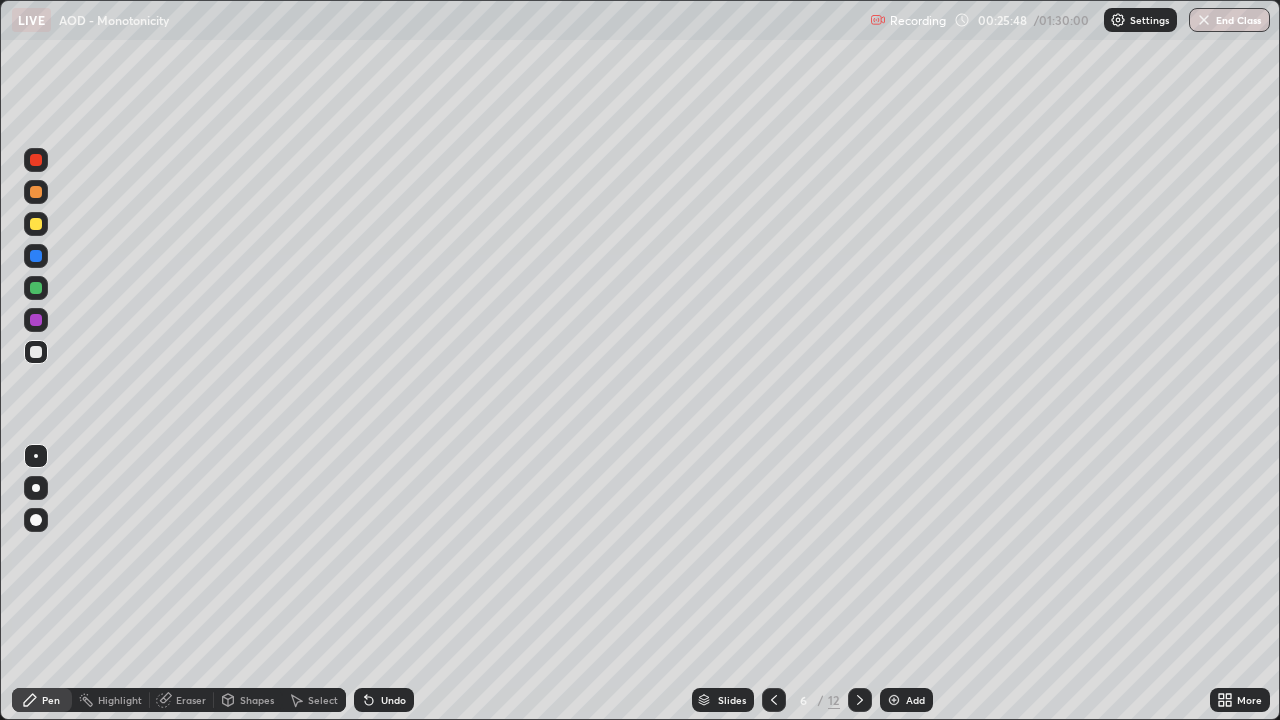 click at bounding box center [36, 224] 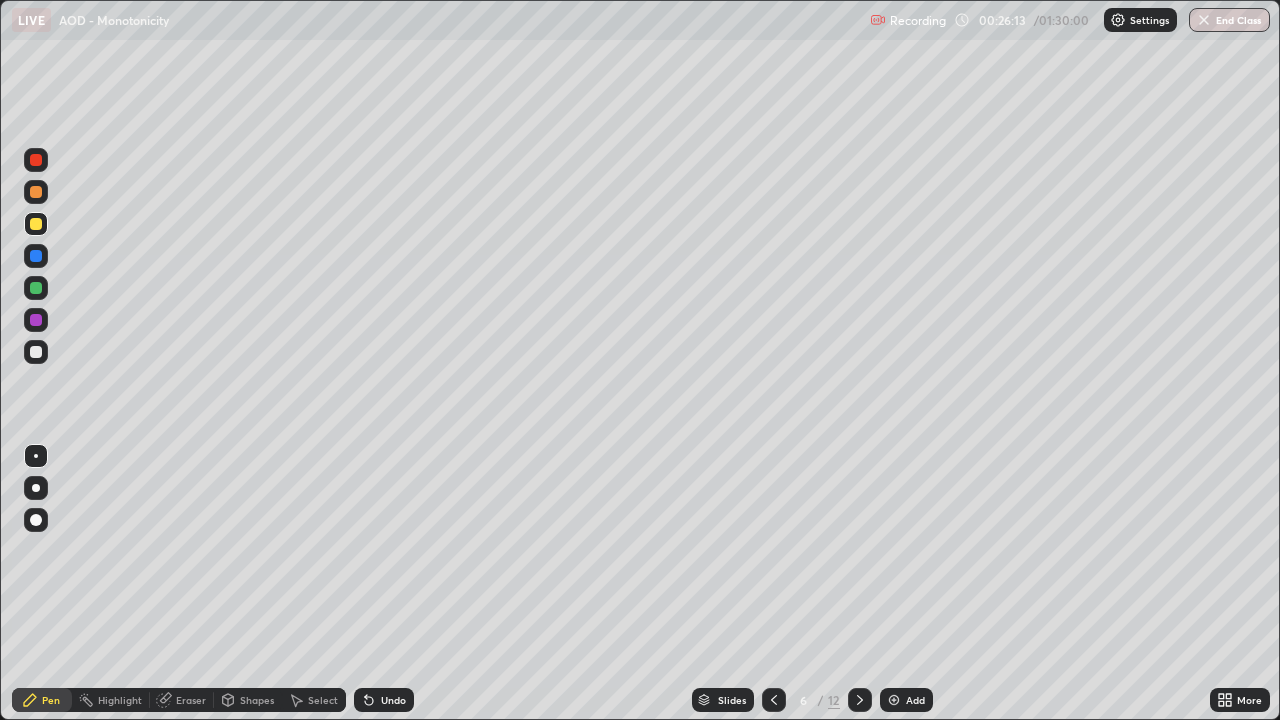 click at bounding box center (36, 352) 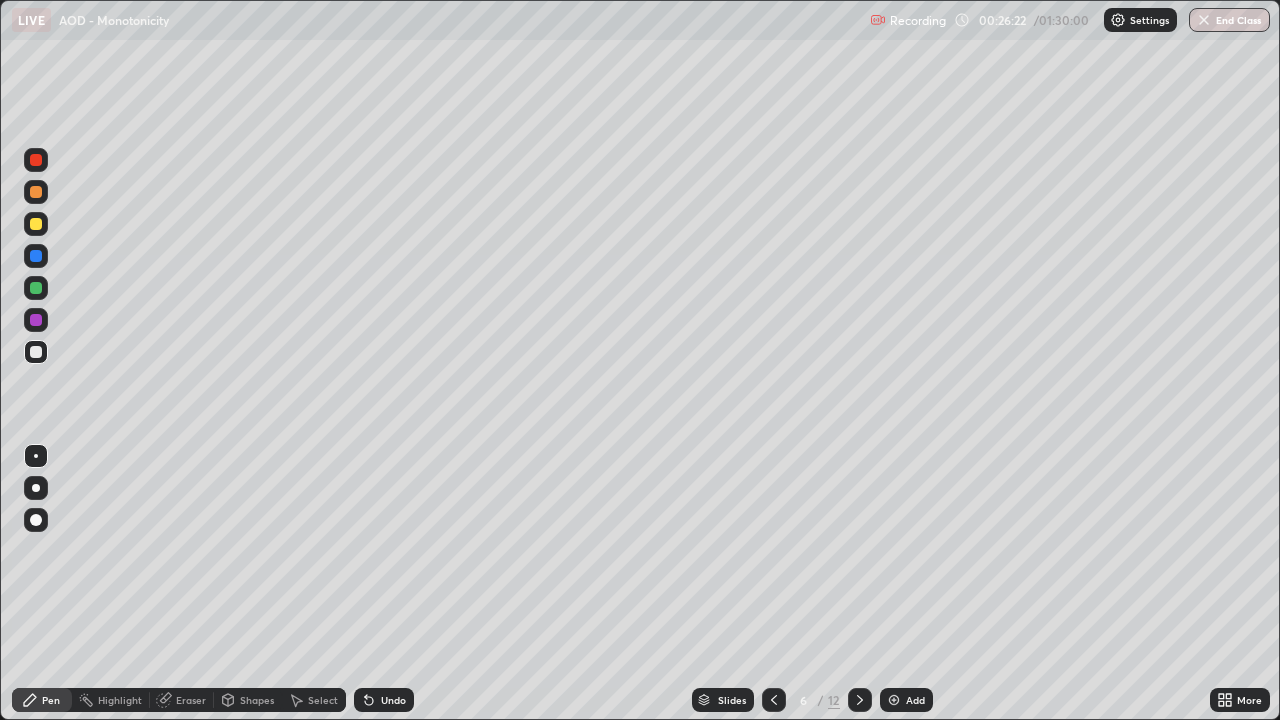 click on "Undo" at bounding box center (393, 700) 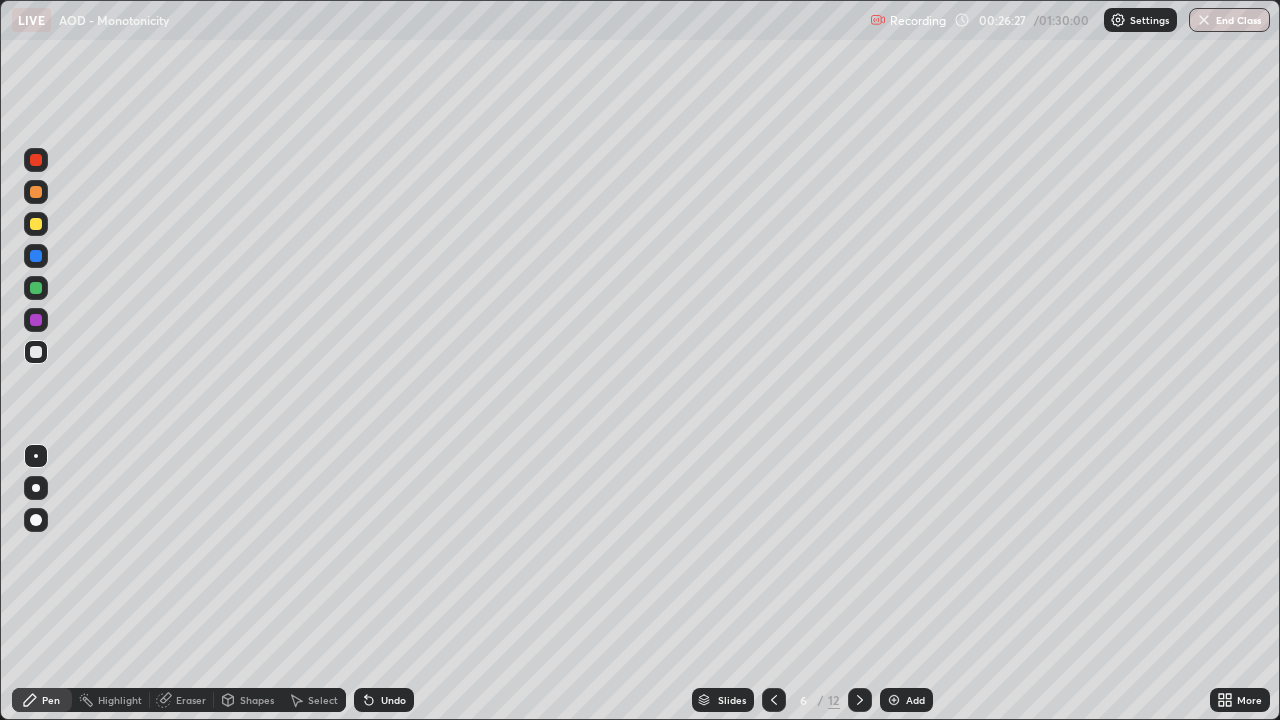 click on "Select" at bounding box center (323, 700) 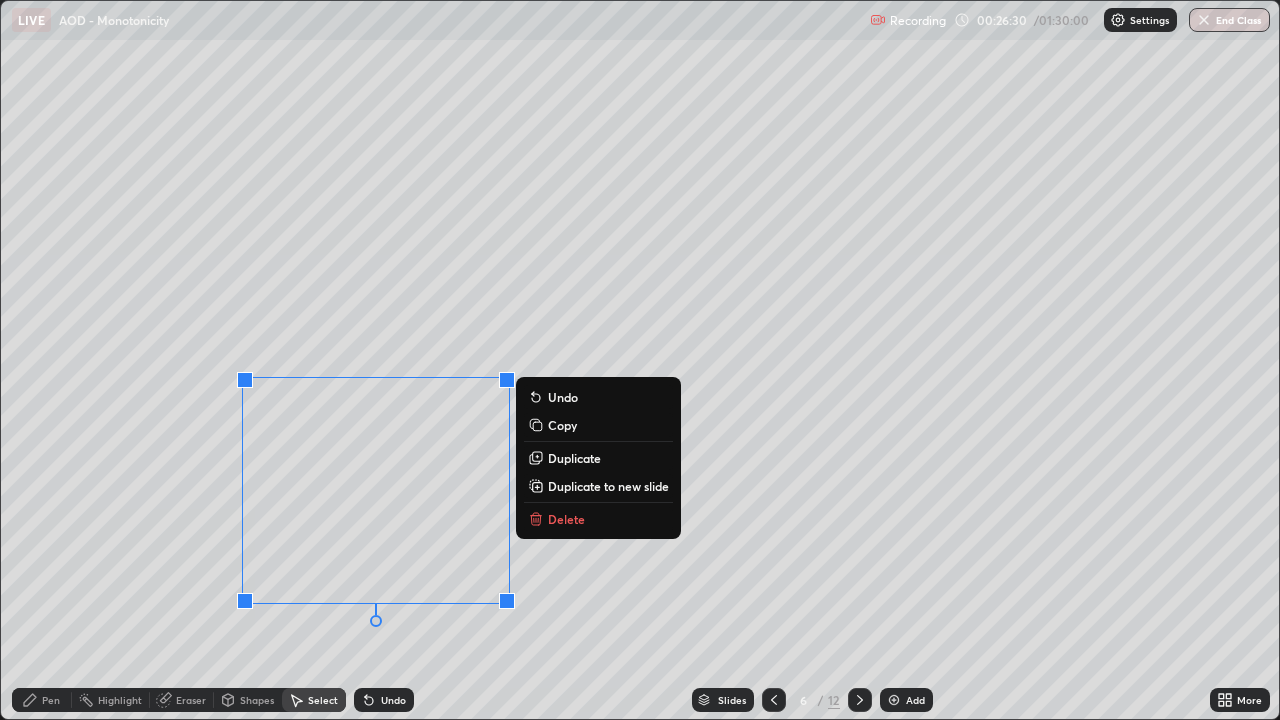 click on "Duplicate to new slide" at bounding box center [608, 486] 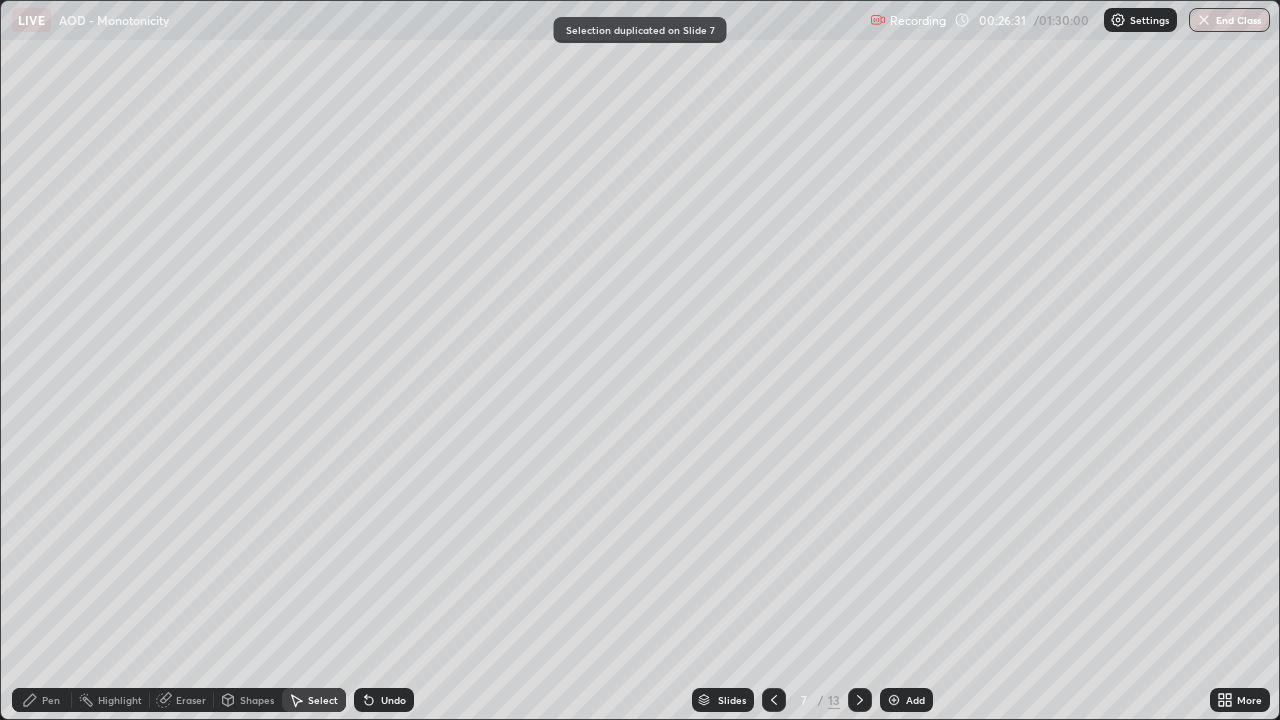 click 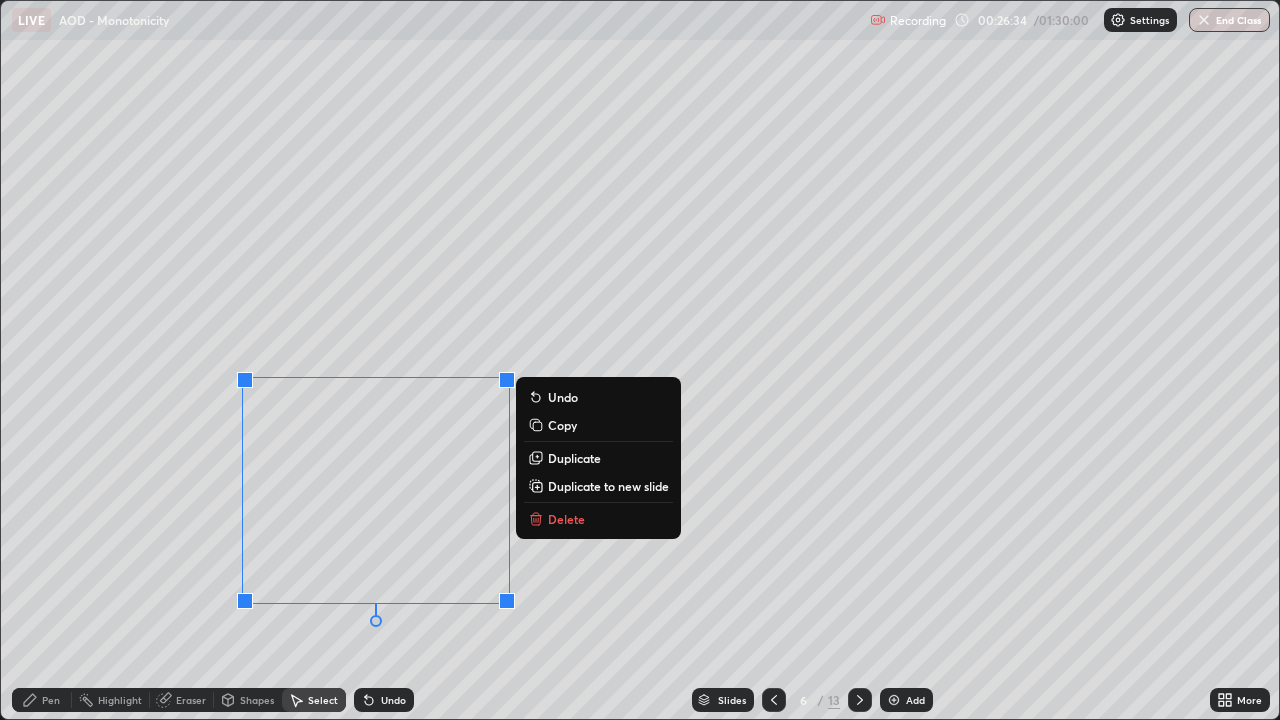 click on "Duplicate" at bounding box center [574, 458] 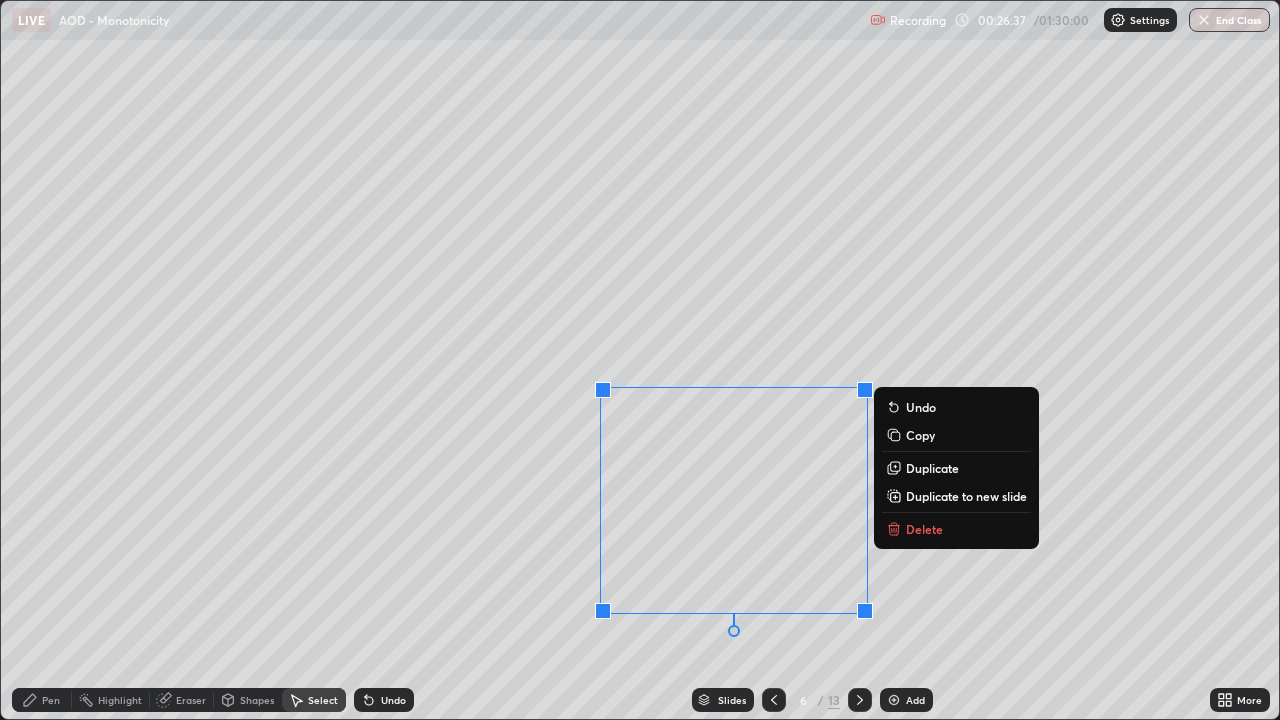 click on "Pen" at bounding box center [42, 700] 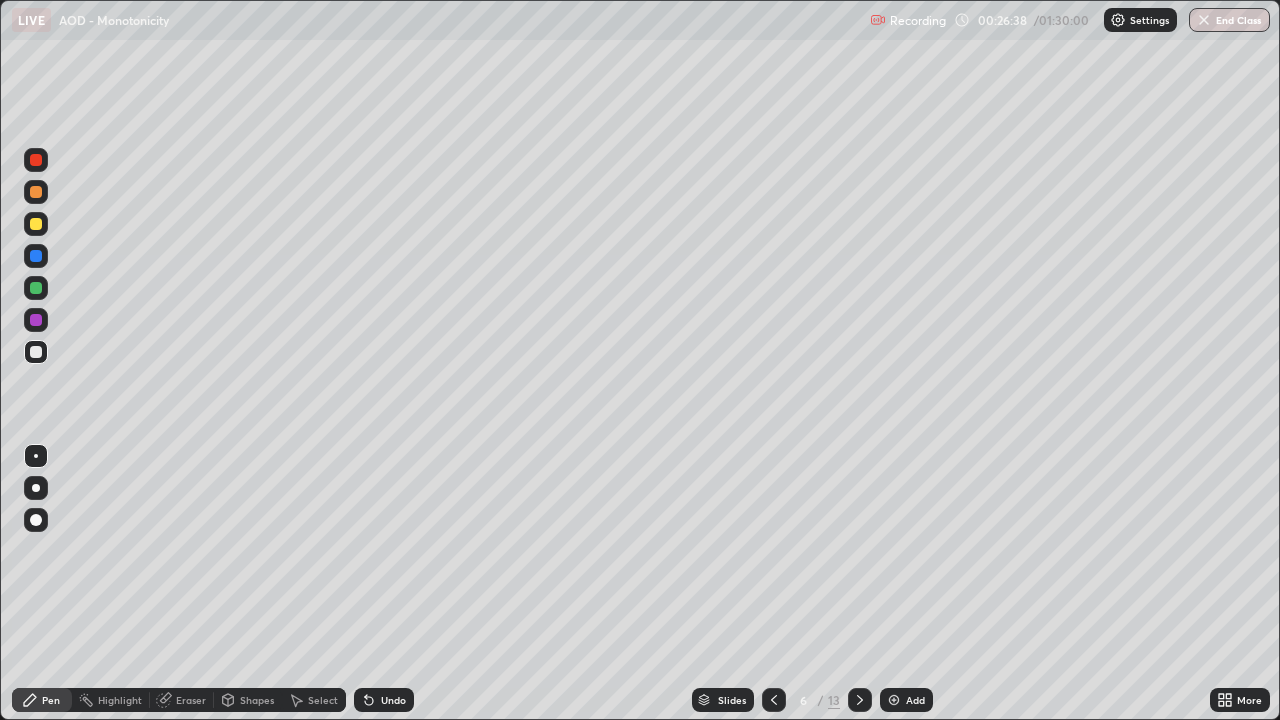 click at bounding box center (36, 224) 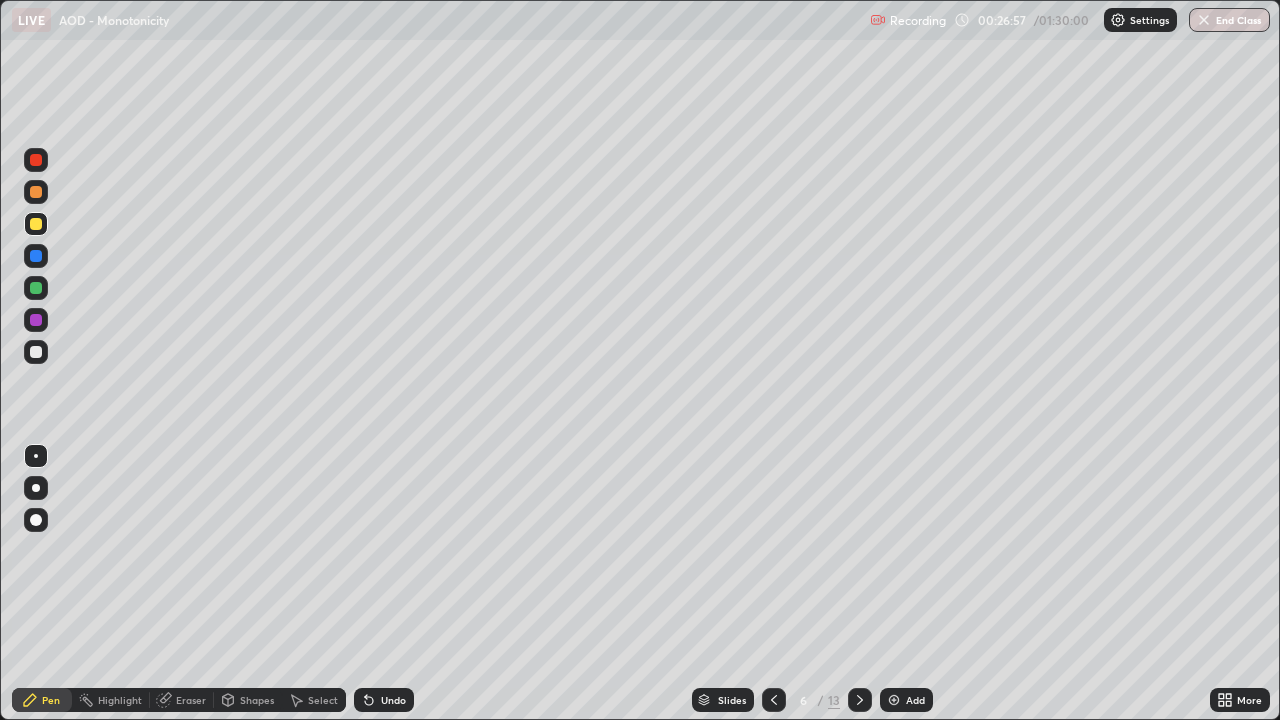 click on "Undo" at bounding box center [393, 700] 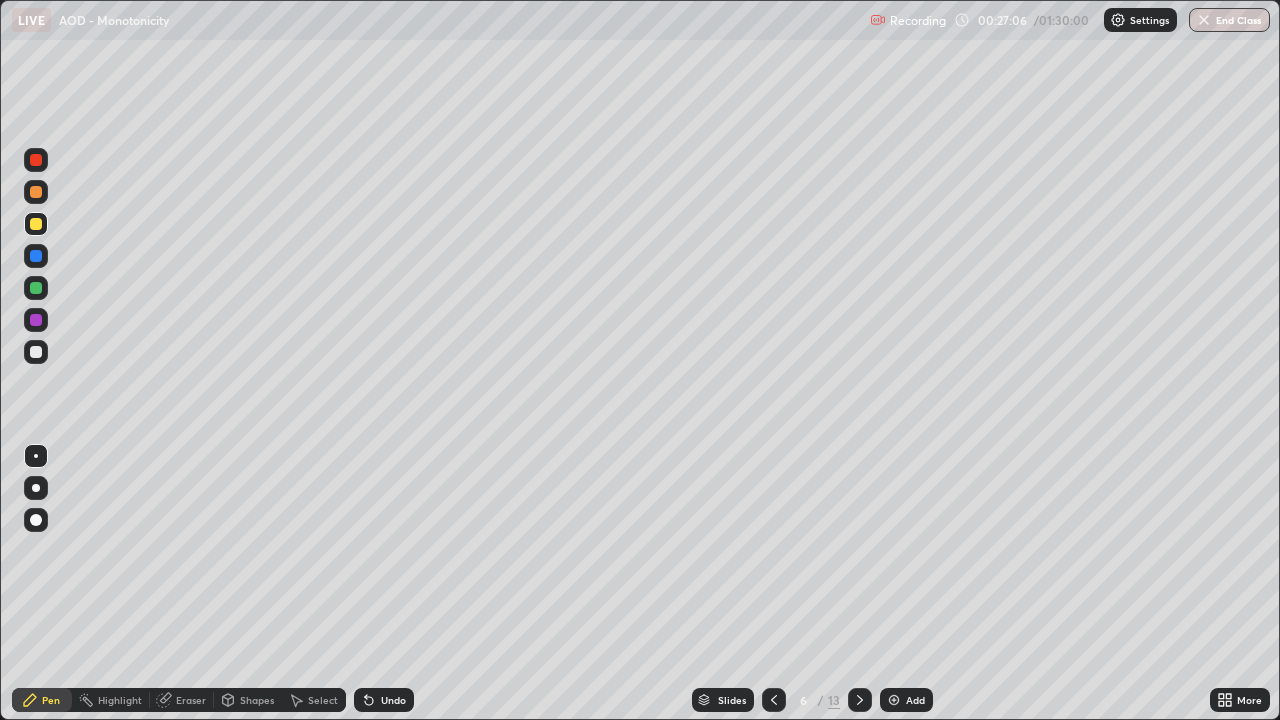 click at bounding box center [36, 192] 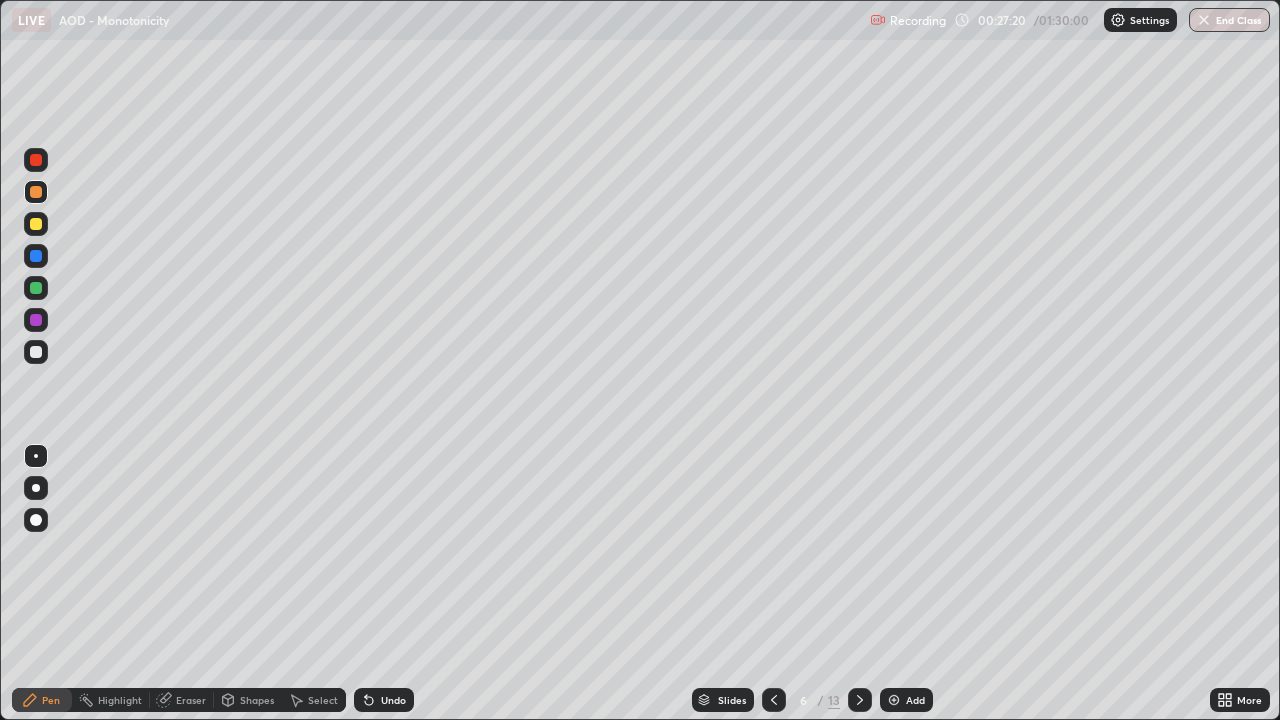 click at bounding box center [36, 288] 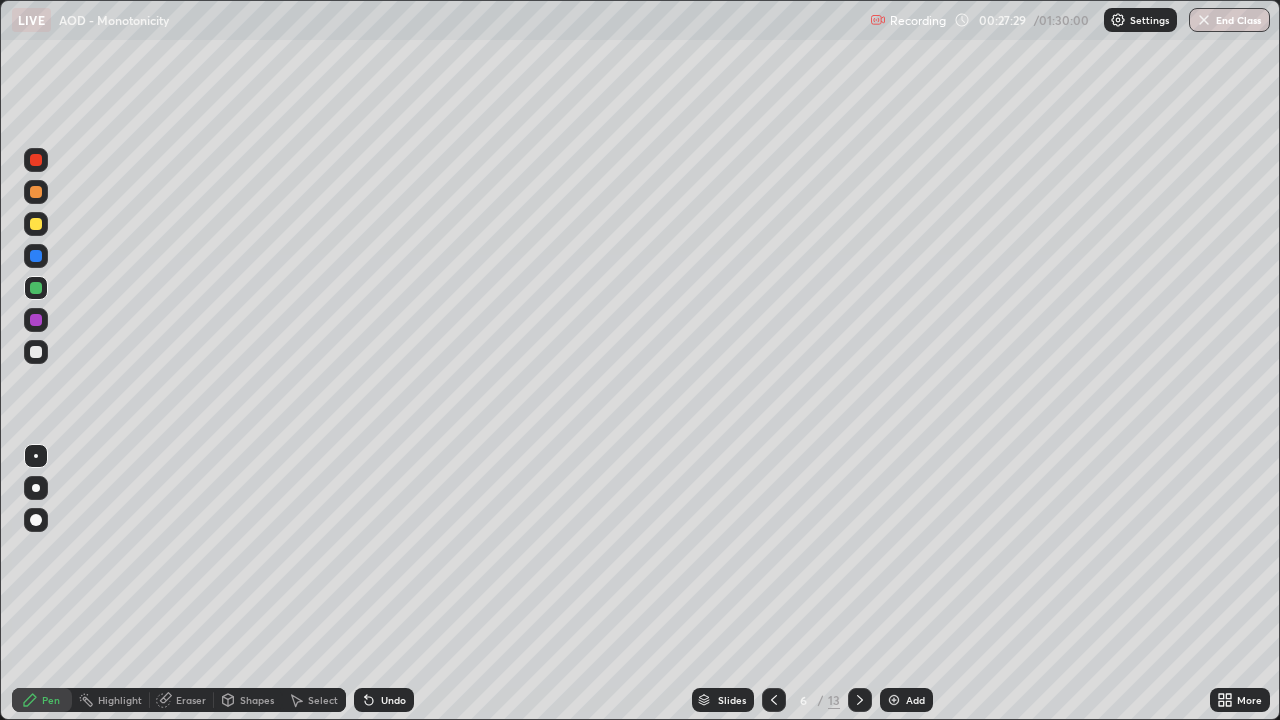 click at bounding box center (36, 192) 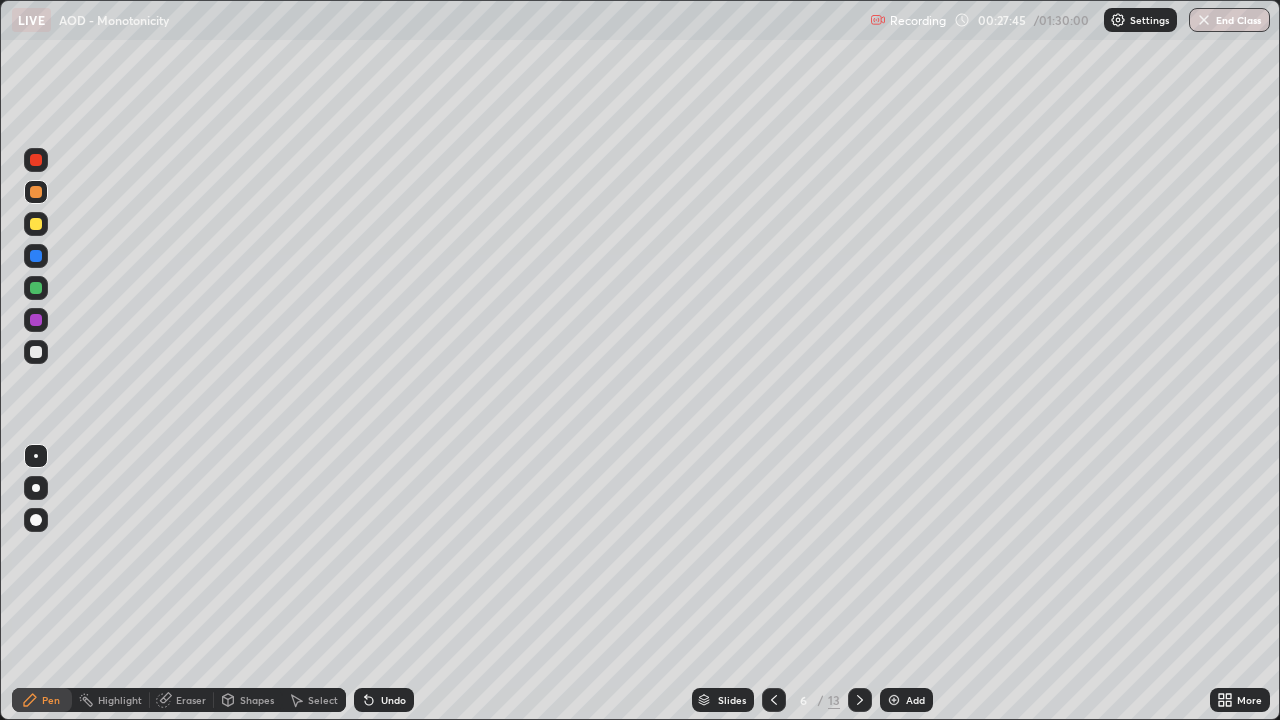 click at bounding box center [36, 288] 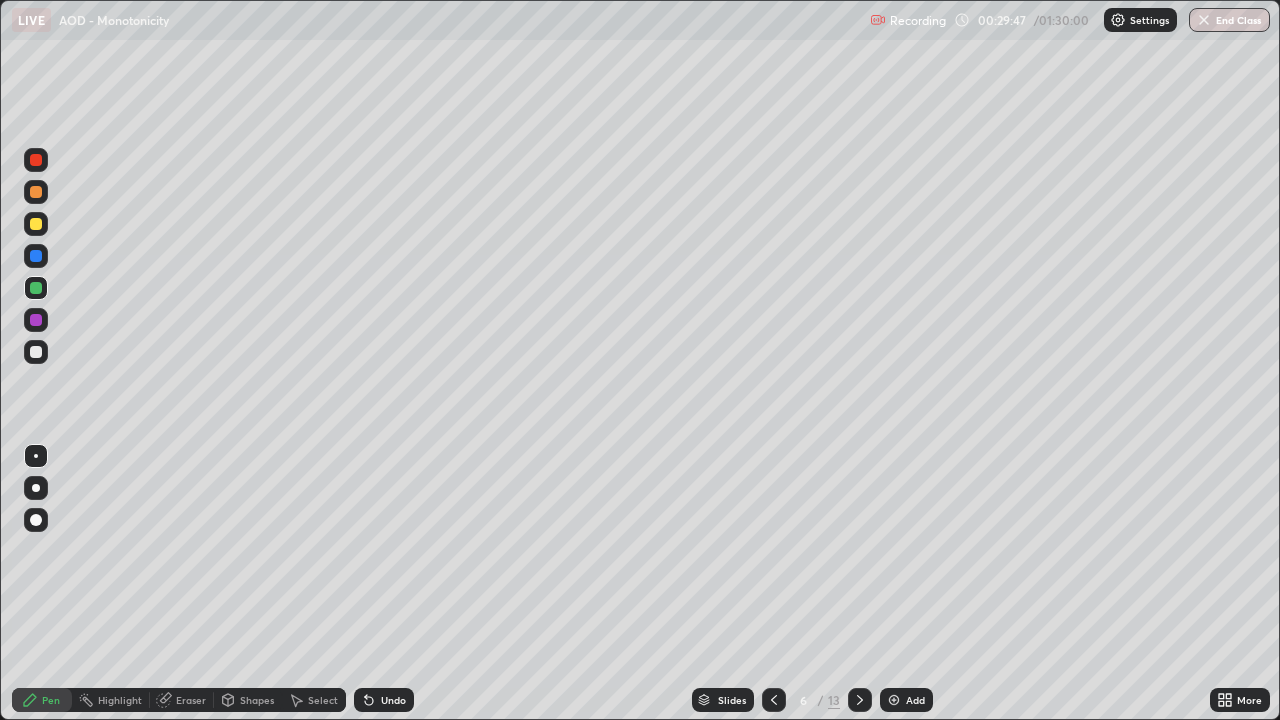 click on "Undo" at bounding box center (384, 700) 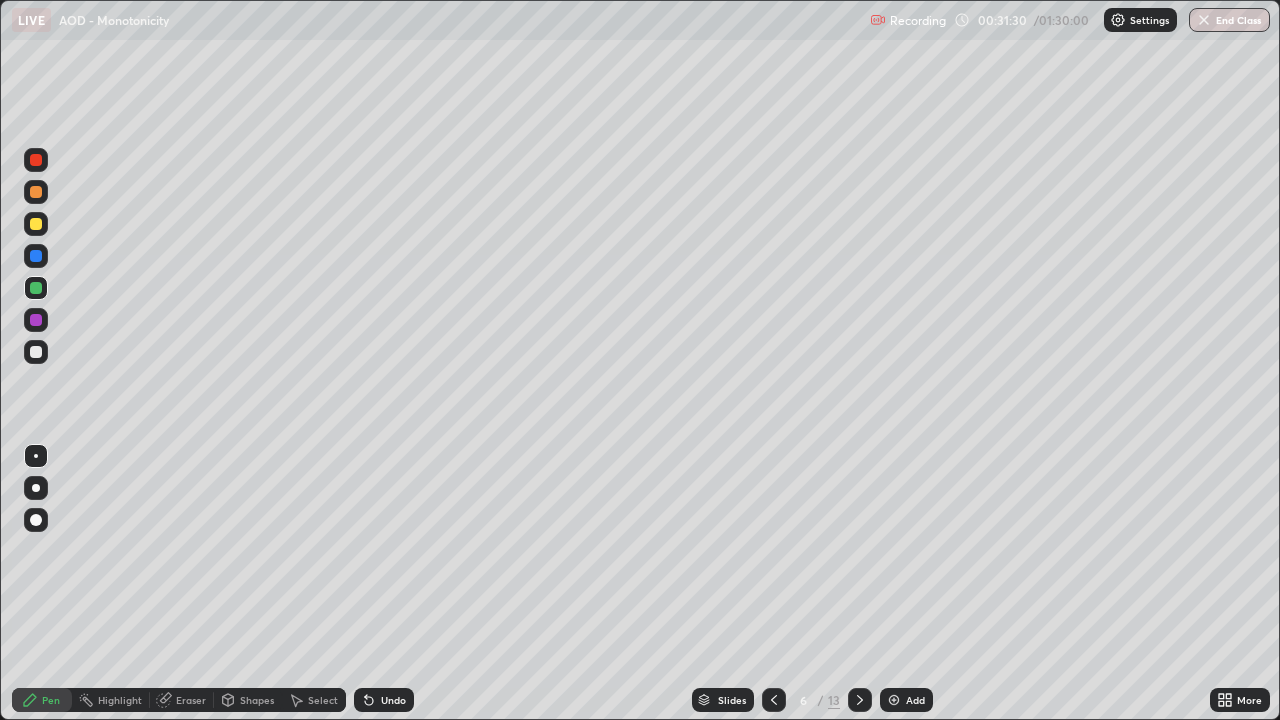 click at bounding box center (36, 352) 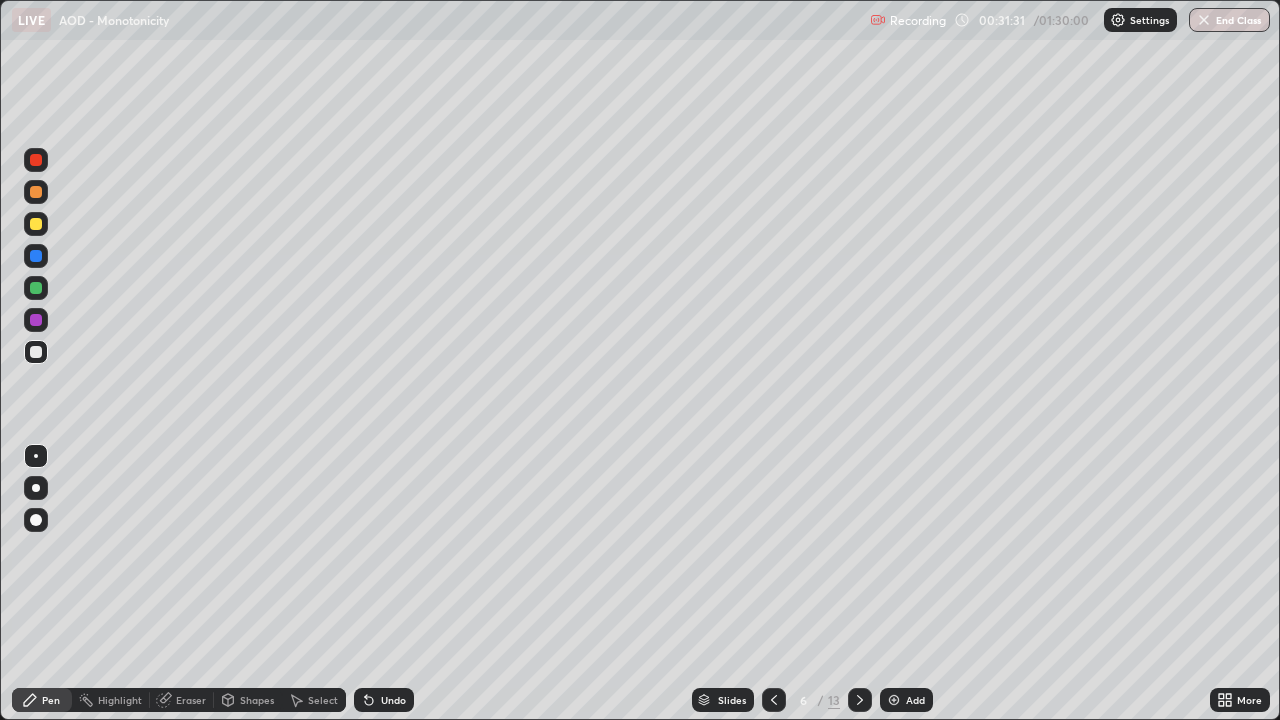 click 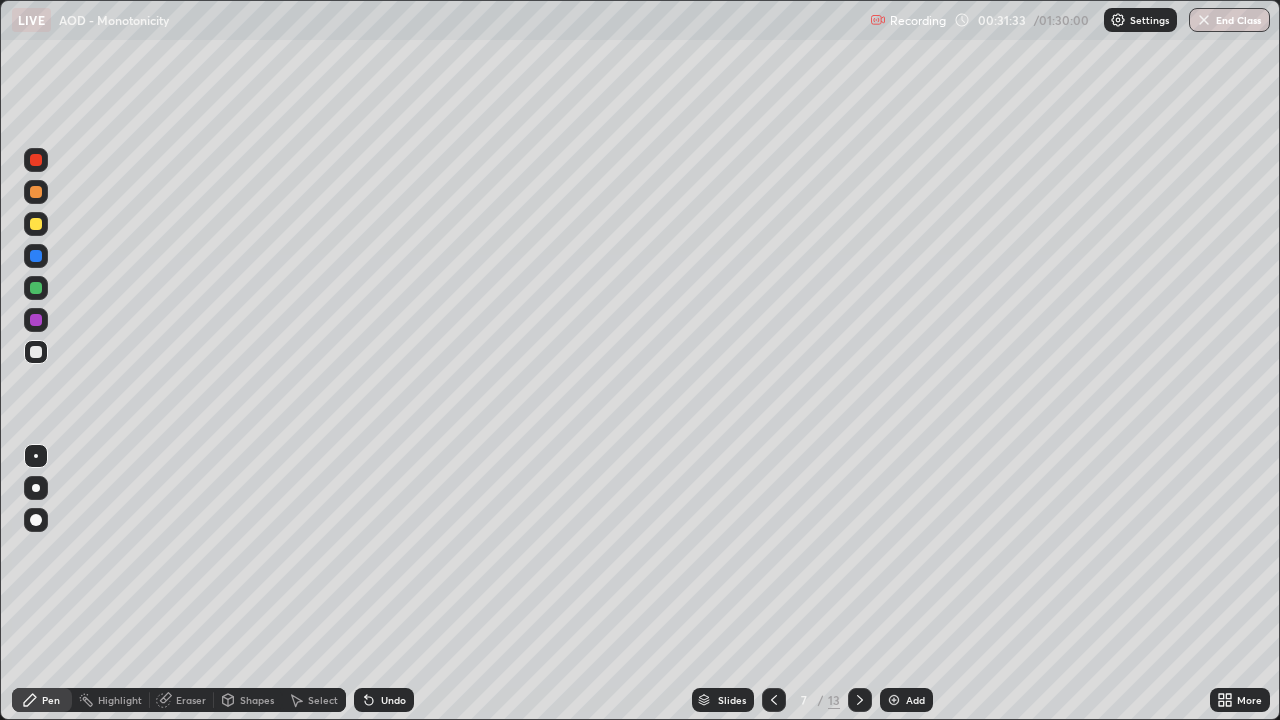 click on "Select" at bounding box center (323, 700) 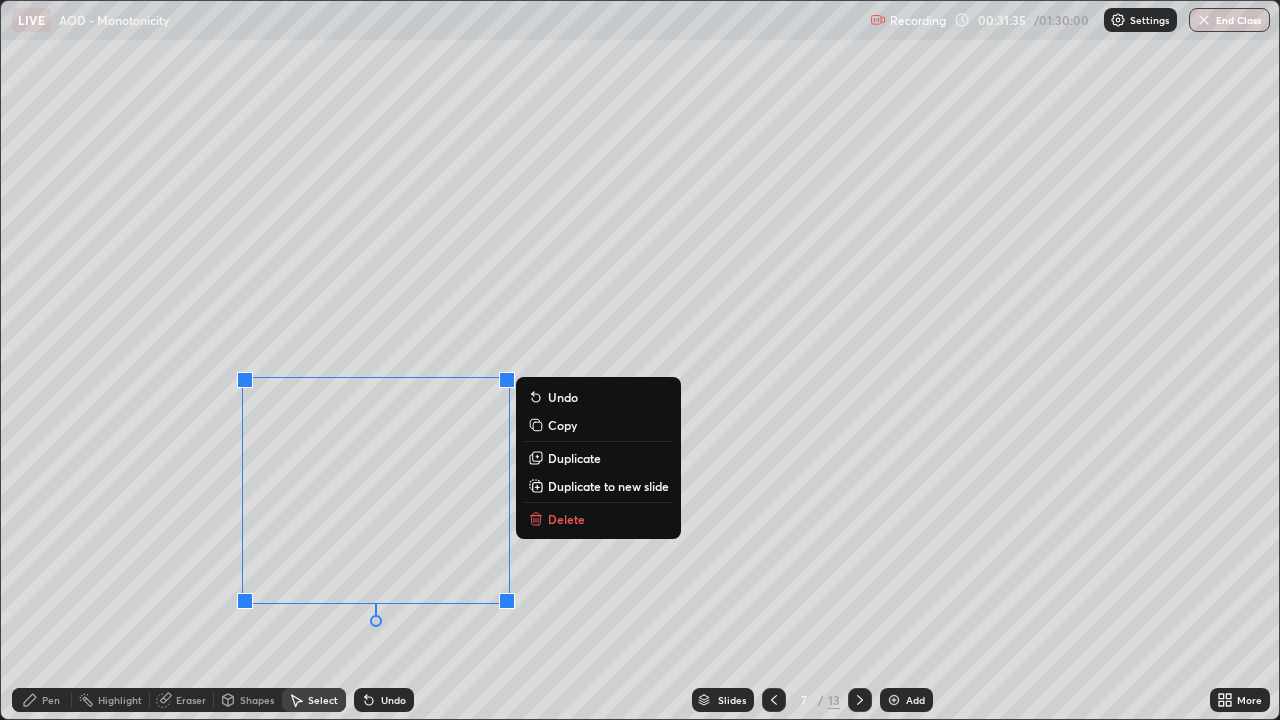 click on "Delete" at bounding box center (566, 519) 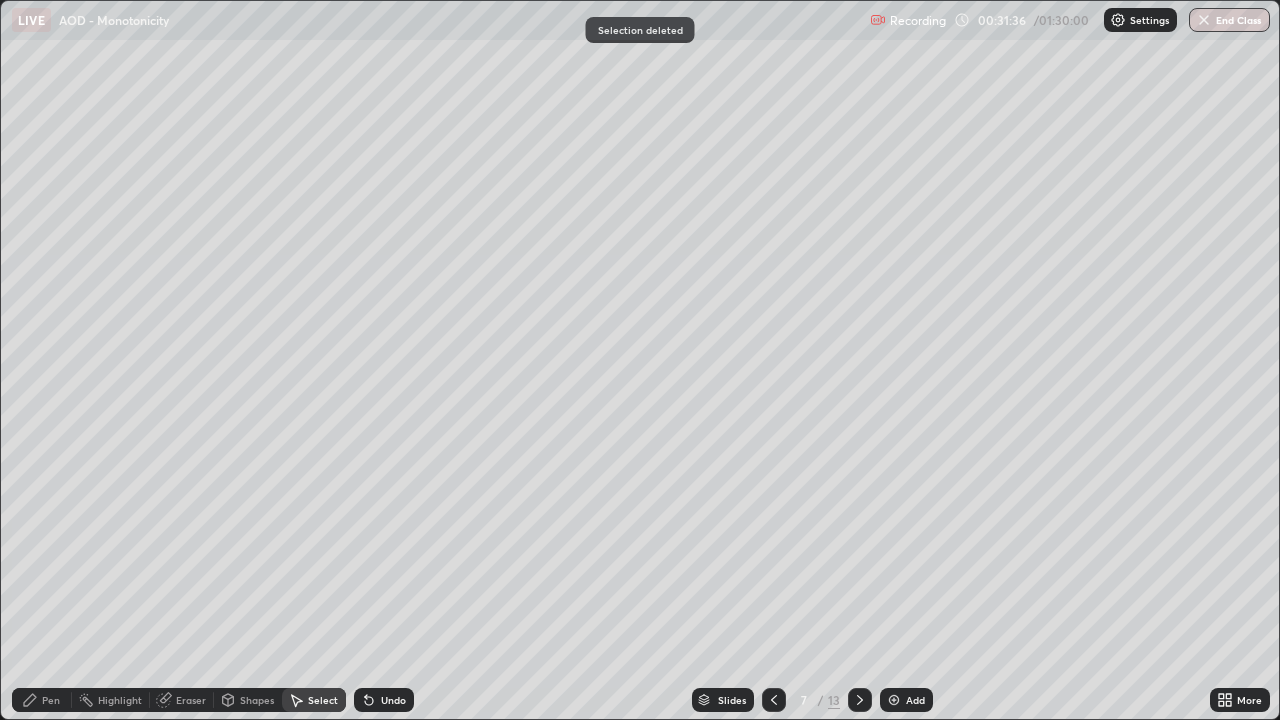 click on "Pen" at bounding box center (42, 700) 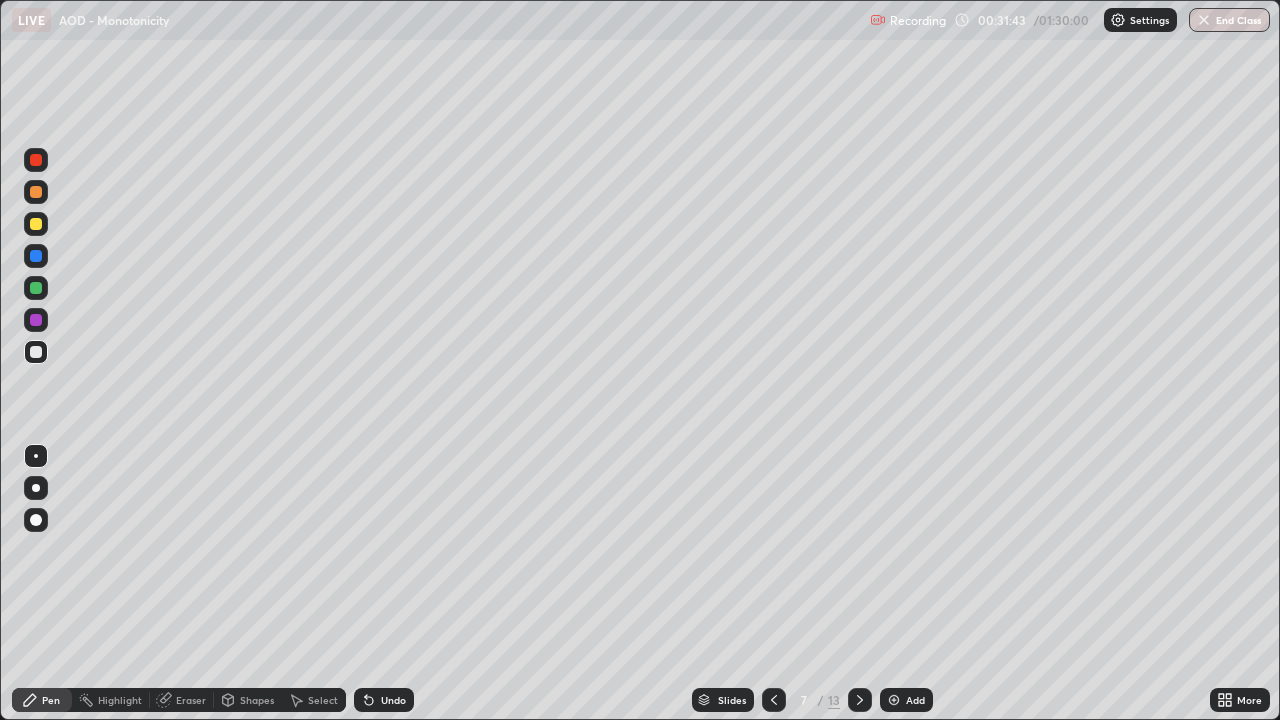 click at bounding box center [36, 224] 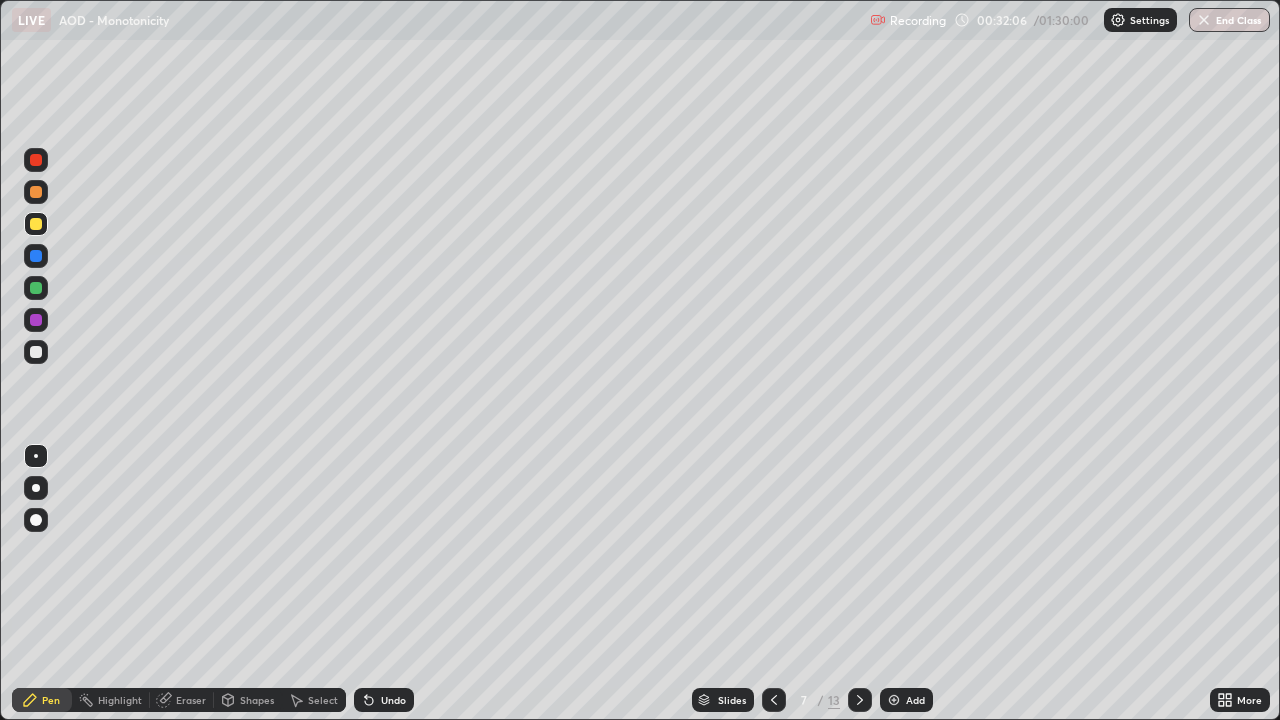 click at bounding box center (36, 192) 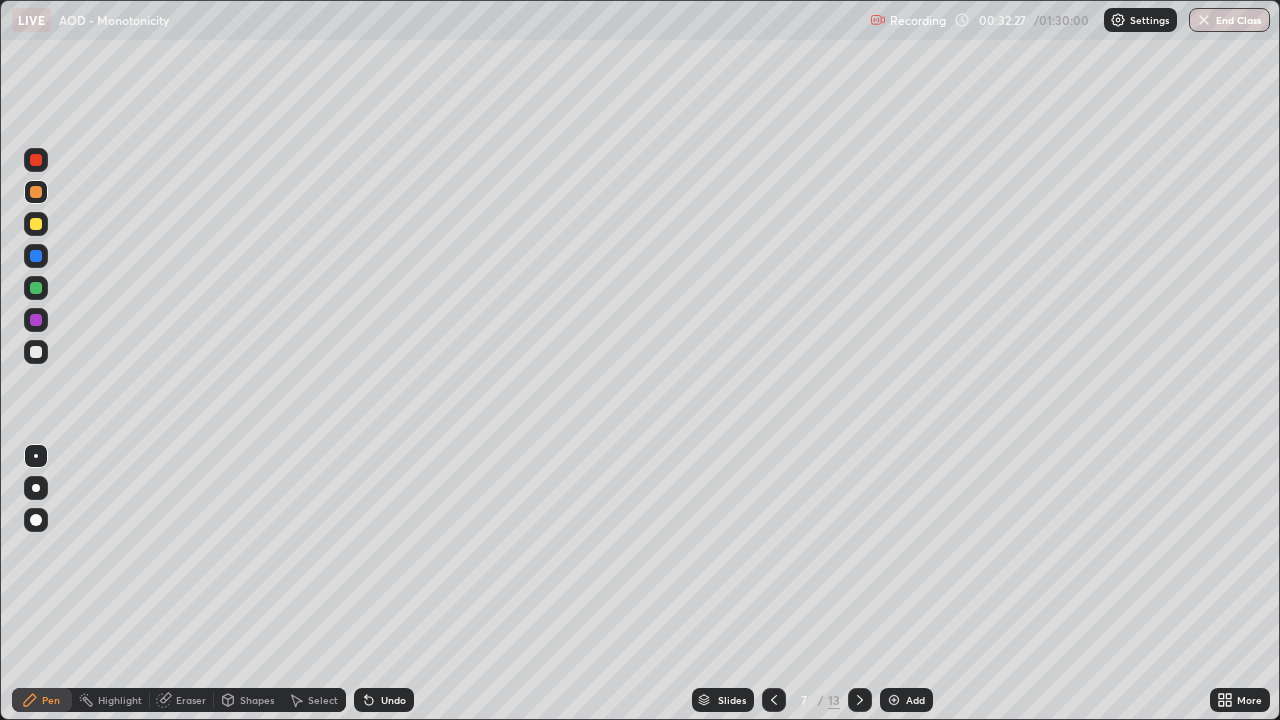 click at bounding box center (36, 352) 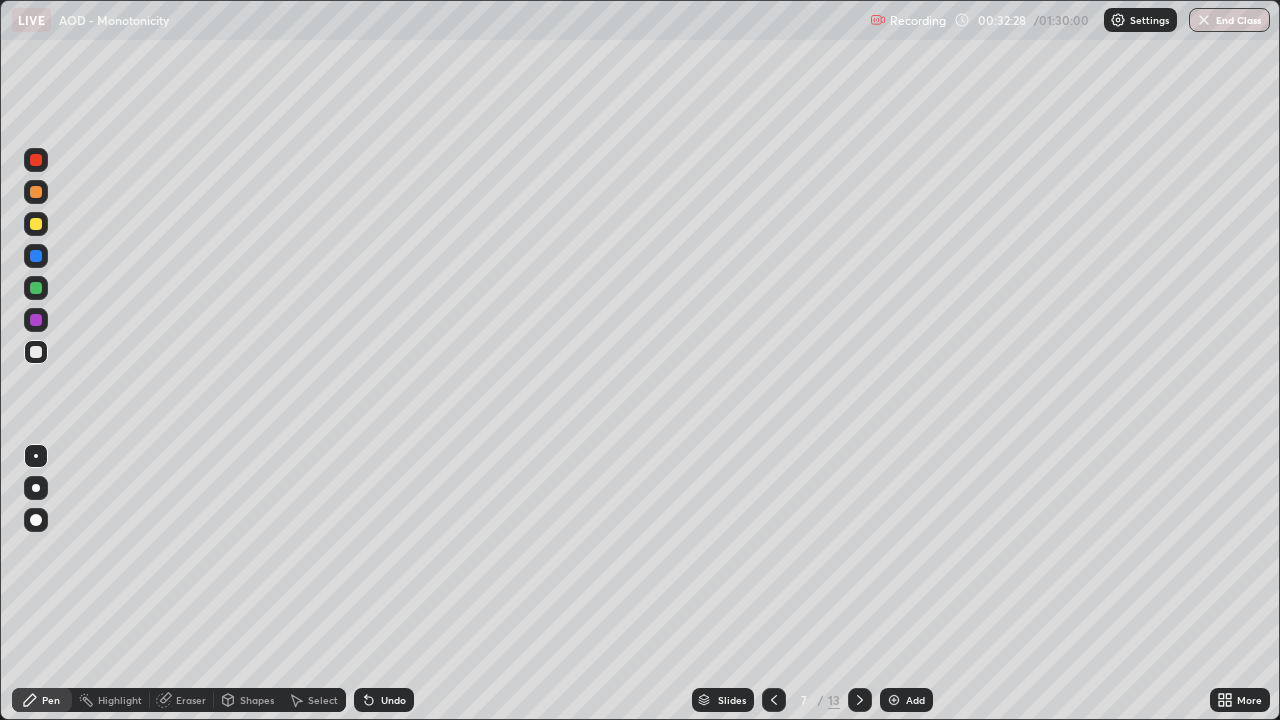 click 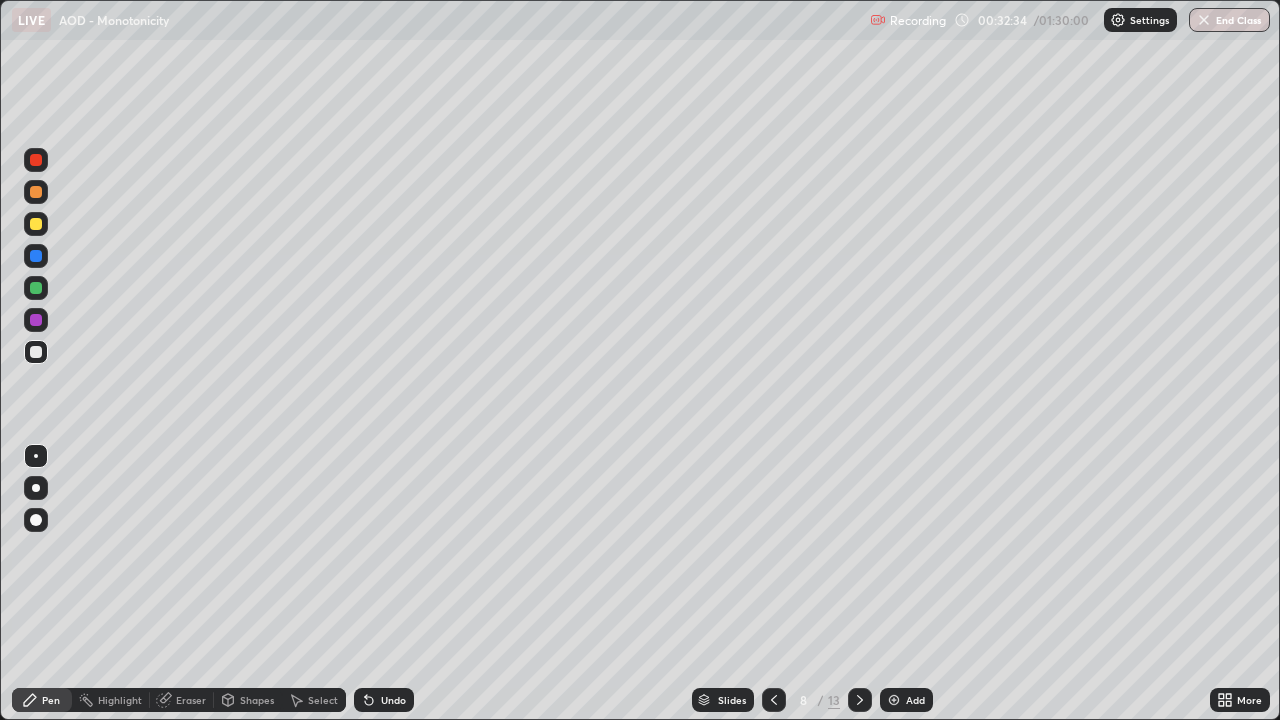 click at bounding box center (36, 352) 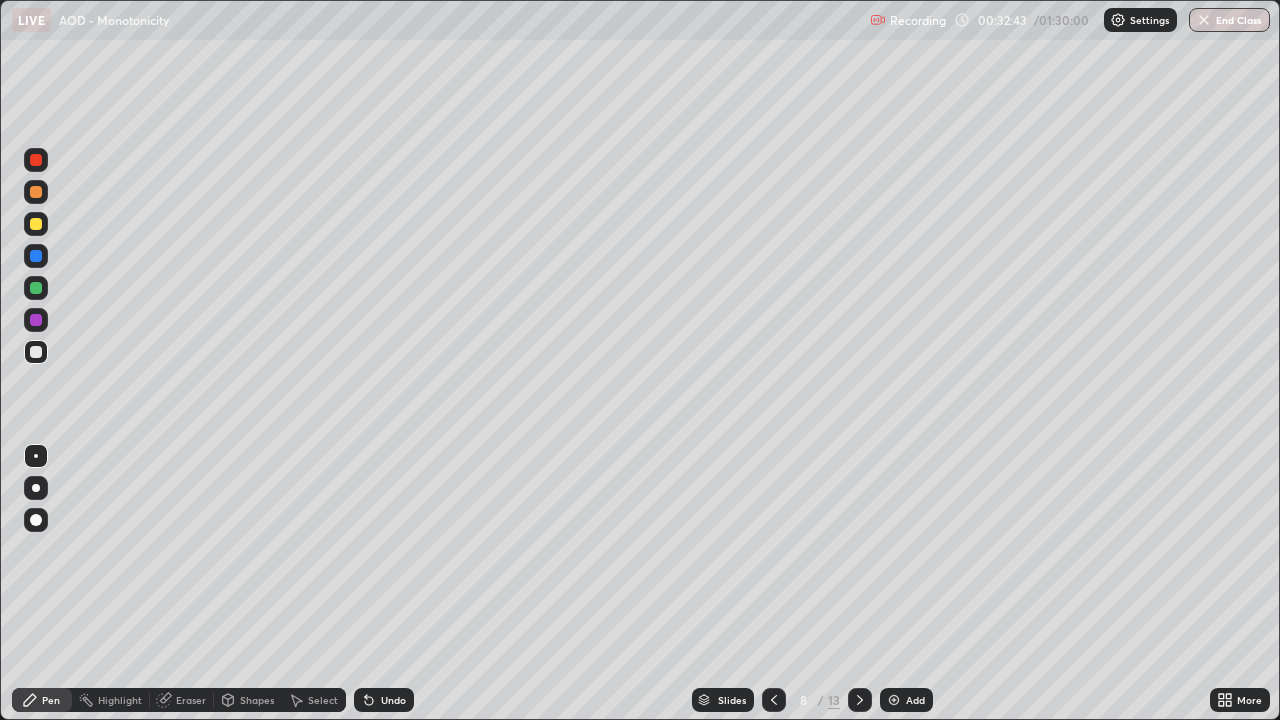 click on "Select" at bounding box center (323, 700) 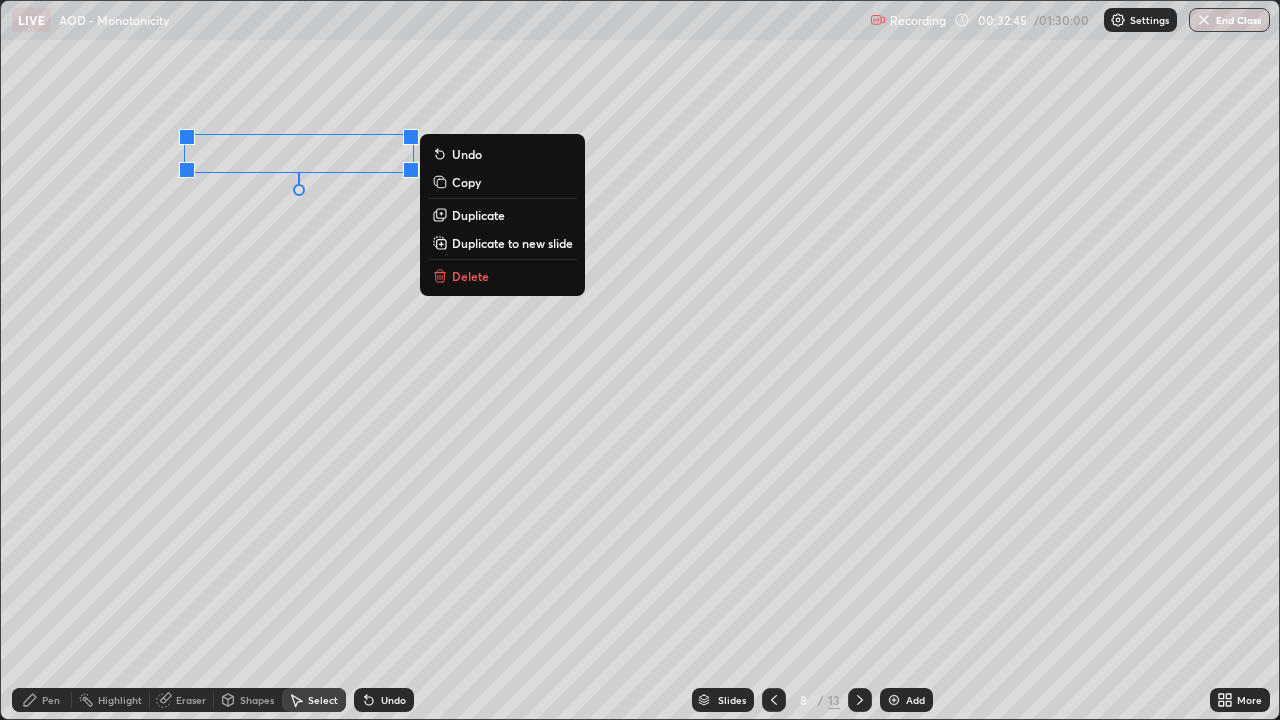 click on "Delete" at bounding box center [470, 276] 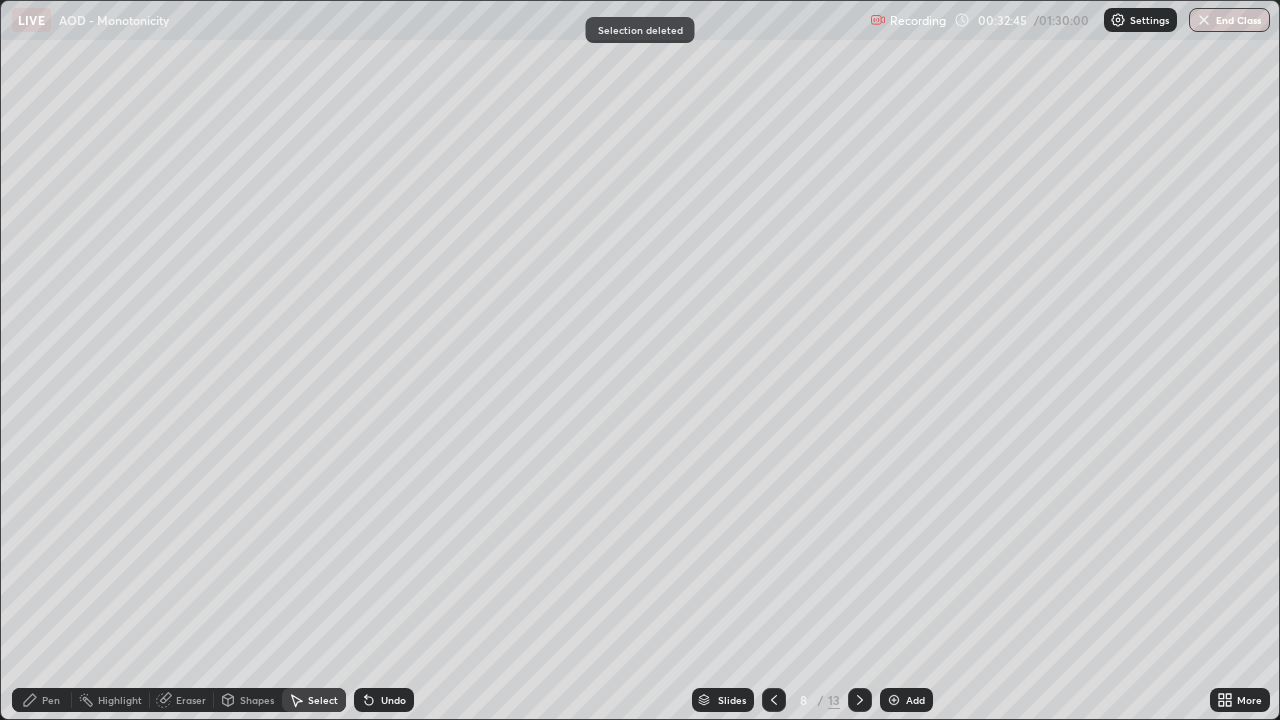 click on "Pen" at bounding box center (51, 700) 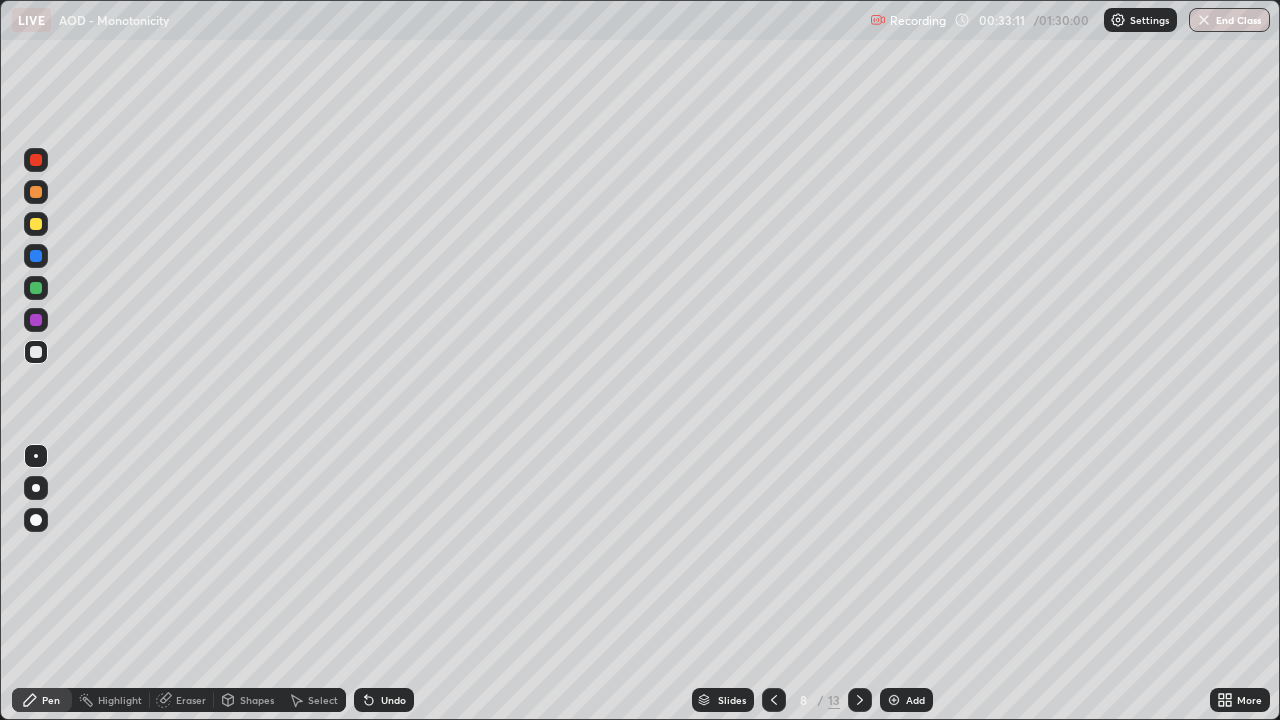 click at bounding box center (36, 224) 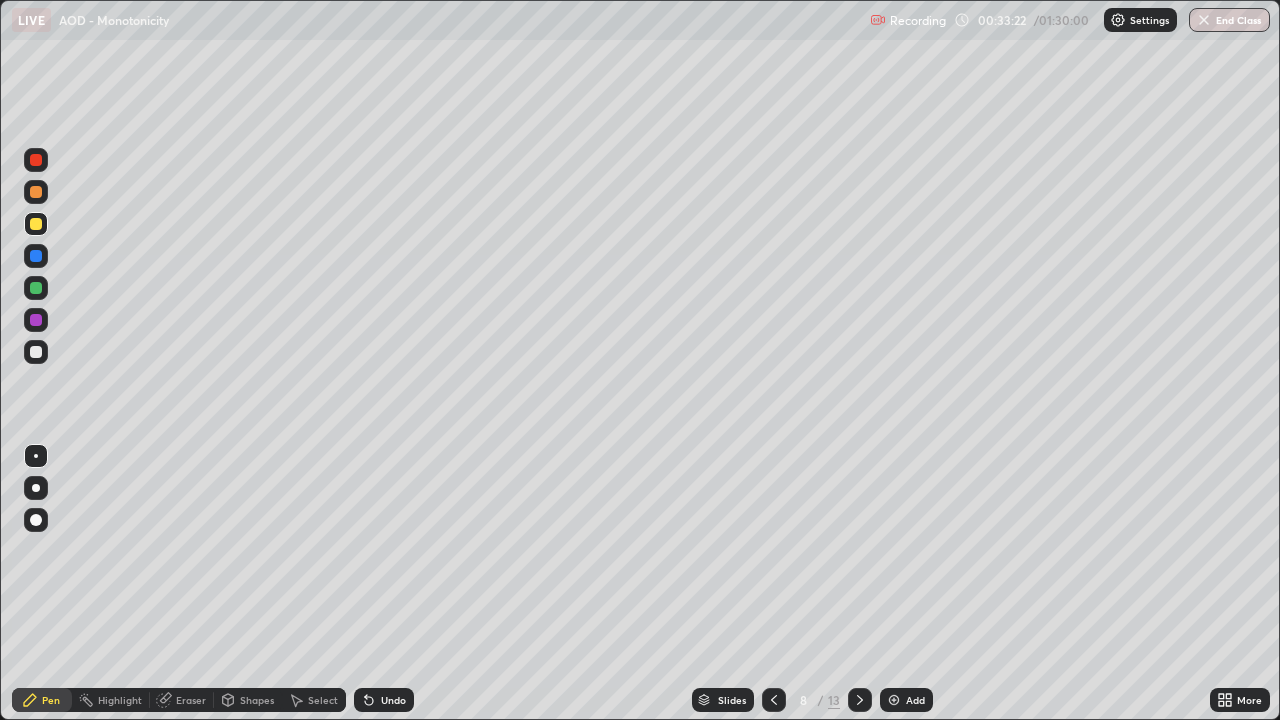 click at bounding box center [36, 224] 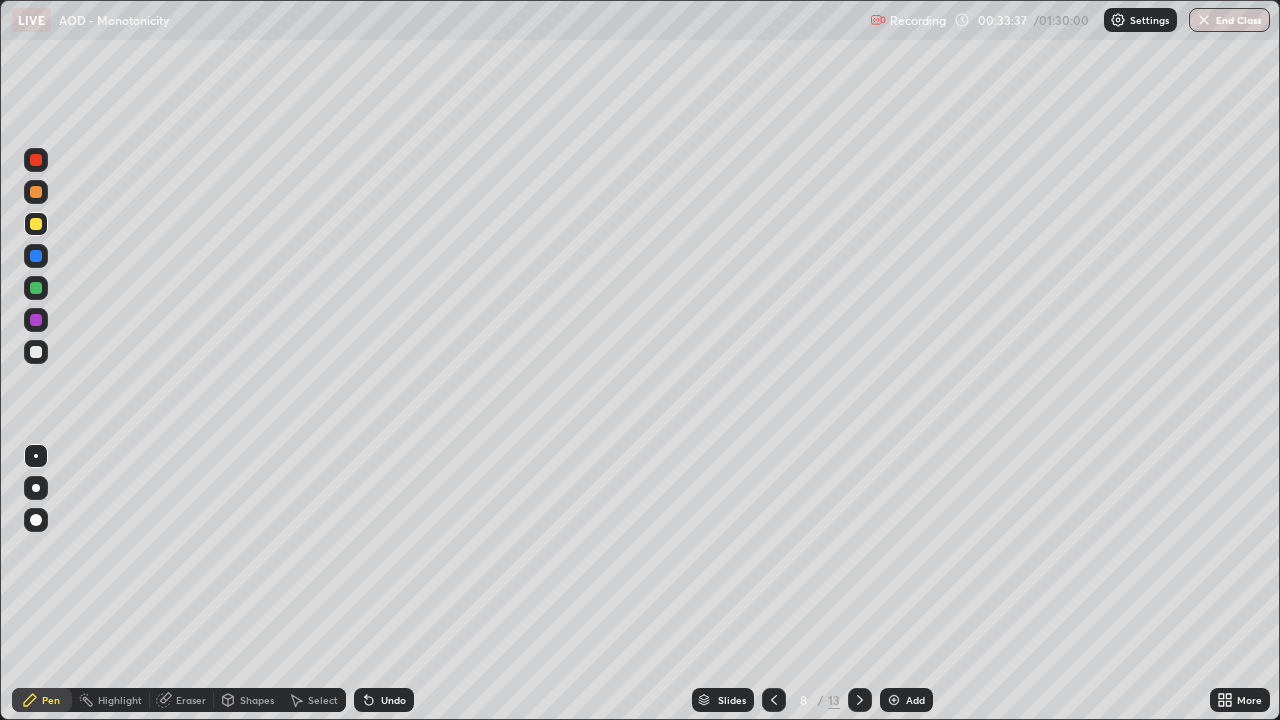 click on "Undo" at bounding box center (393, 700) 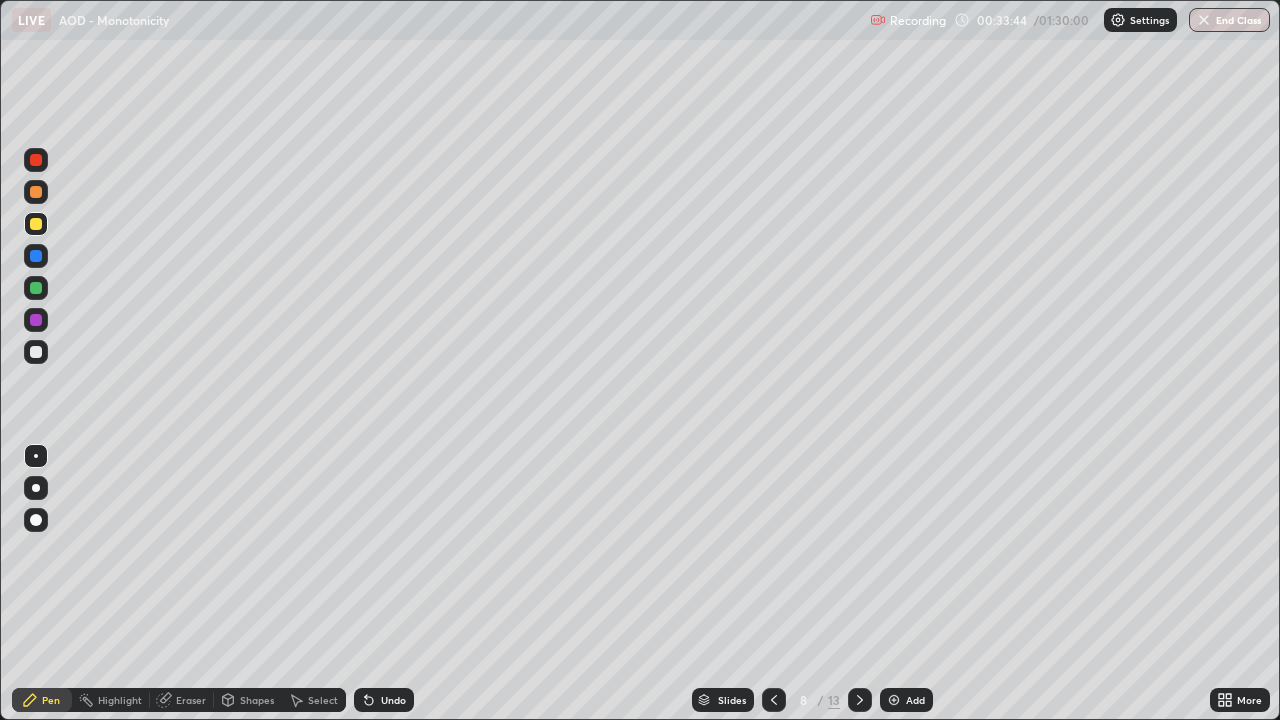 click at bounding box center [36, 352] 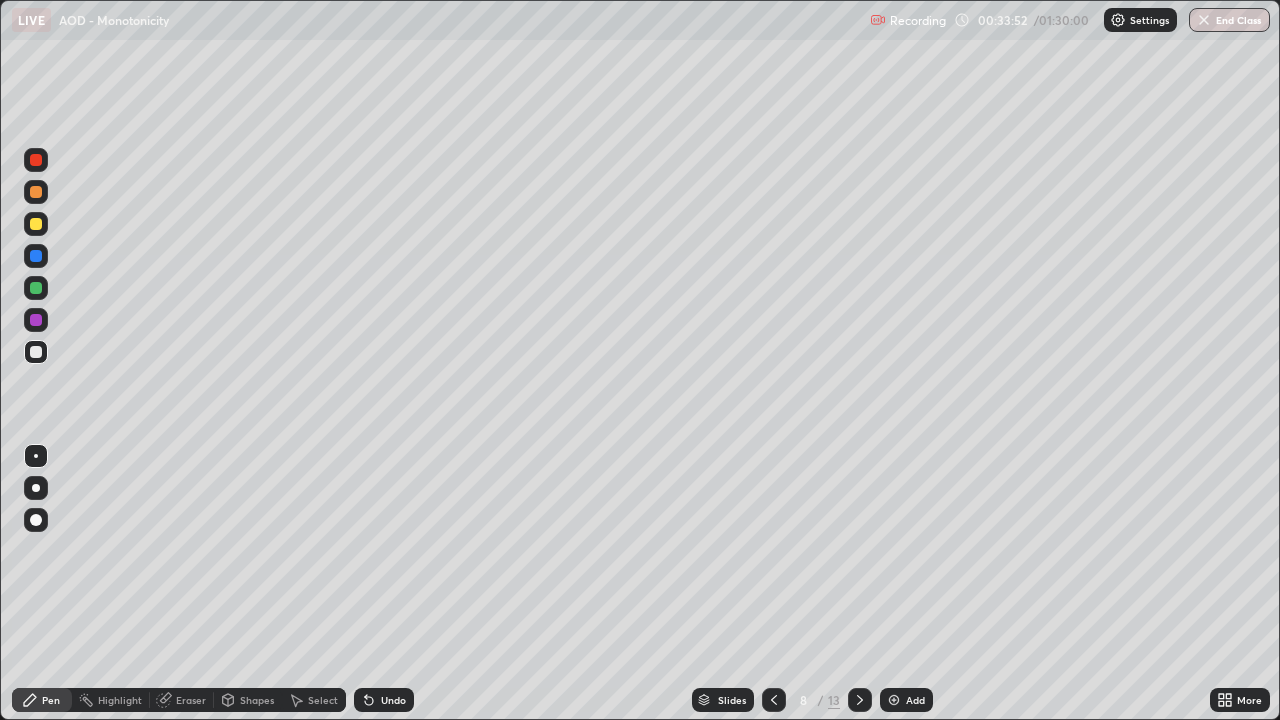 click on "Select" at bounding box center (323, 700) 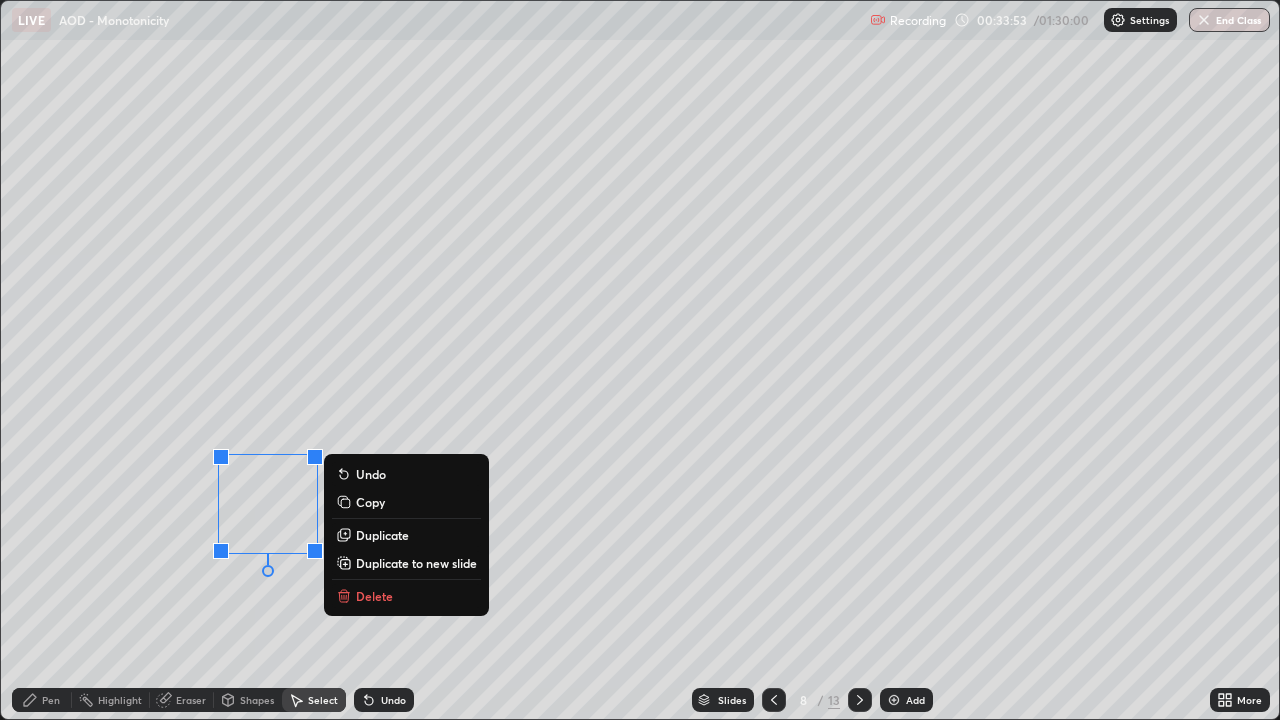 click on "Duplicate" at bounding box center (382, 535) 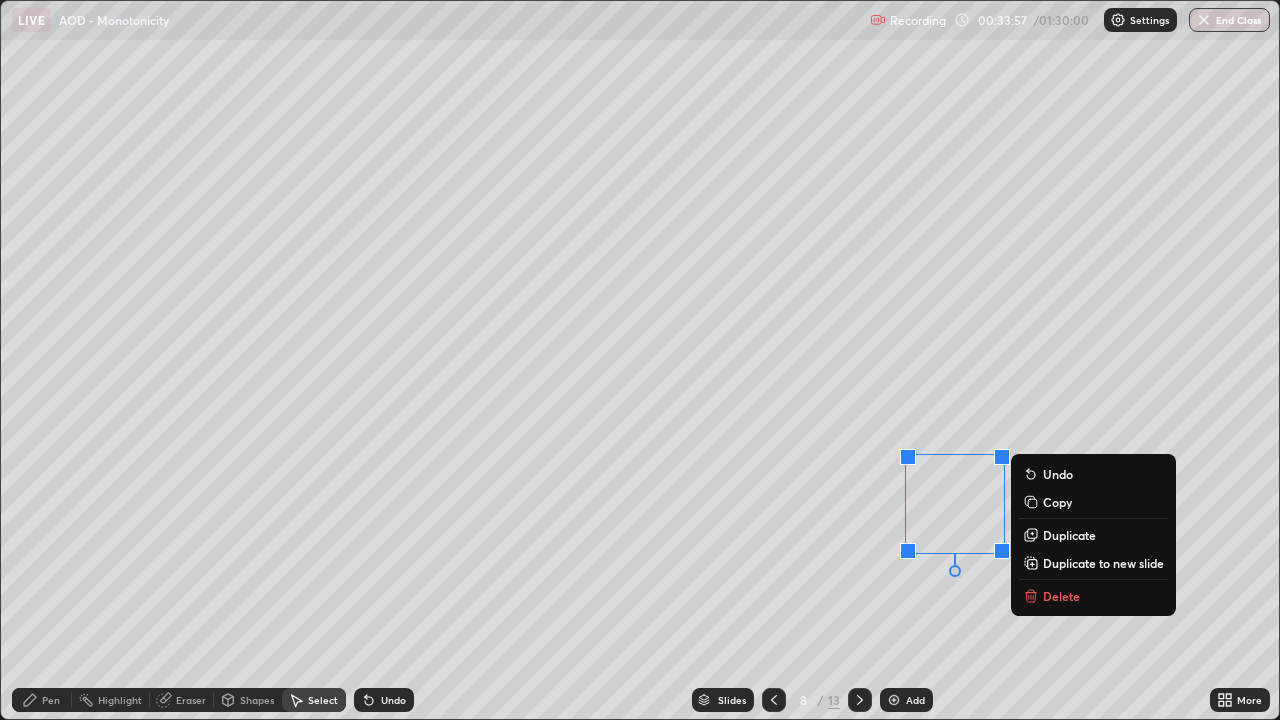 click on "Pen" at bounding box center (42, 700) 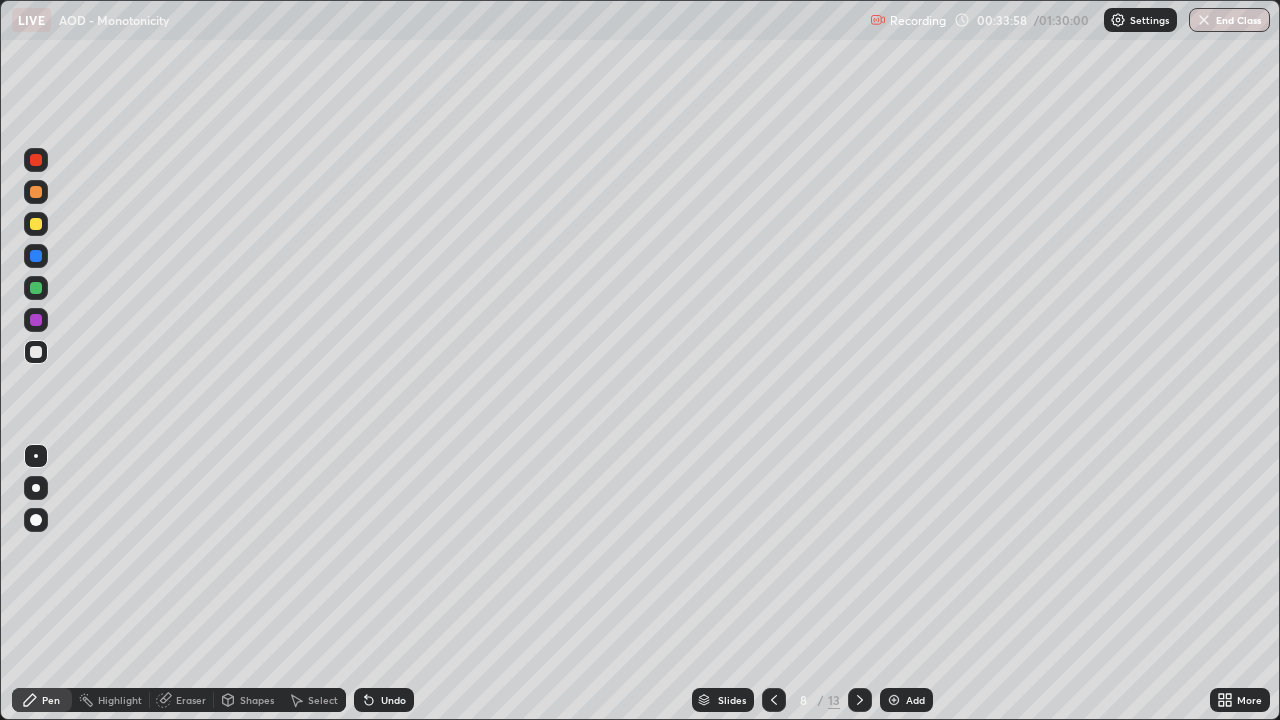 click at bounding box center [36, 352] 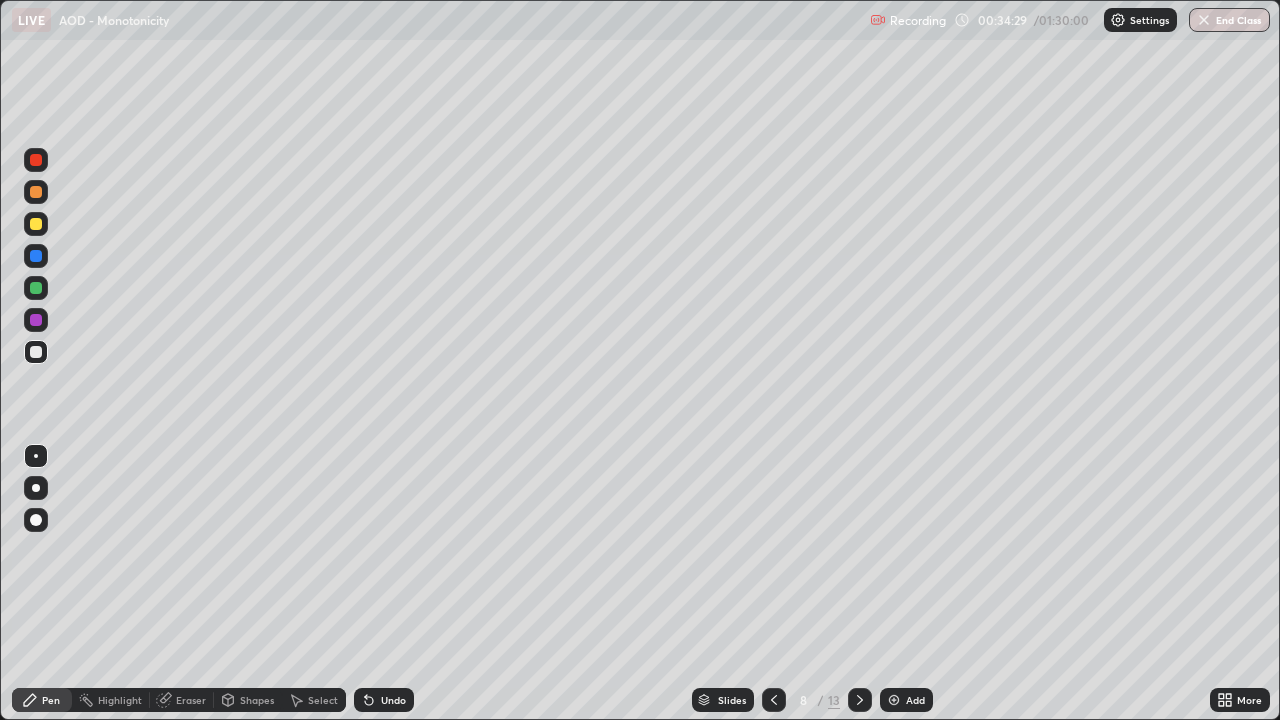 click at bounding box center [36, 352] 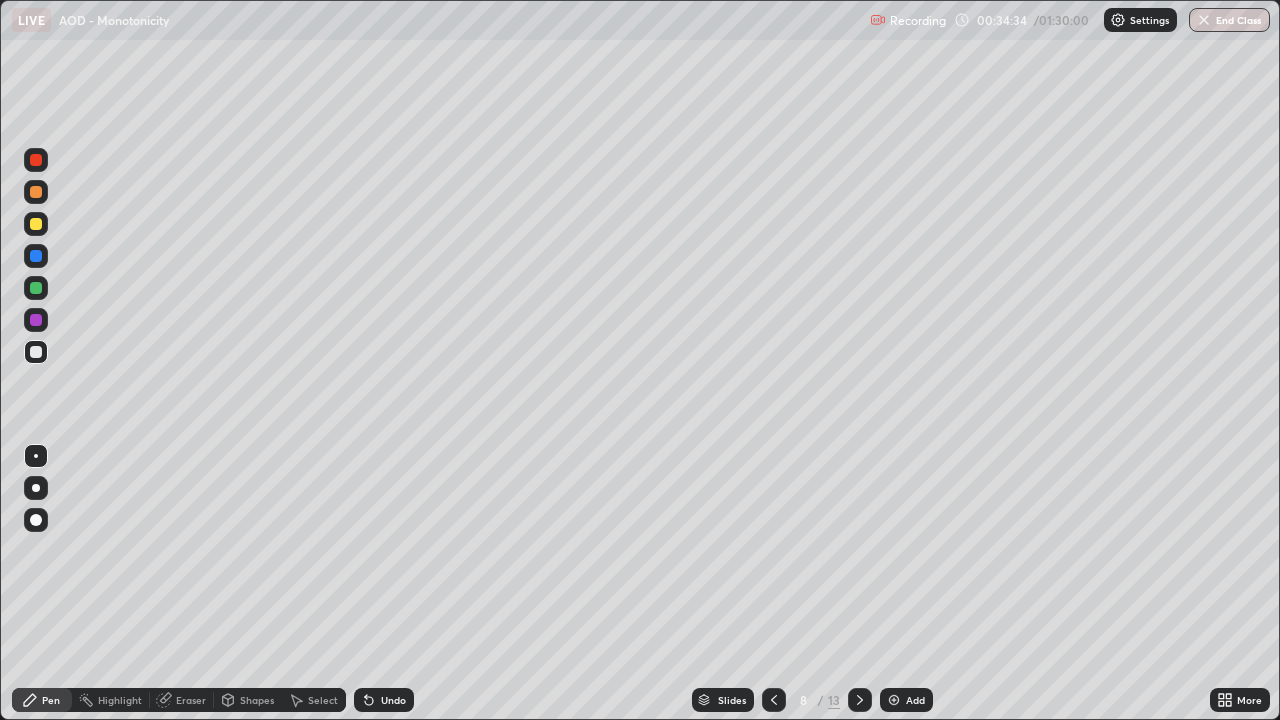 click at bounding box center (36, 352) 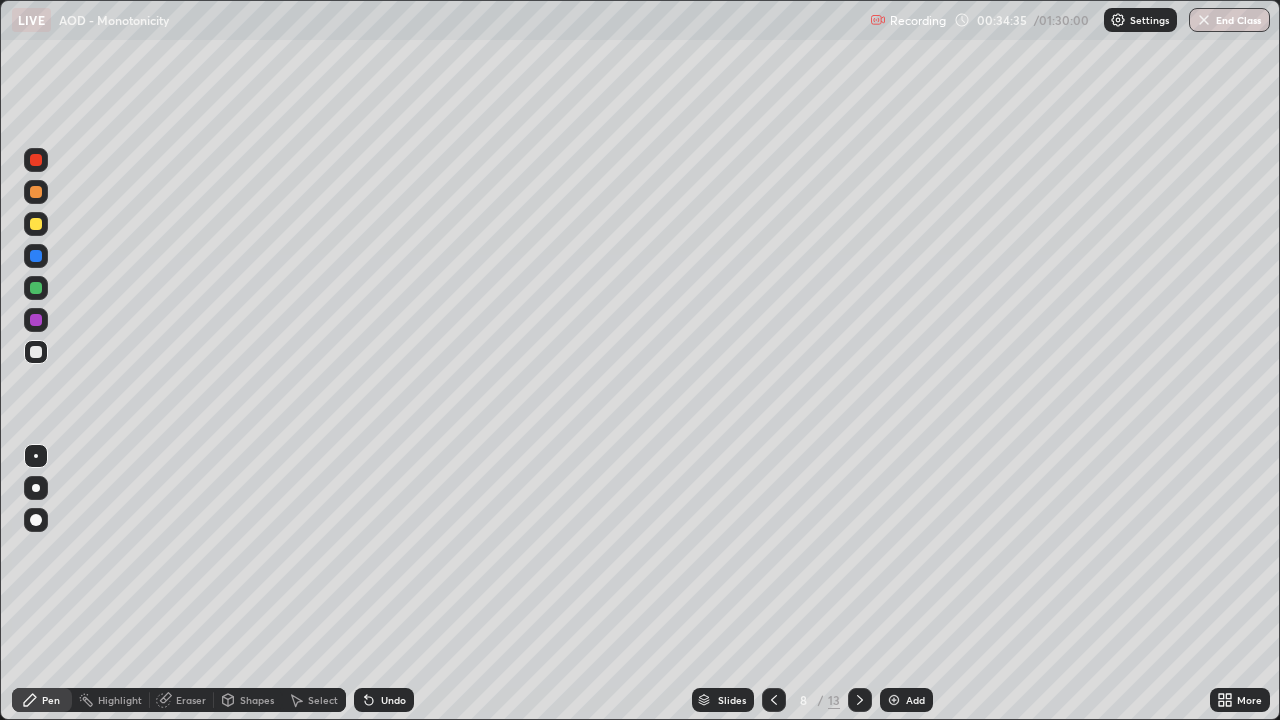 click at bounding box center [36, 224] 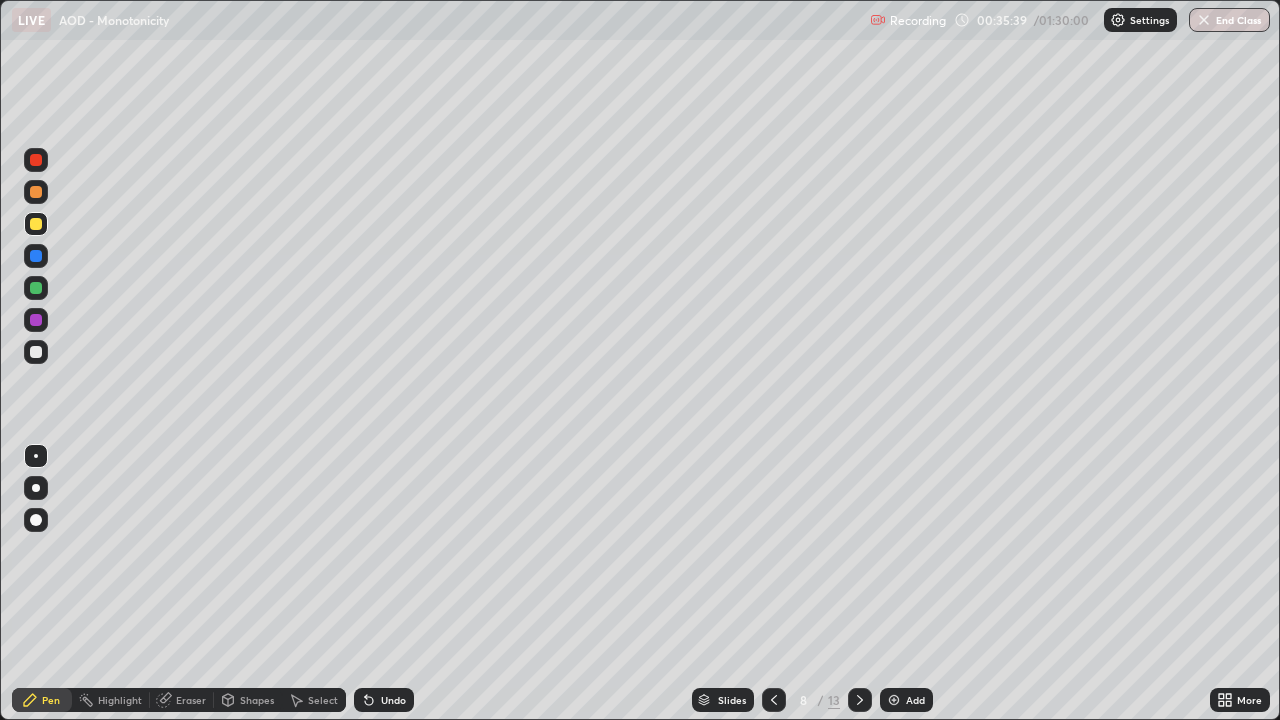 click at bounding box center [36, 192] 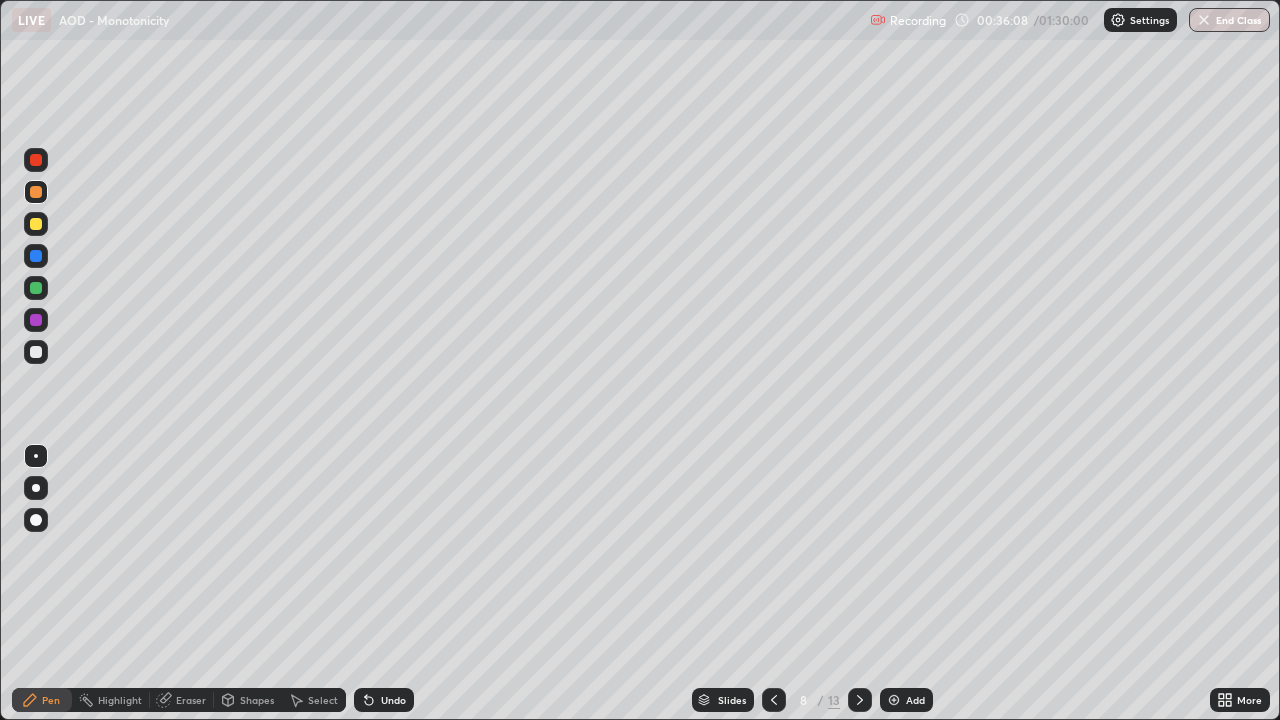 click at bounding box center [36, 288] 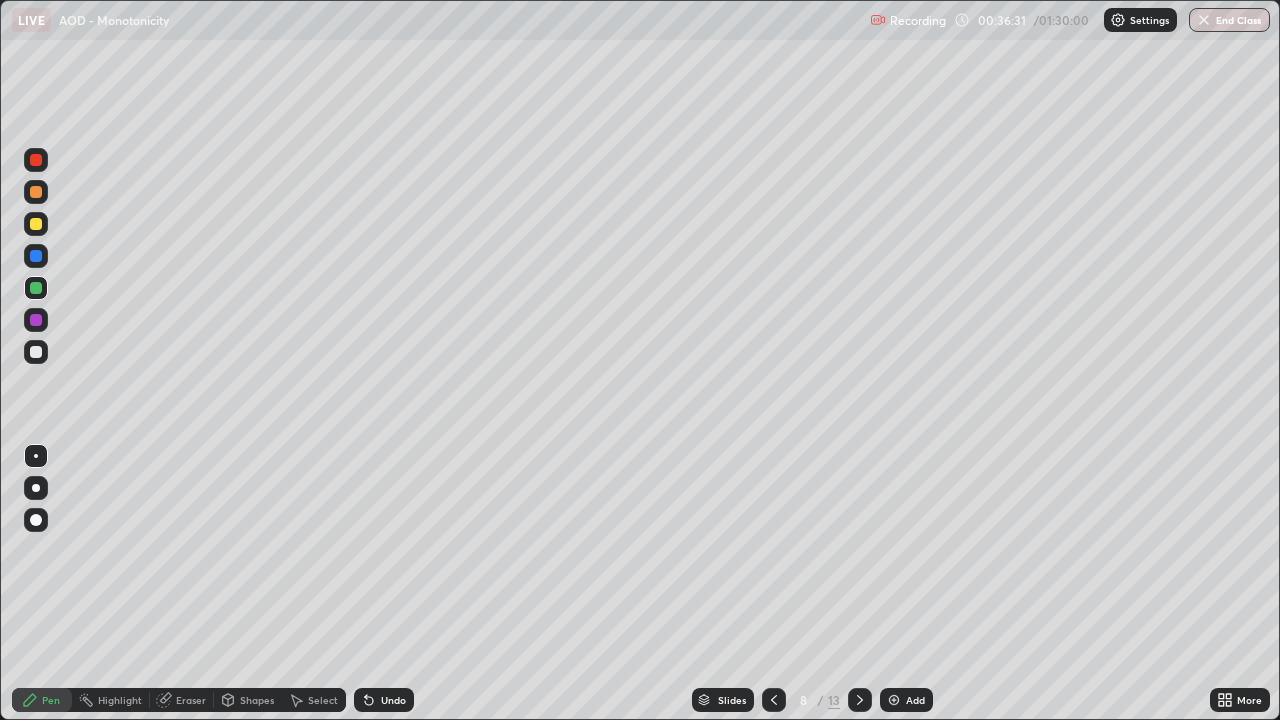 click at bounding box center [36, 192] 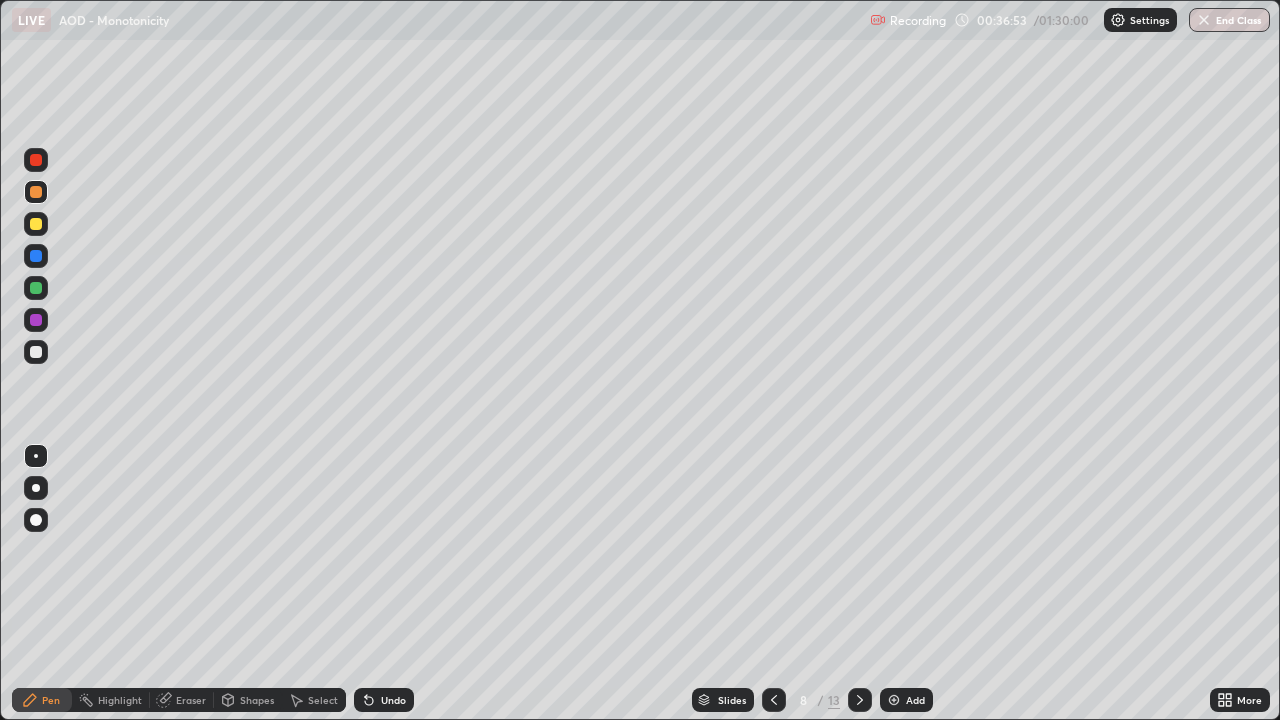 click on "Undo" at bounding box center (393, 700) 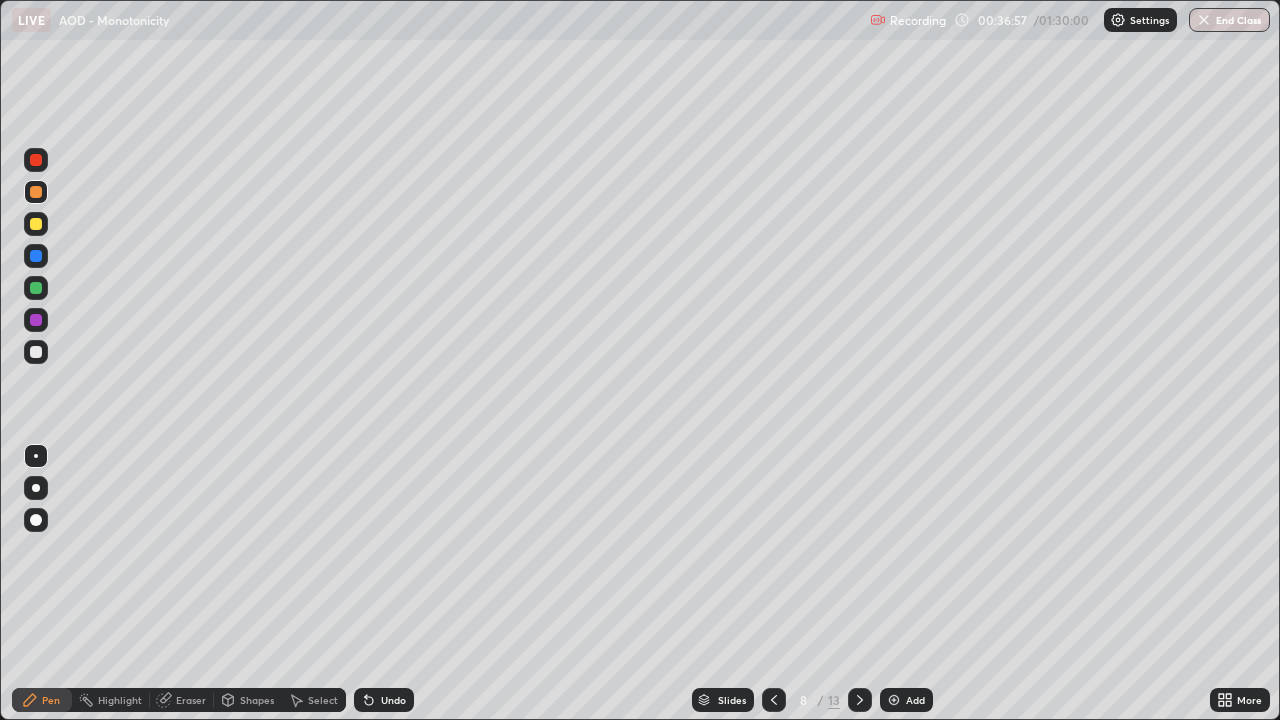 click at bounding box center (36, 224) 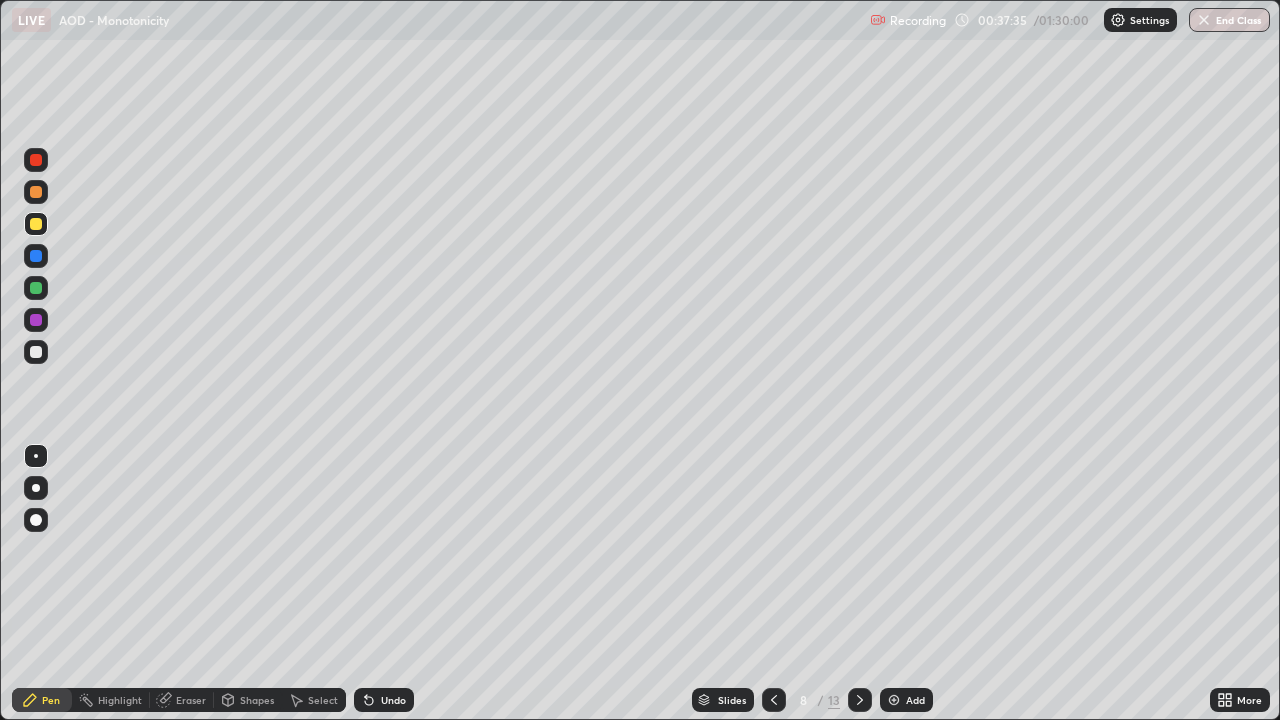 click at bounding box center [36, 352] 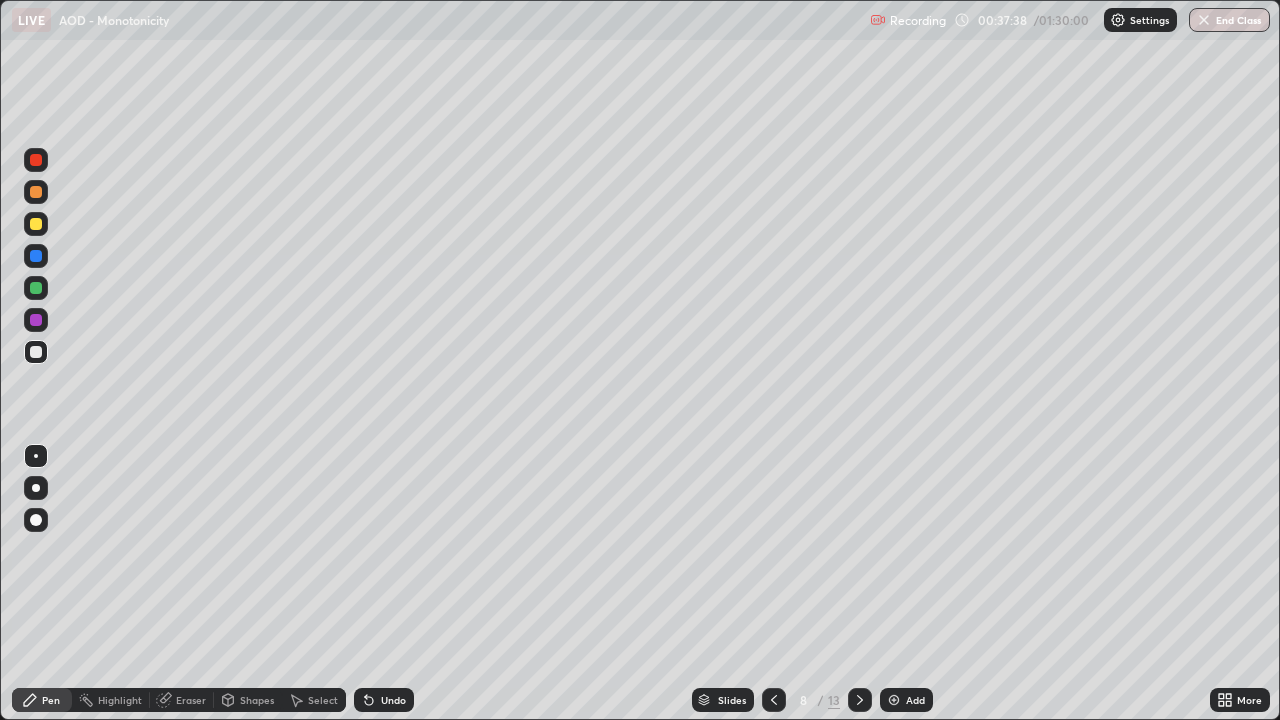 click at bounding box center (36, 192) 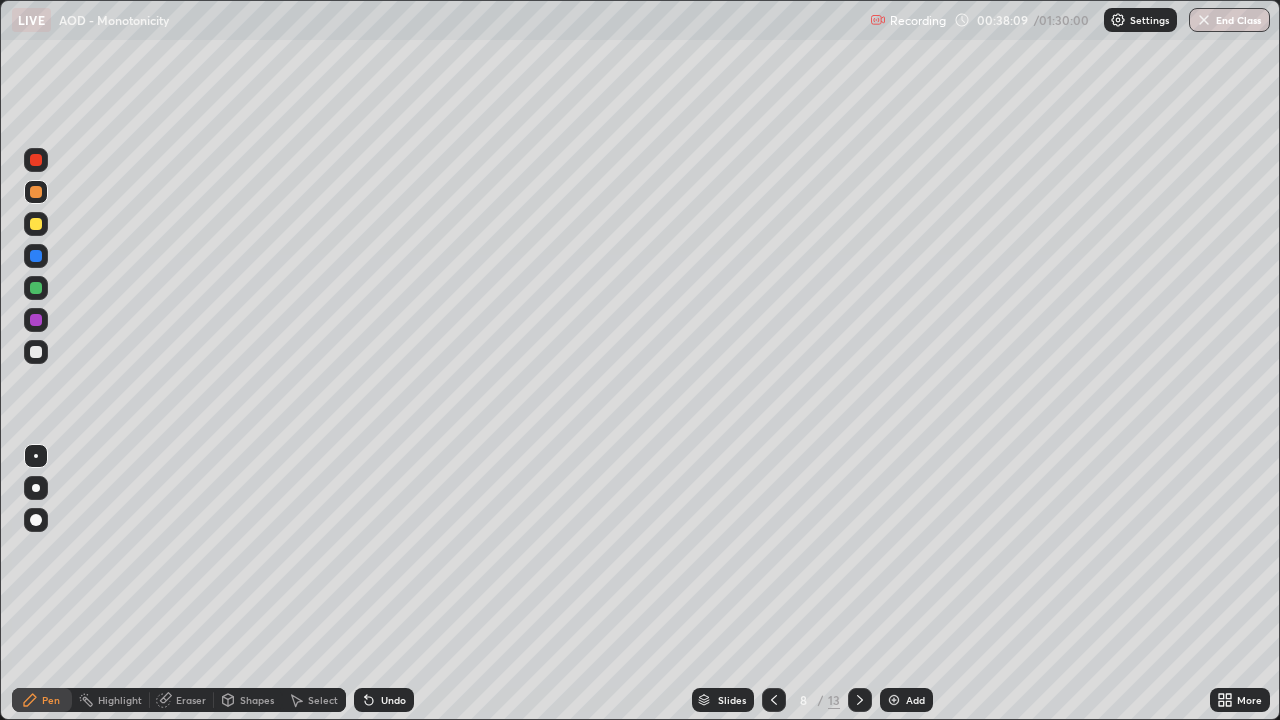 click at bounding box center [36, 224] 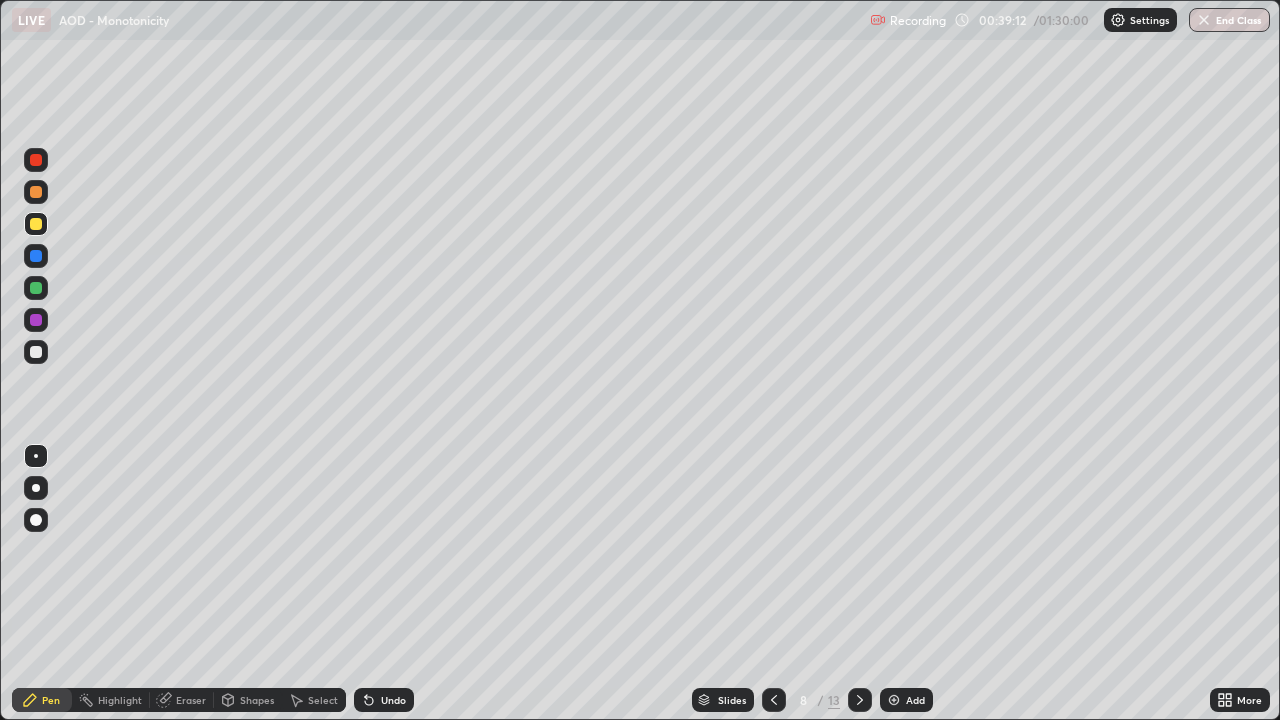 click at bounding box center [36, 352] 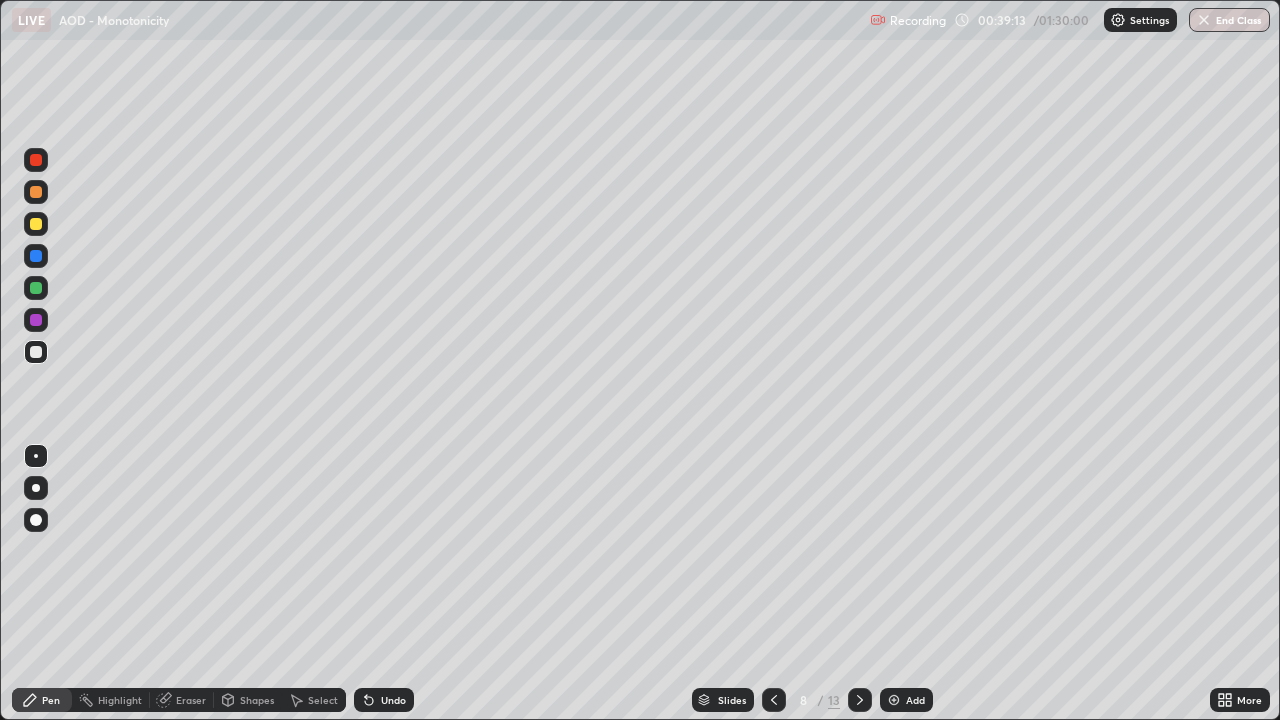 click 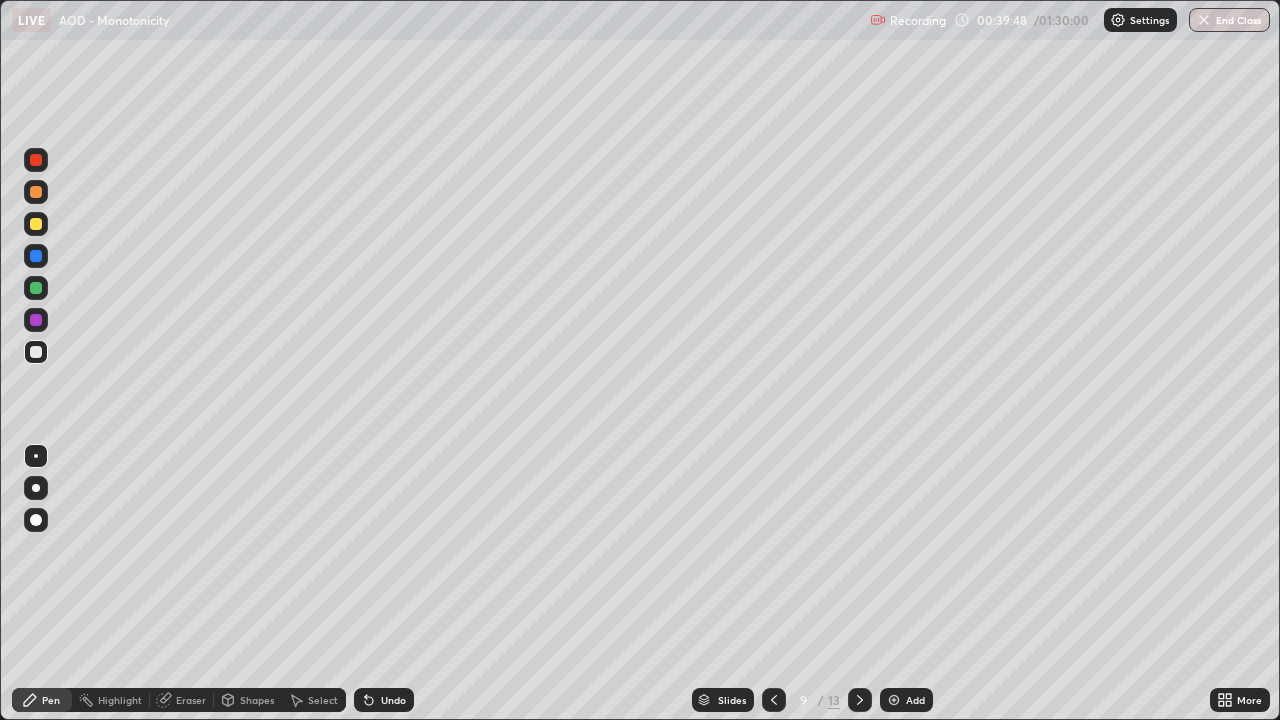 click on "Undo" at bounding box center [393, 700] 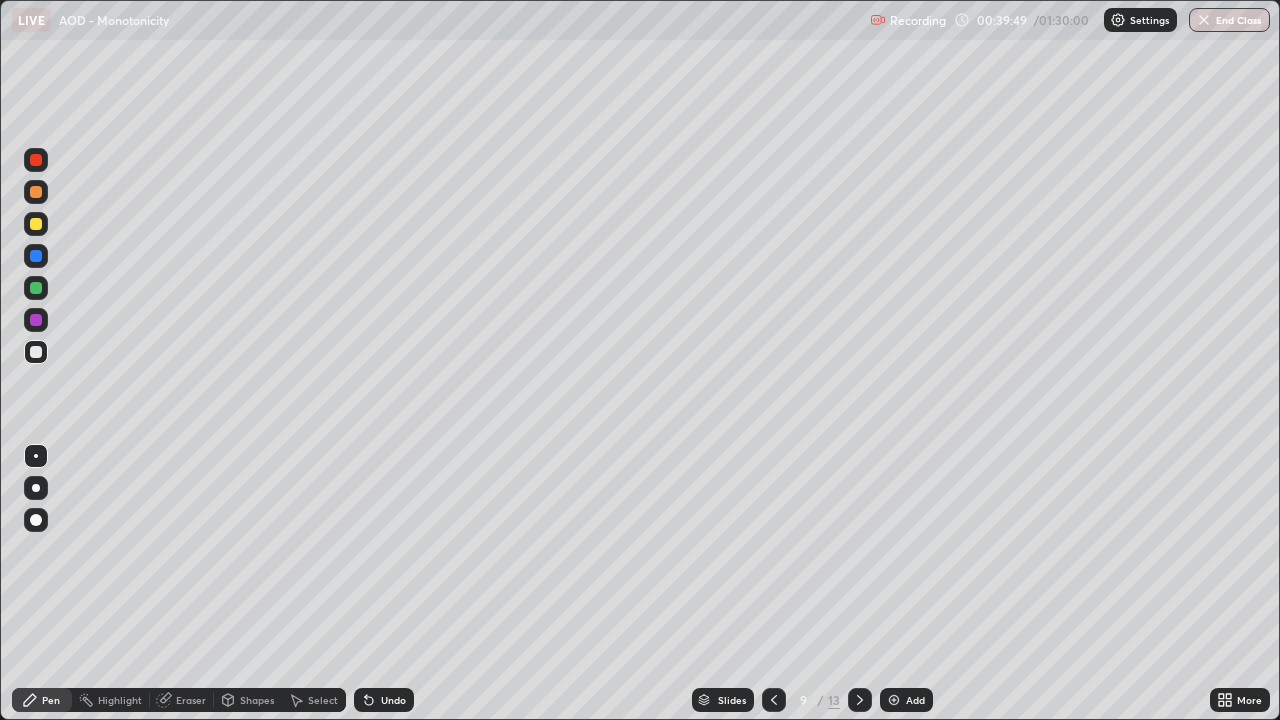 click on "Undo" at bounding box center [393, 700] 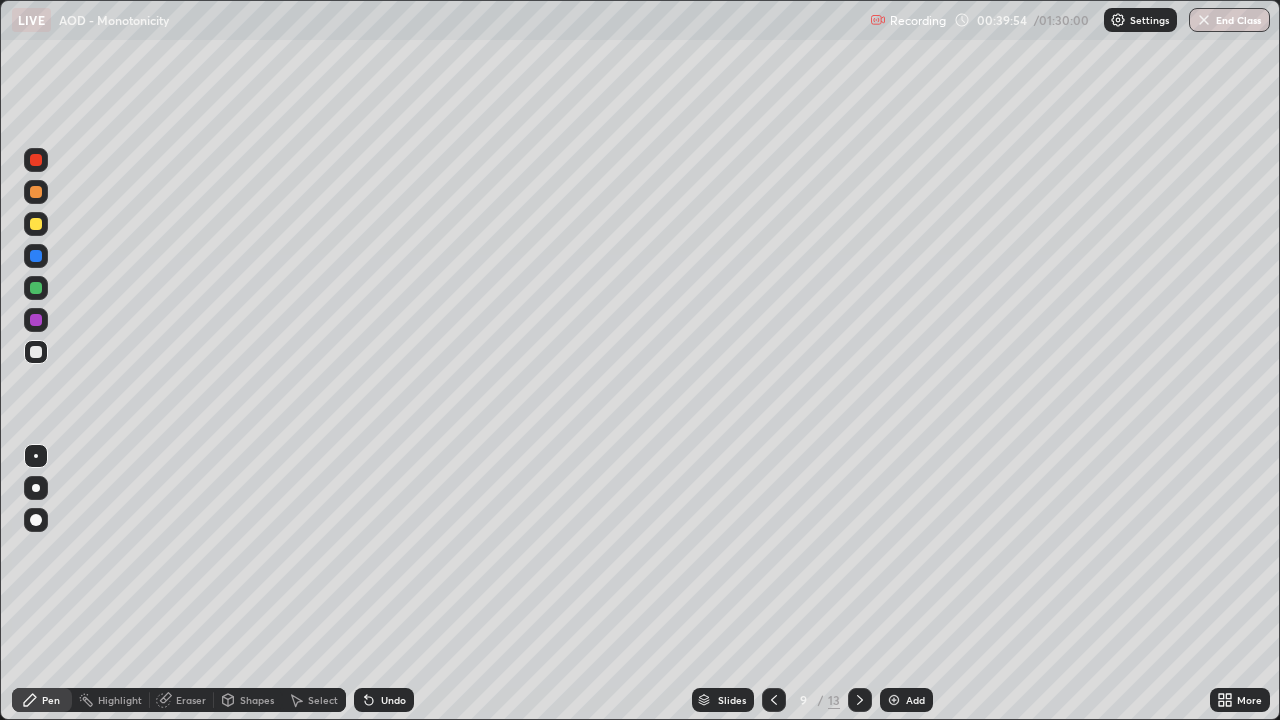 click at bounding box center (36, 224) 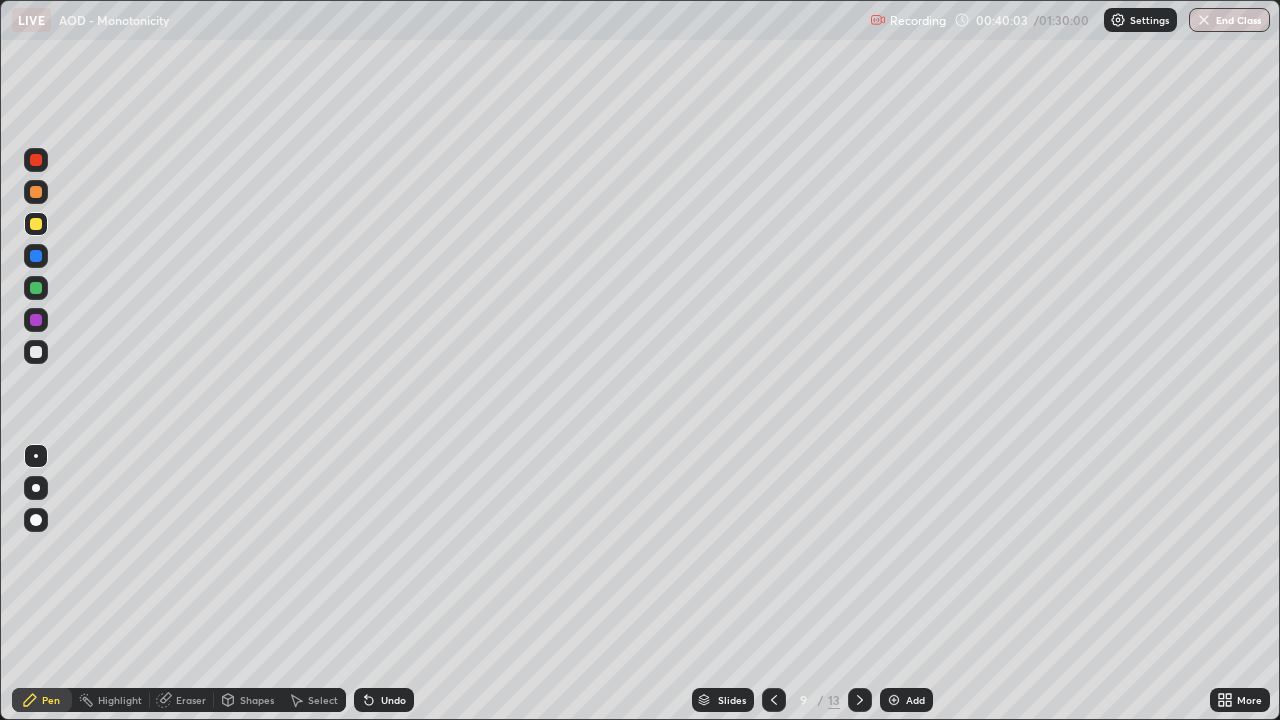 click at bounding box center (36, 352) 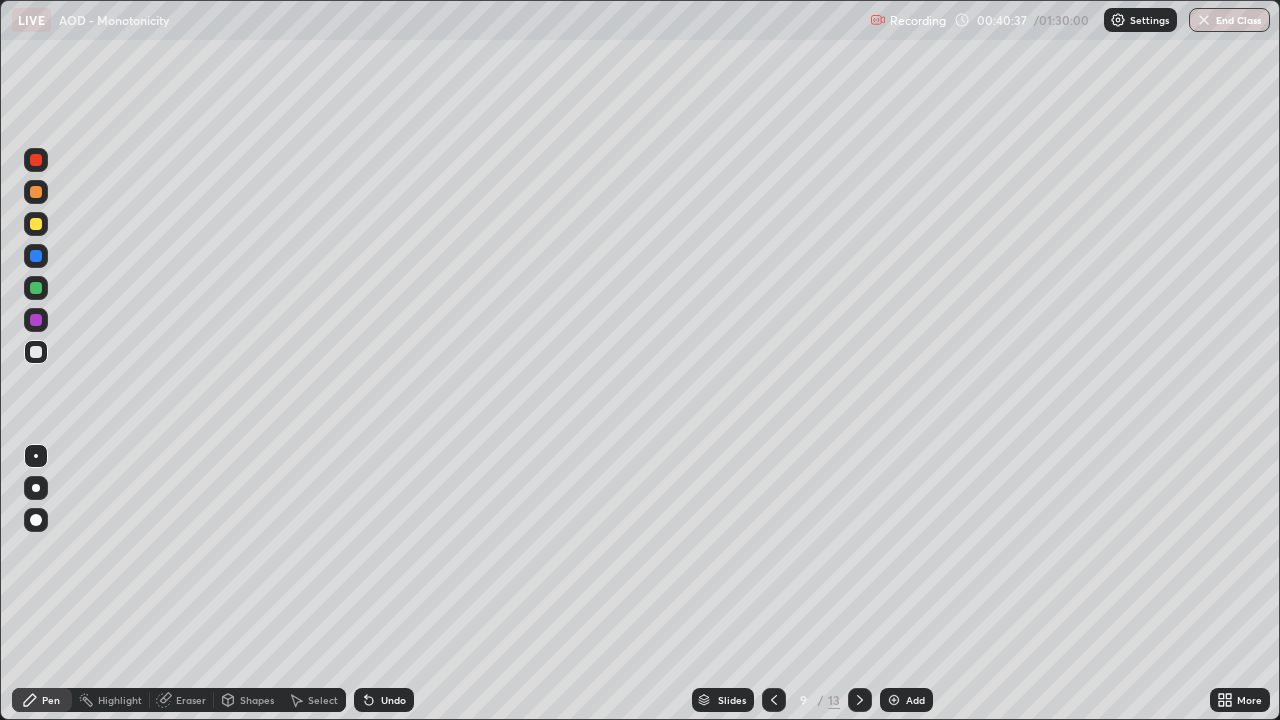 click at bounding box center (36, 224) 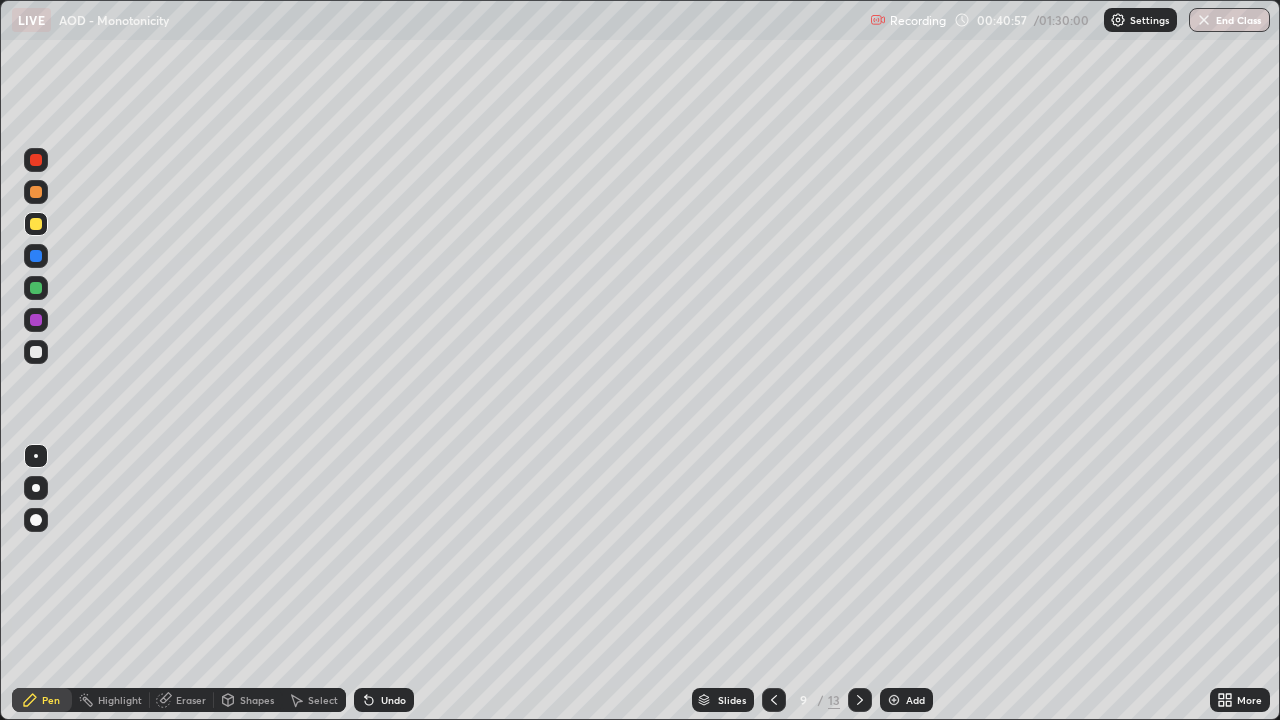 click at bounding box center (36, 288) 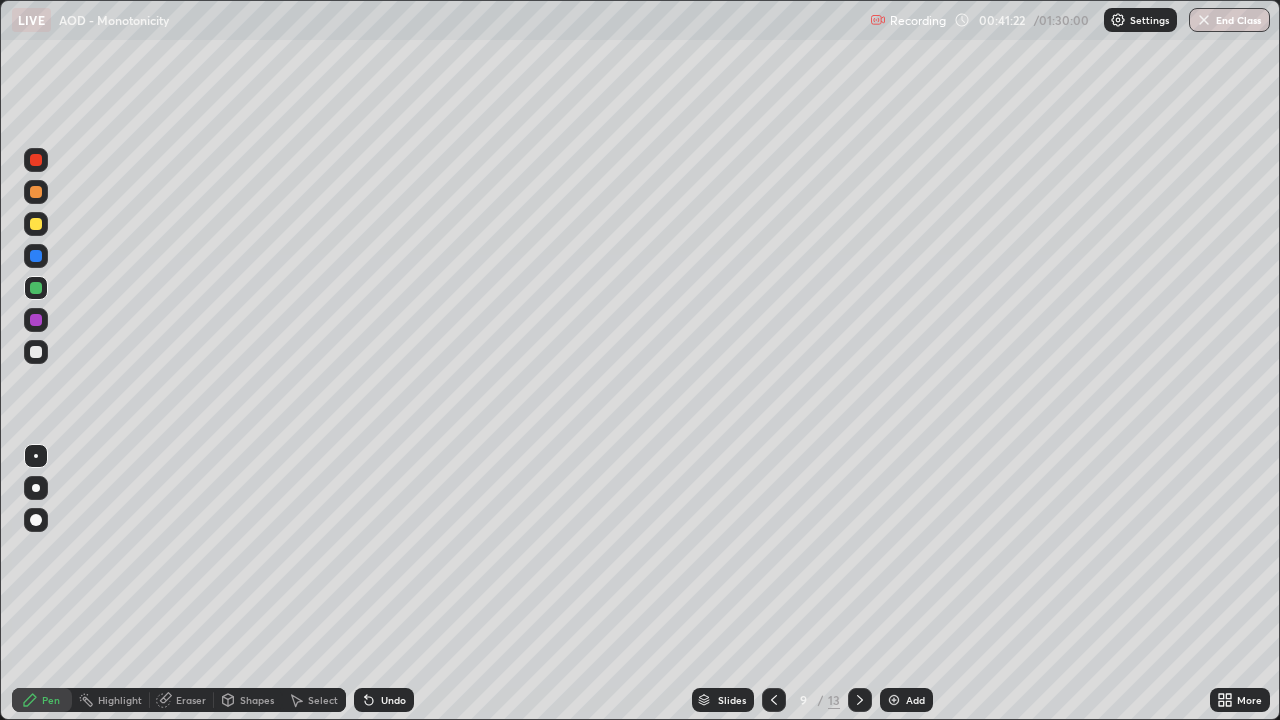 click at bounding box center [36, 224] 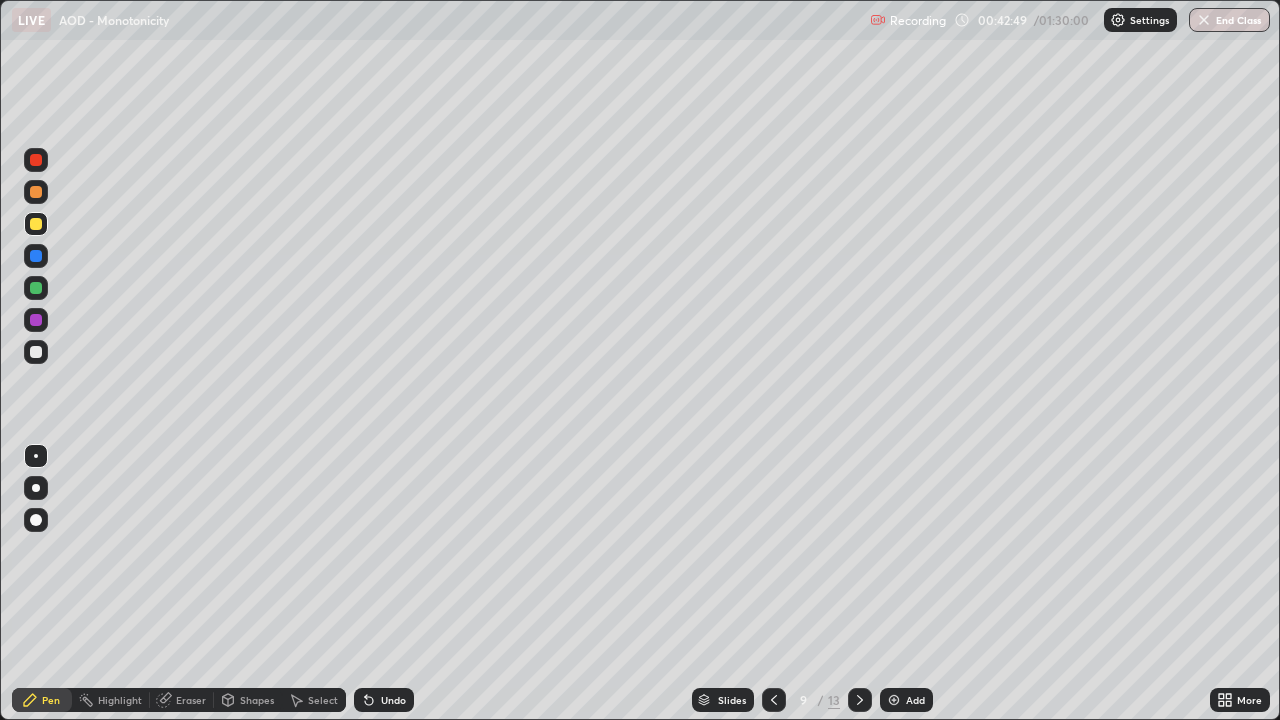 click at bounding box center (36, 352) 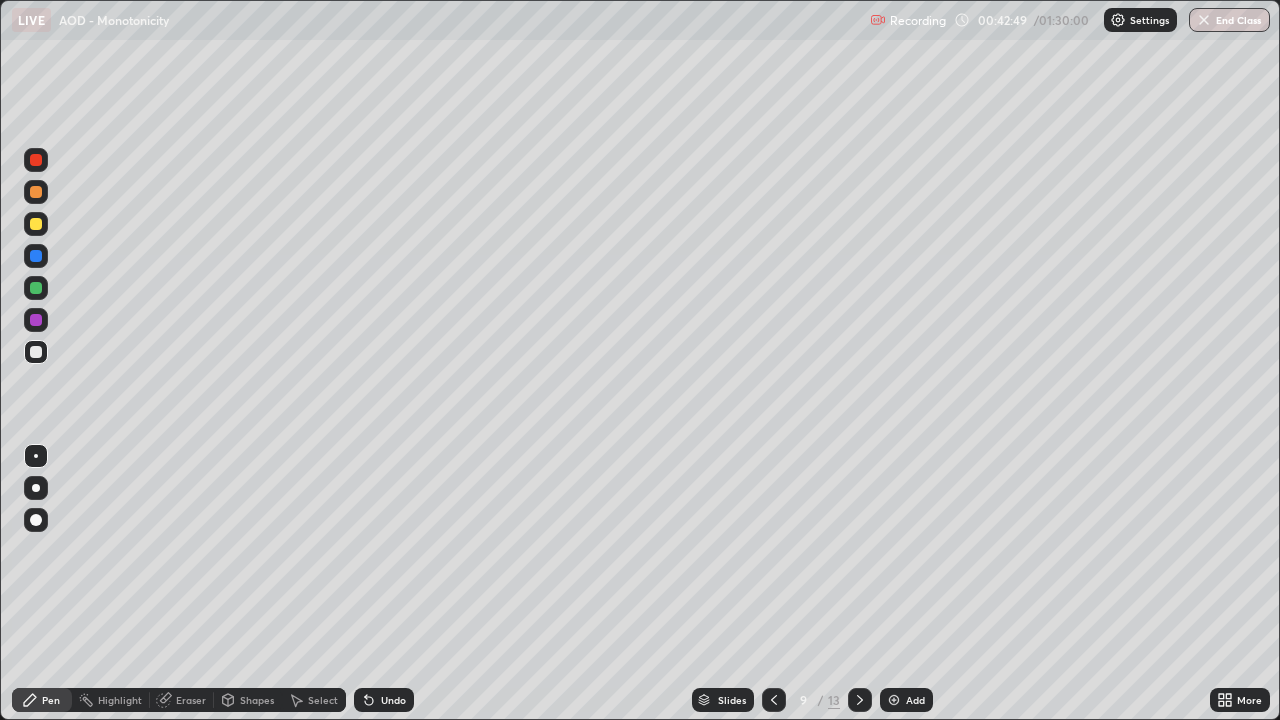 click on "Select" at bounding box center [314, 700] 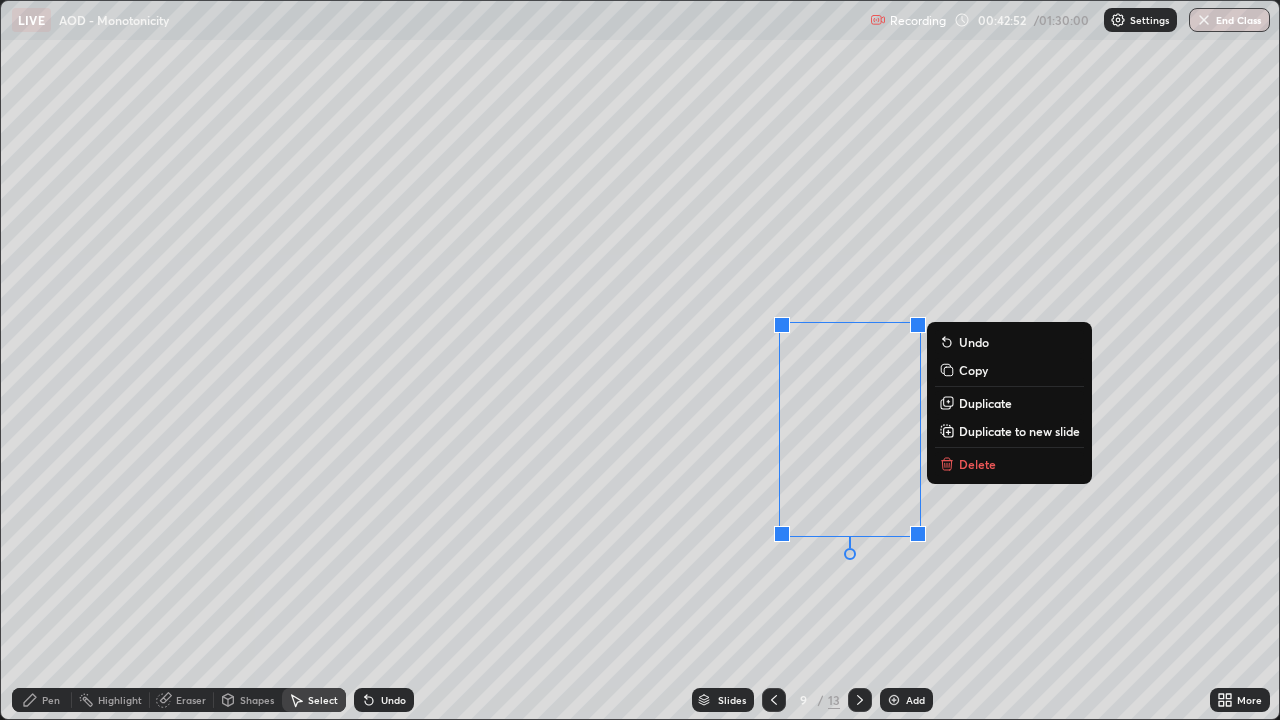 click on "Delete" at bounding box center [1009, 464] 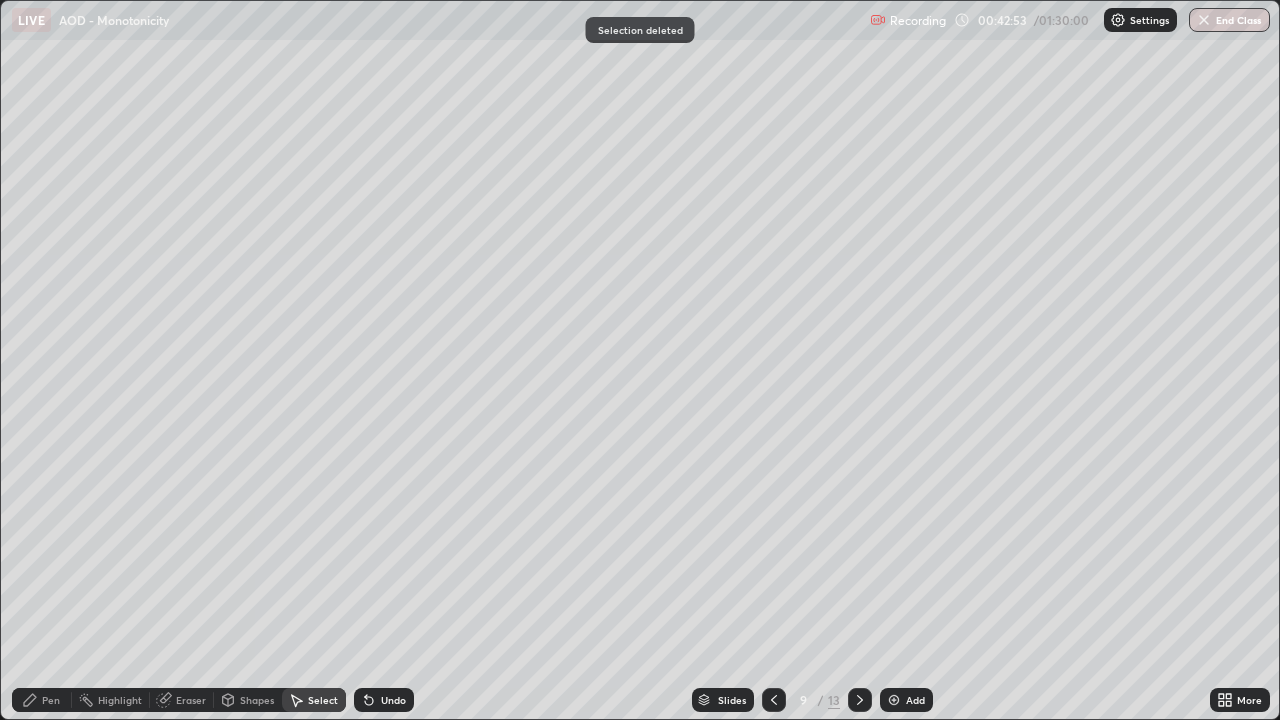click 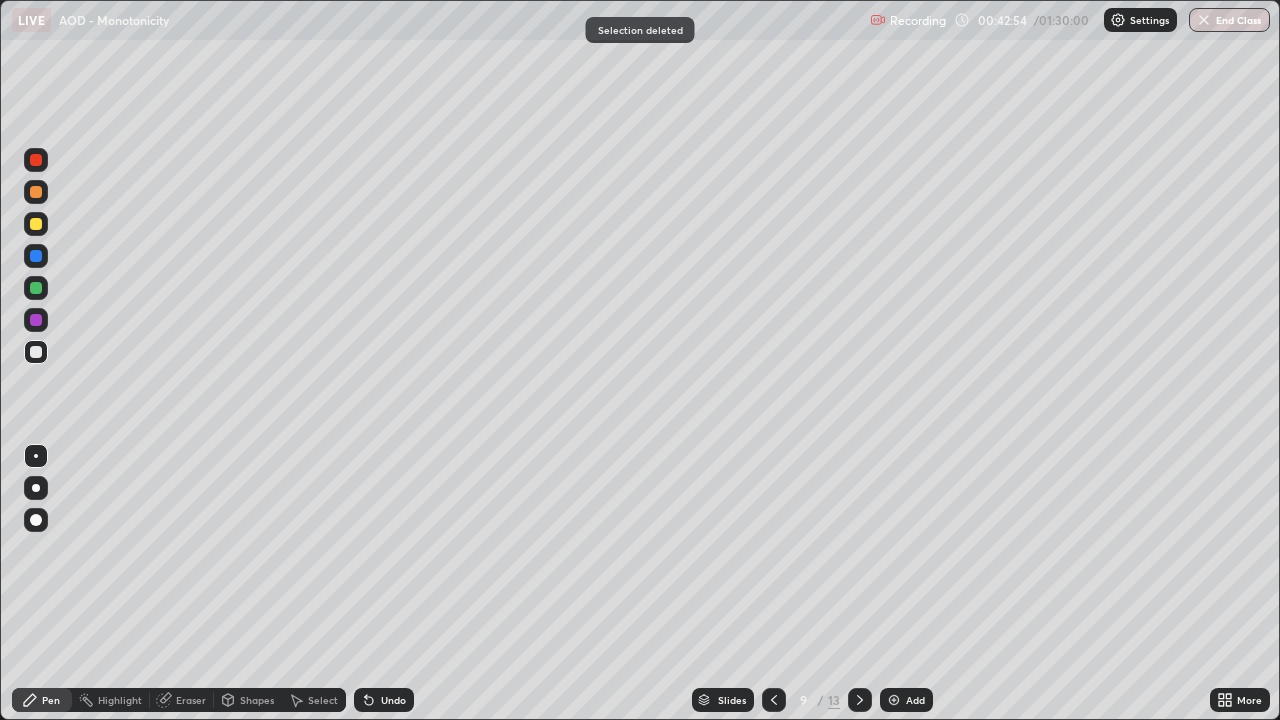 click at bounding box center [36, 352] 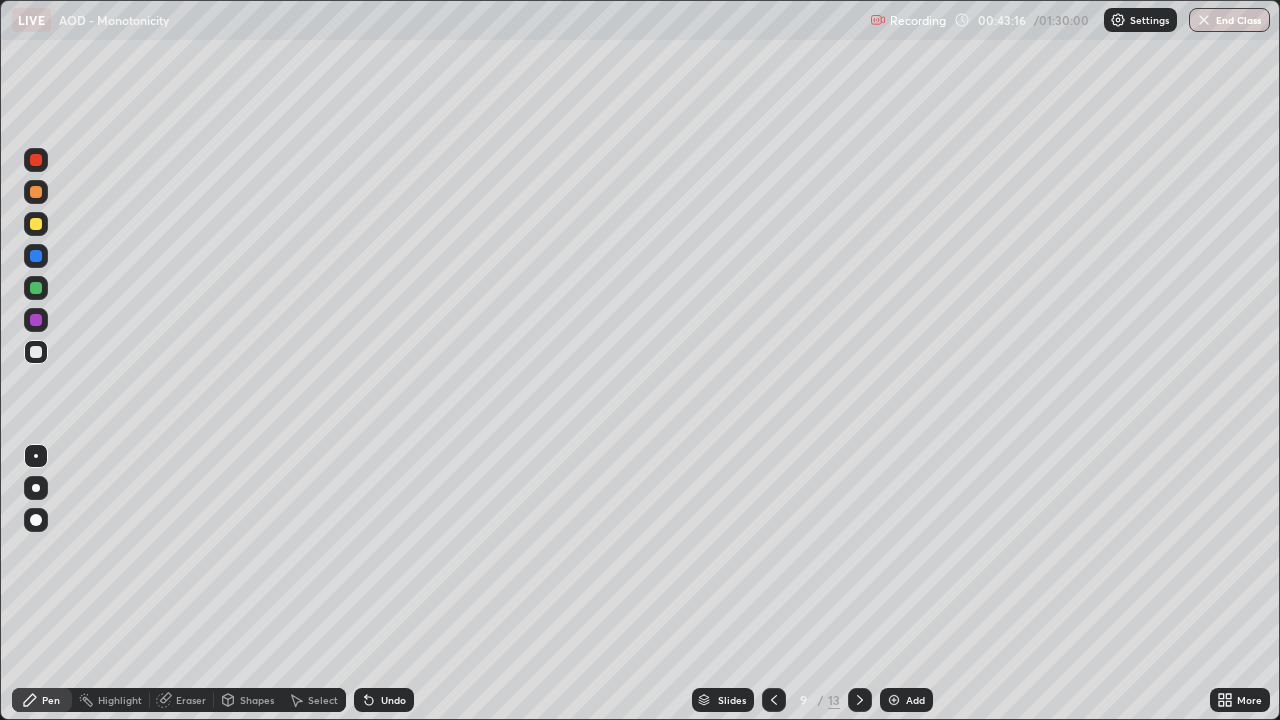 click at bounding box center [36, 192] 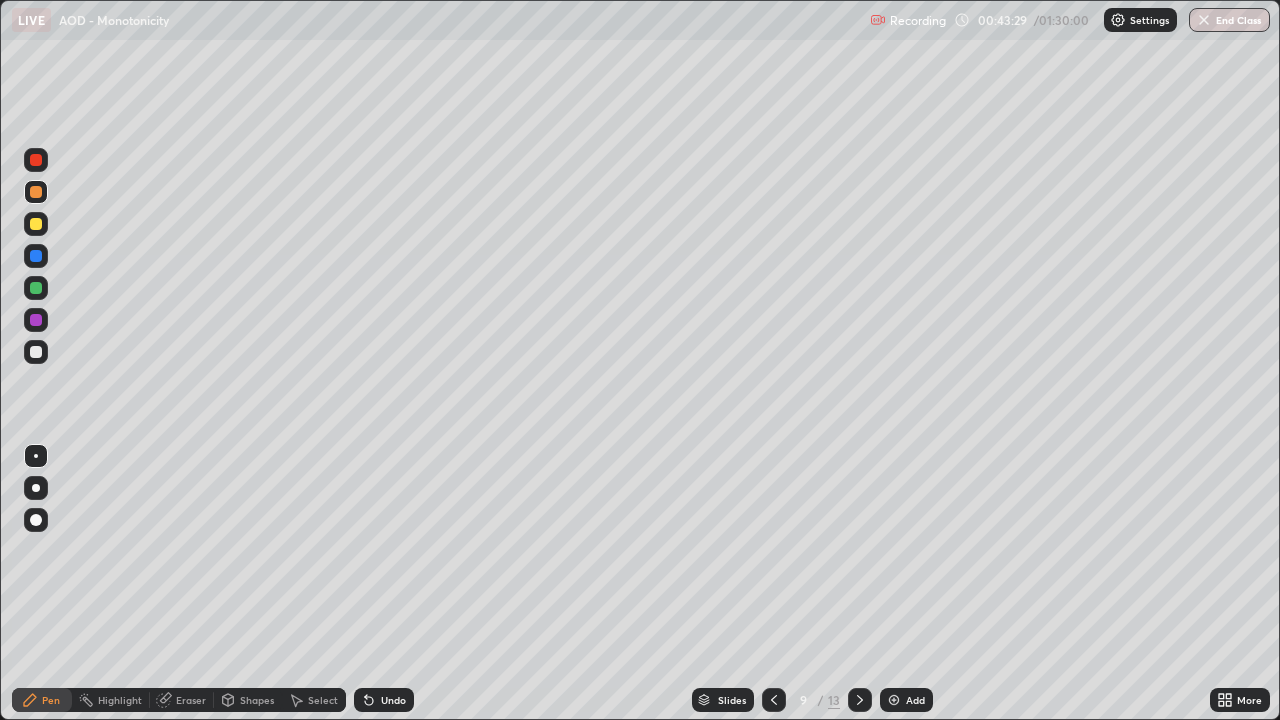 click at bounding box center (36, 352) 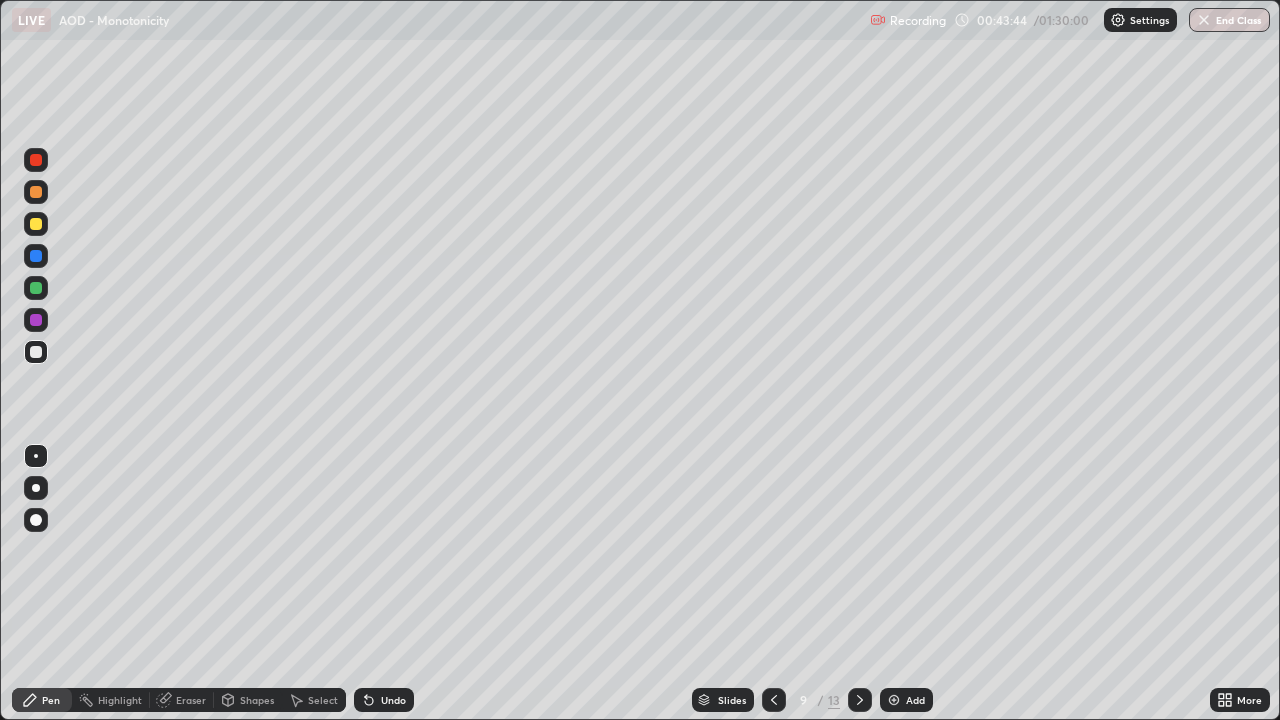 click at bounding box center (36, 352) 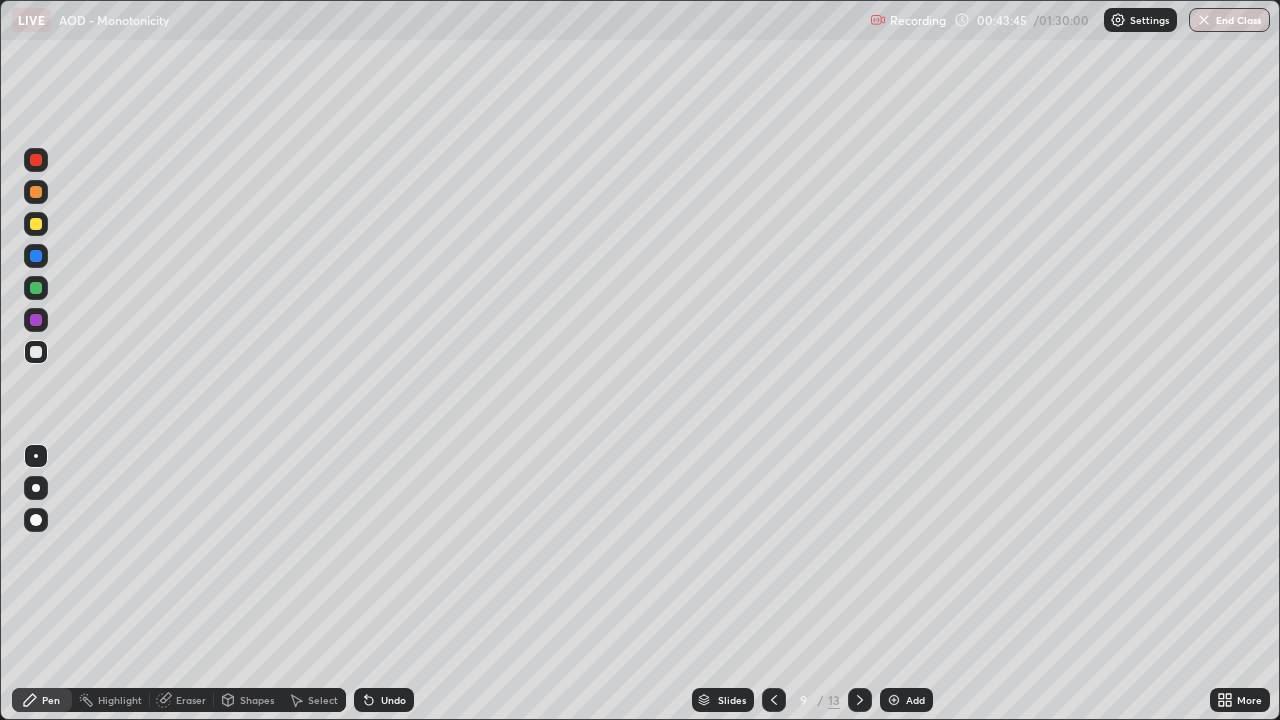 click at bounding box center (860, 700) 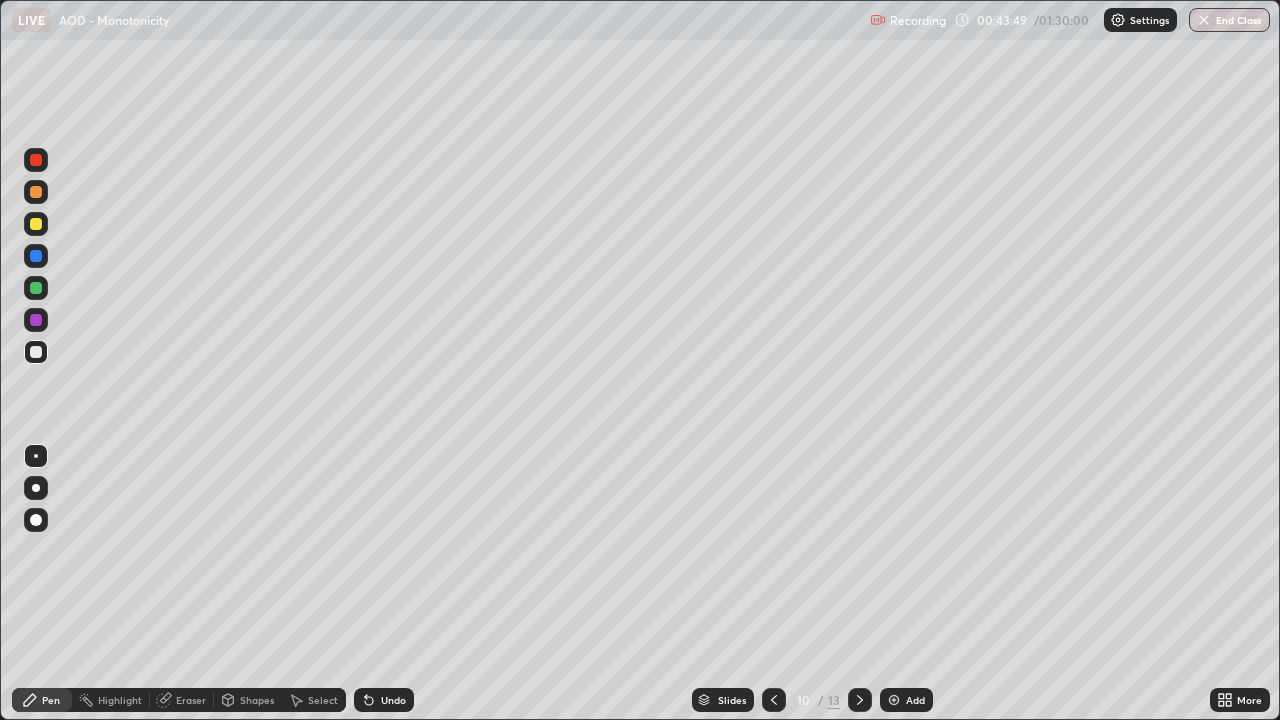 click at bounding box center (36, 352) 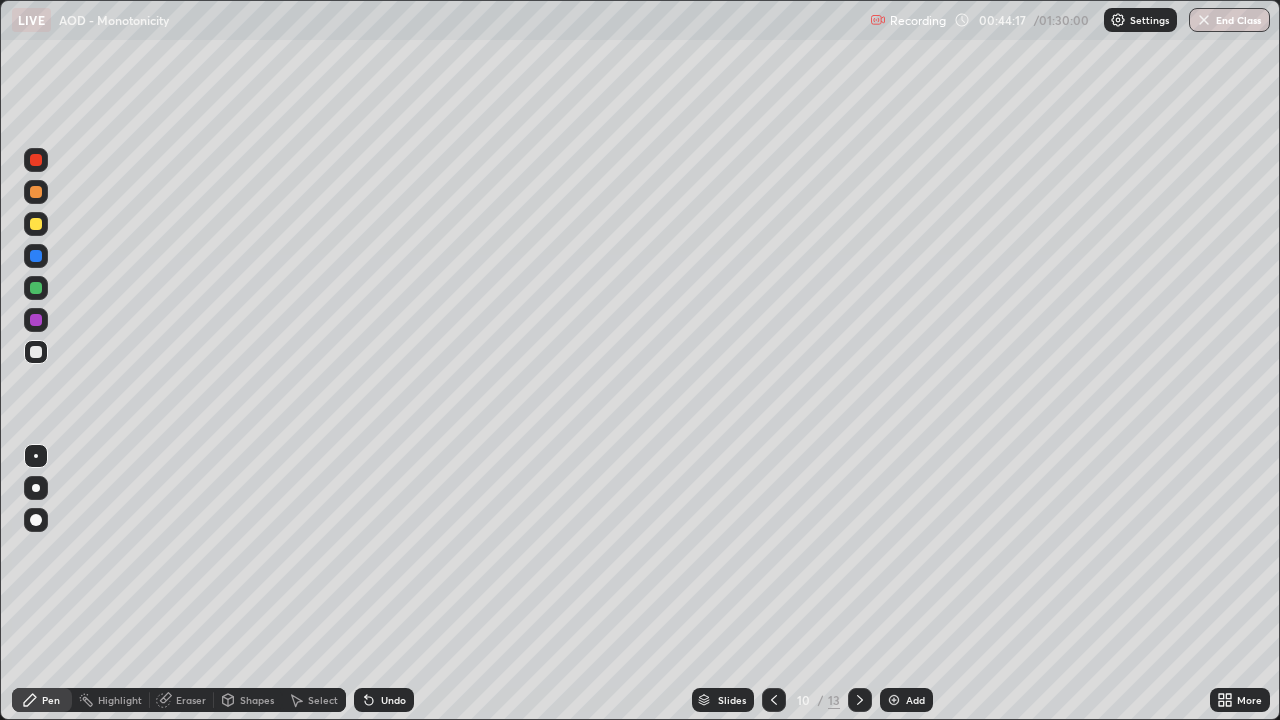 click at bounding box center [36, 352] 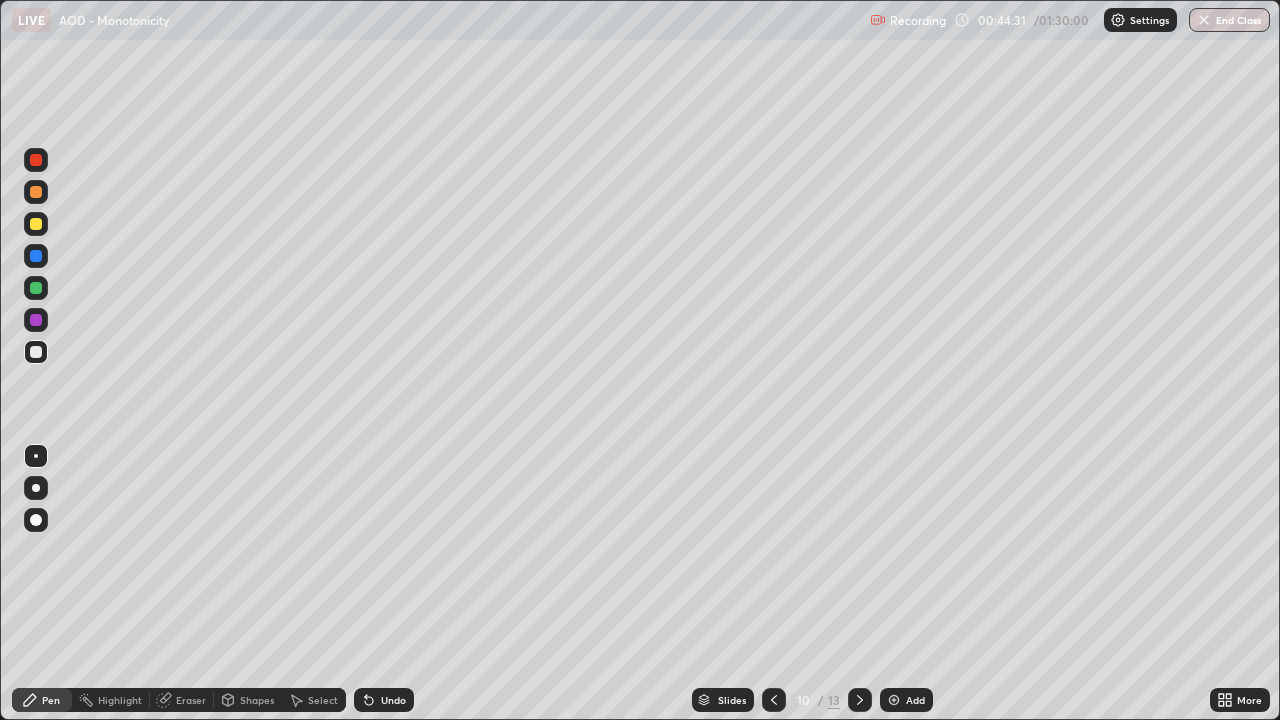 click at bounding box center [36, 352] 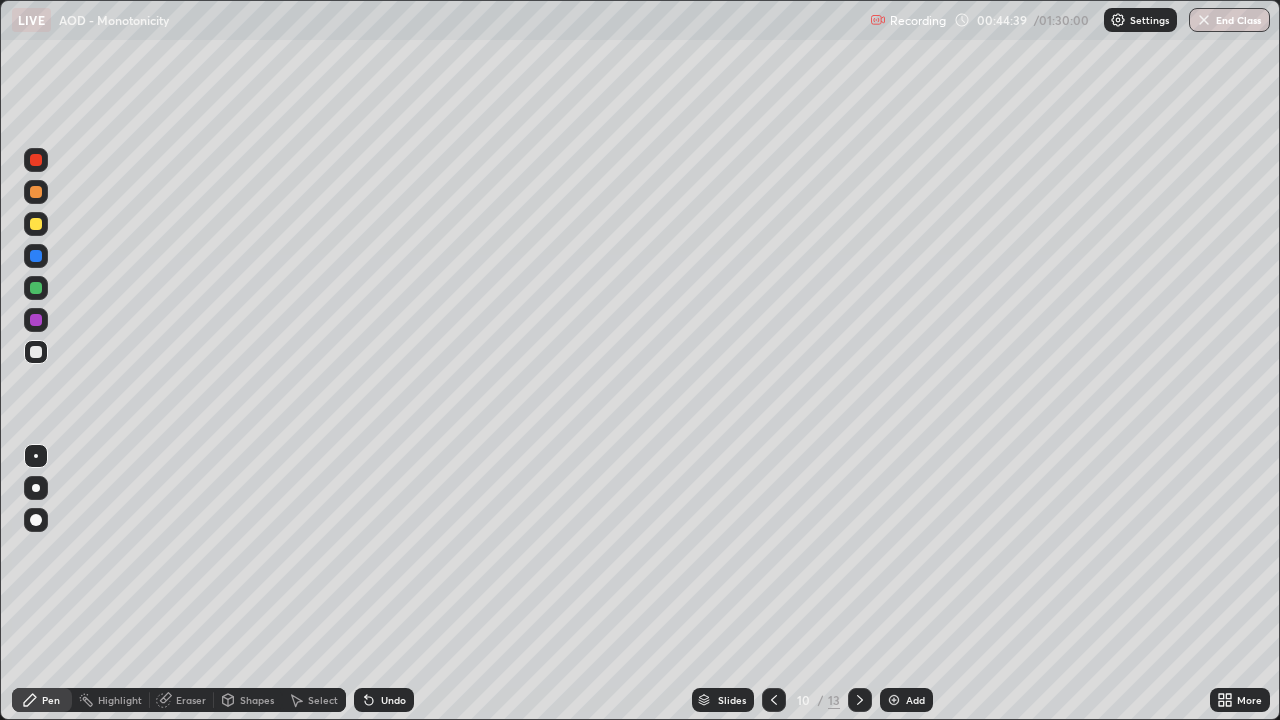 click at bounding box center (36, 352) 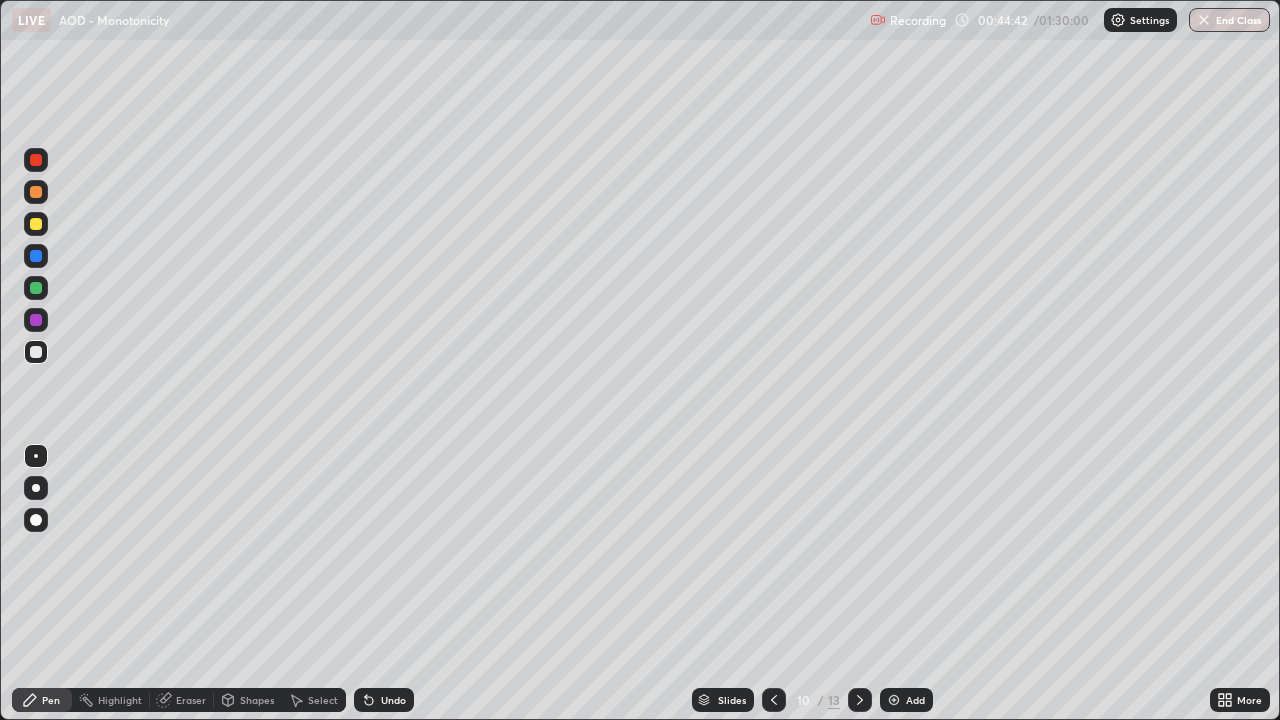click on "Undo" at bounding box center [384, 700] 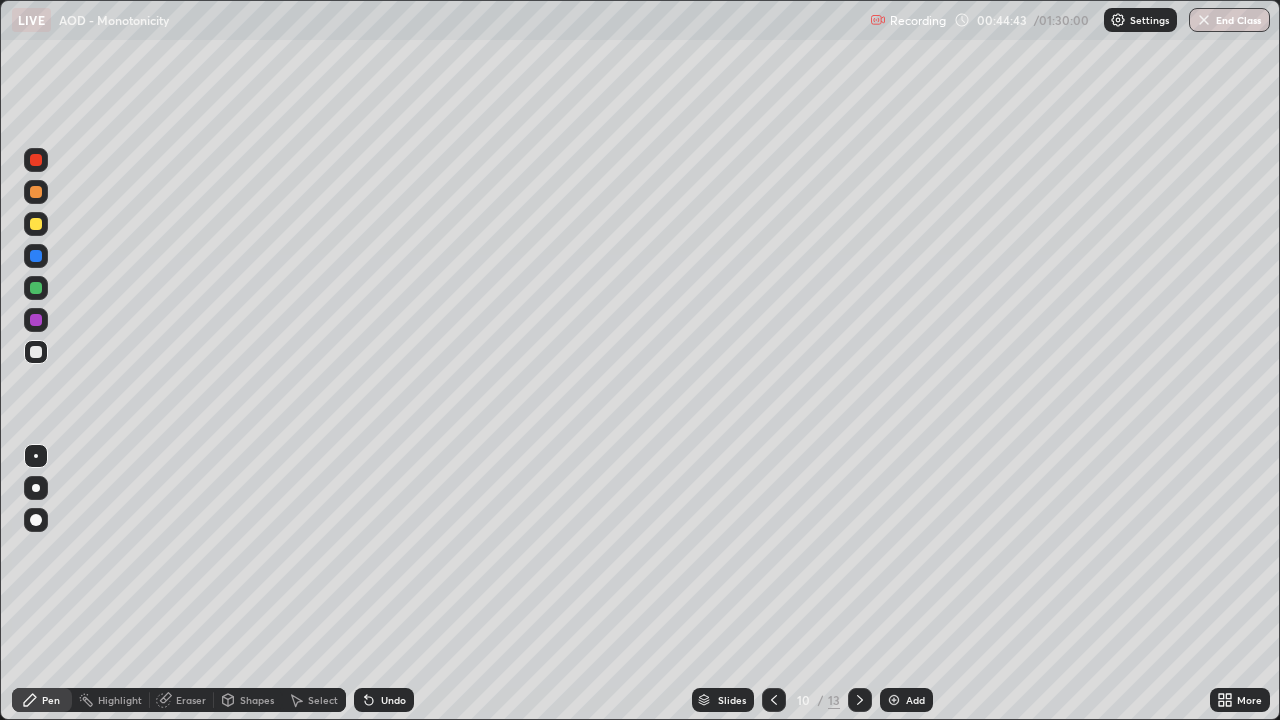 click on "Undo" at bounding box center [393, 700] 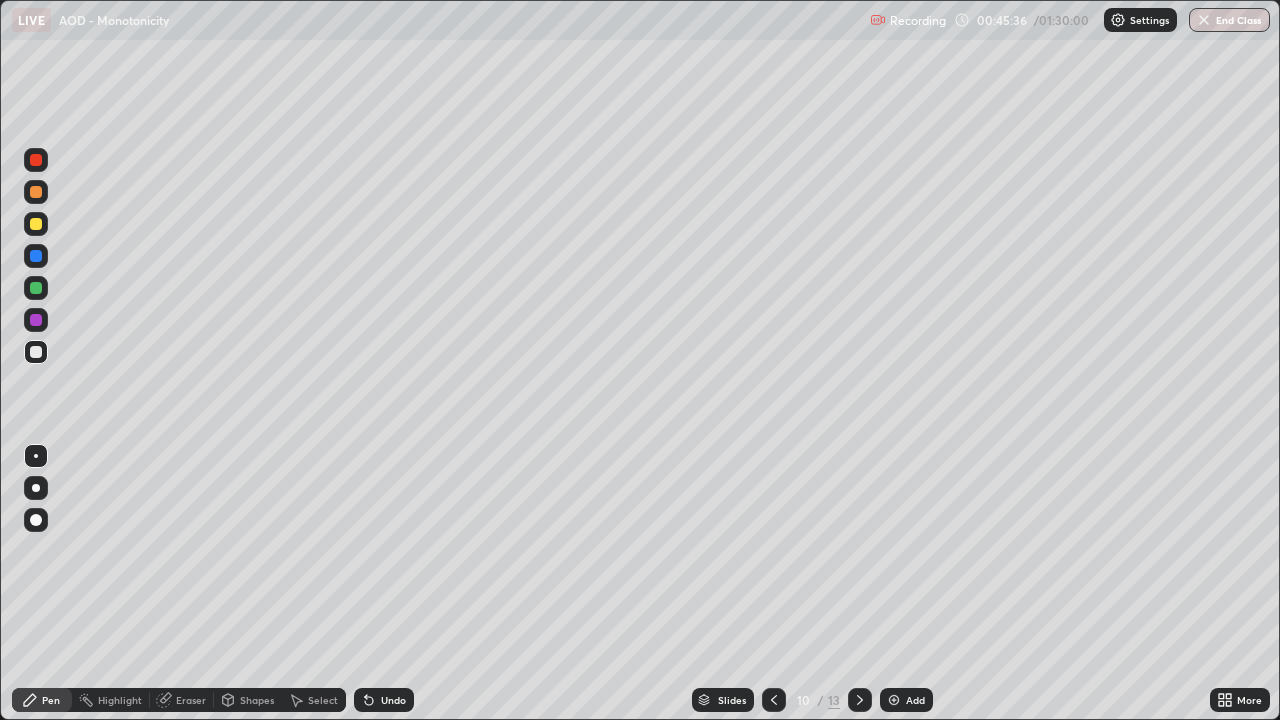 click on "Undo" at bounding box center (393, 700) 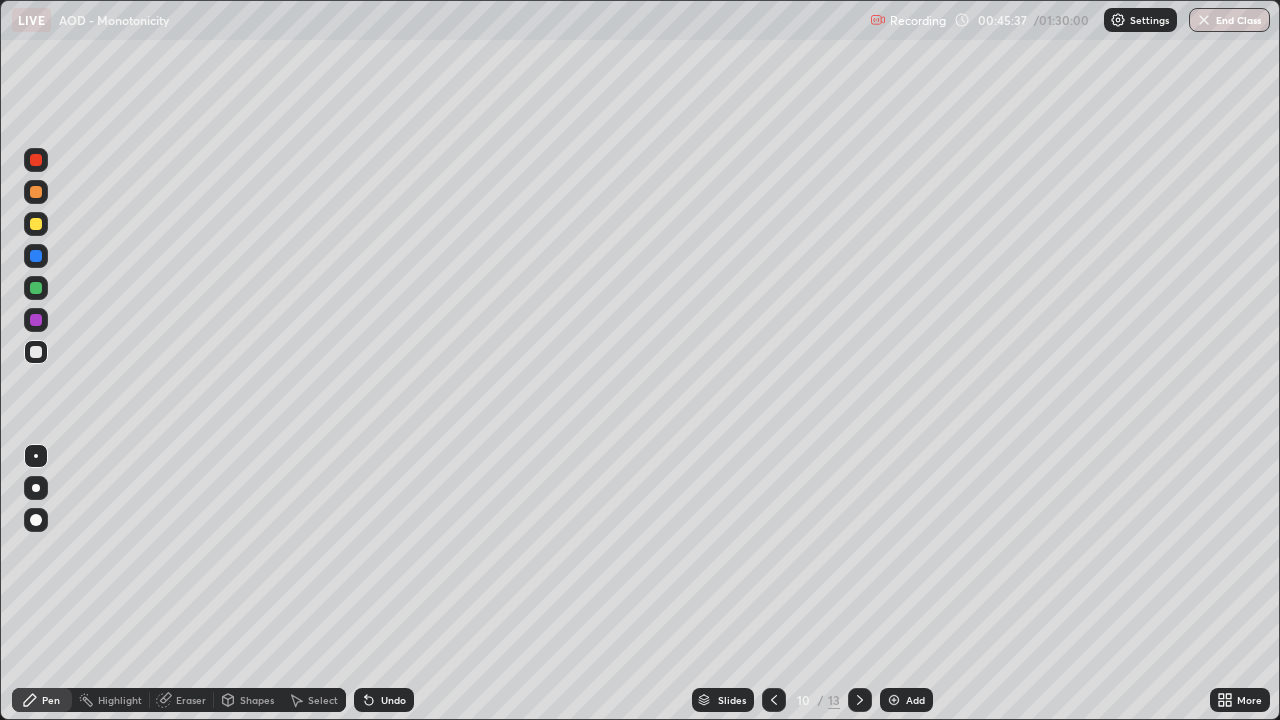 click on "Undo" at bounding box center (393, 700) 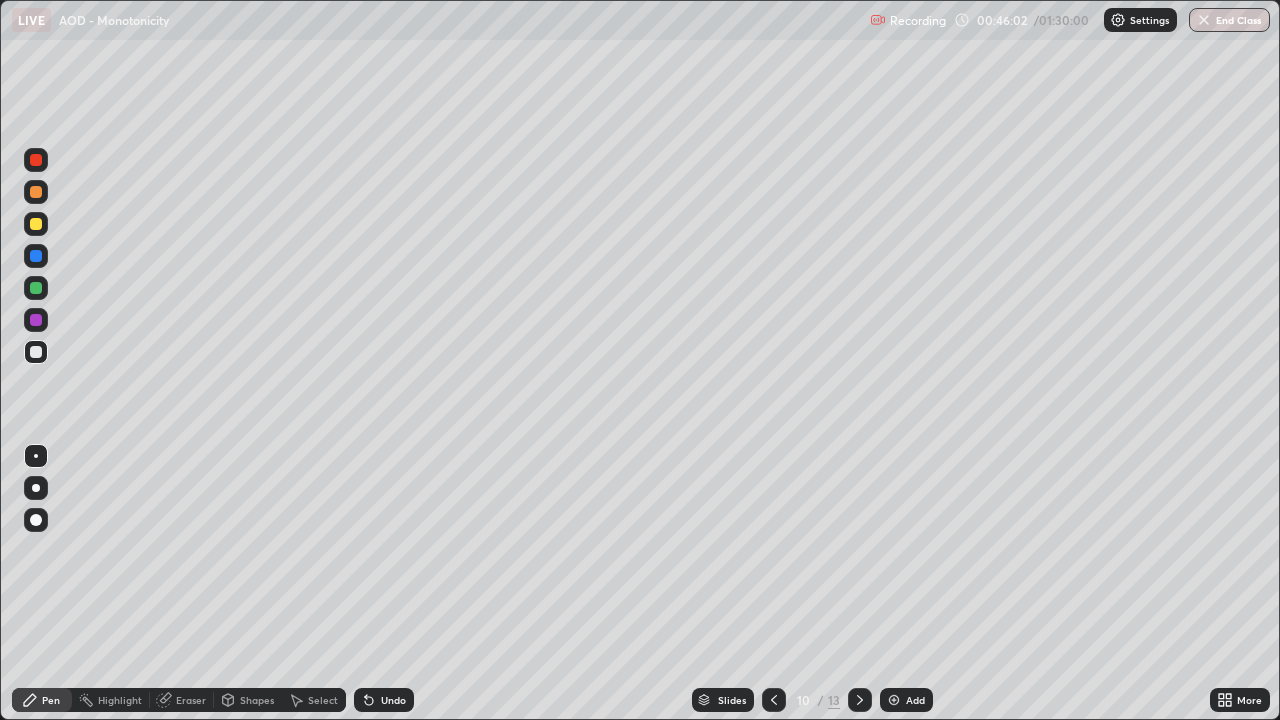 click on "Undo" at bounding box center [384, 700] 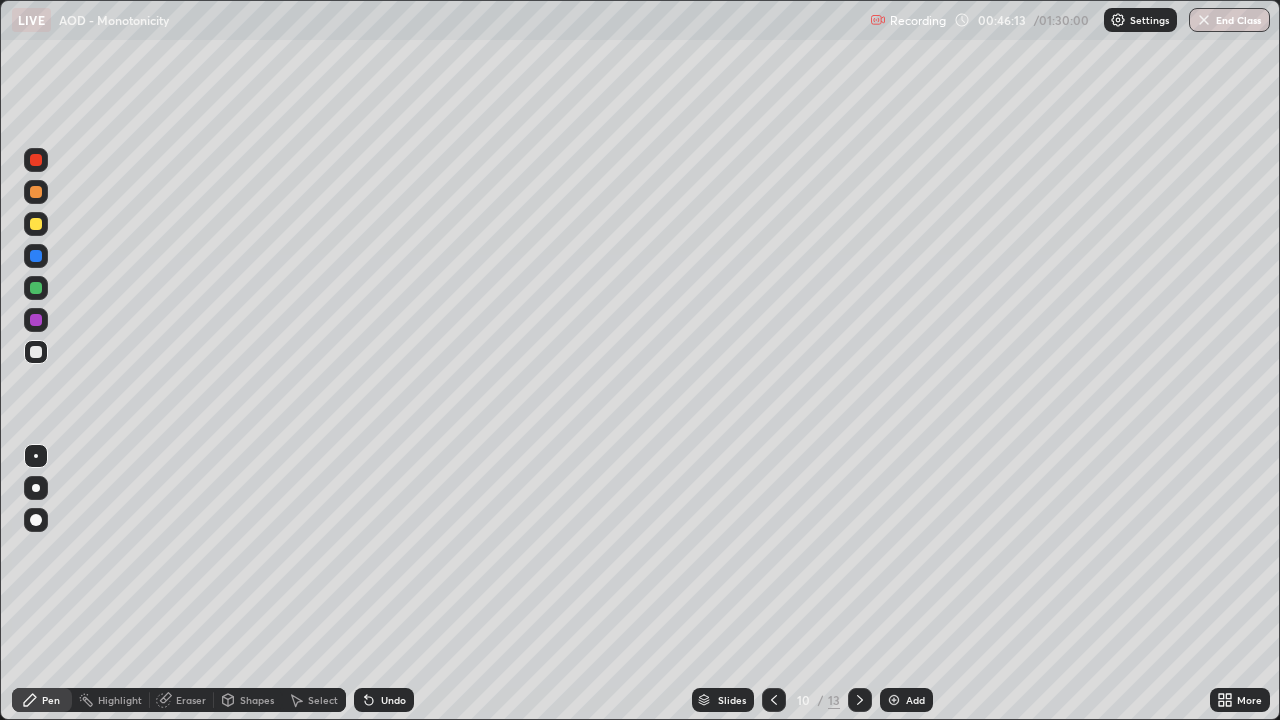 click on "Undo" at bounding box center [393, 700] 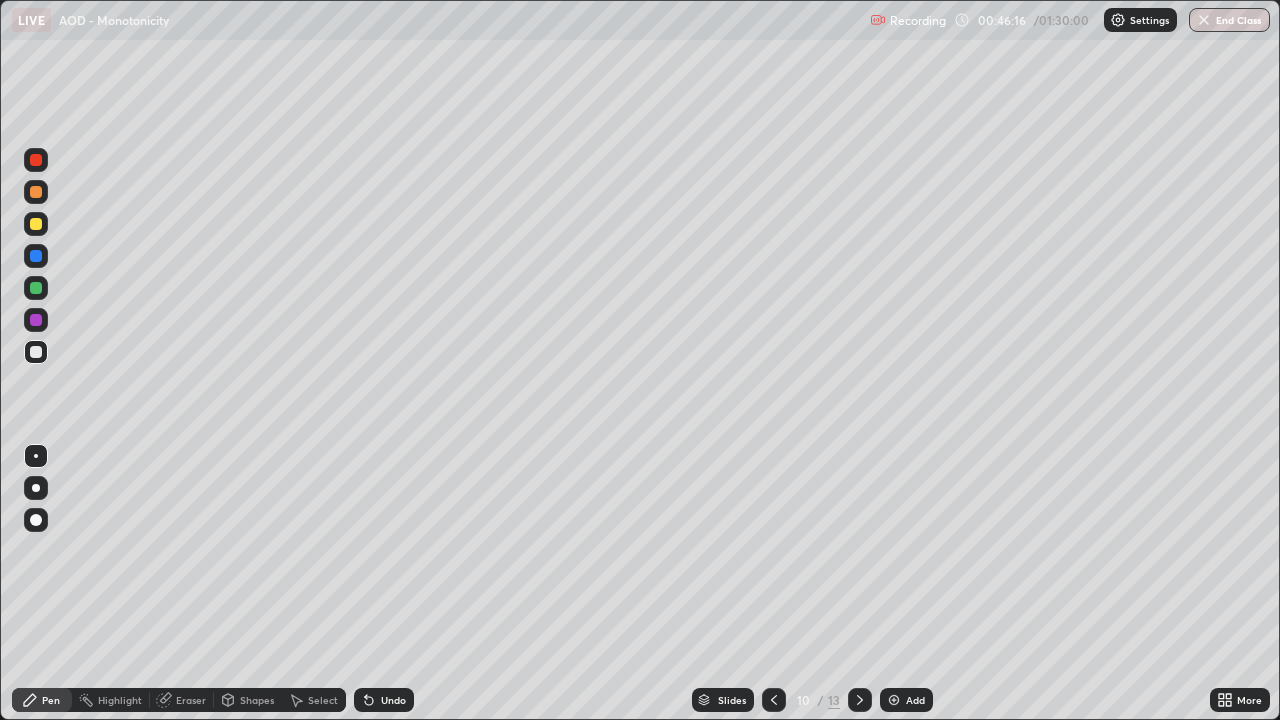 click at bounding box center (36, 224) 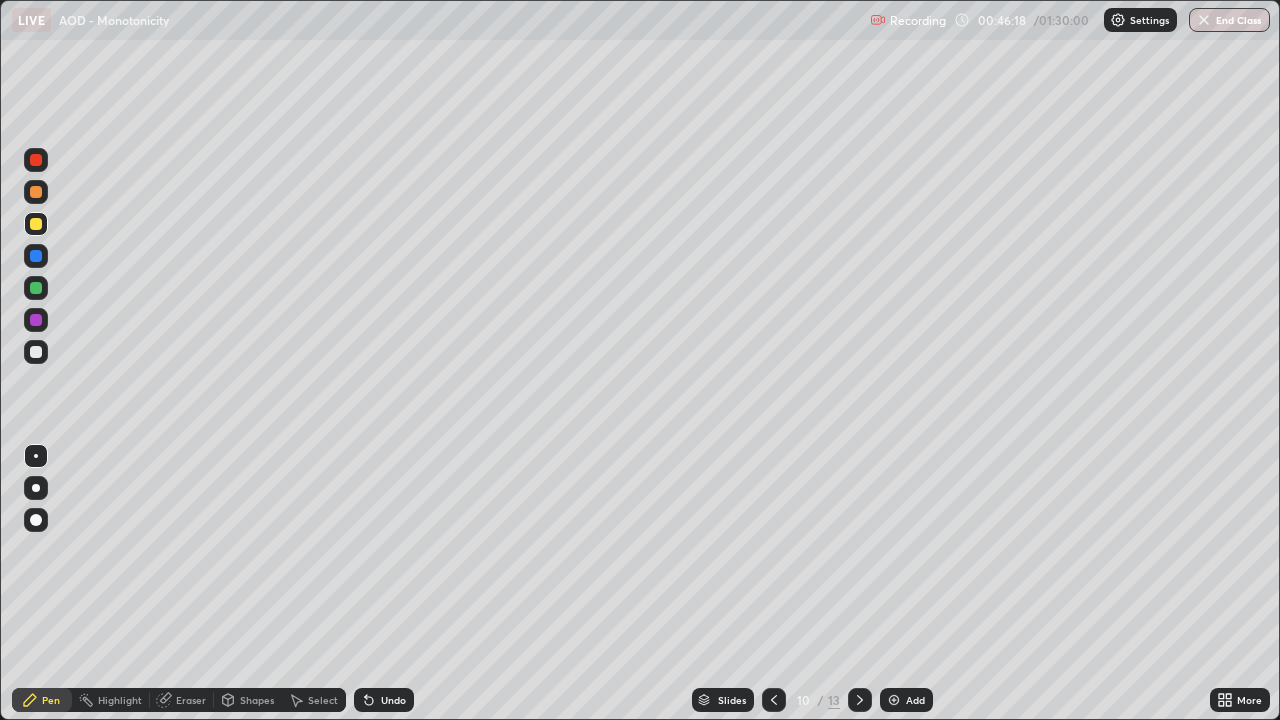 click on "Undo" at bounding box center (384, 700) 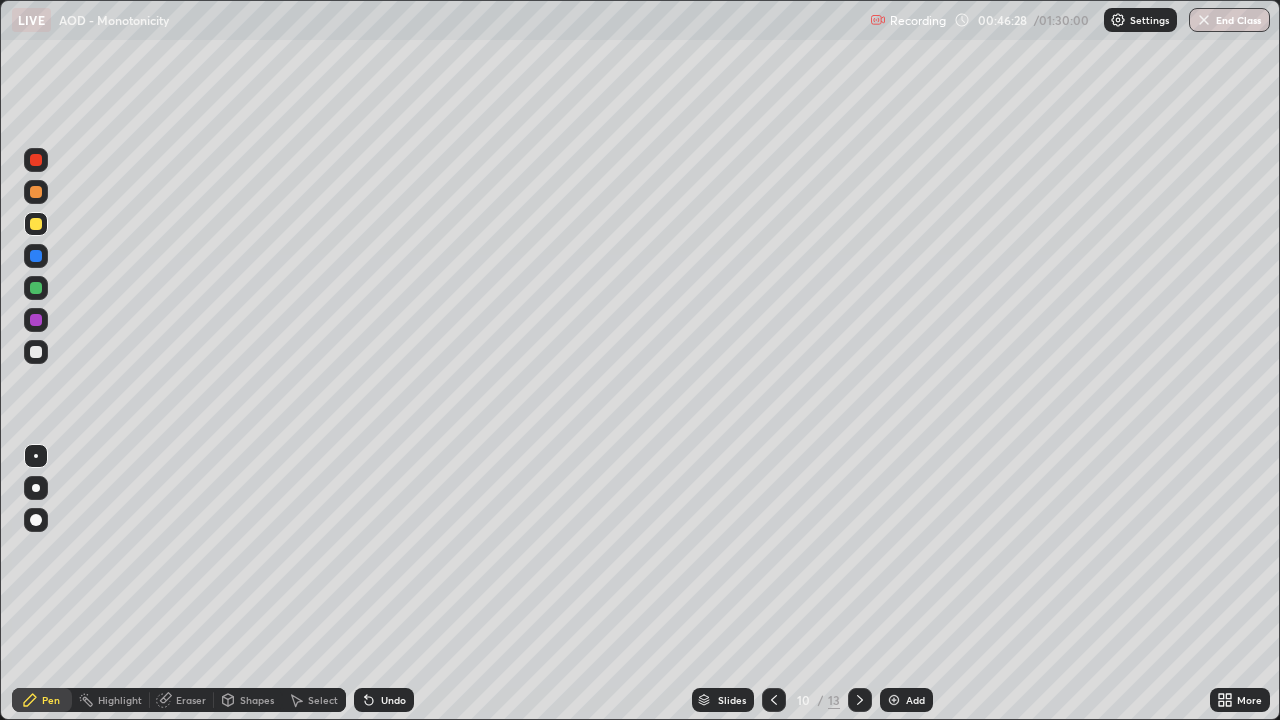 click at bounding box center (36, 352) 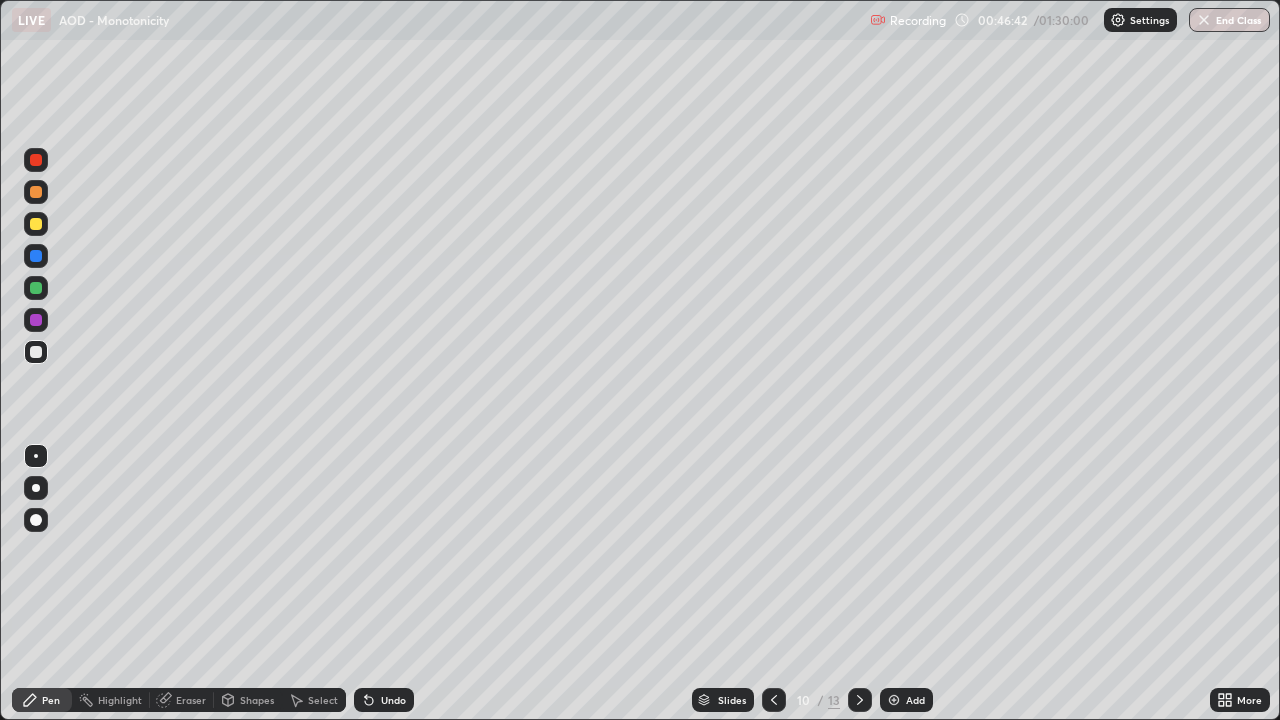 click at bounding box center [36, 192] 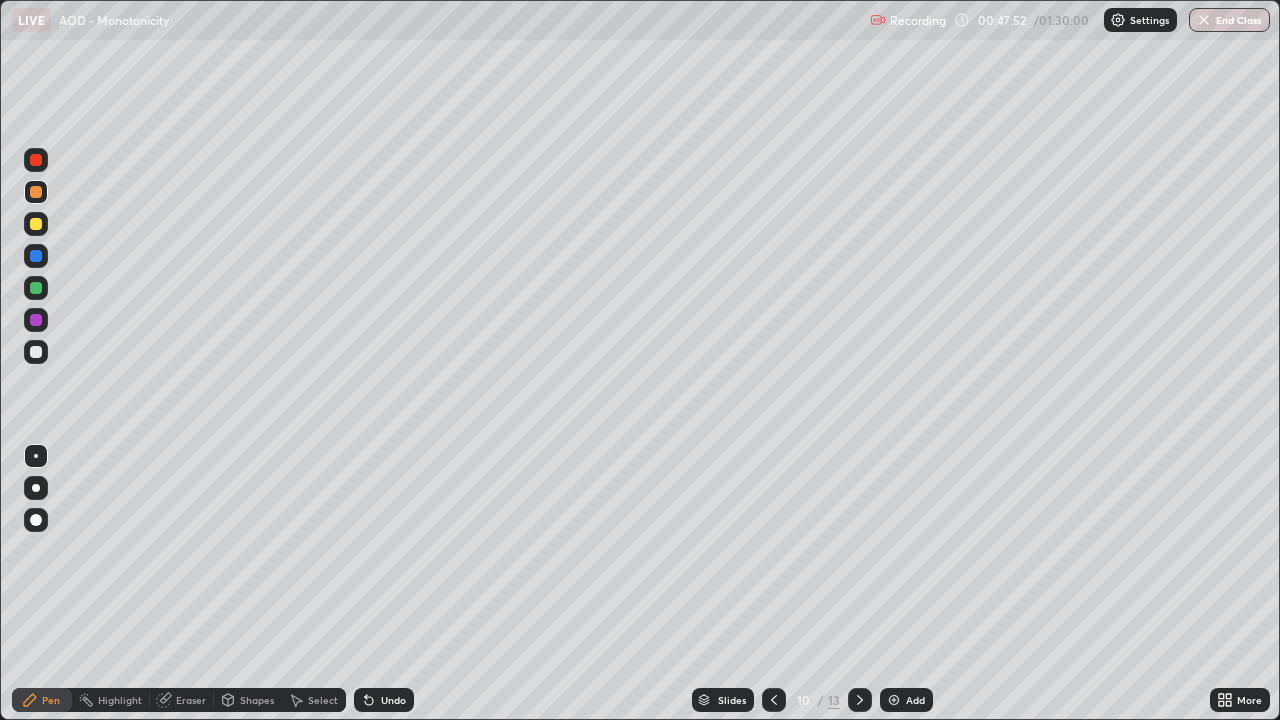 click at bounding box center (36, 224) 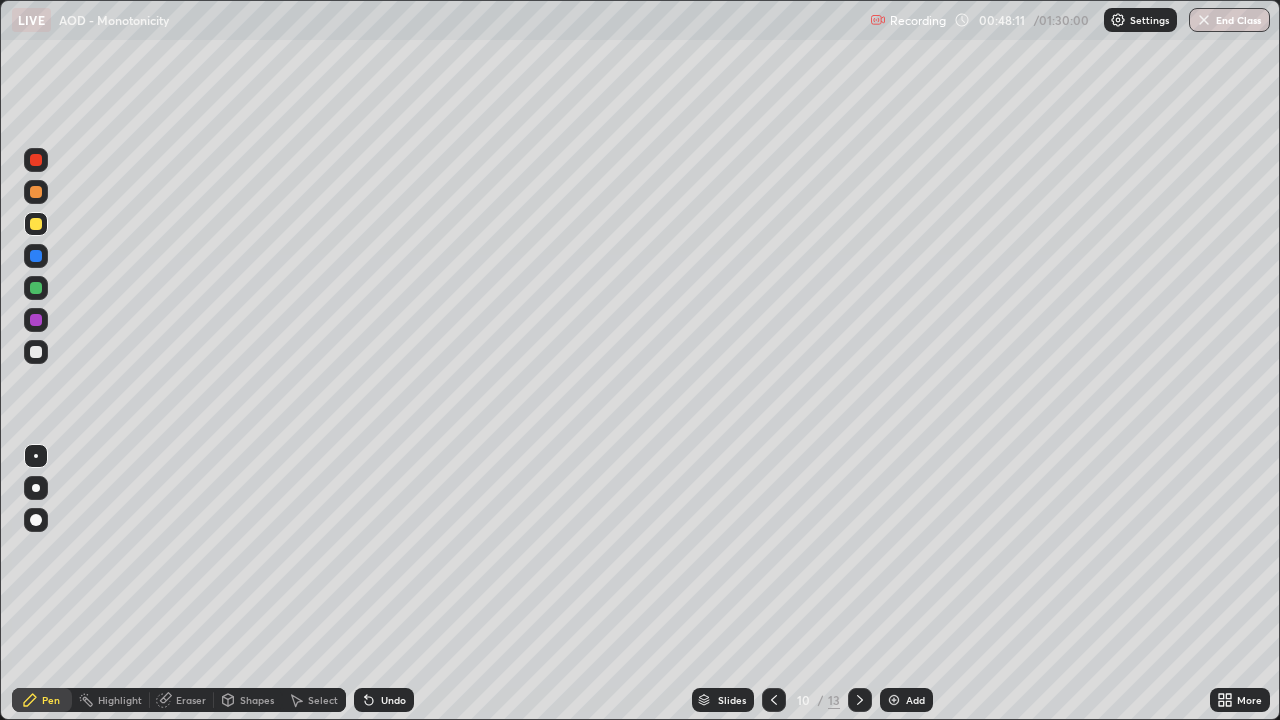 click at bounding box center (36, 192) 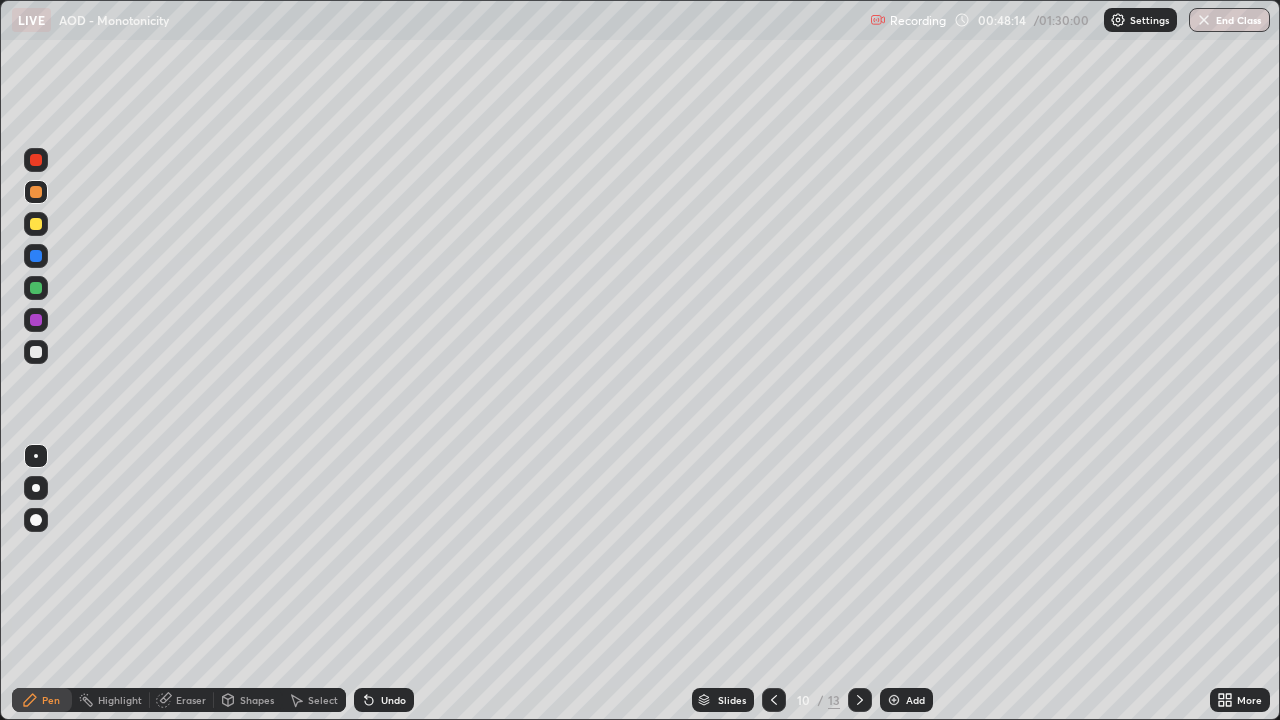 click at bounding box center [36, 288] 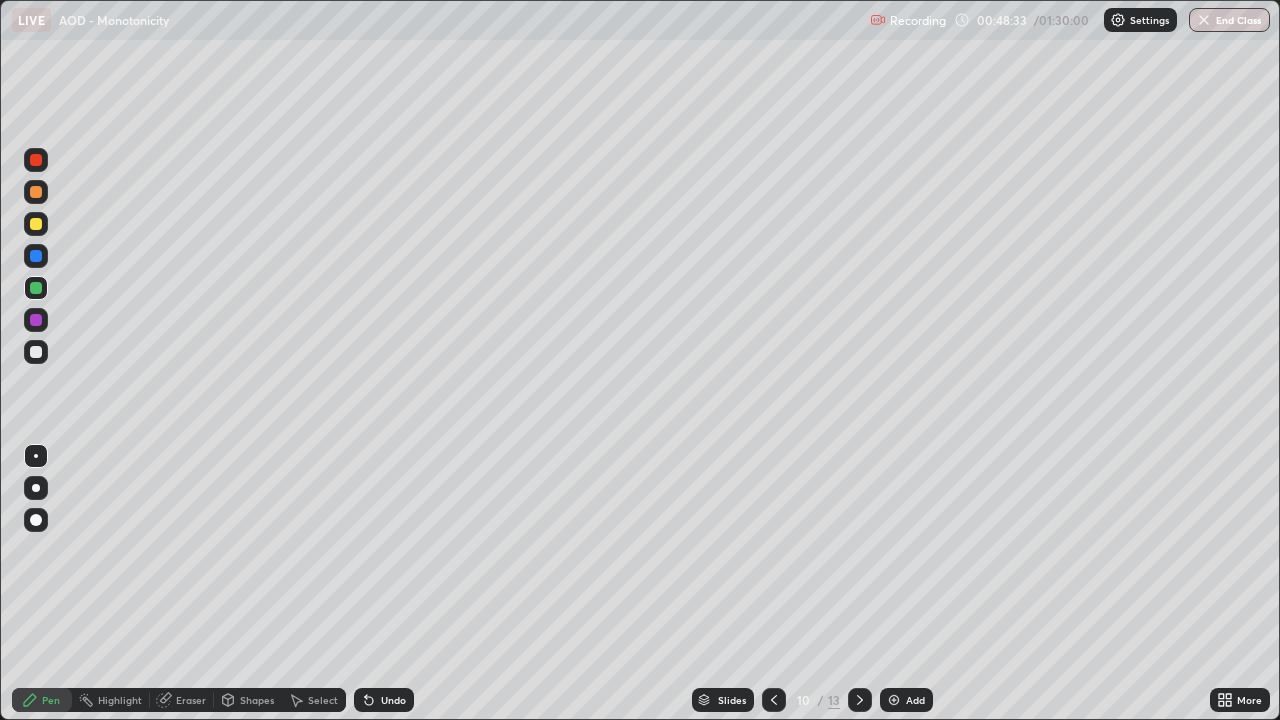 click on "Undo" at bounding box center [393, 700] 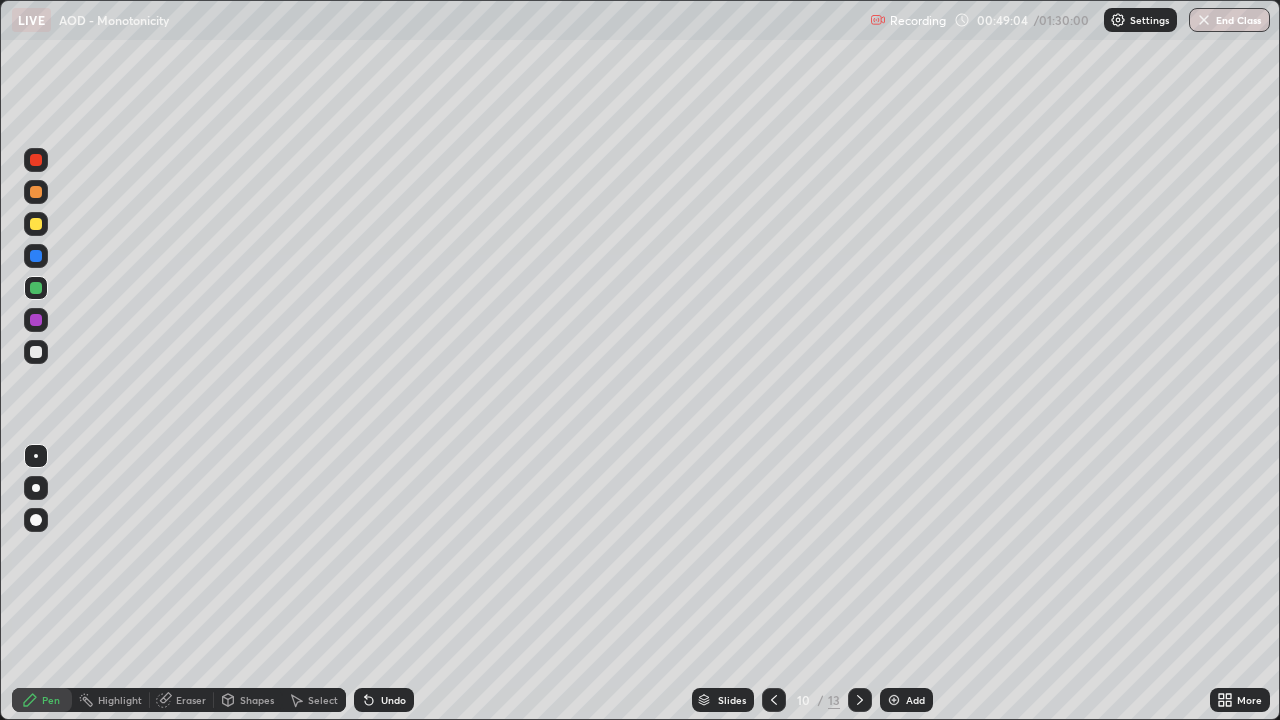 click at bounding box center (36, 288) 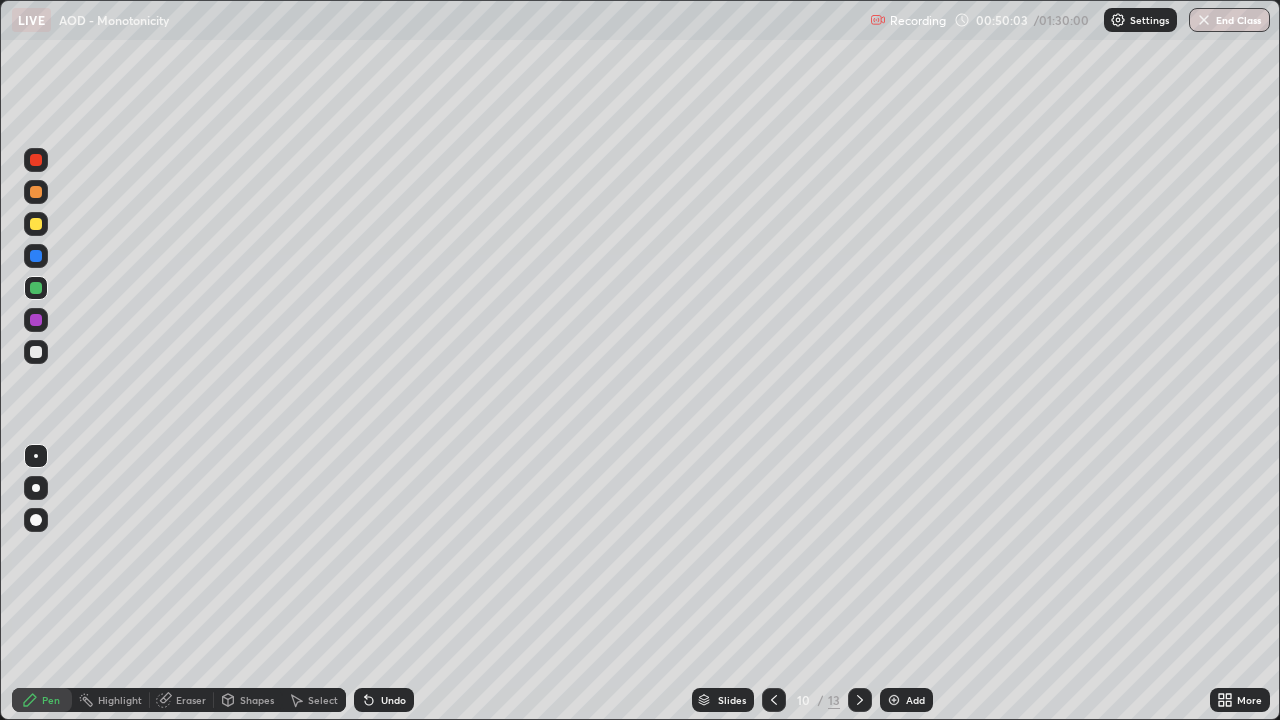 click at bounding box center (36, 256) 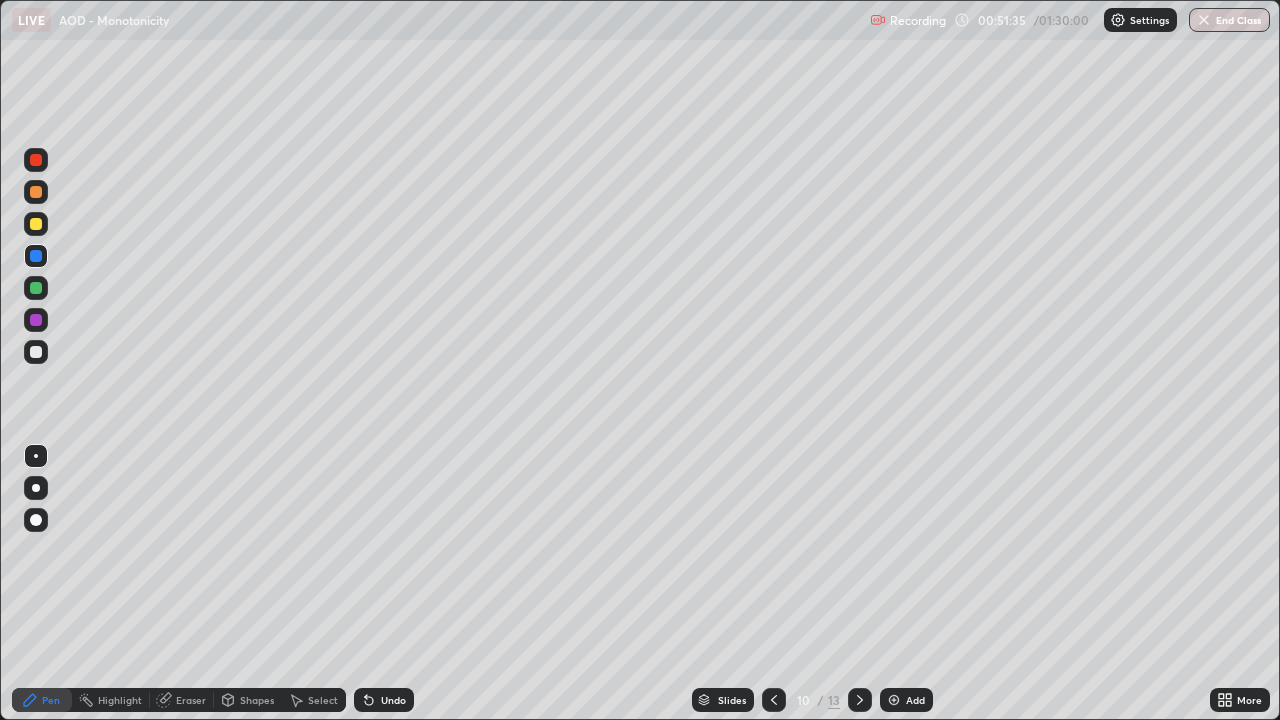 click at bounding box center [36, 224] 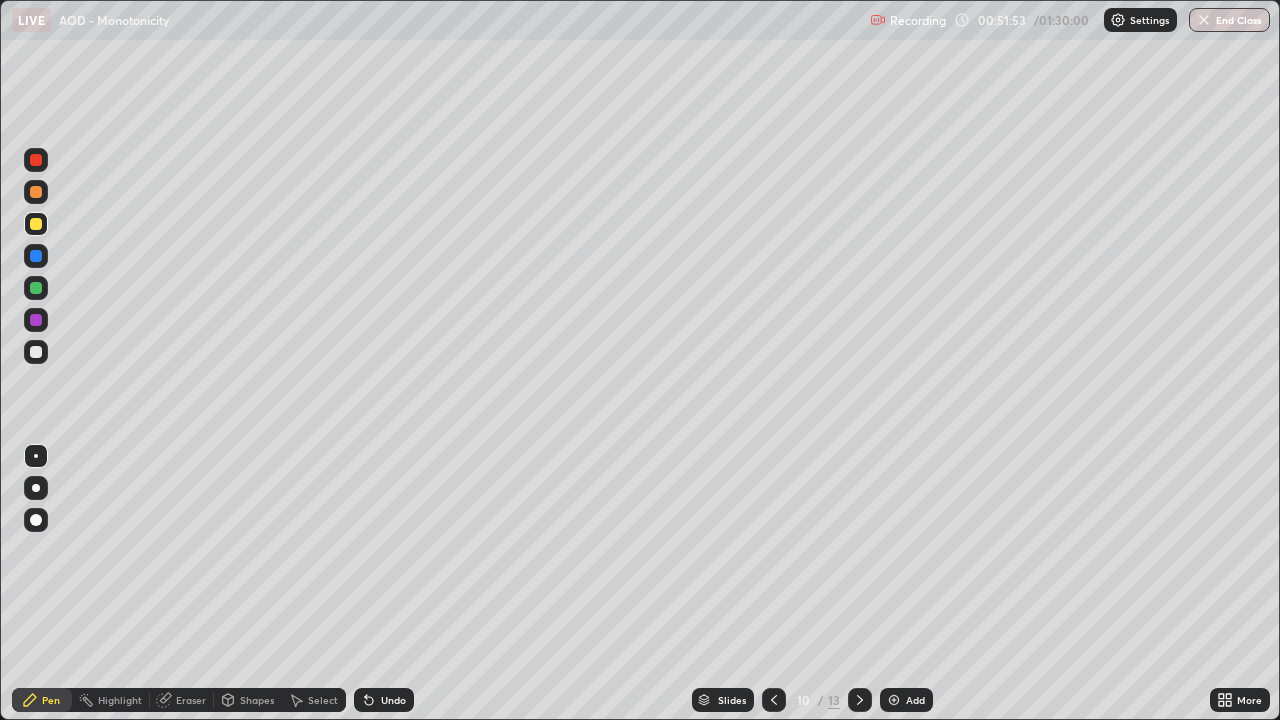 click at bounding box center (36, 352) 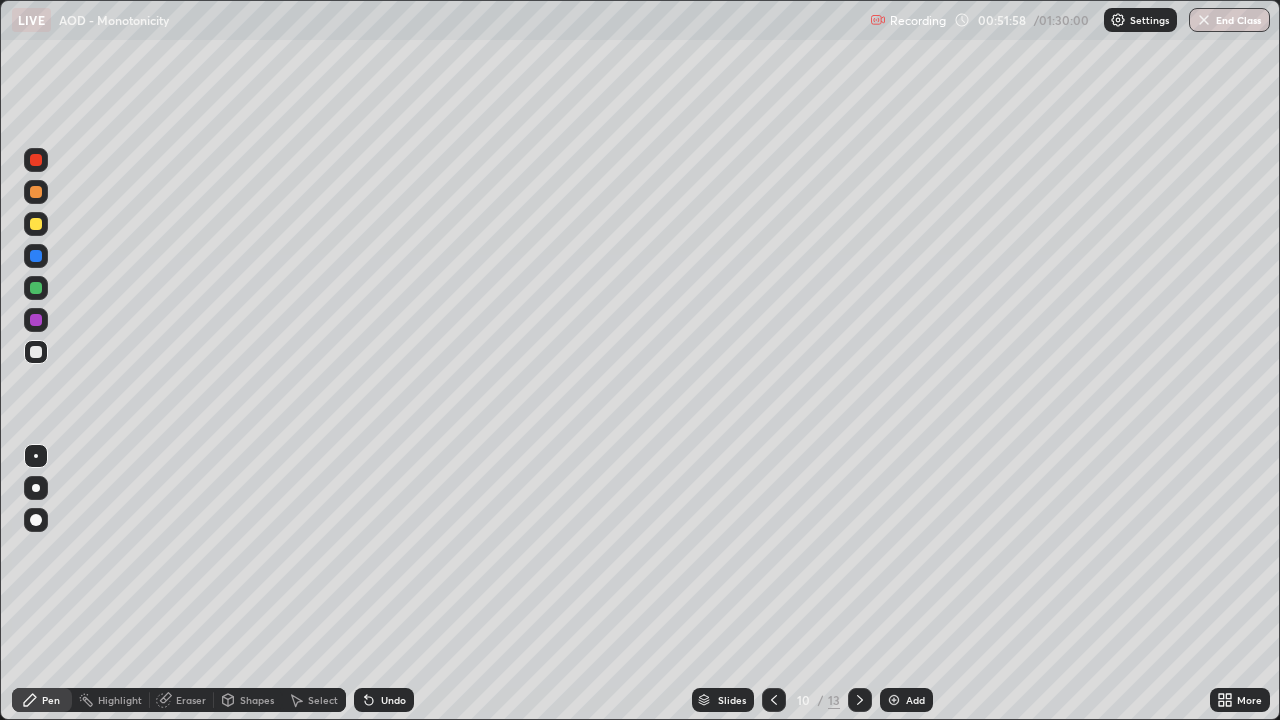 click at bounding box center (36, 192) 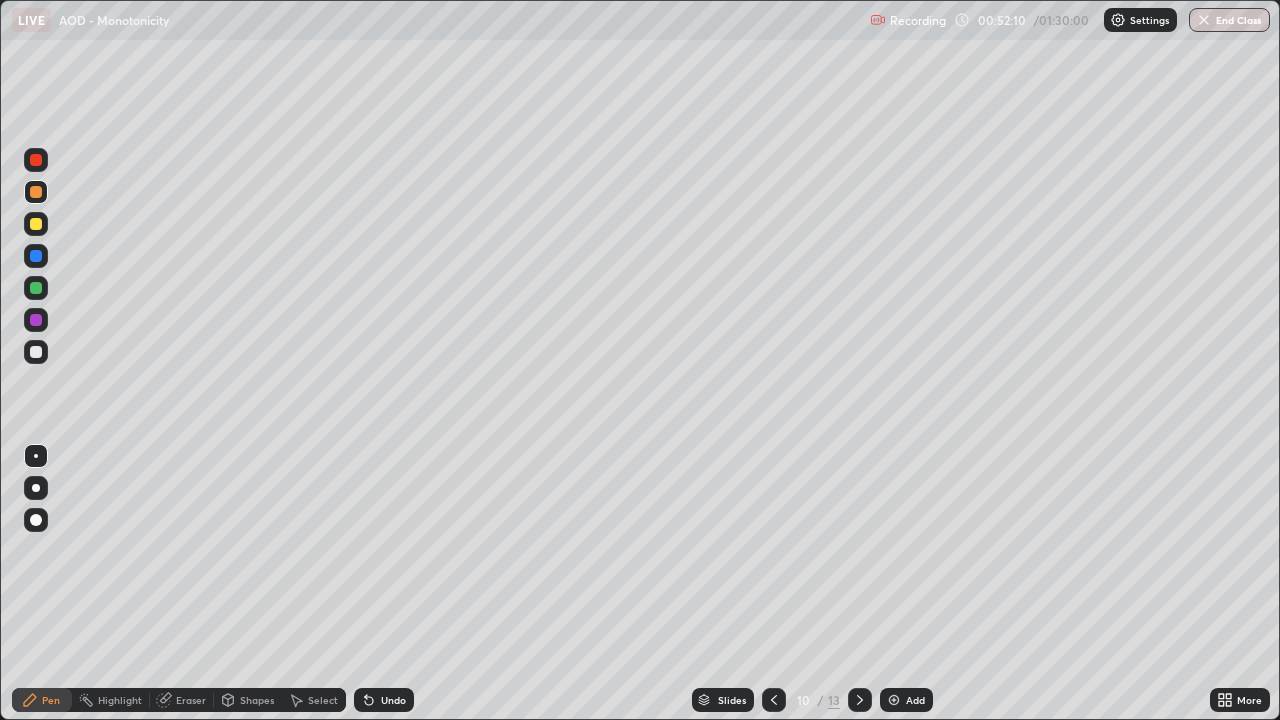 click at bounding box center (36, 352) 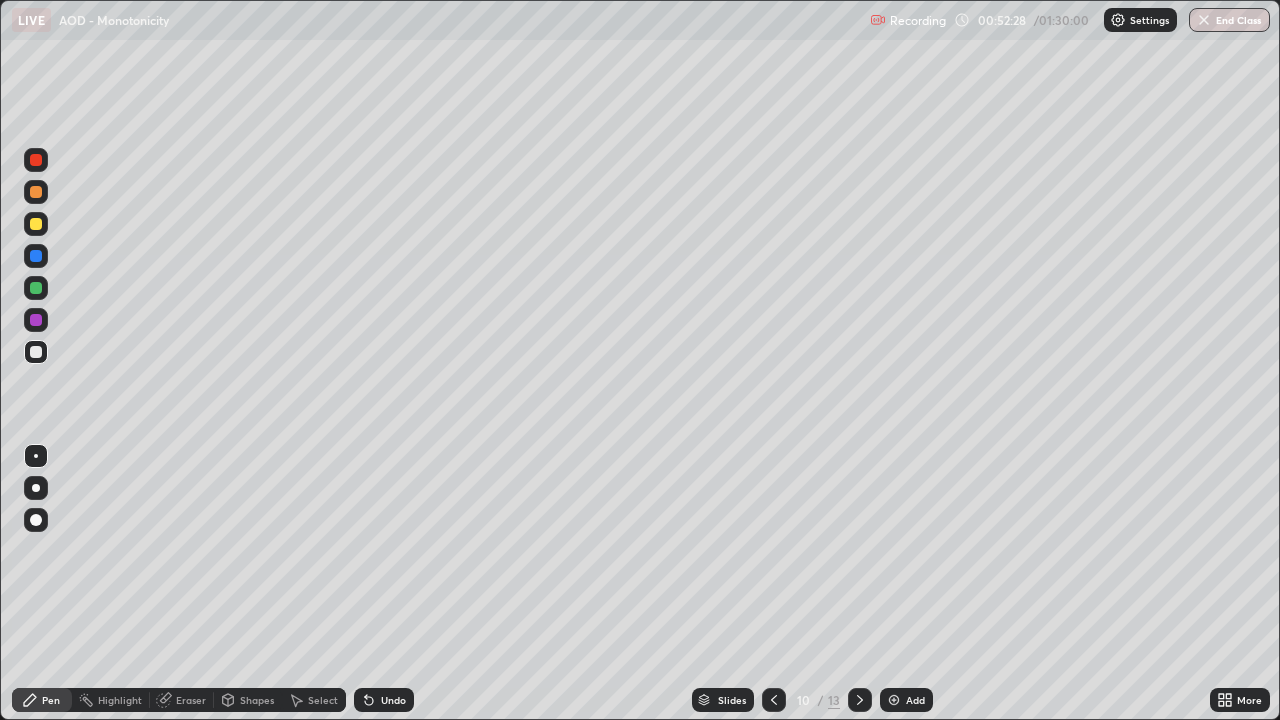 click at bounding box center (36, 352) 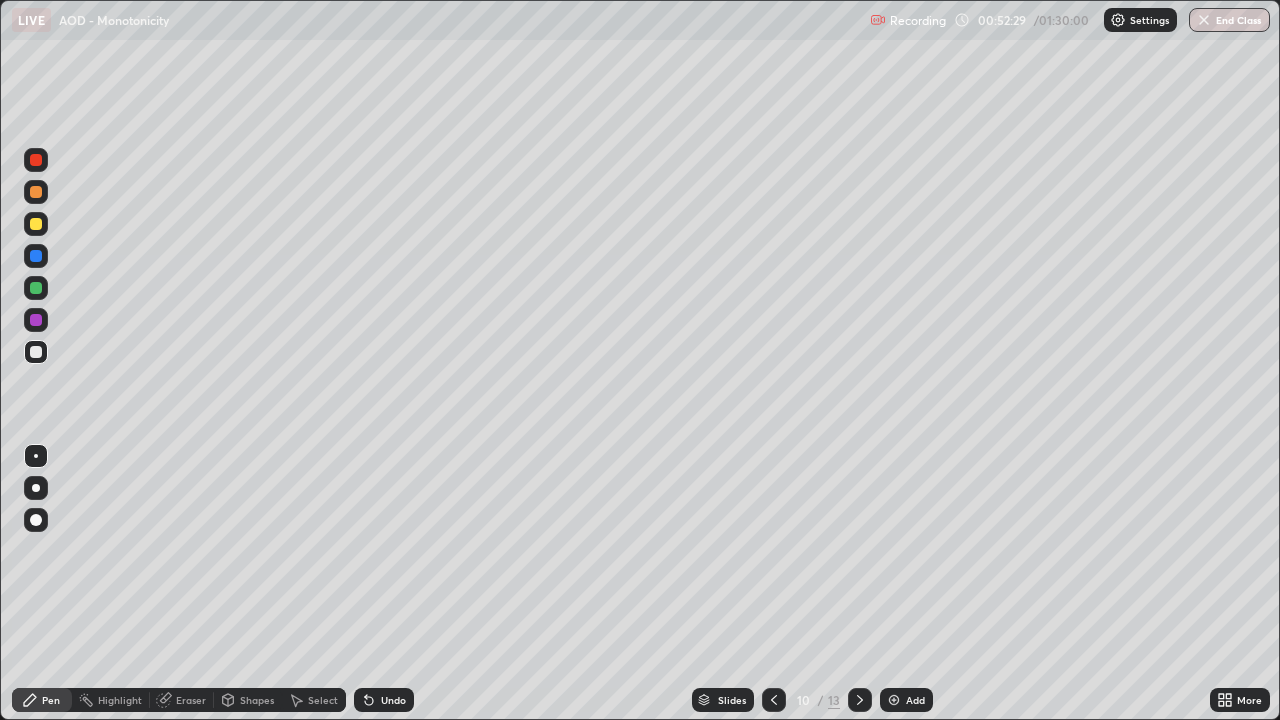 click 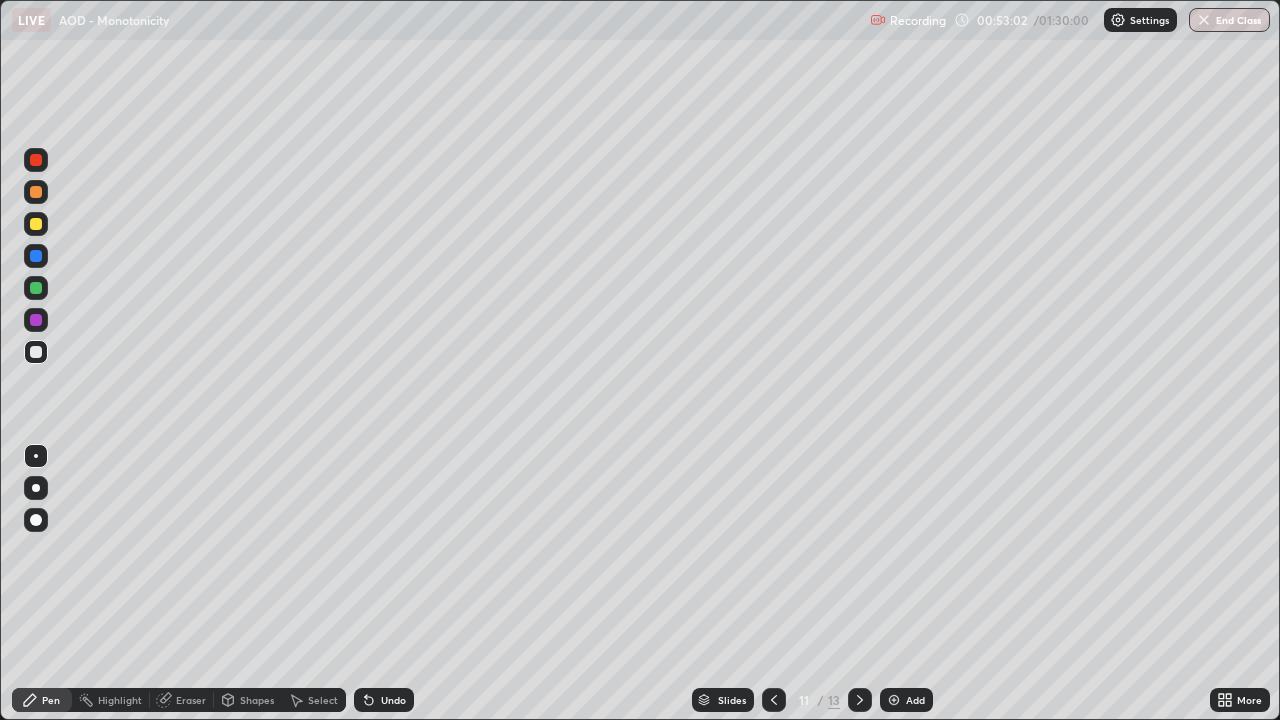 click 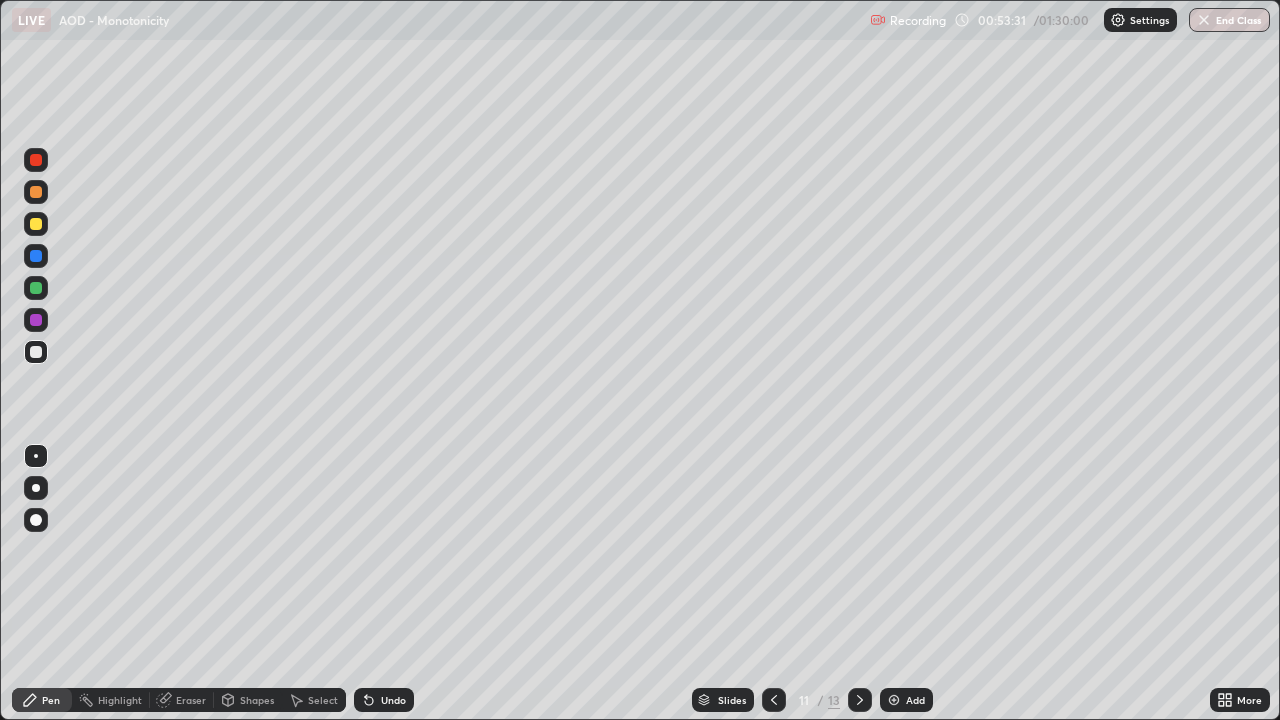 click at bounding box center [36, 352] 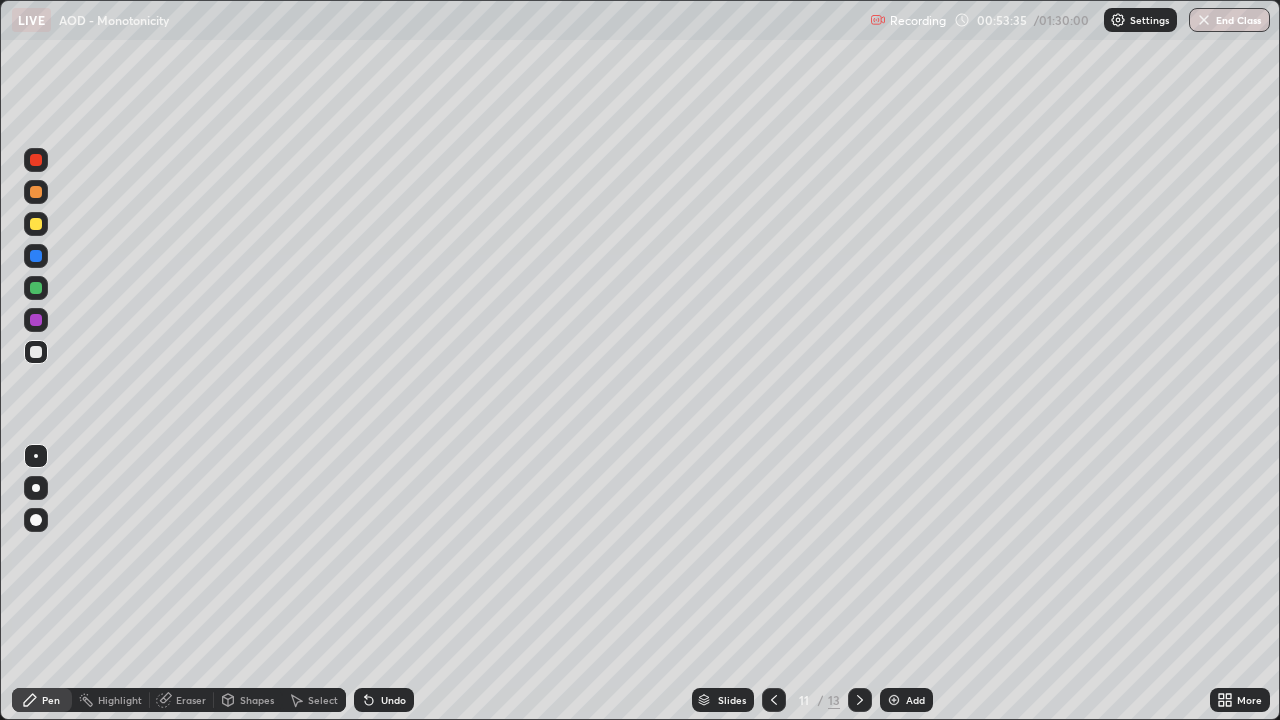 click at bounding box center [36, 224] 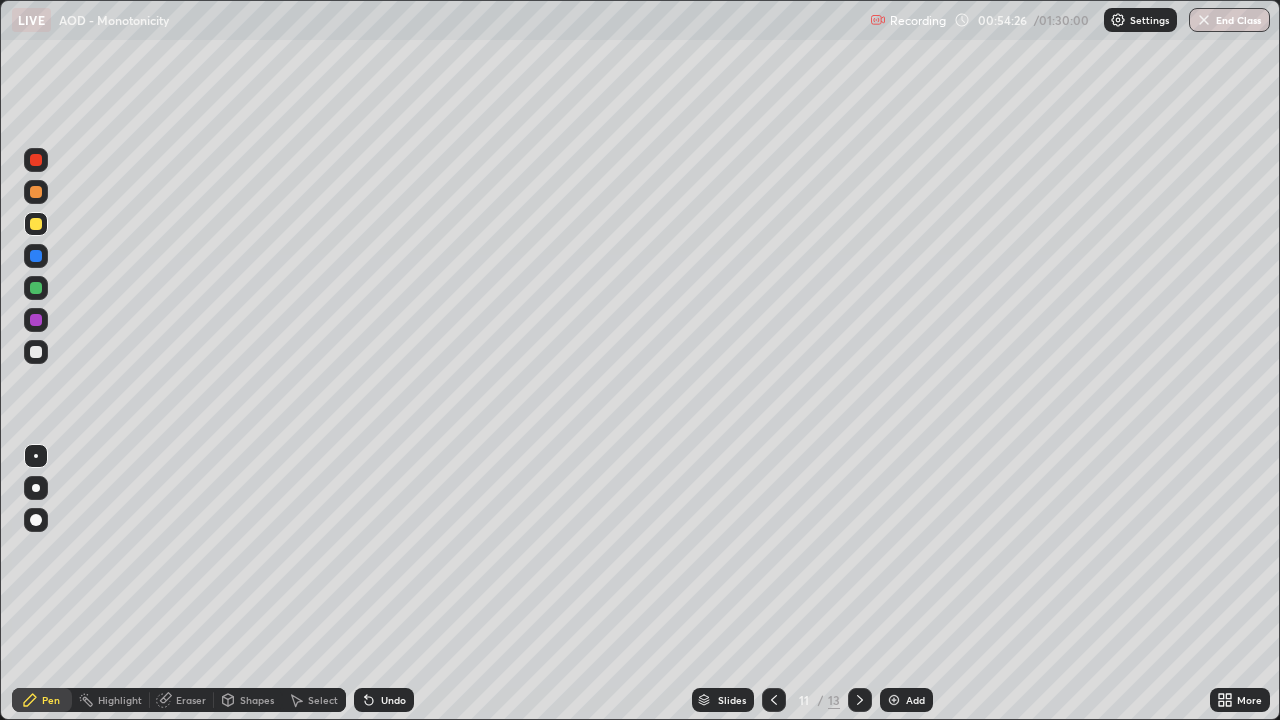 click at bounding box center (36, 288) 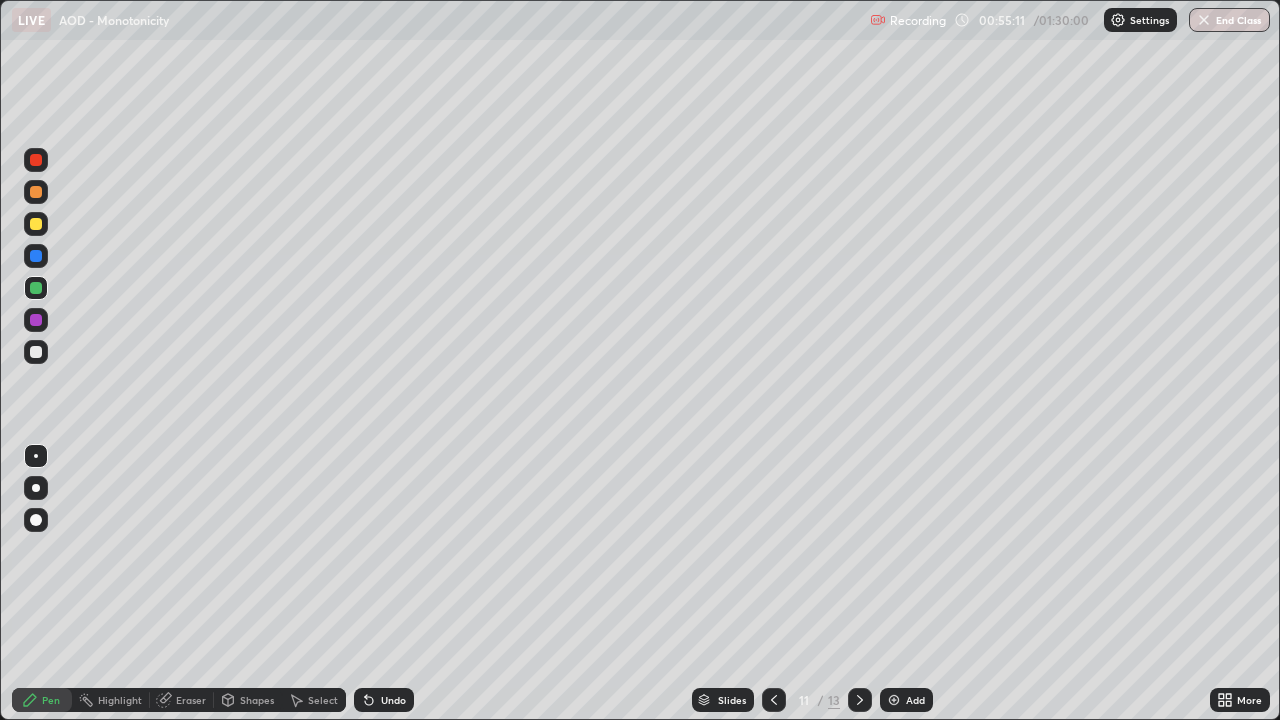 click at bounding box center [36, 192] 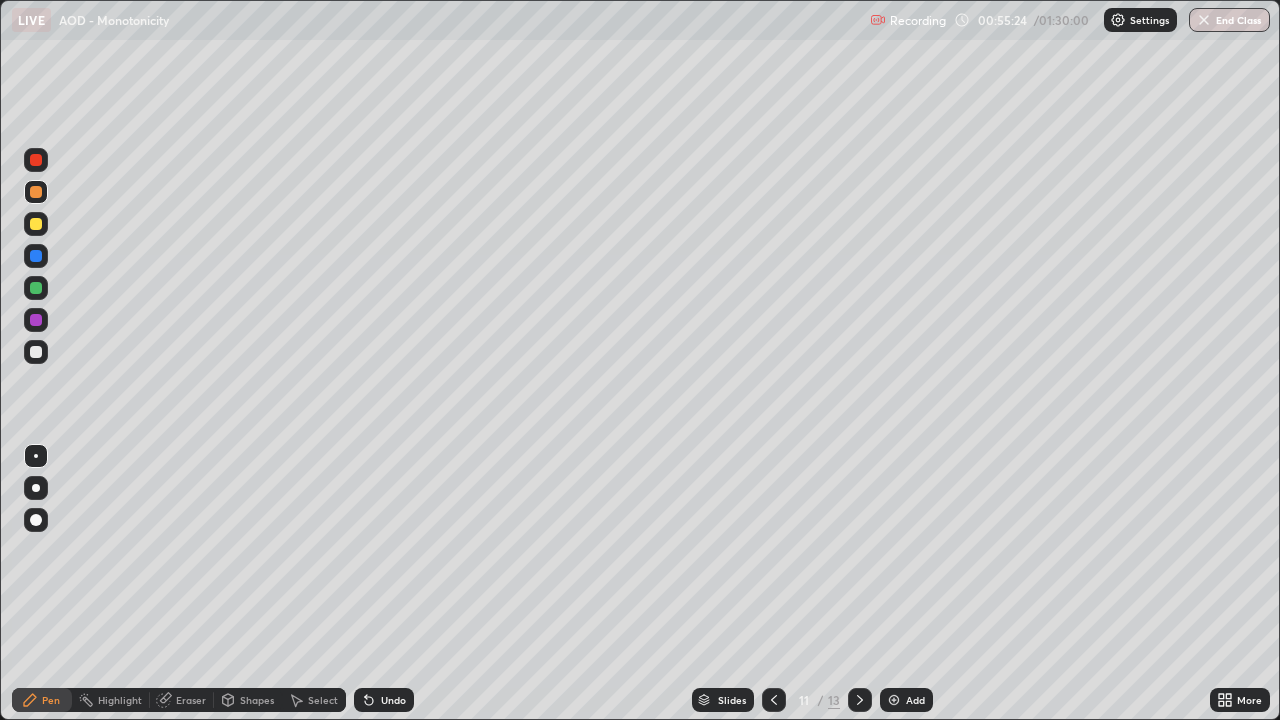 click at bounding box center (36, 224) 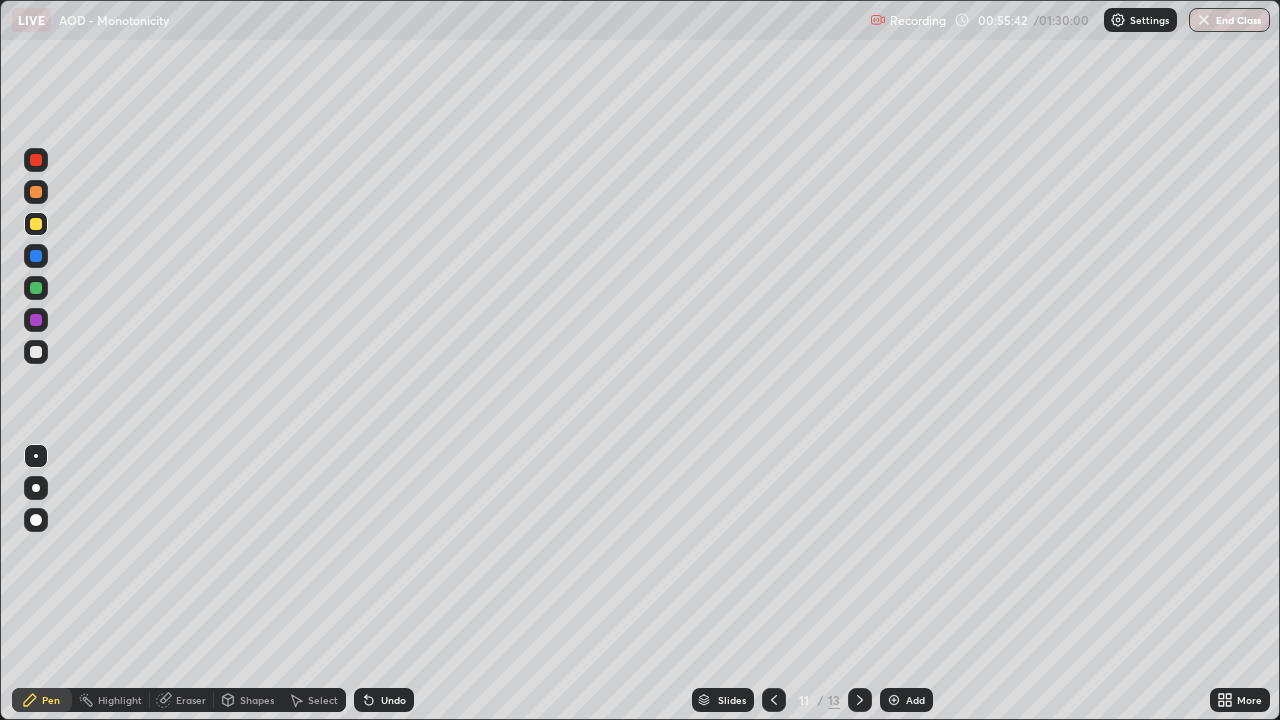 click on "Undo" at bounding box center (393, 700) 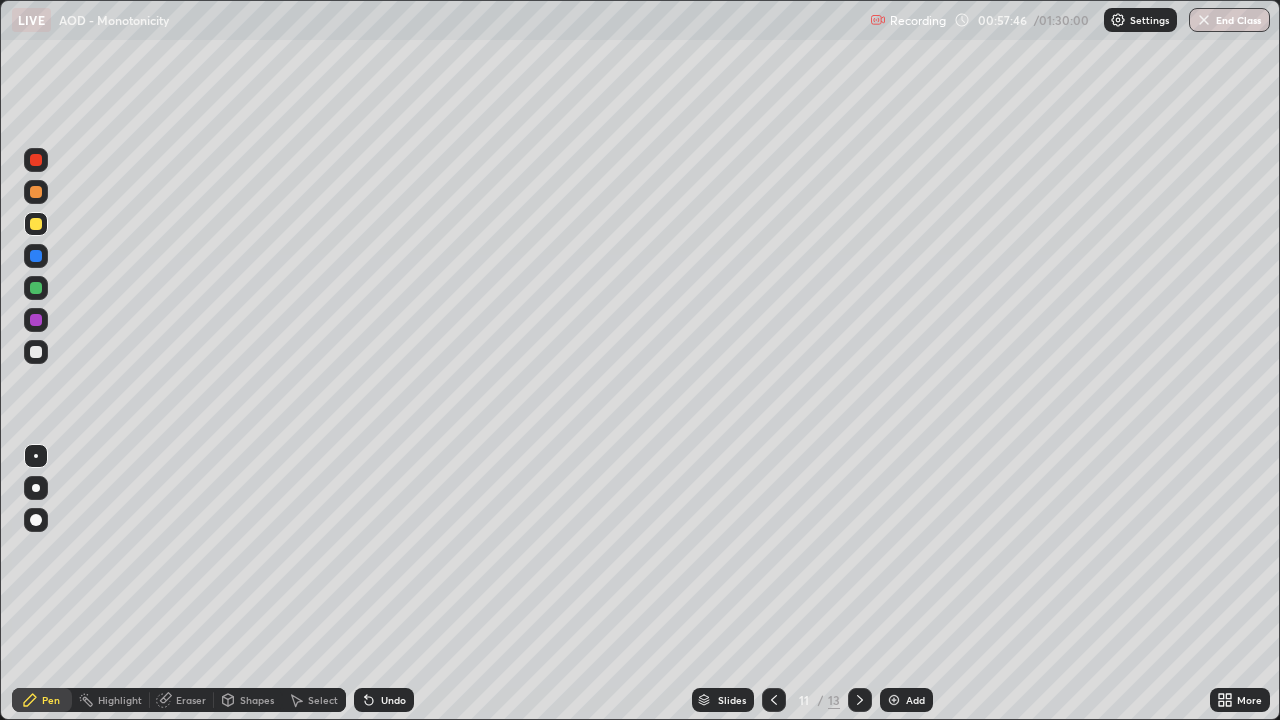 click at bounding box center [36, 192] 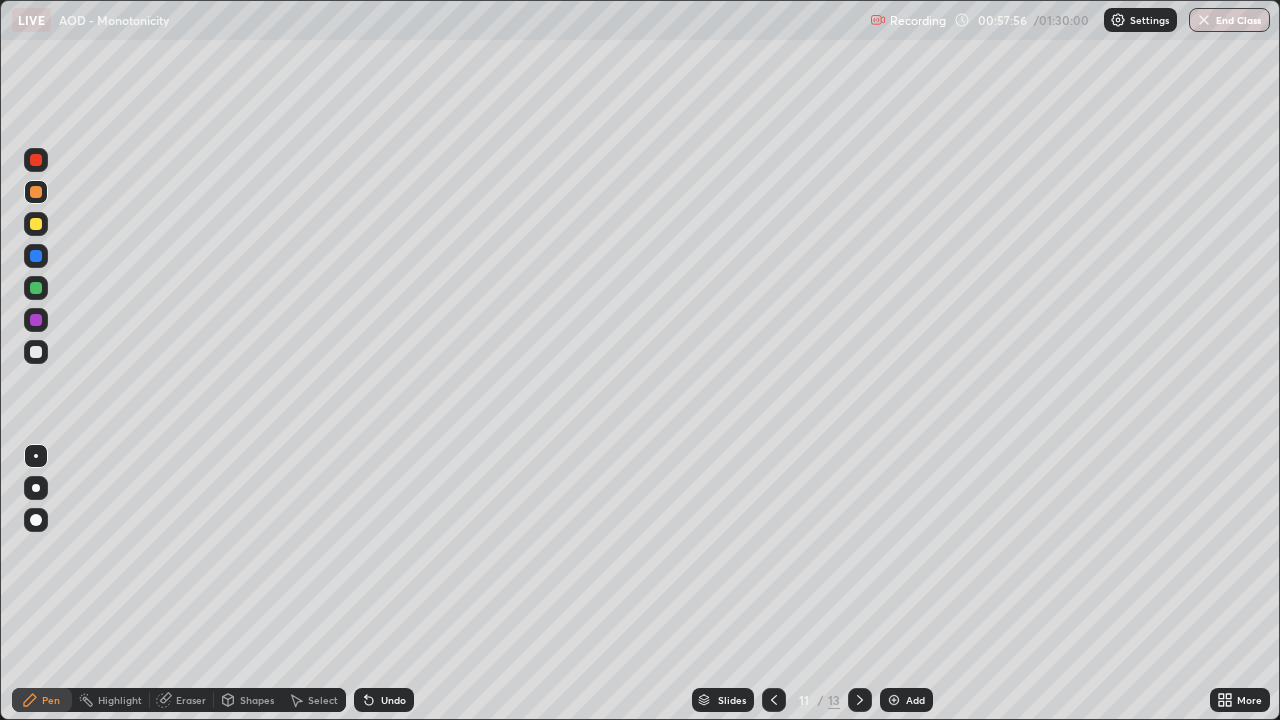 click on "Undo" at bounding box center [393, 700] 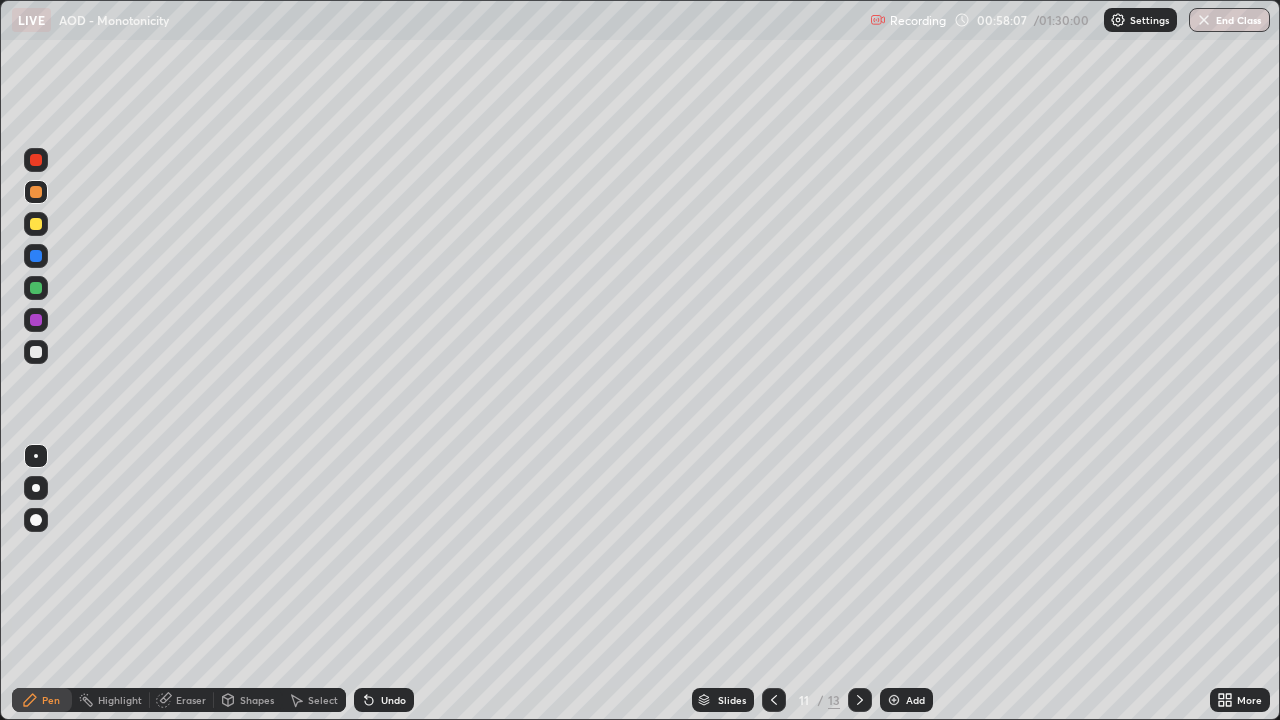 click on "Undo" at bounding box center (393, 700) 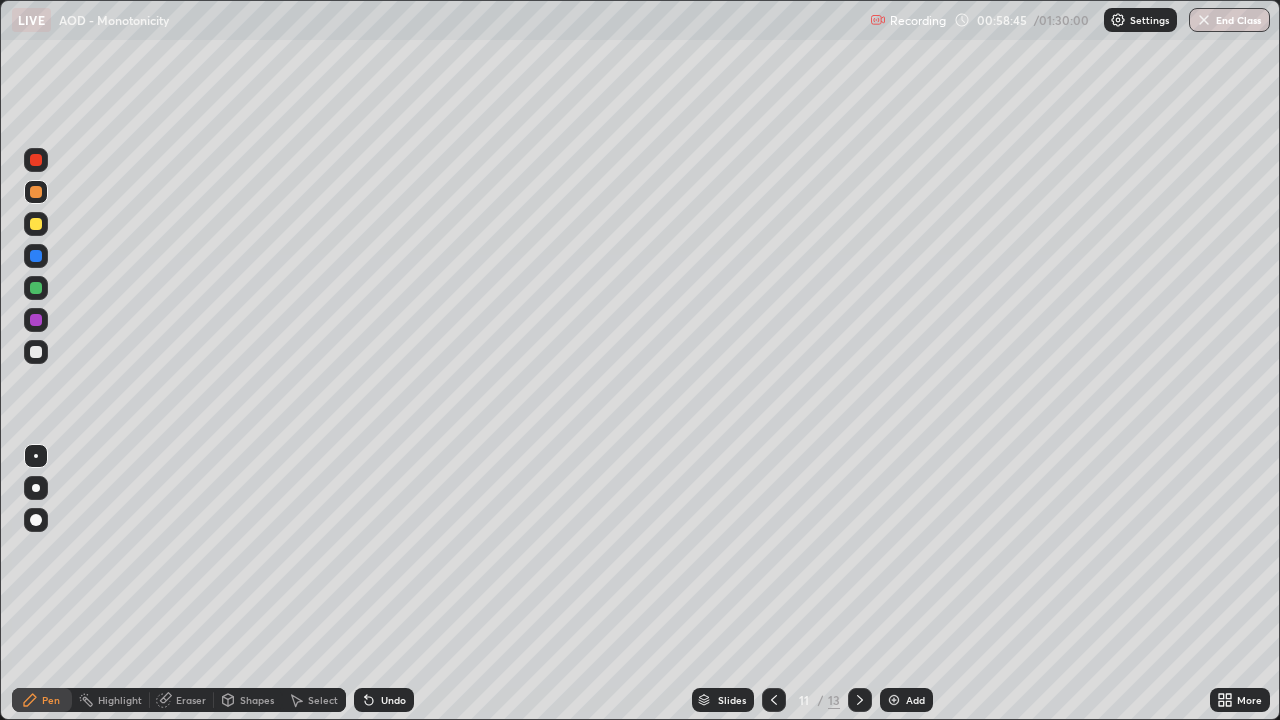 click at bounding box center [36, 224] 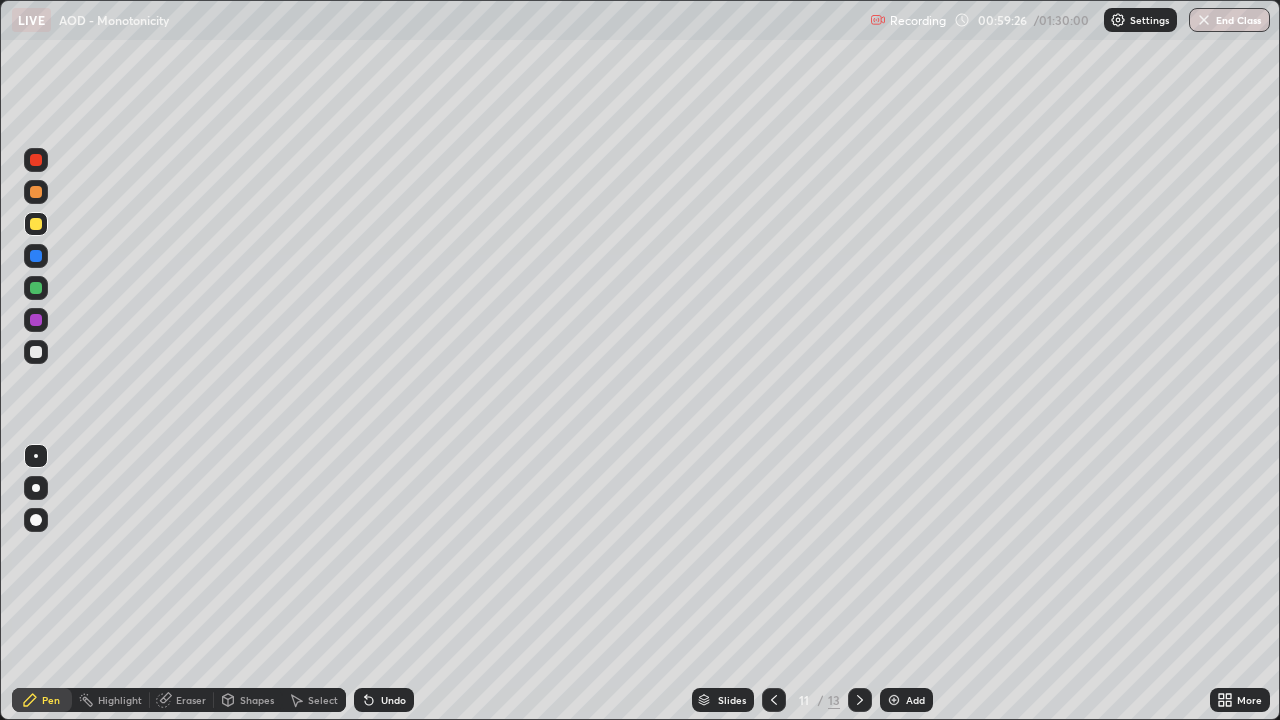 click at bounding box center [36, 352] 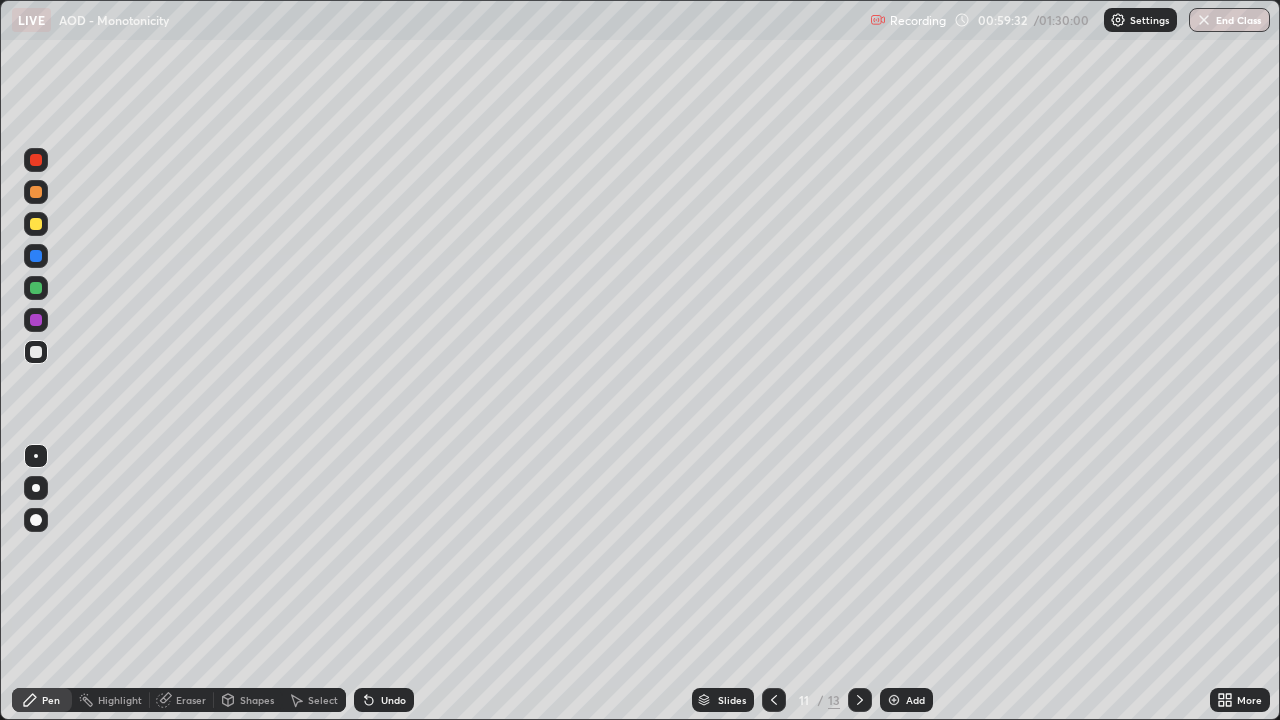 click 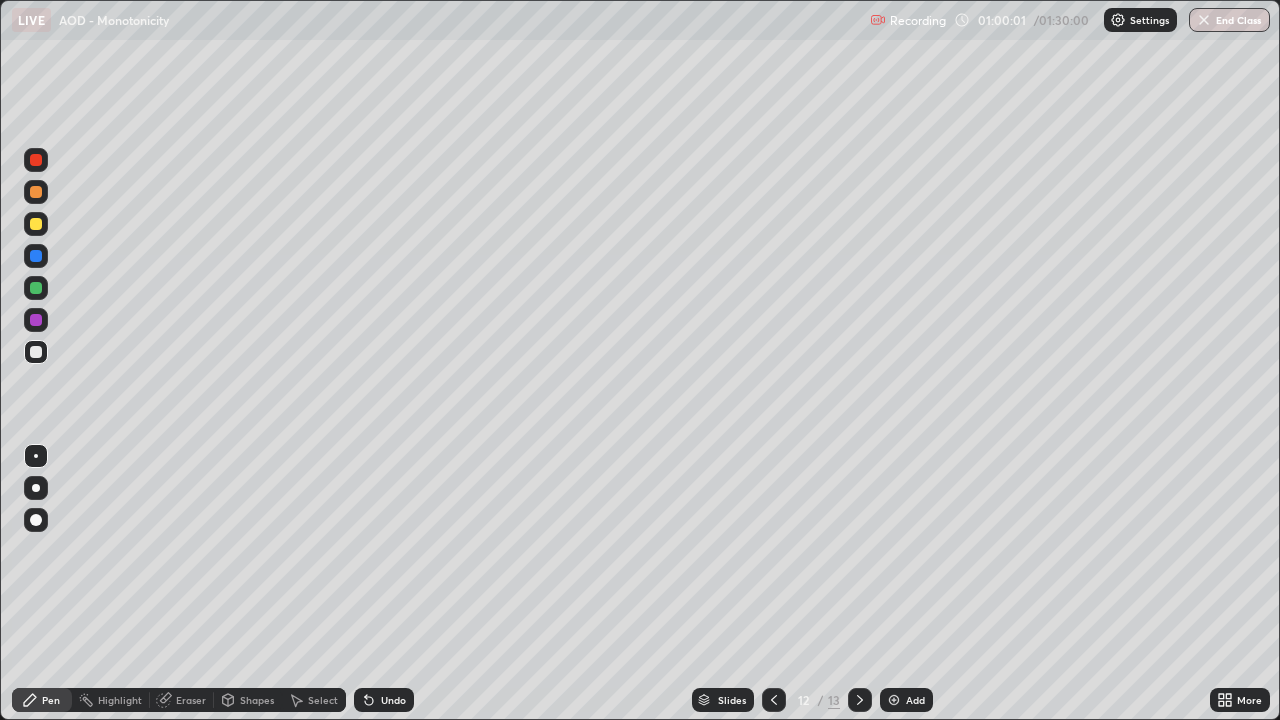 click 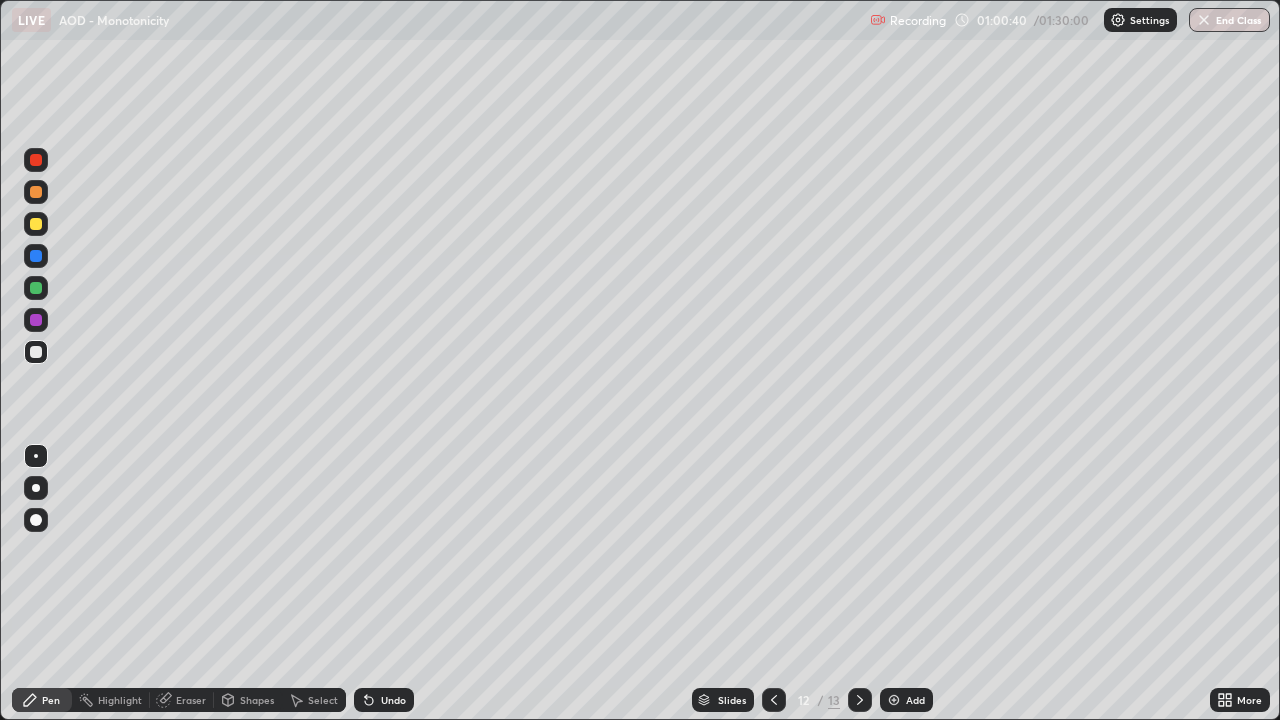 click on "Undo" at bounding box center (393, 700) 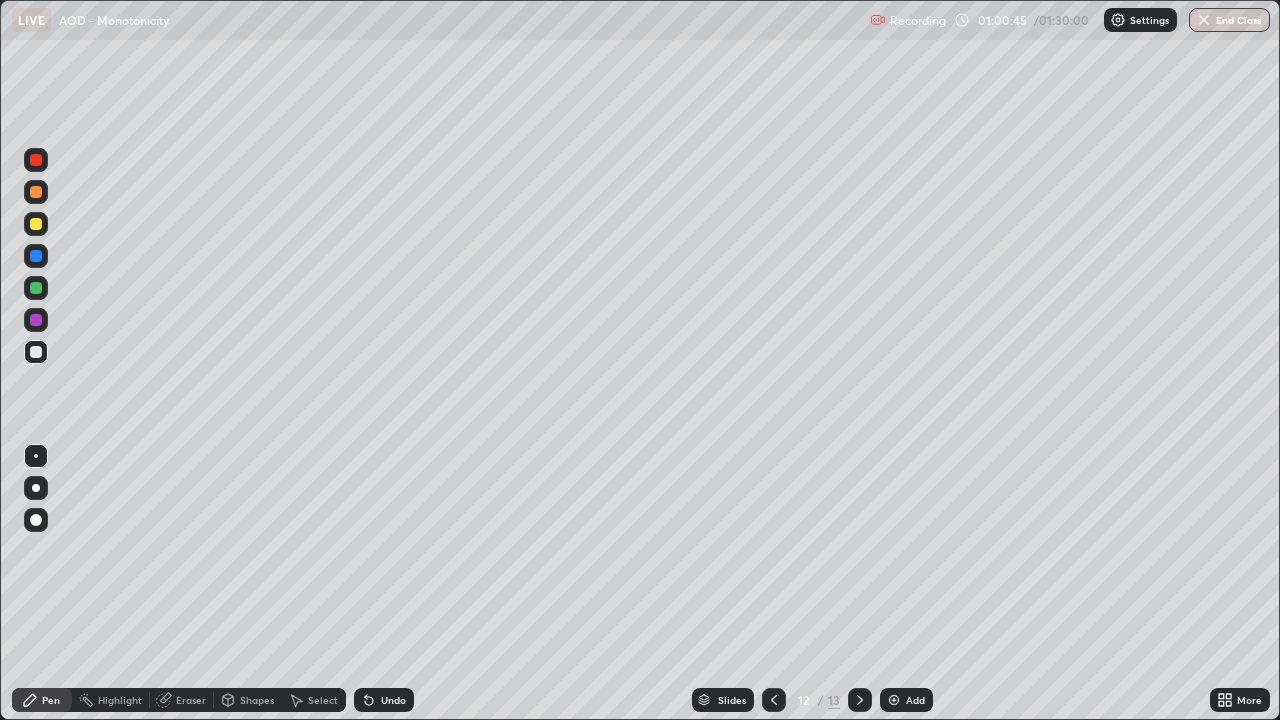 click at bounding box center (36, 352) 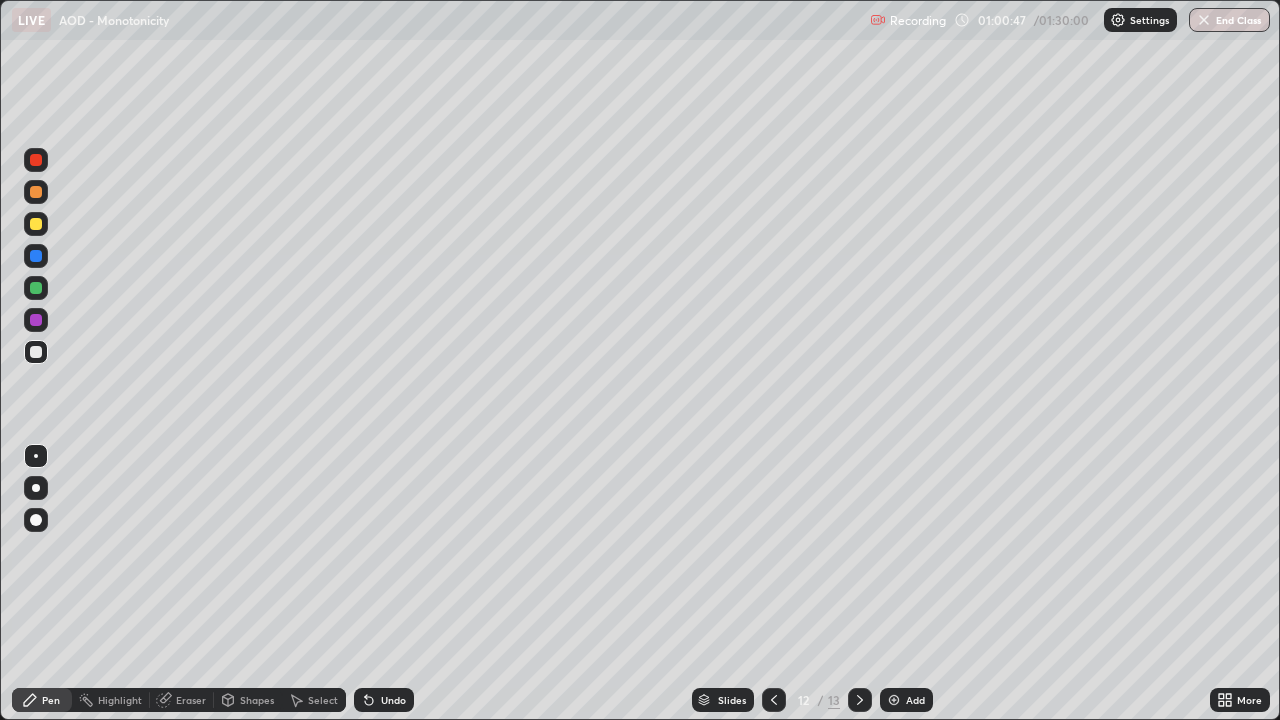 click at bounding box center [36, 224] 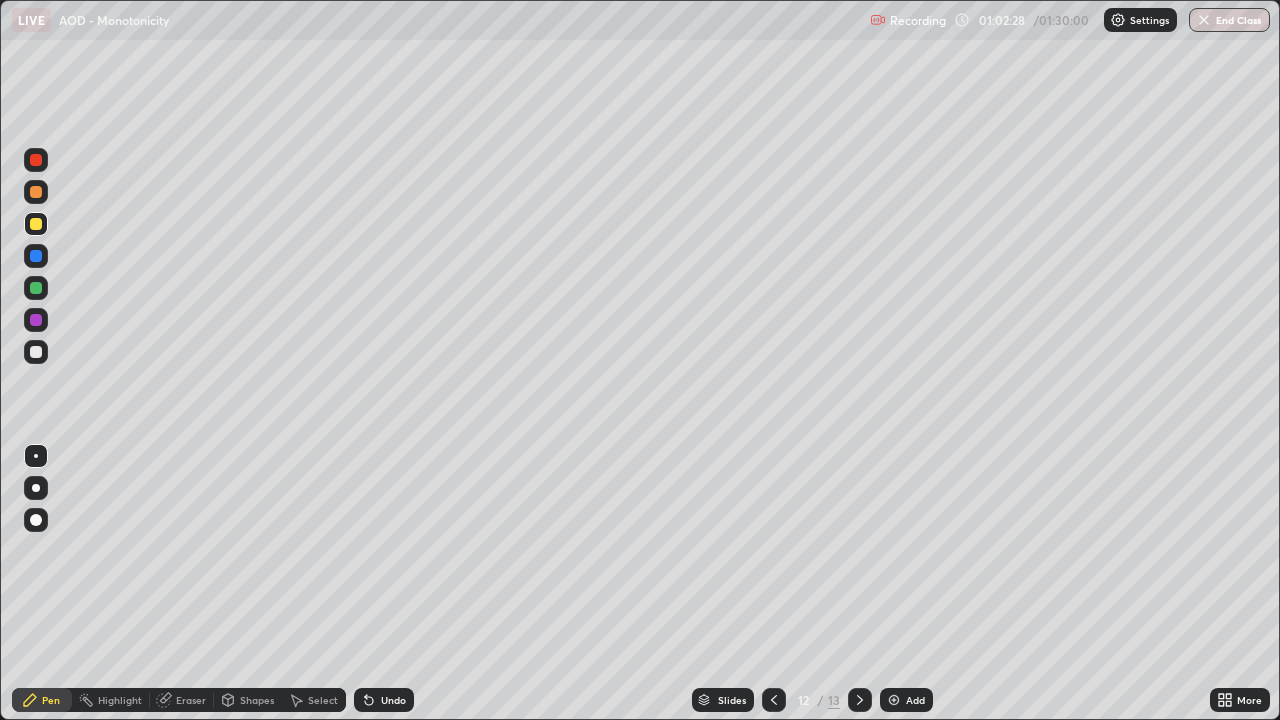 click at bounding box center (36, 192) 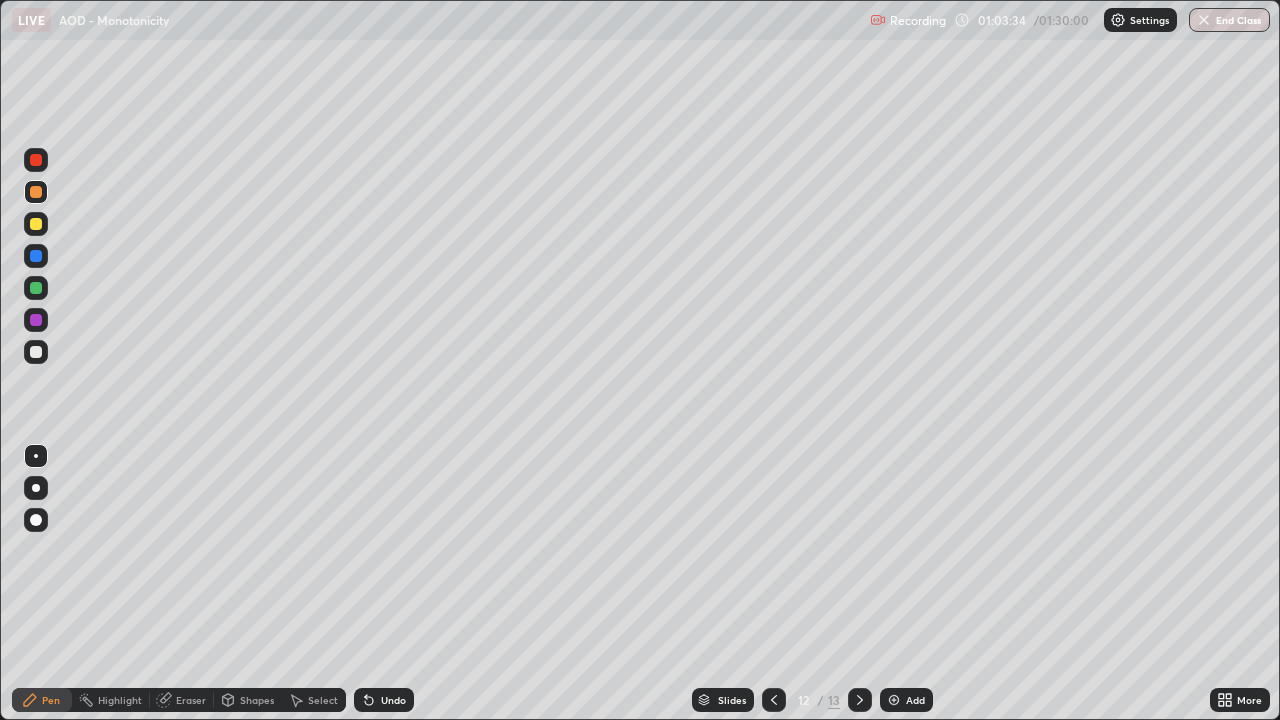 click at bounding box center (36, 224) 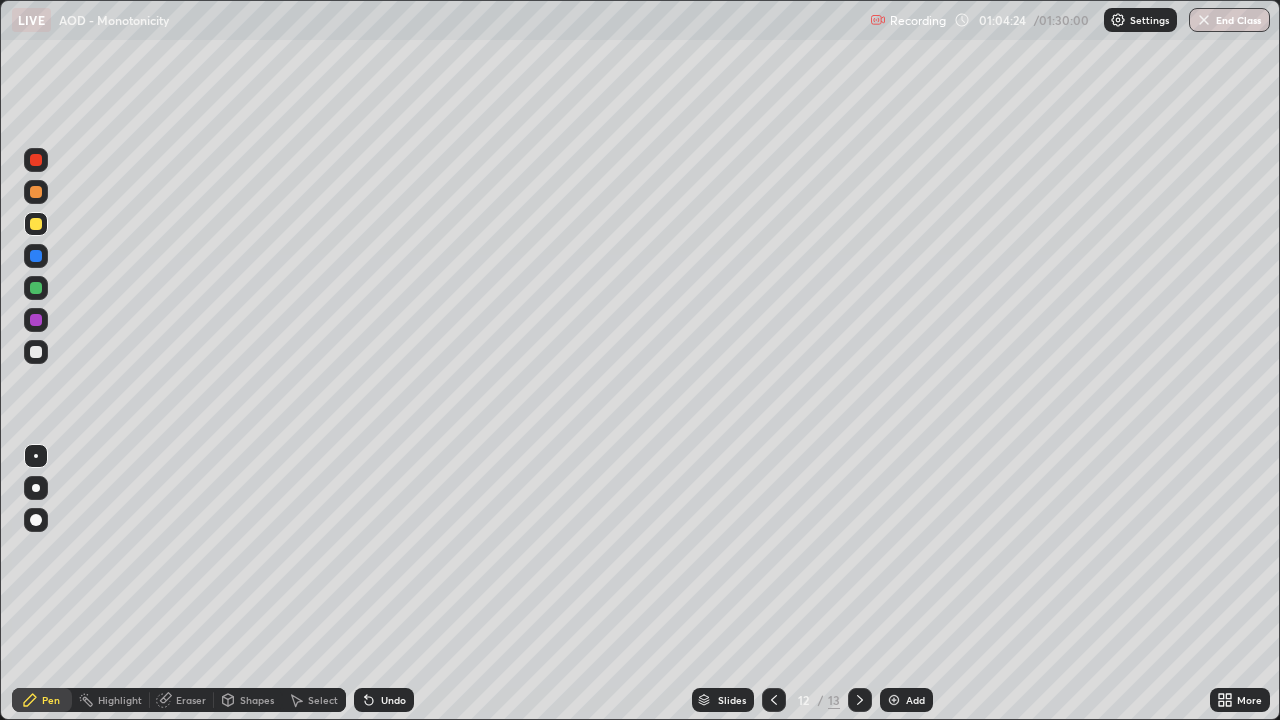 click at bounding box center (36, 192) 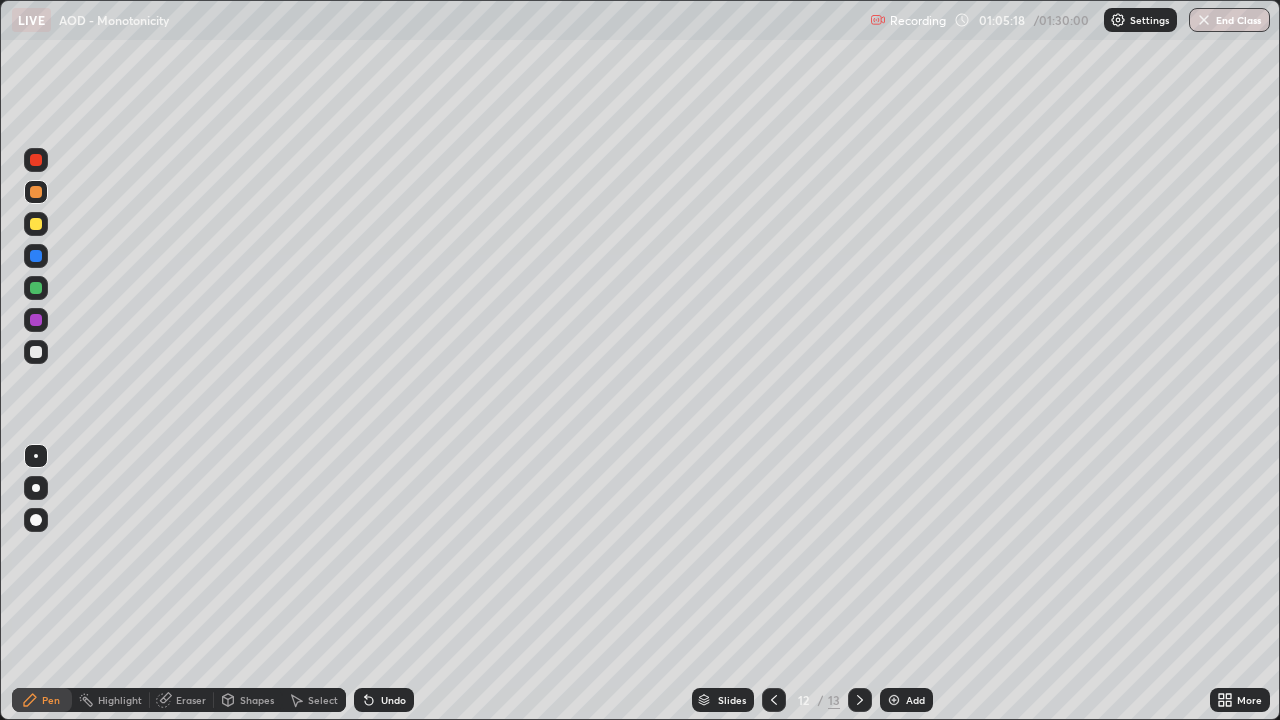click on "Undo" at bounding box center (384, 700) 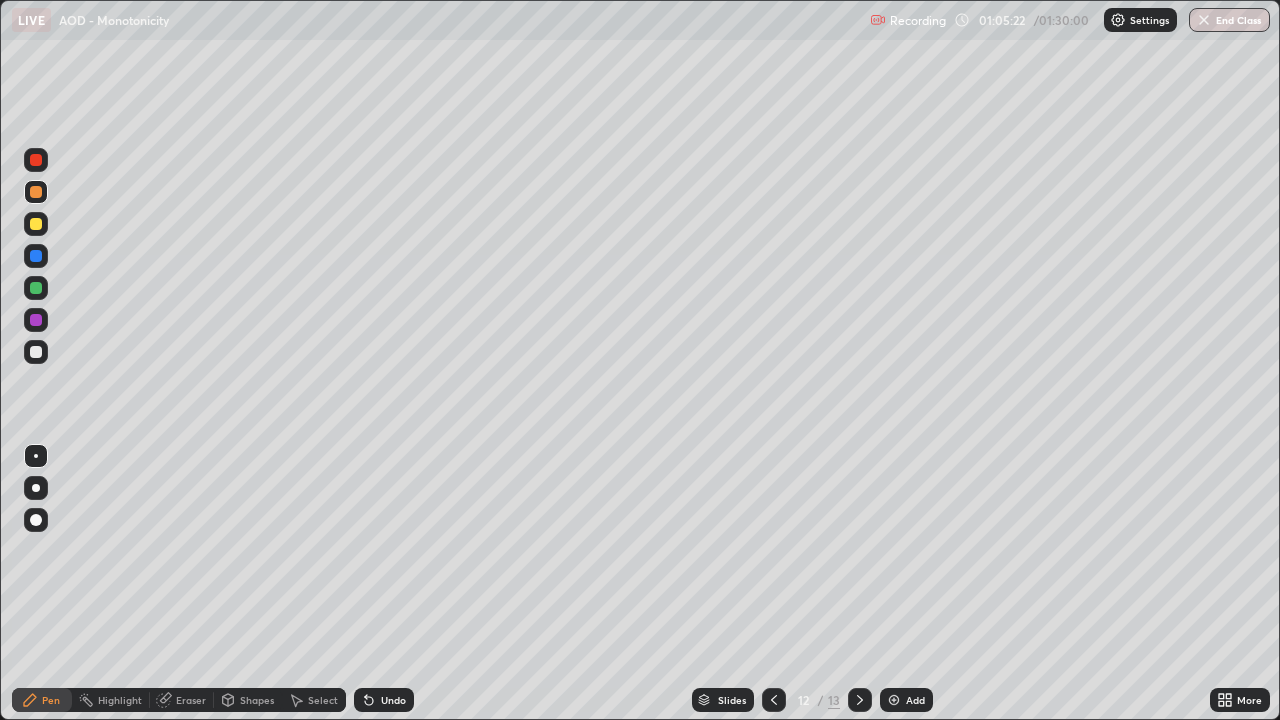 click on "Undo" at bounding box center (384, 700) 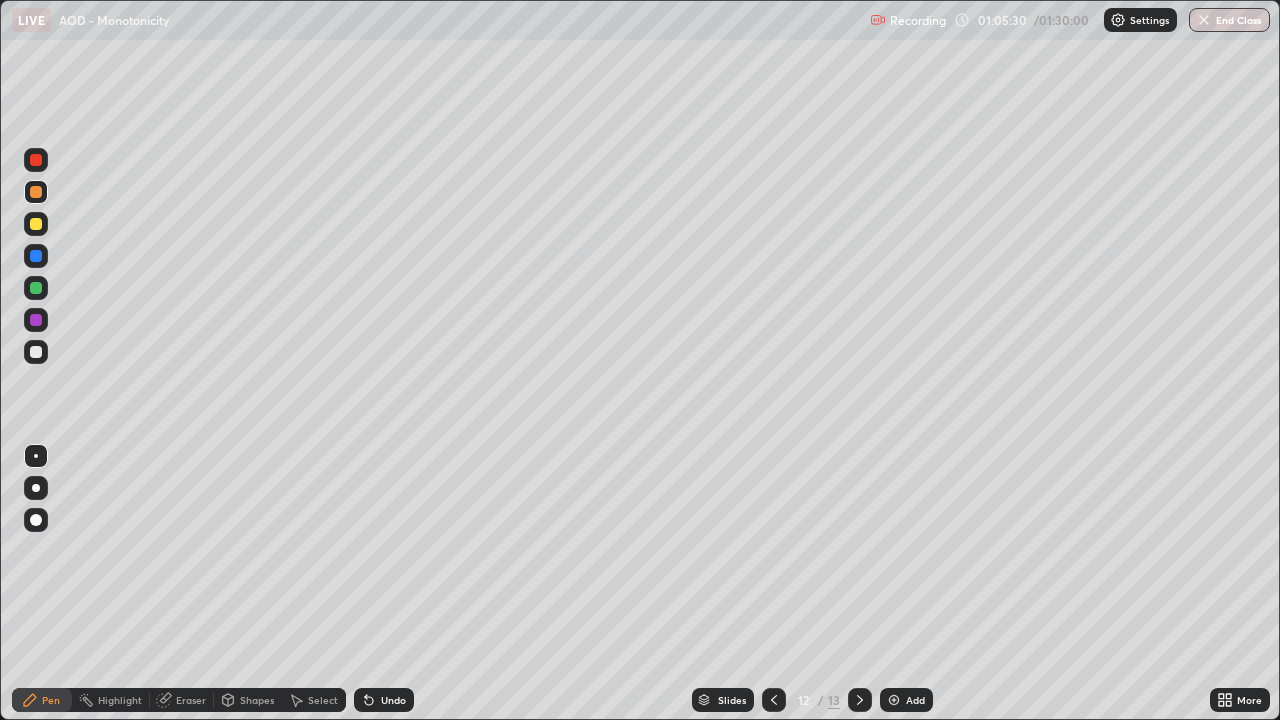 click at bounding box center (36, 288) 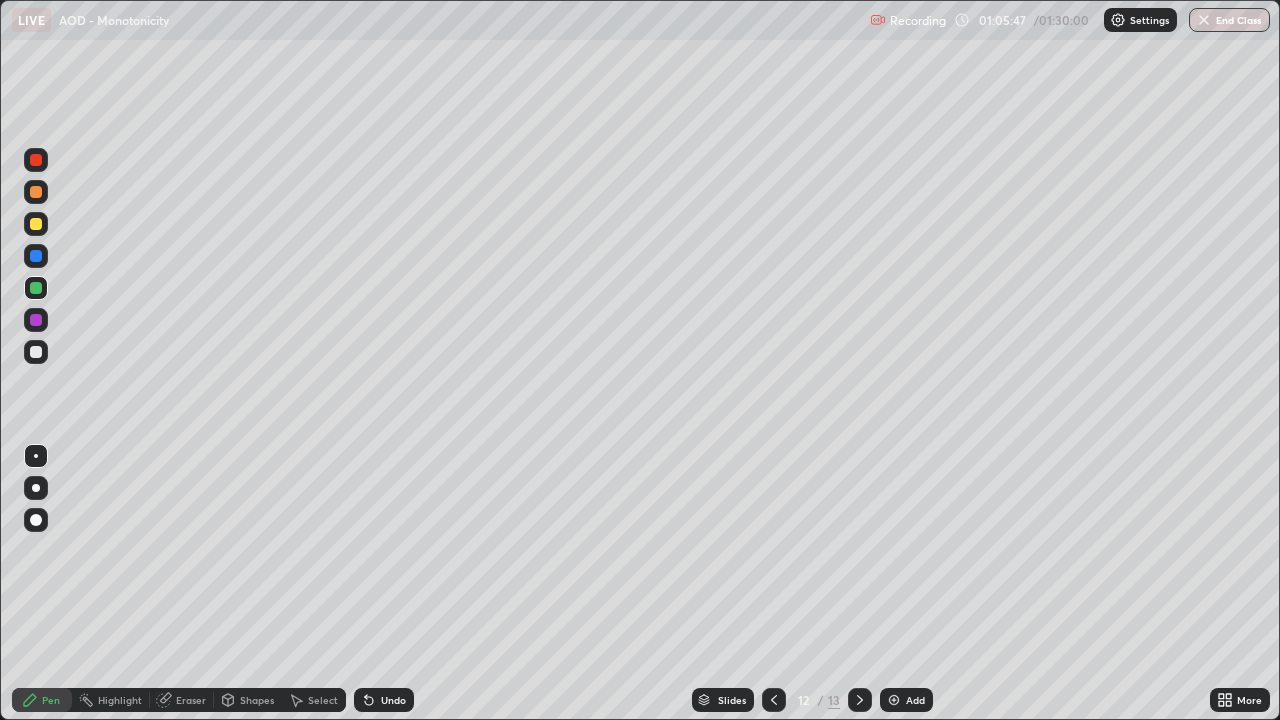click at bounding box center (36, 288) 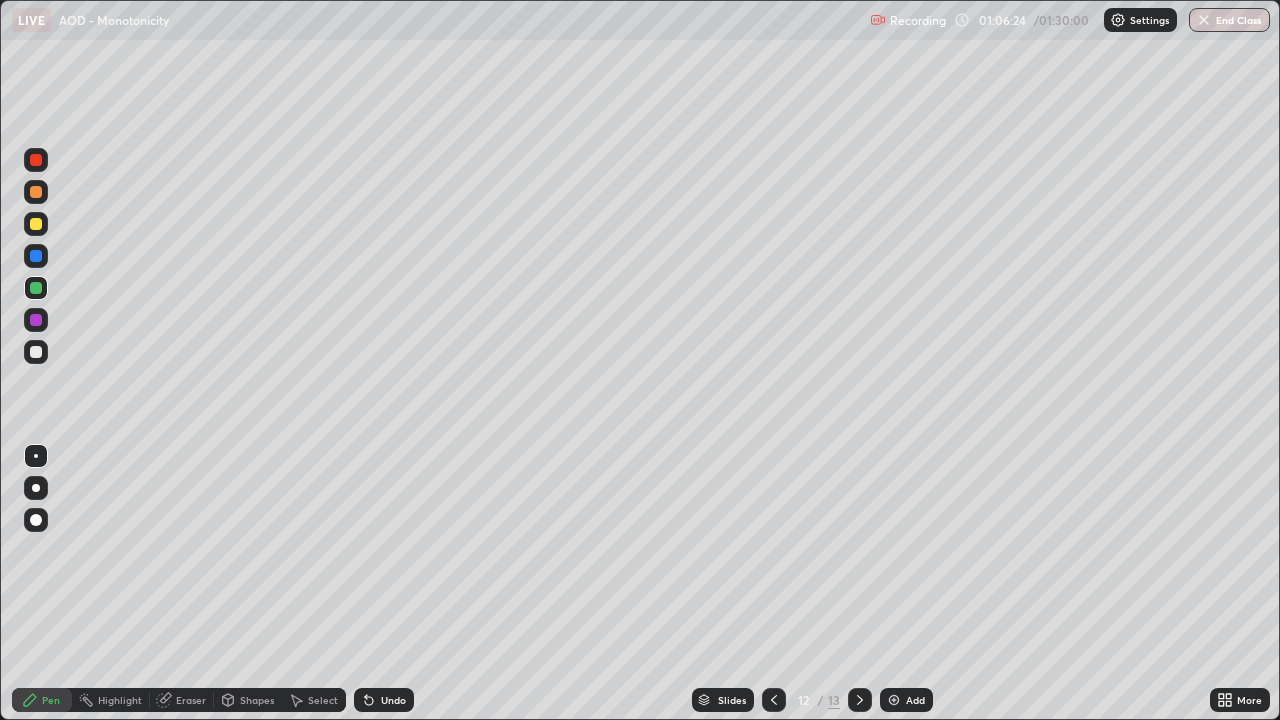 click at bounding box center [36, 352] 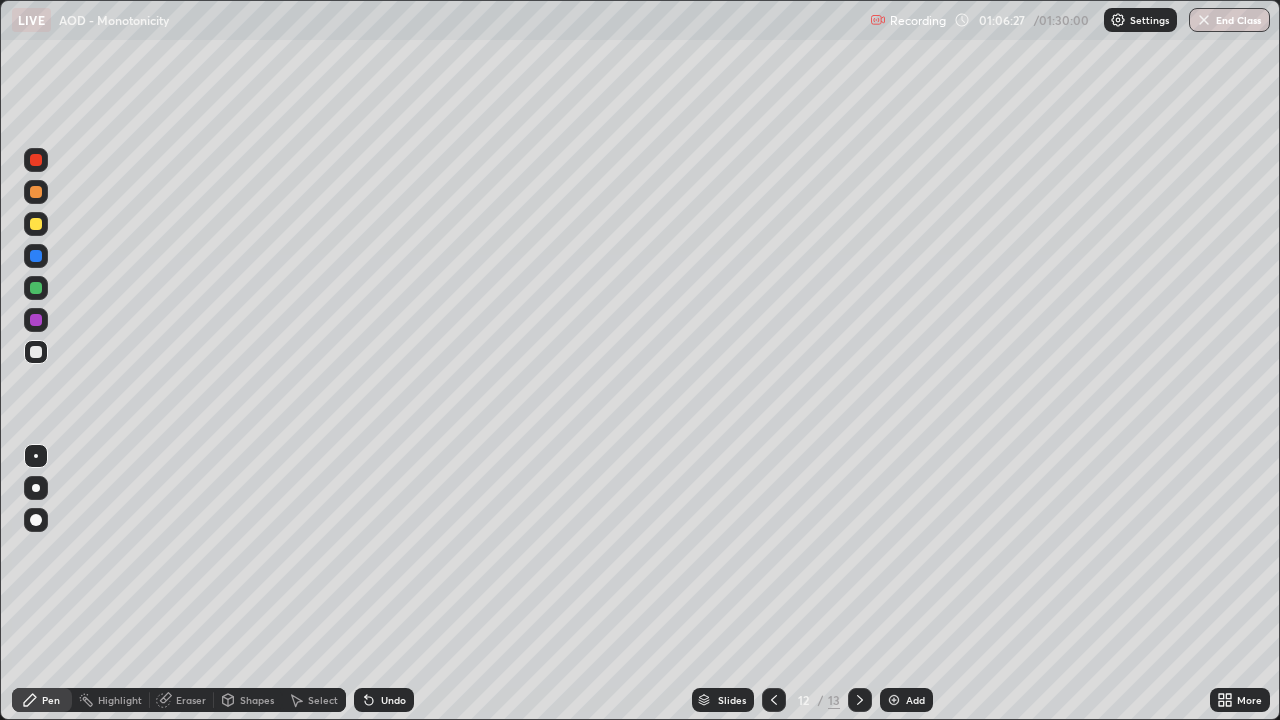 click 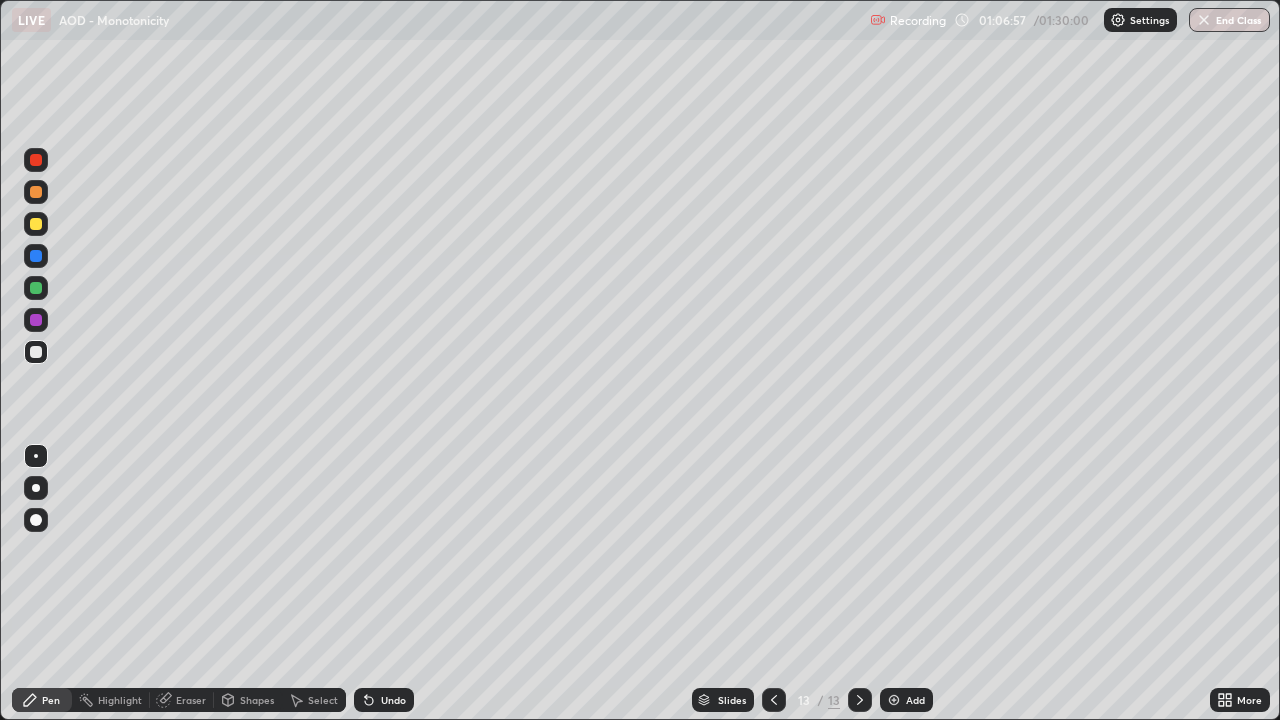 click on "Undo" at bounding box center (393, 700) 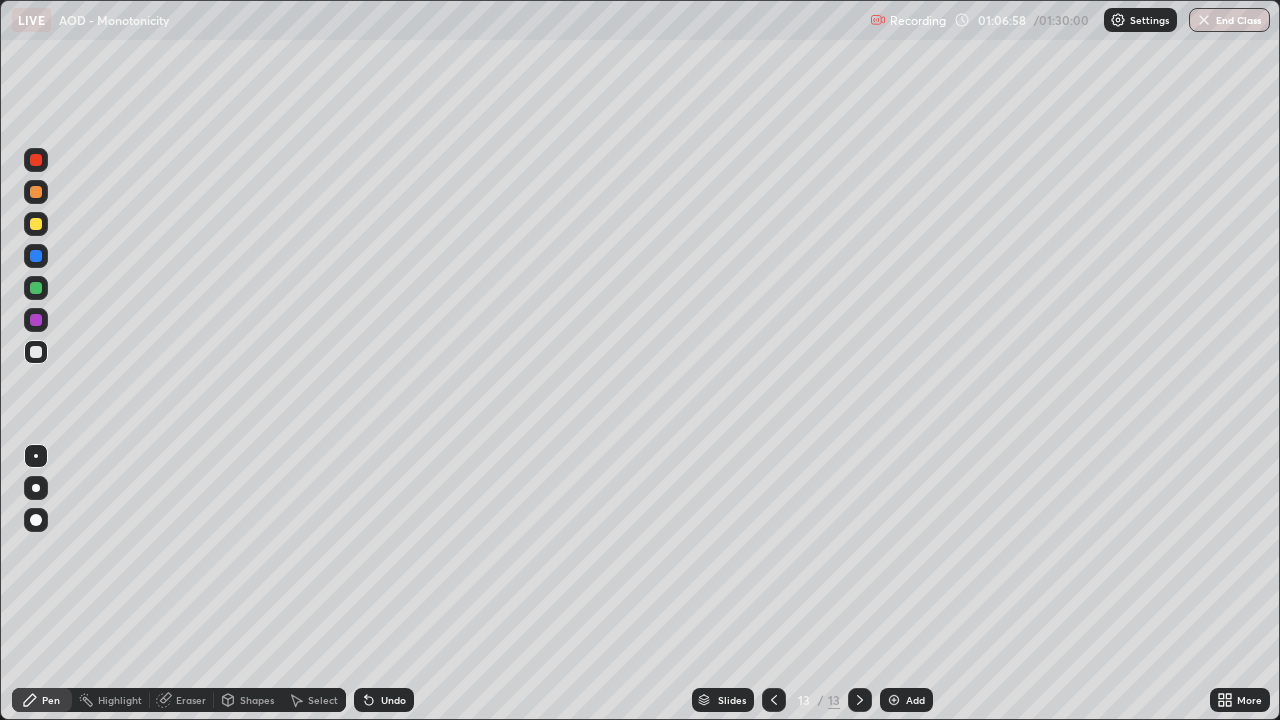 click on "Undo" at bounding box center [384, 700] 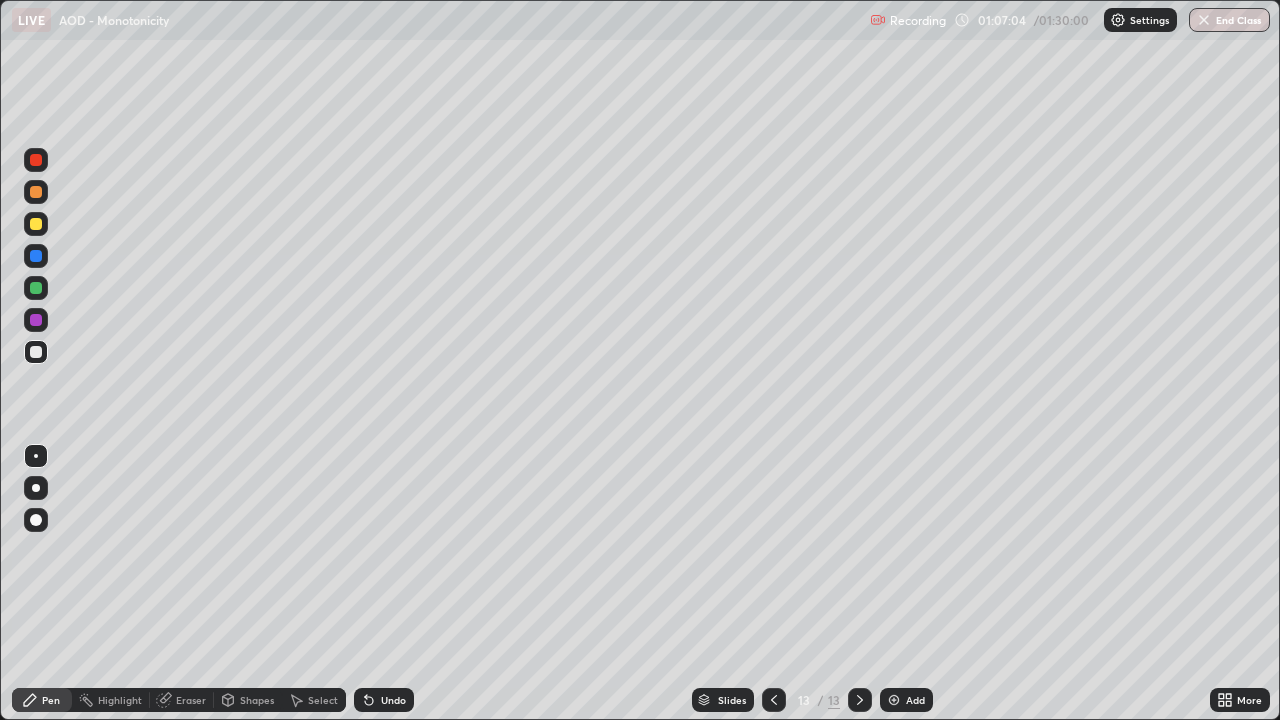 click on "Undo" at bounding box center (384, 700) 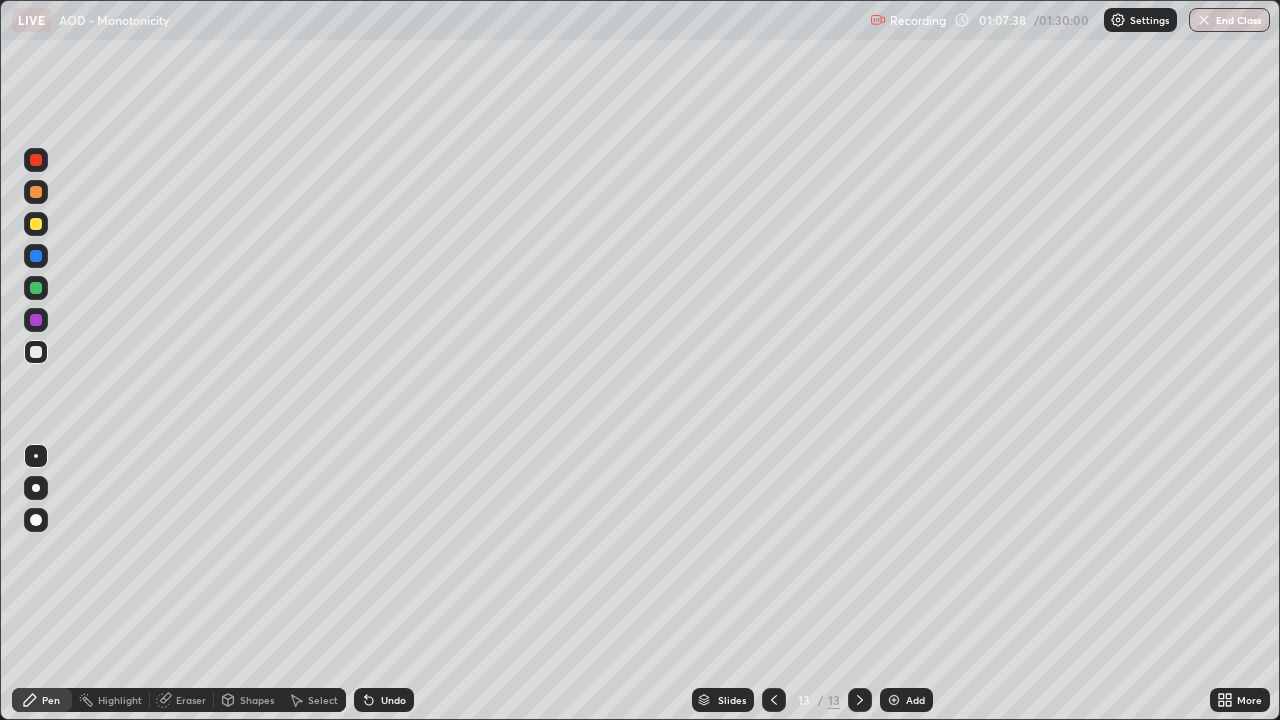 click on "Undo" at bounding box center (384, 700) 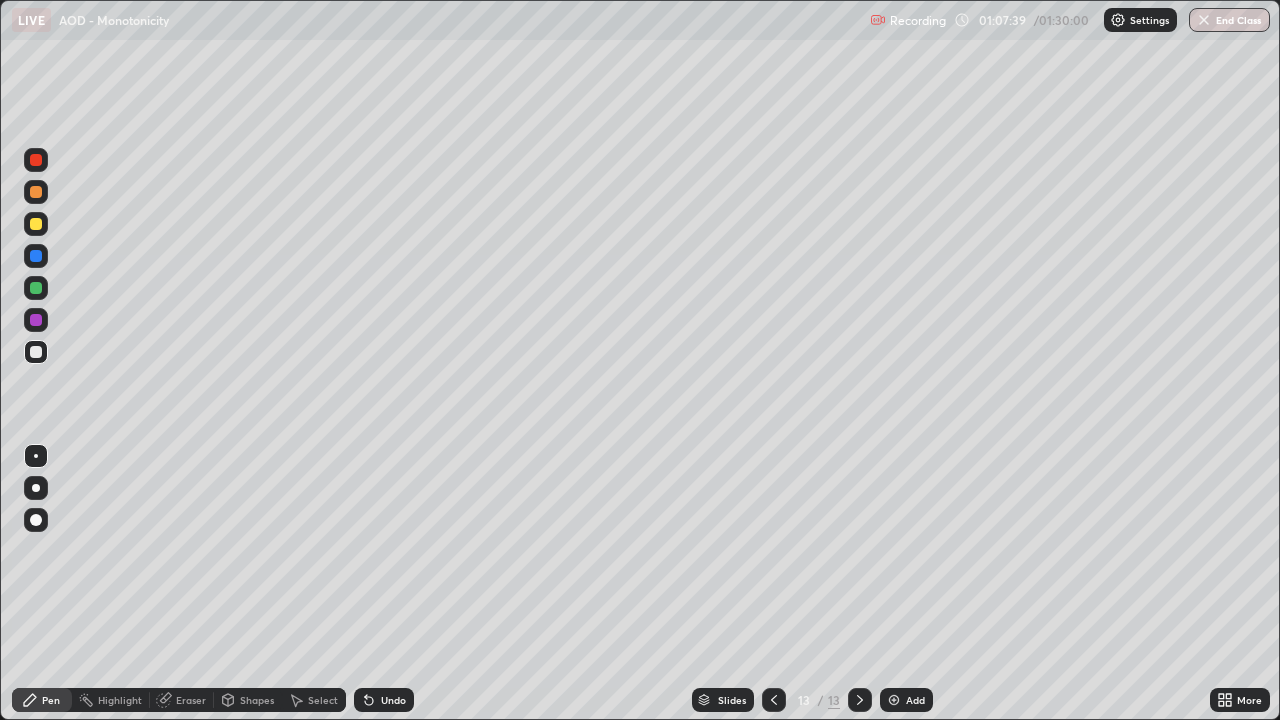 click on "Undo" at bounding box center (393, 700) 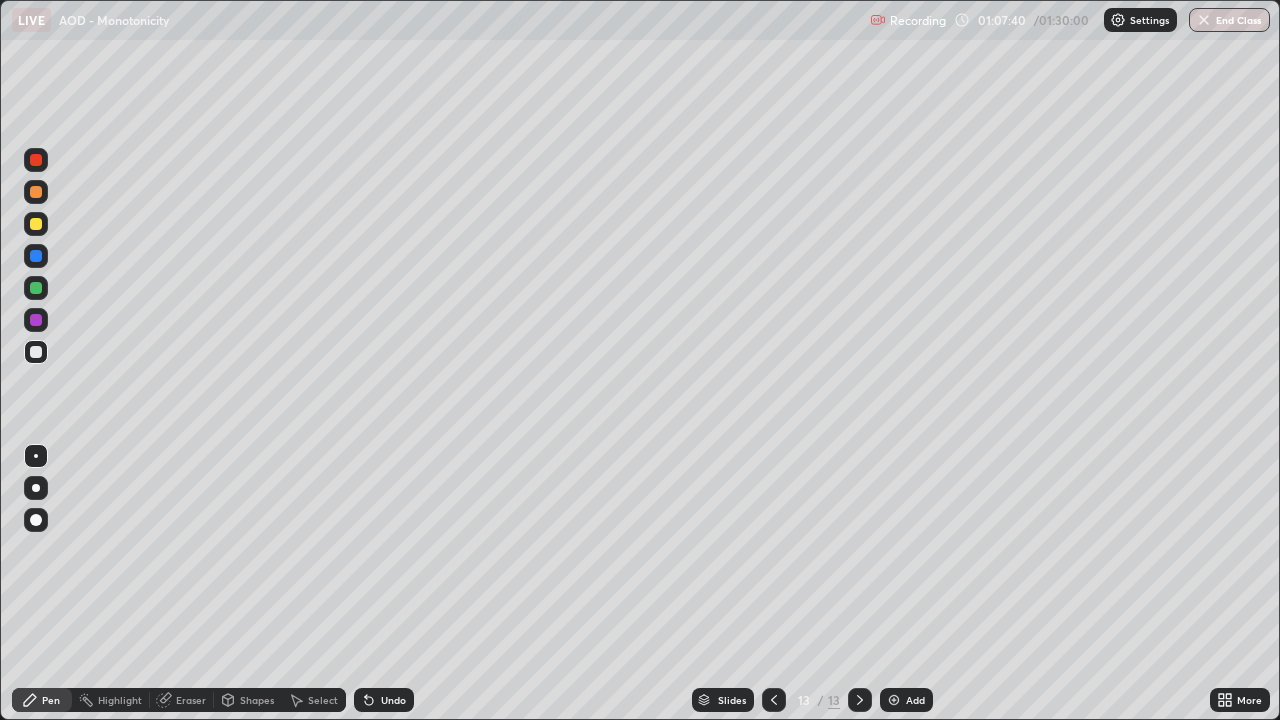 click on "Undo" at bounding box center (384, 700) 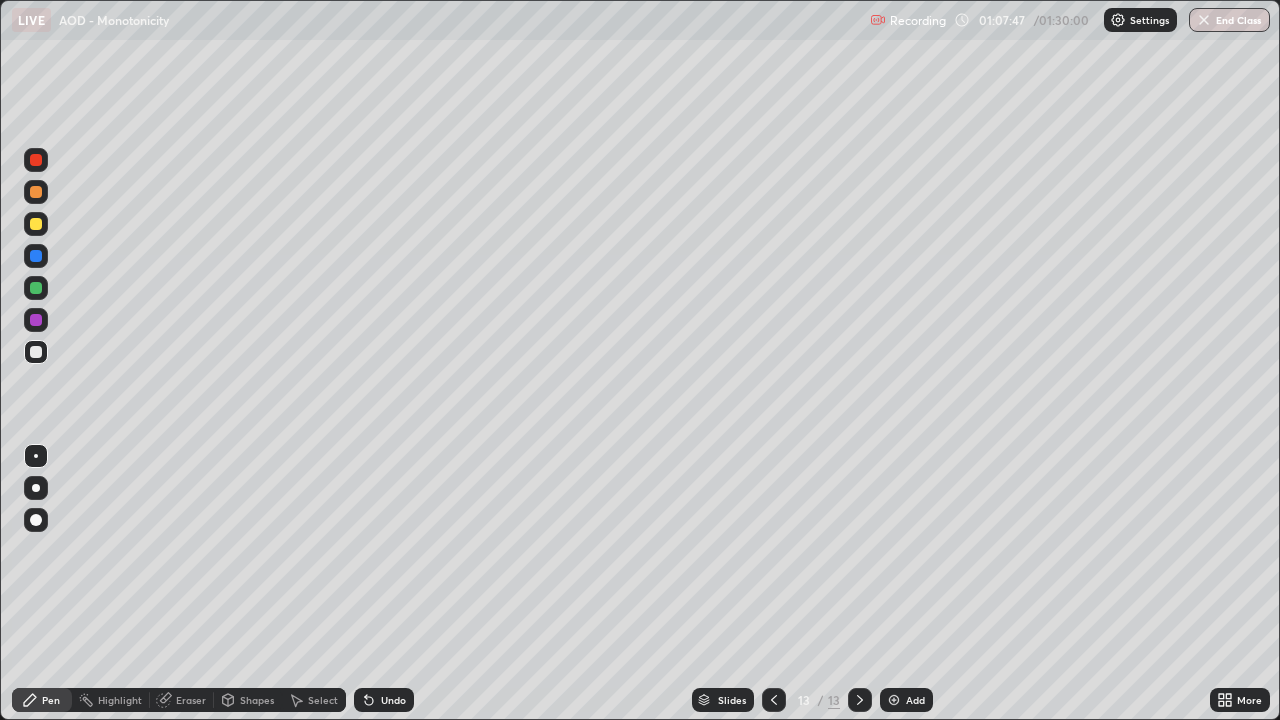 click on "Select" at bounding box center (323, 700) 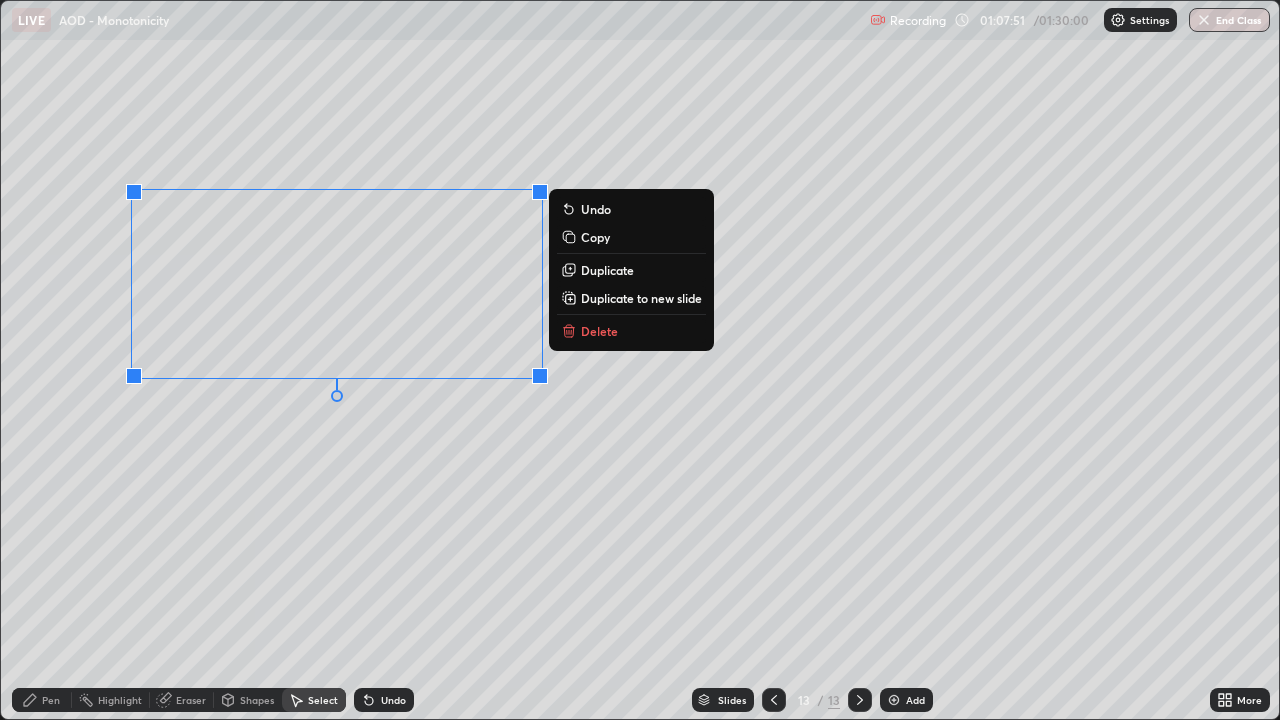 click on "Pen" at bounding box center [51, 700] 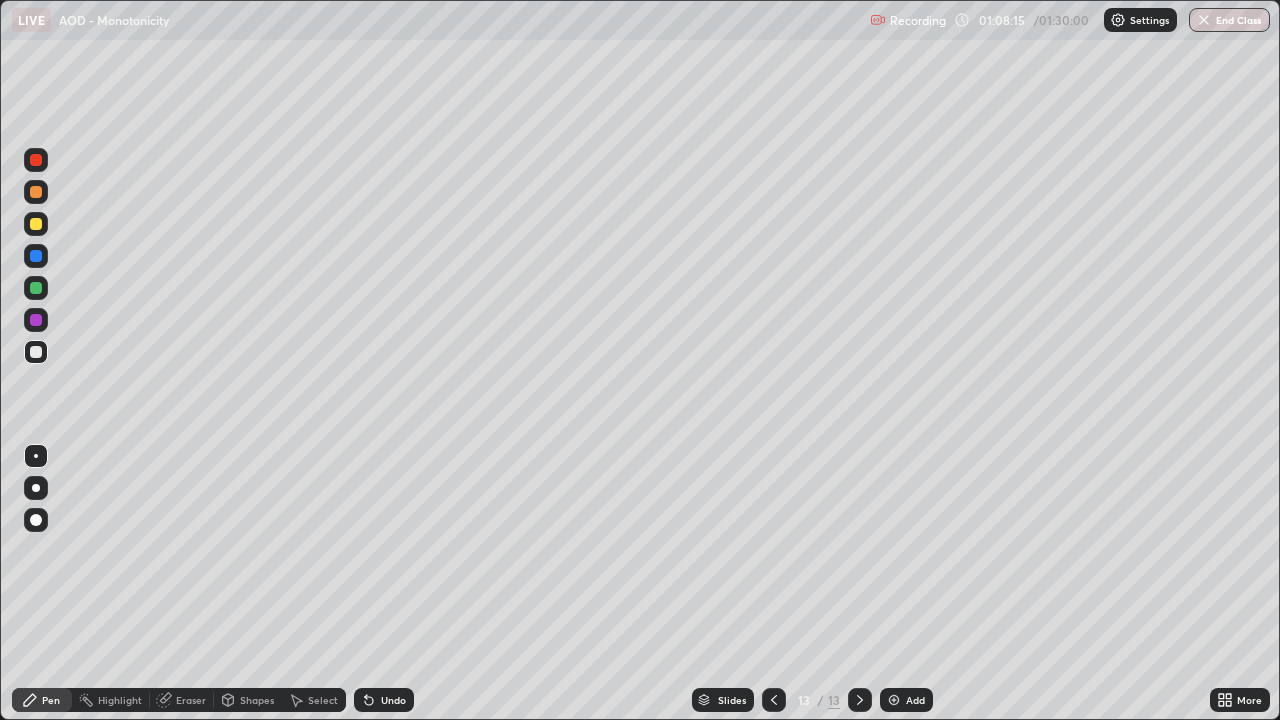 click on "Undo" at bounding box center [393, 700] 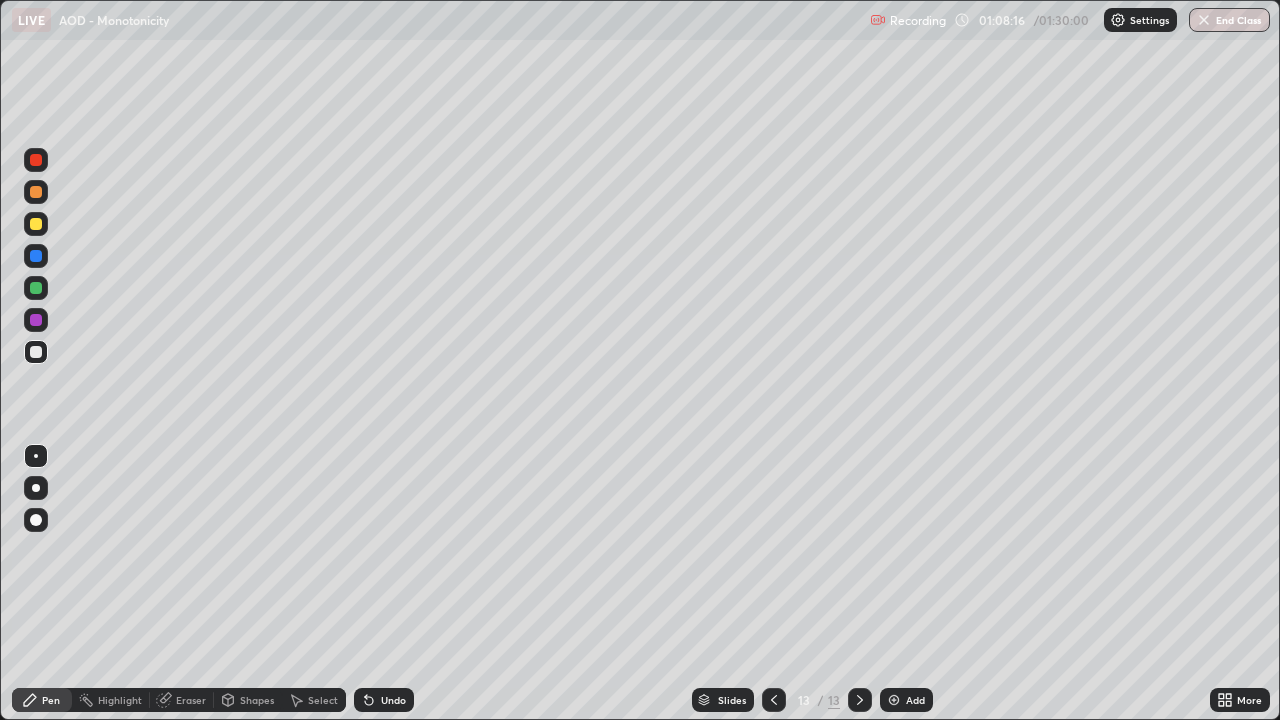 click on "Undo" at bounding box center [393, 700] 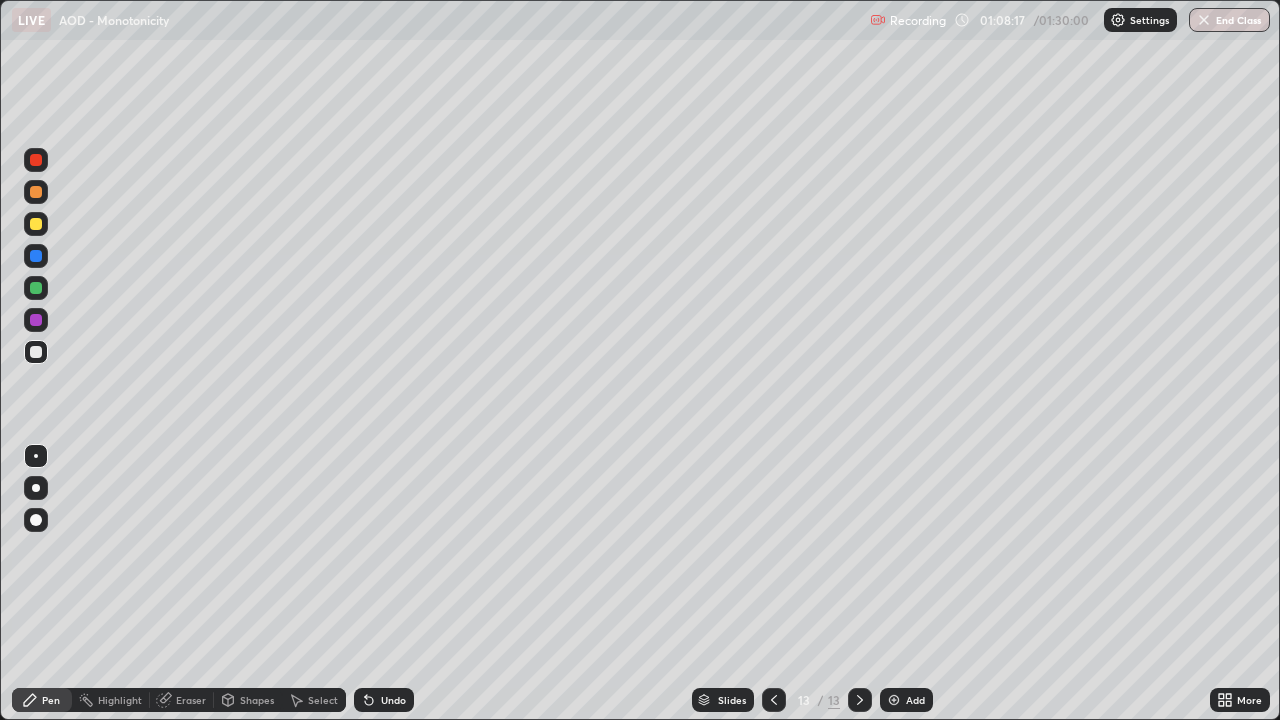 click at bounding box center [36, 224] 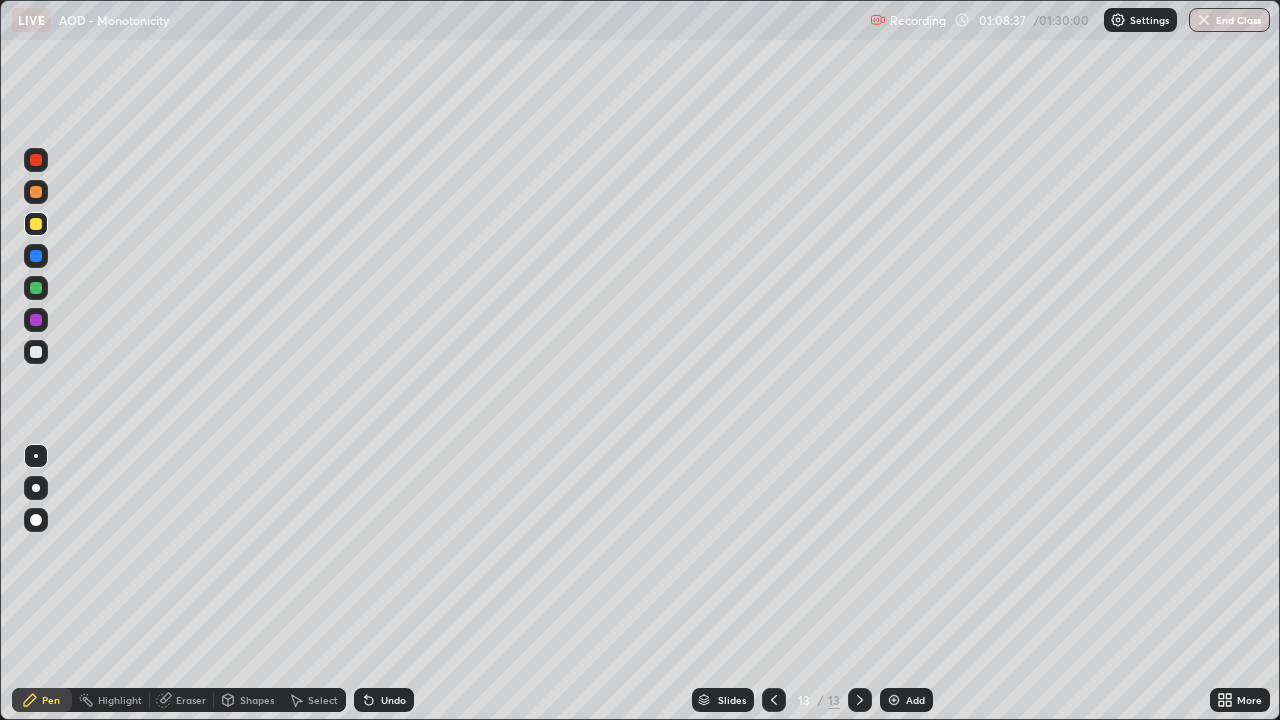 click at bounding box center (36, 352) 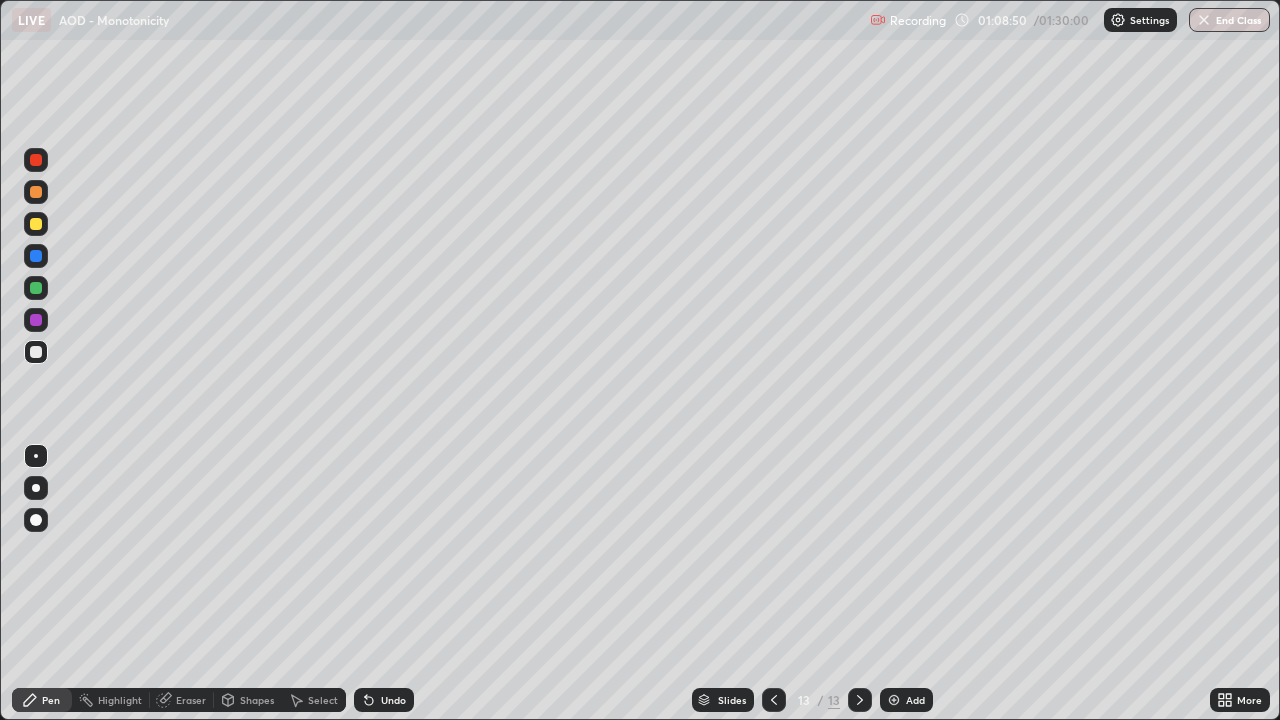 click on "Undo" at bounding box center [393, 700] 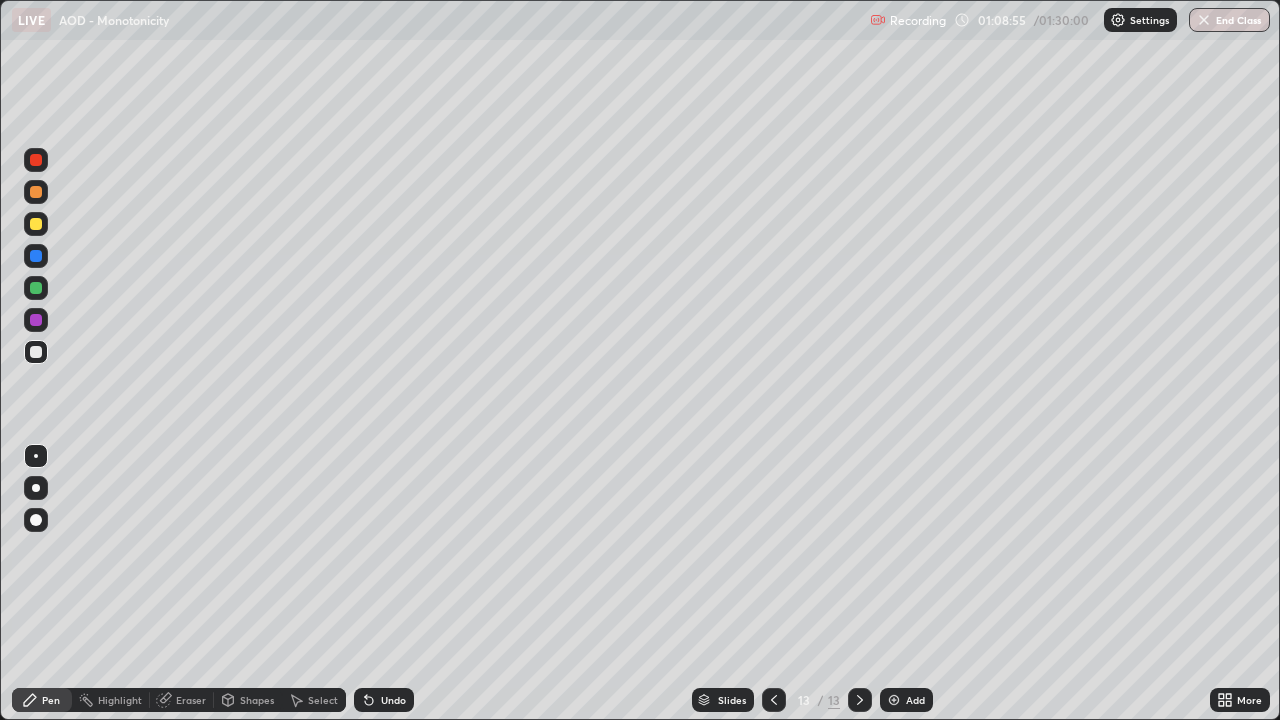 click at bounding box center [36, 192] 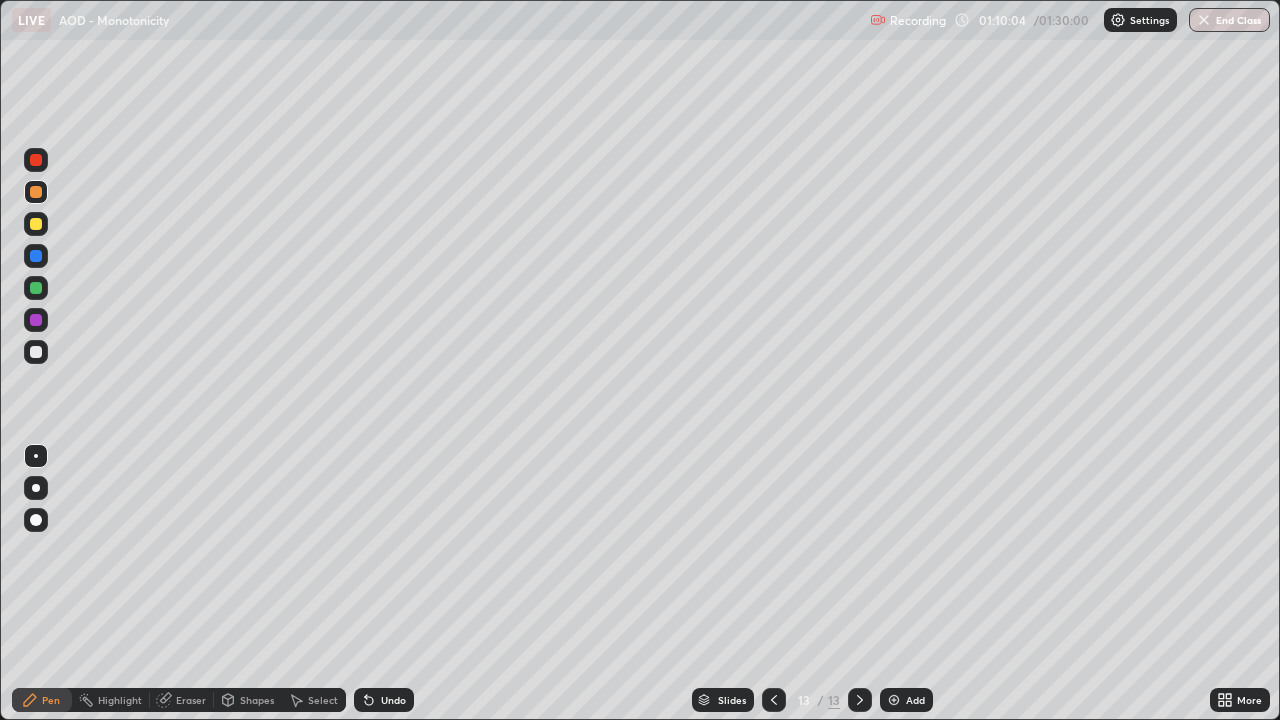 click at bounding box center (36, 224) 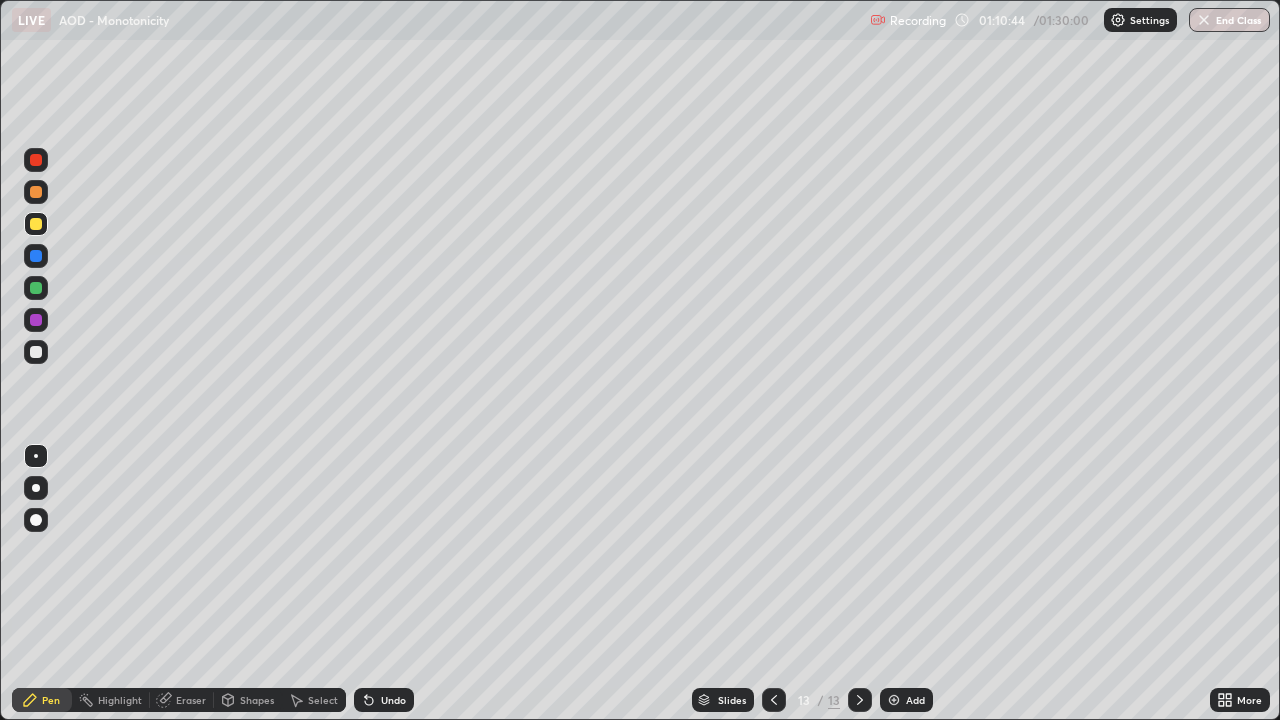 click at bounding box center [36, 288] 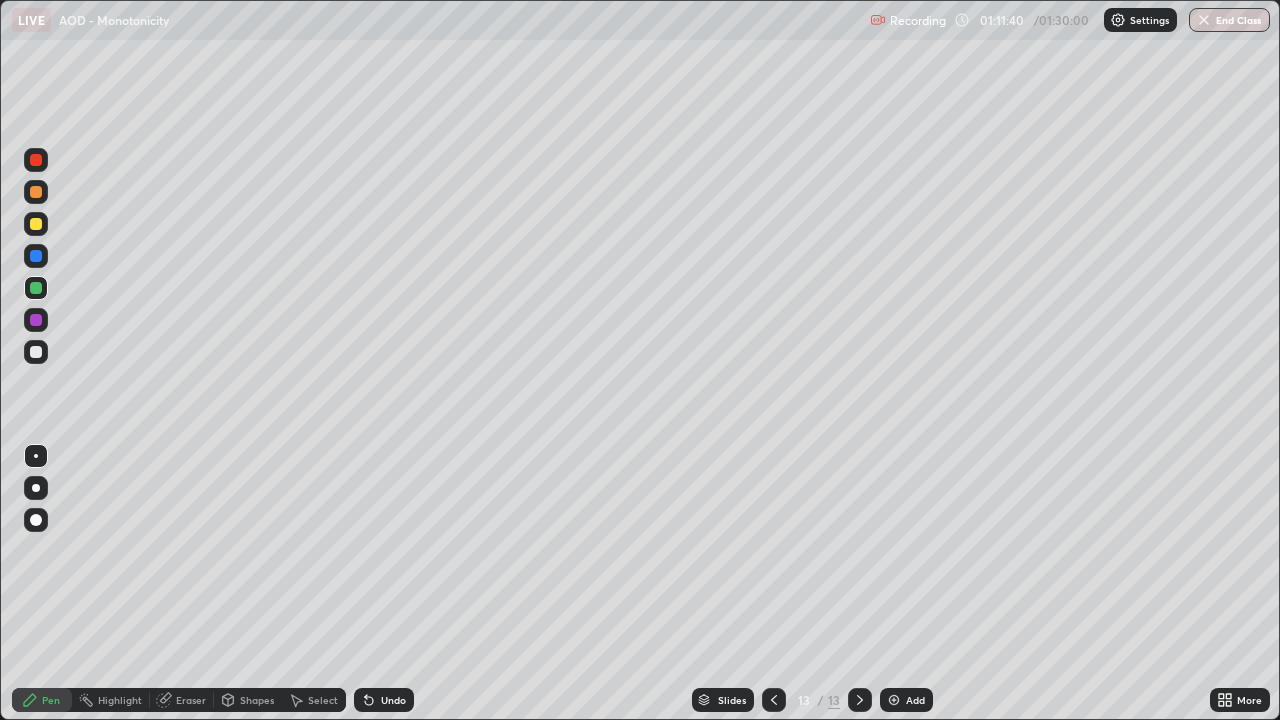 click on "Undo" at bounding box center [393, 700] 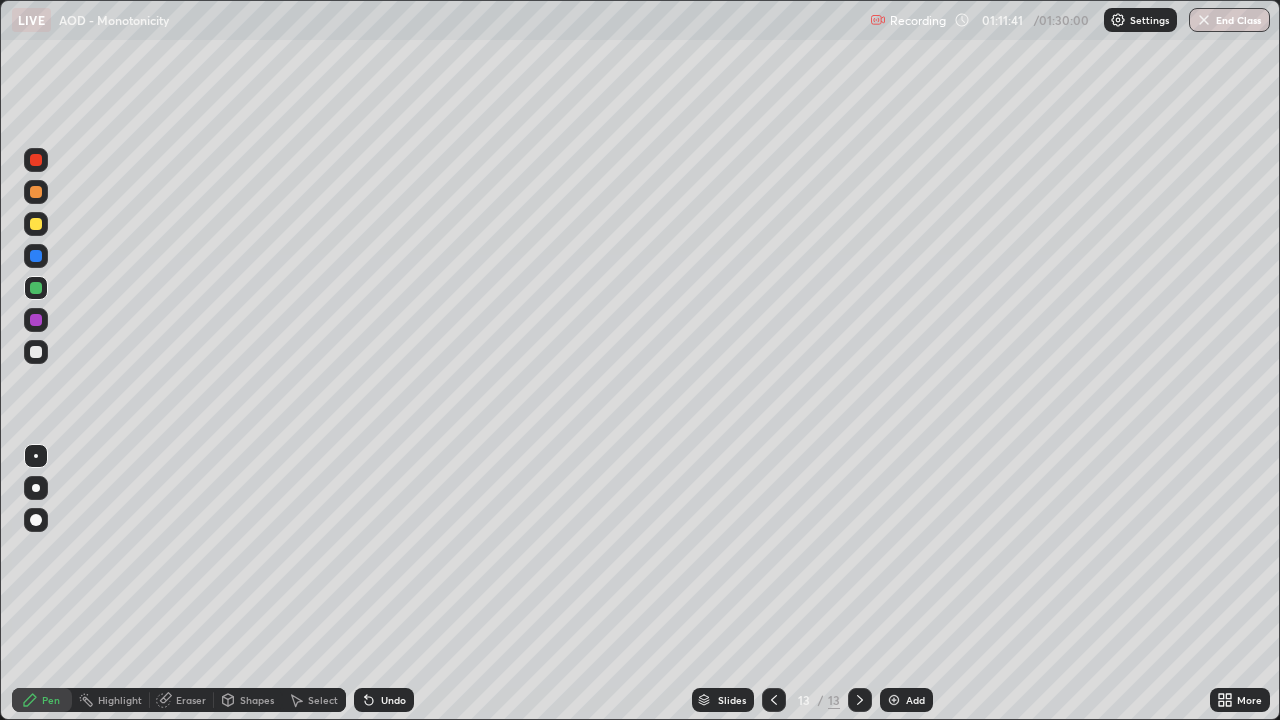 click at bounding box center [36, 224] 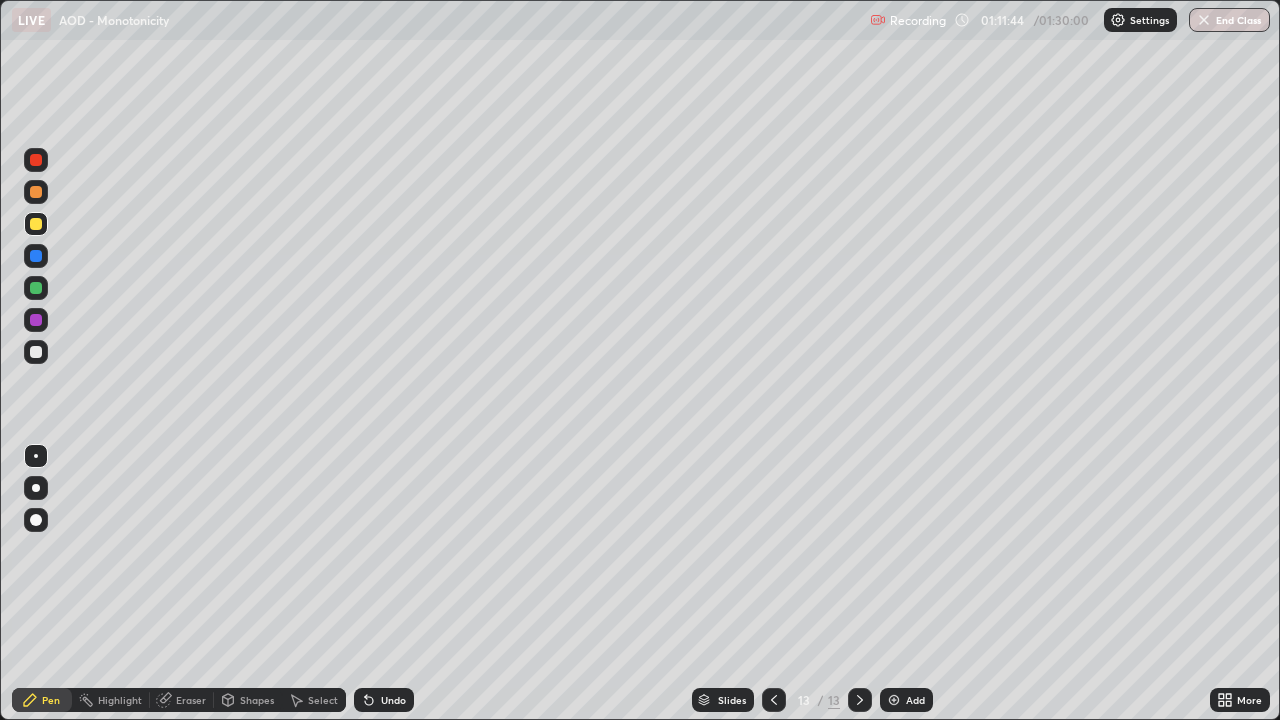 click at bounding box center [36, 256] 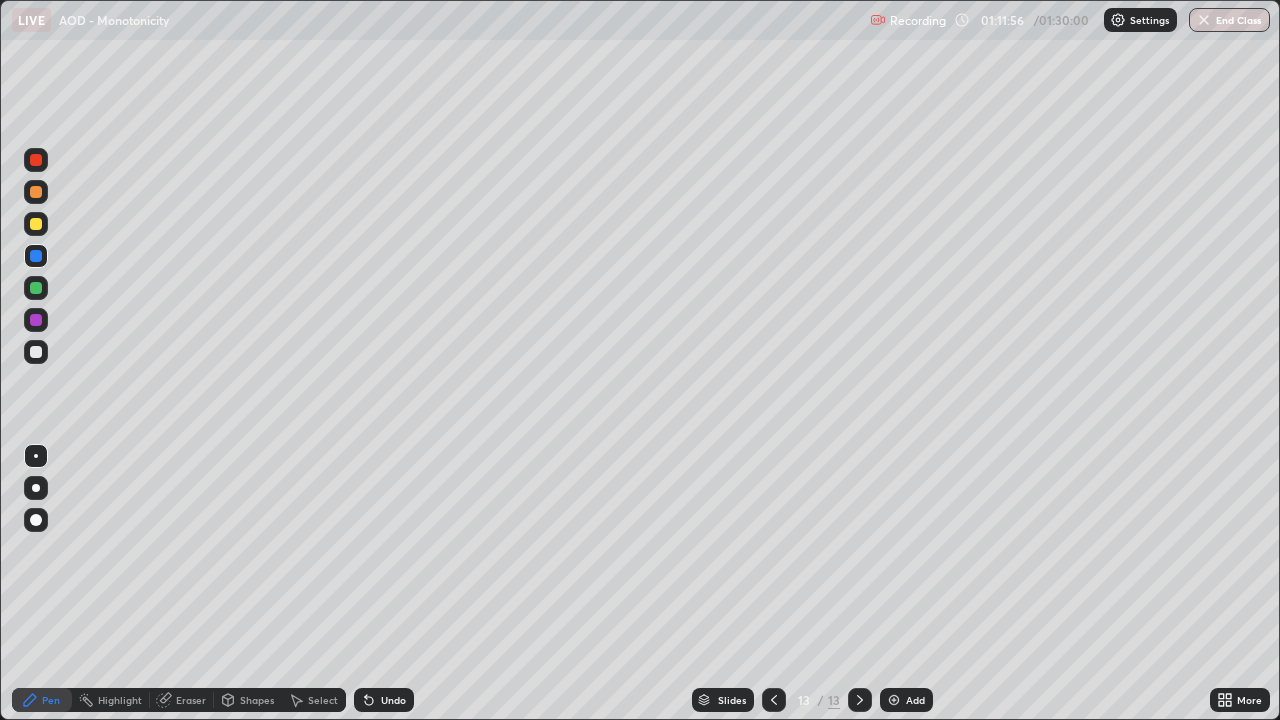 click at bounding box center [36, 224] 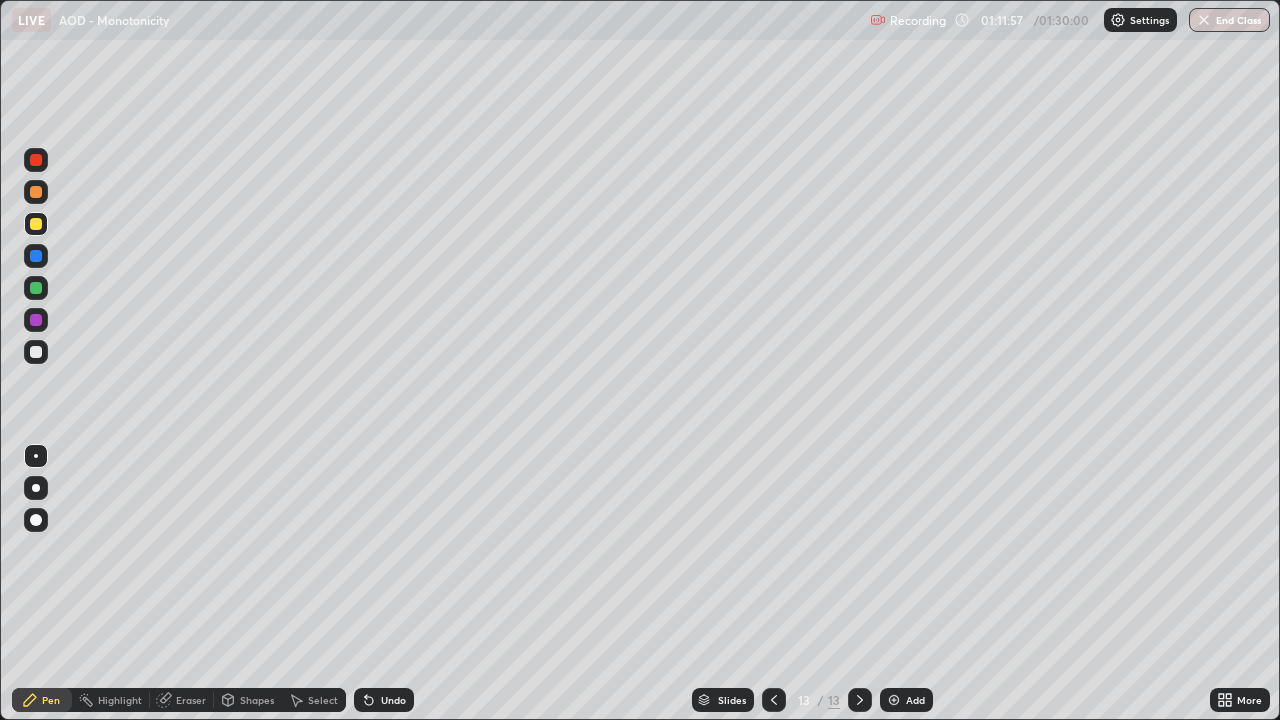 click at bounding box center (36, 288) 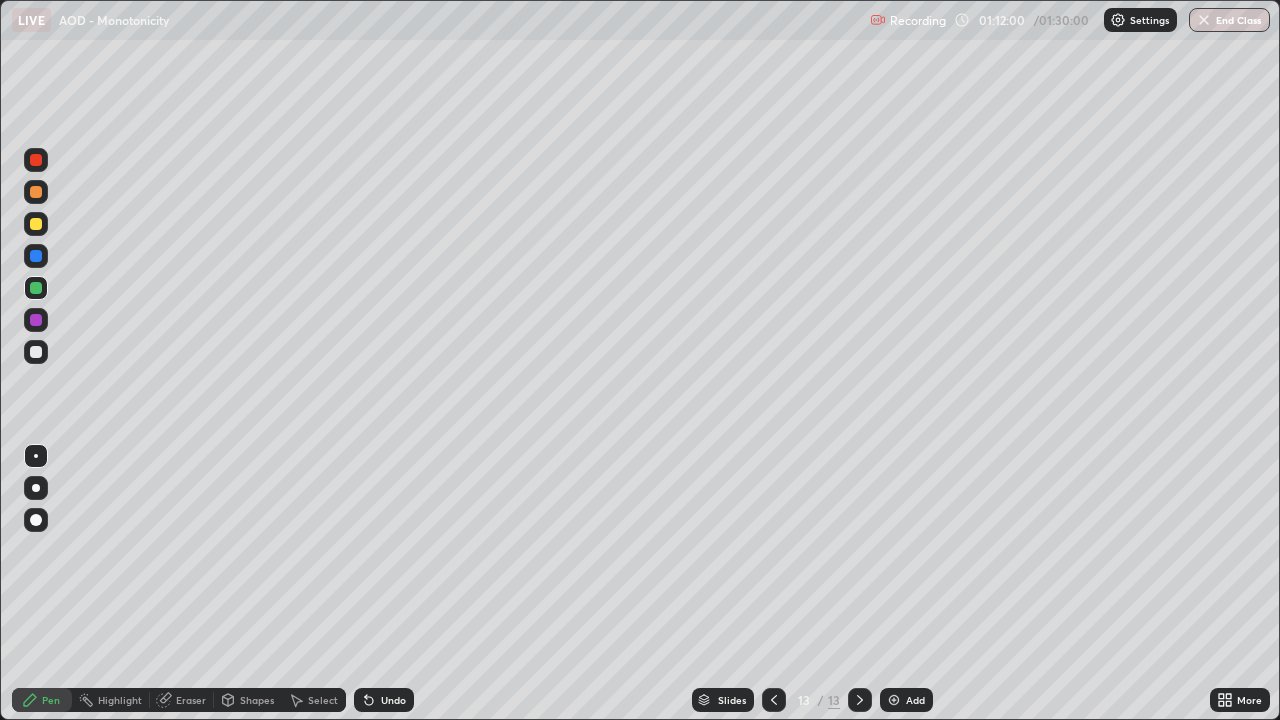 click on "Eraser" at bounding box center (182, 700) 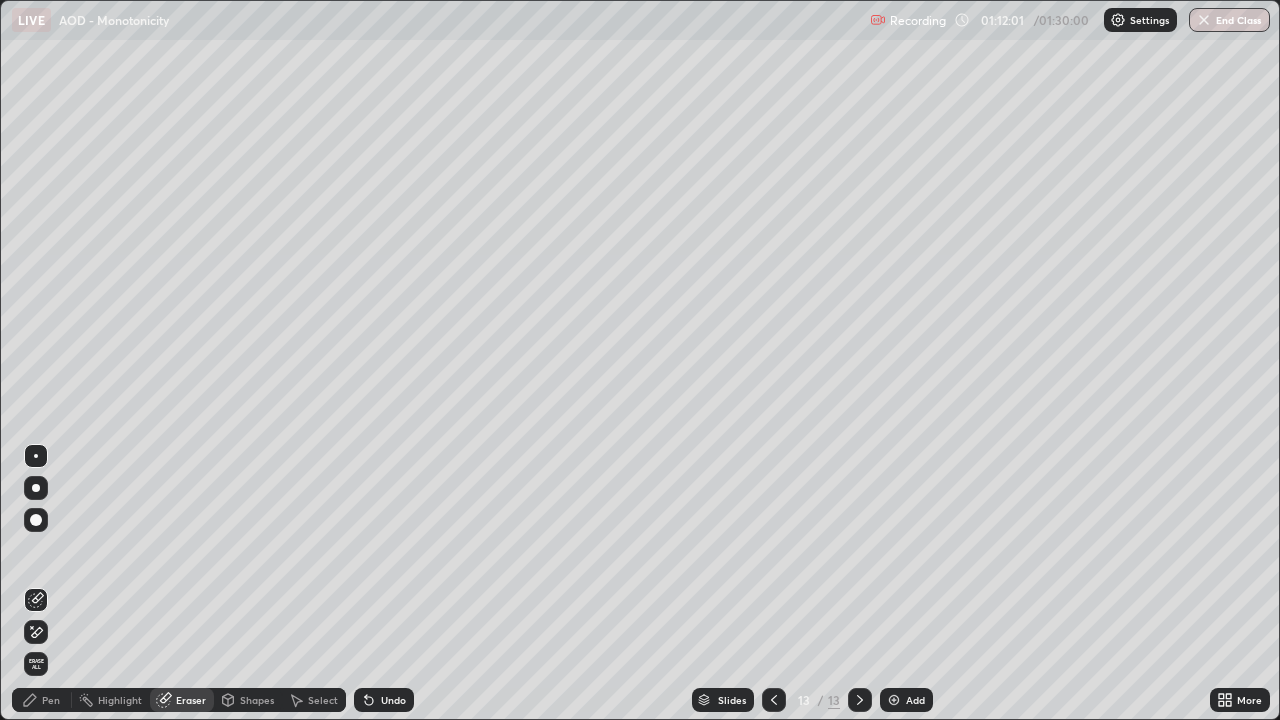 click on "Pen" at bounding box center (51, 700) 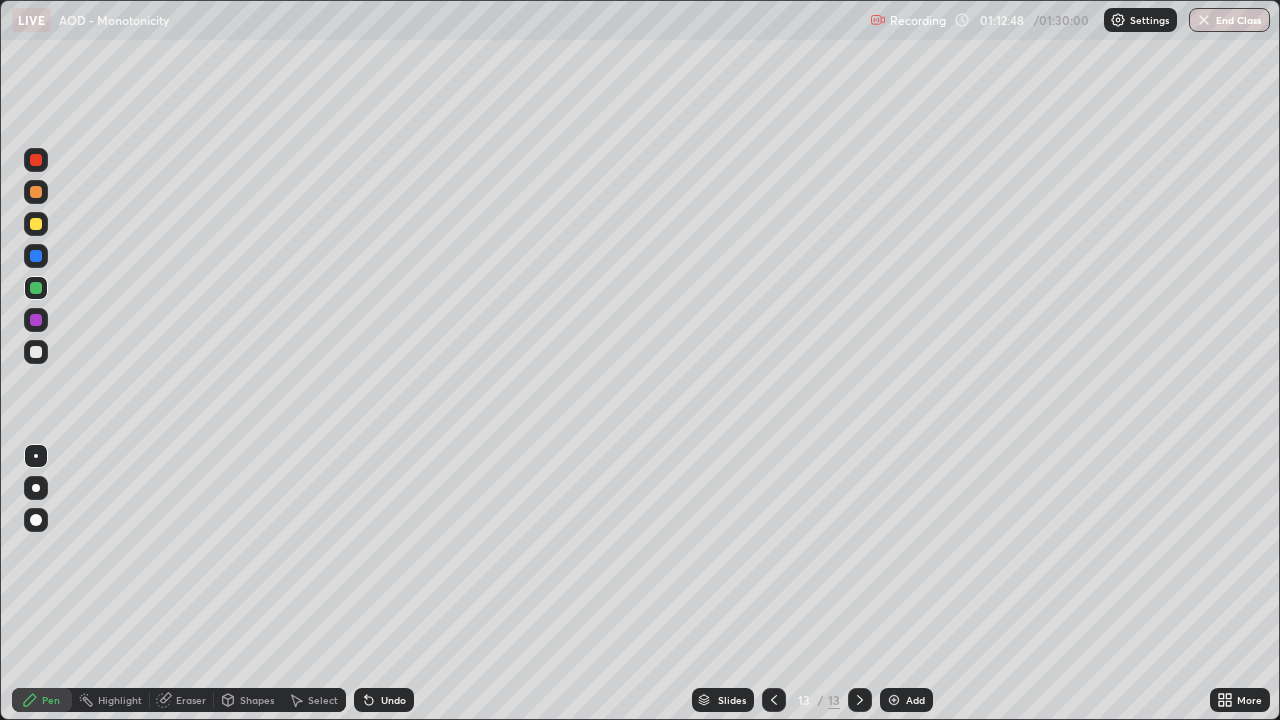click at bounding box center [36, 288] 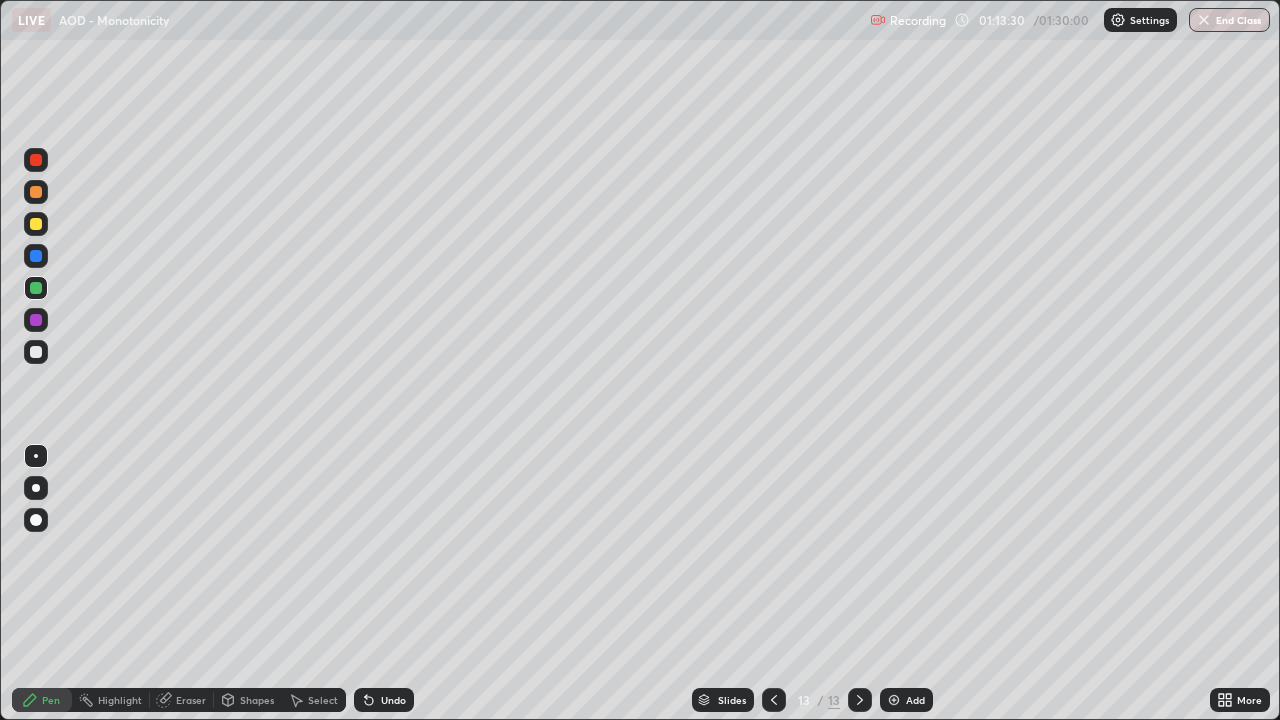 click at bounding box center (36, 352) 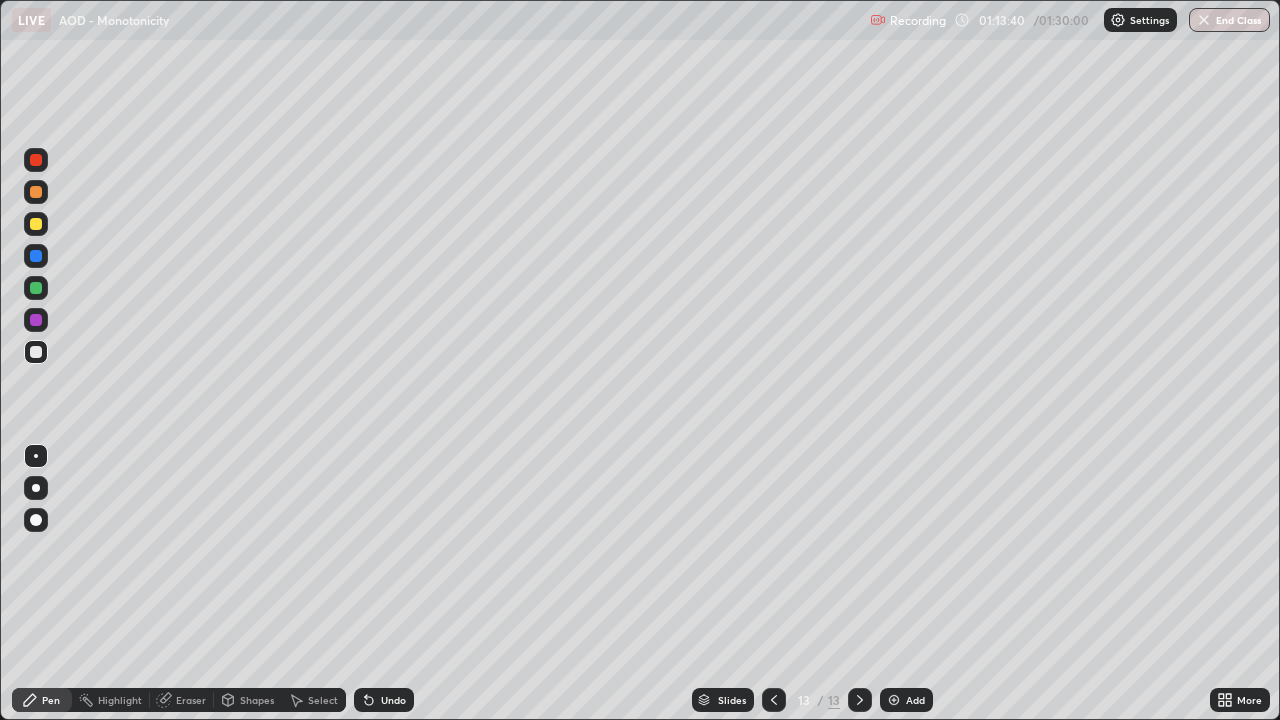 click at bounding box center (36, 288) 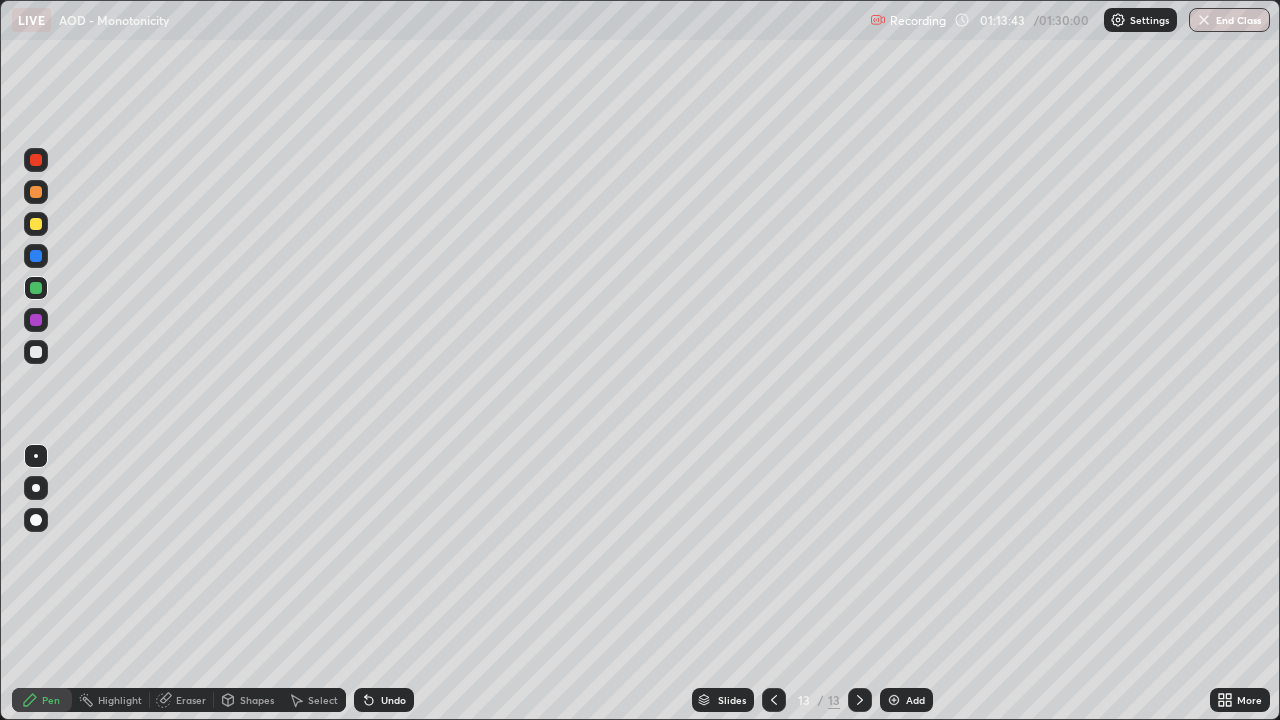 click at bounding box center (36, 352) 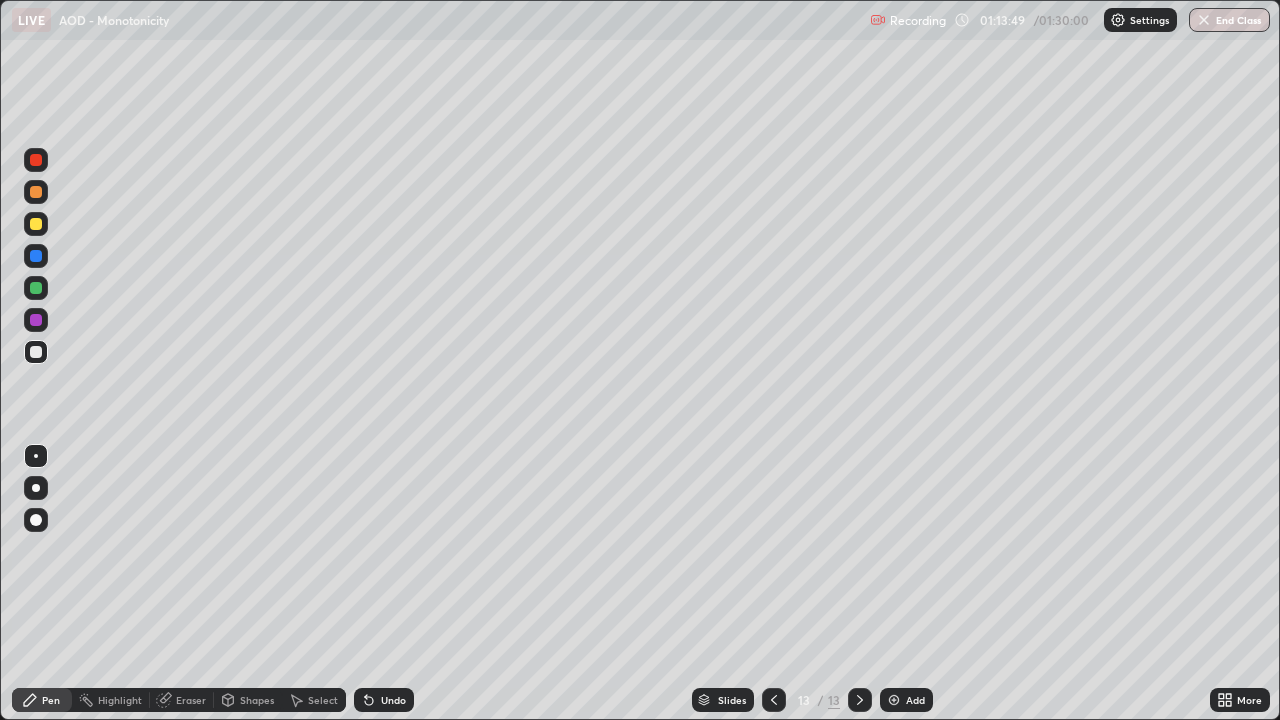 click at bounding box center [36, 256] 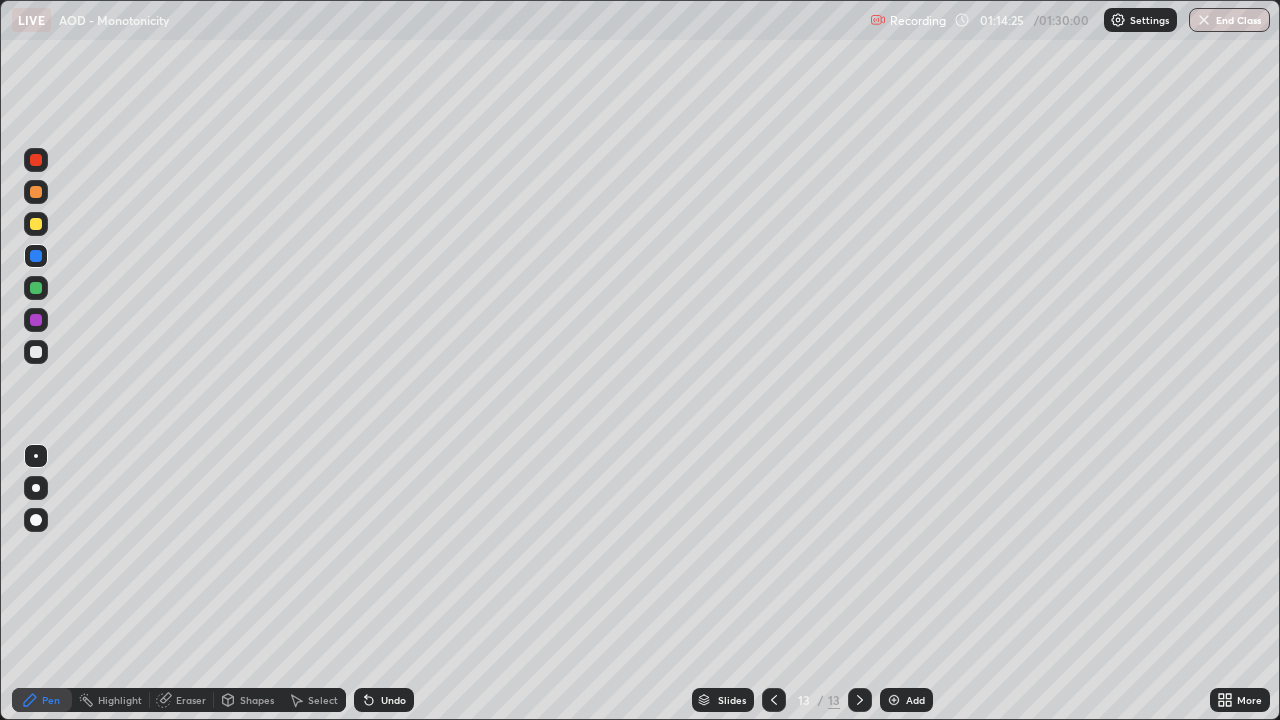 click on "Undo" at bounding box center [393, 700] 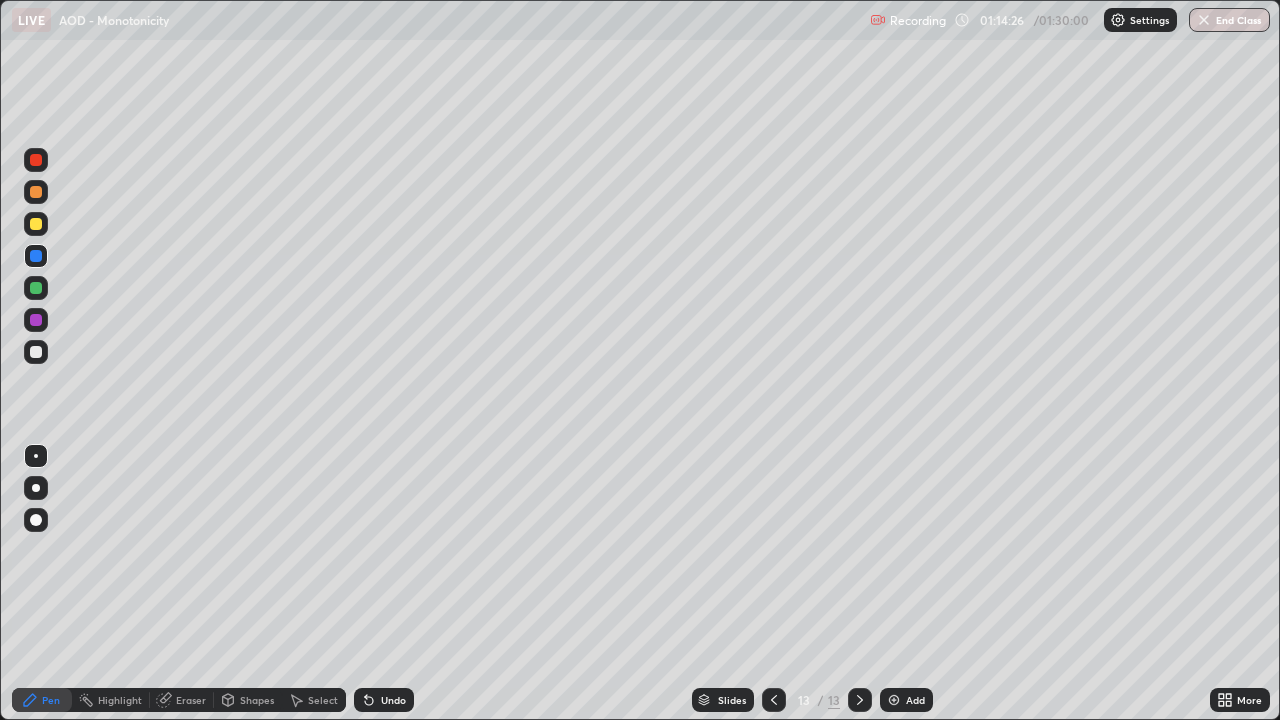 click on "Undo" at bounding box center [384, 700] 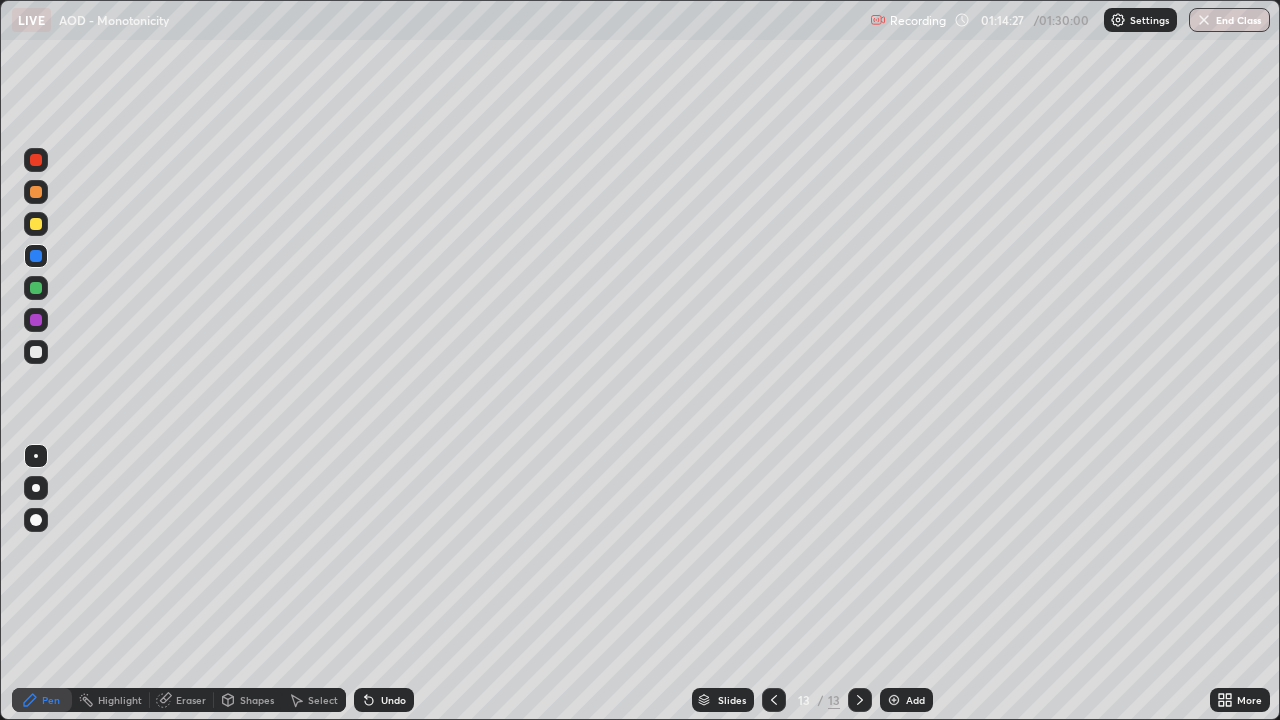 click on "Undo" at bounding box center (384, 700) 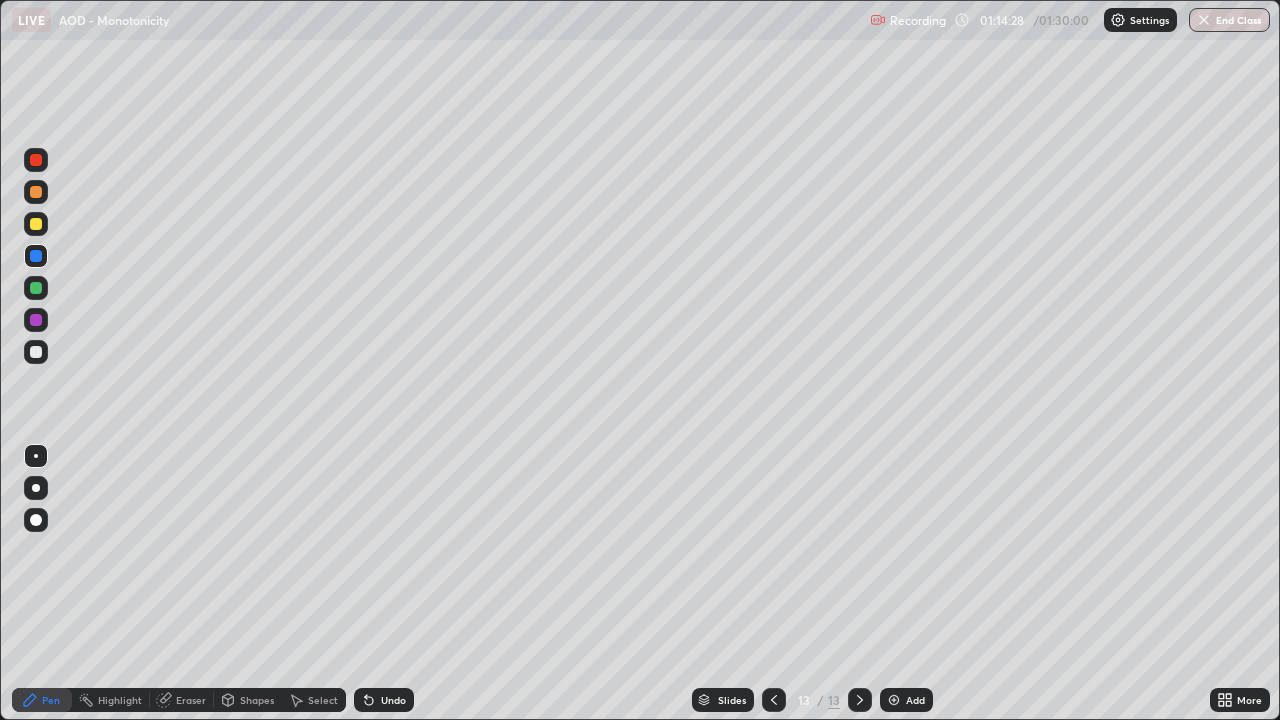click at bounding box center [36, 352] 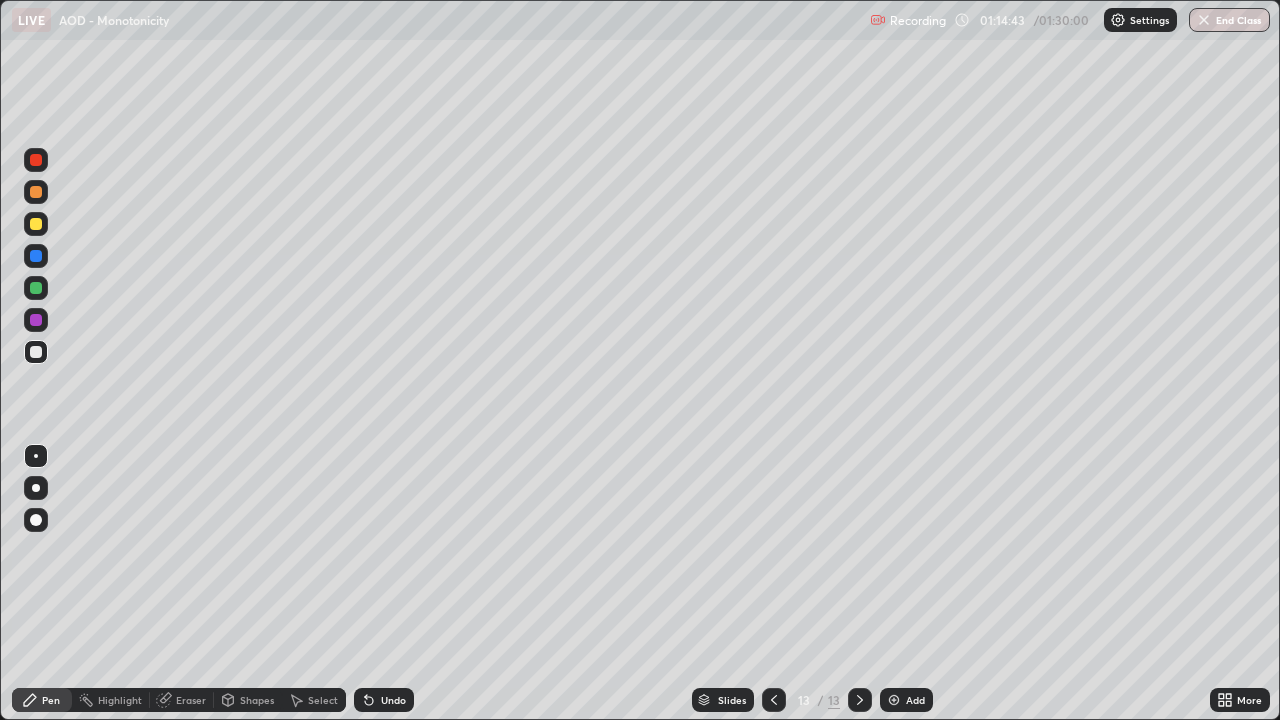 click on "Add" at bounding box center (915, 700) 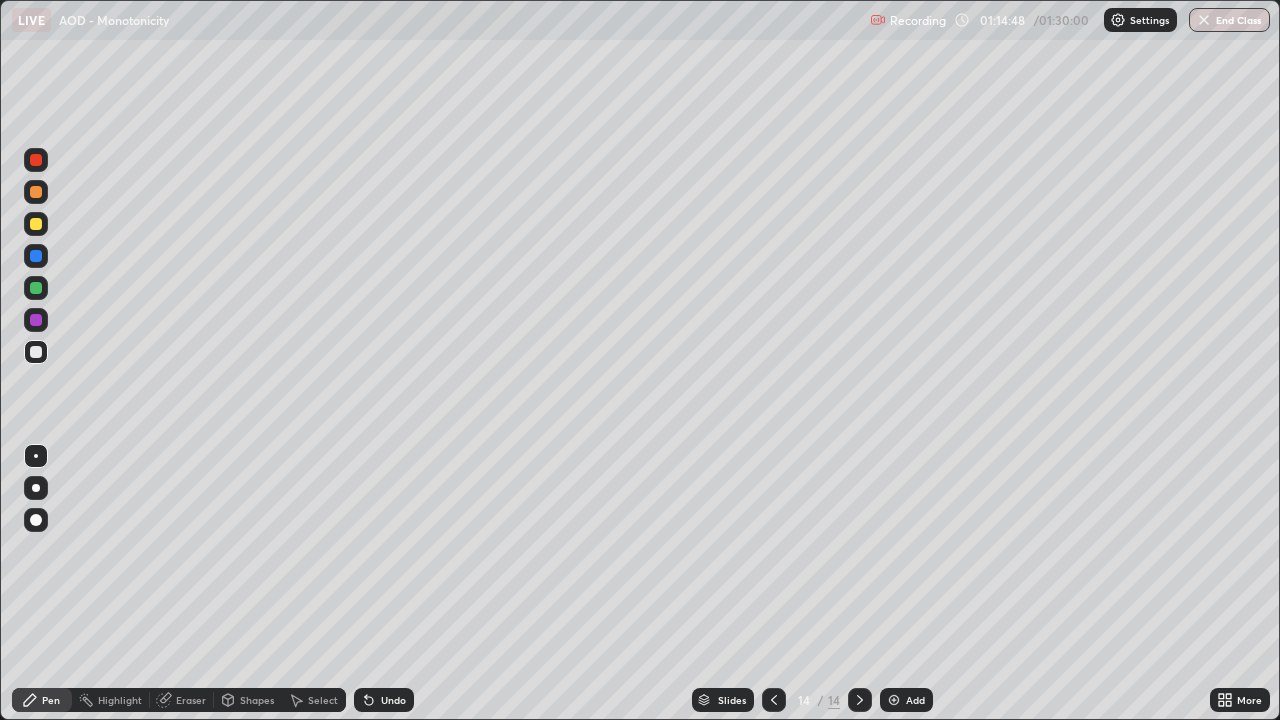 click at bounding box center [36, 352] 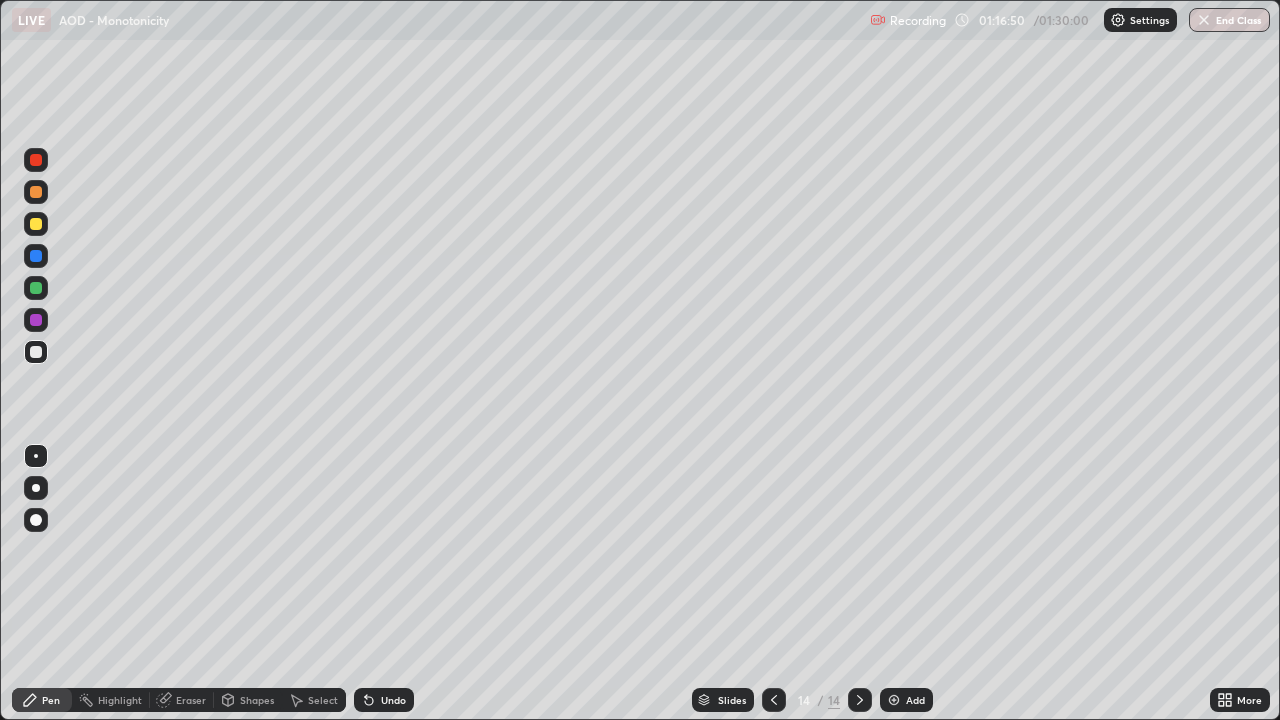 click at bounding box center [36, 192] 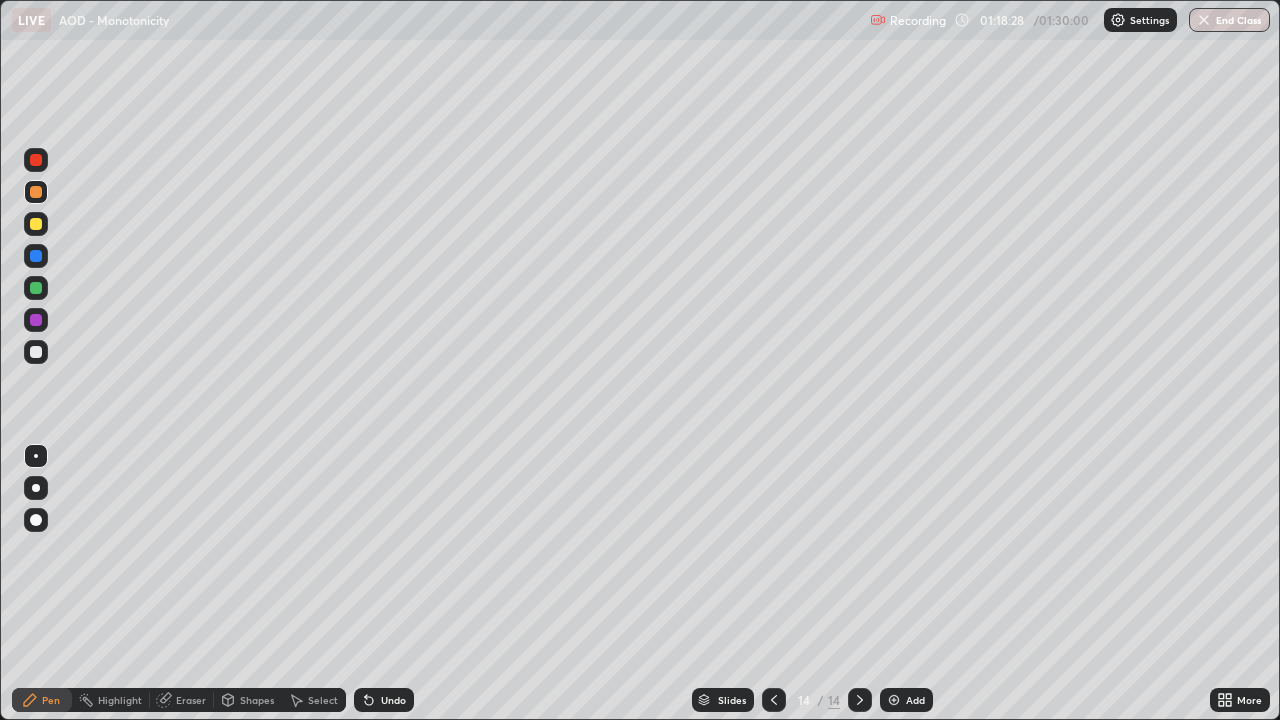 click at bounding box center (36, 288) 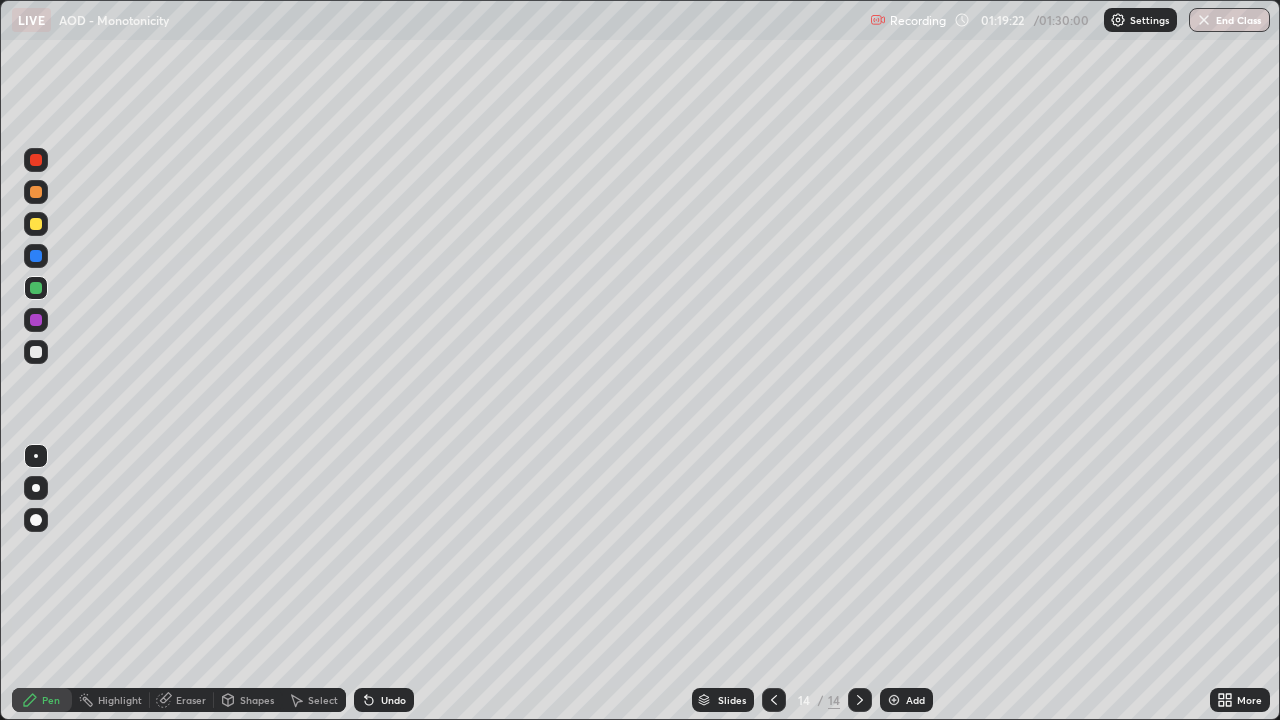 click at bounding box center (36, 352) 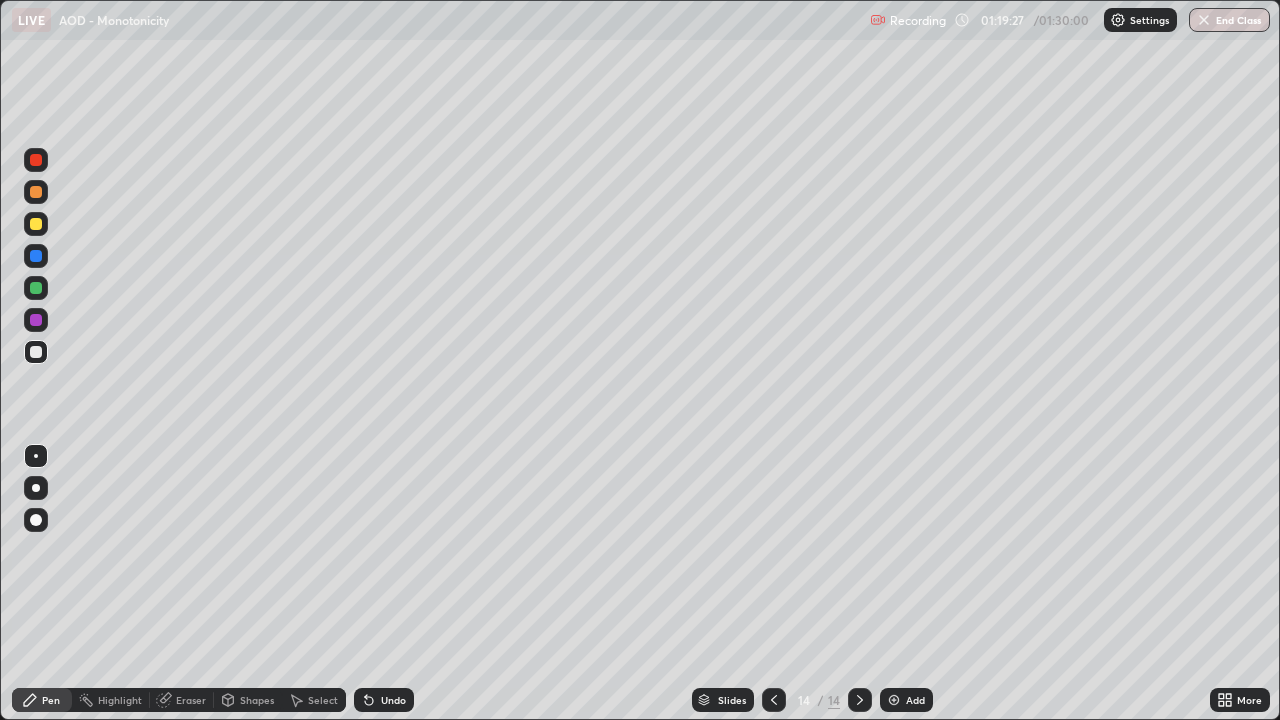 click on "Add" at bounding box center [915, 700] 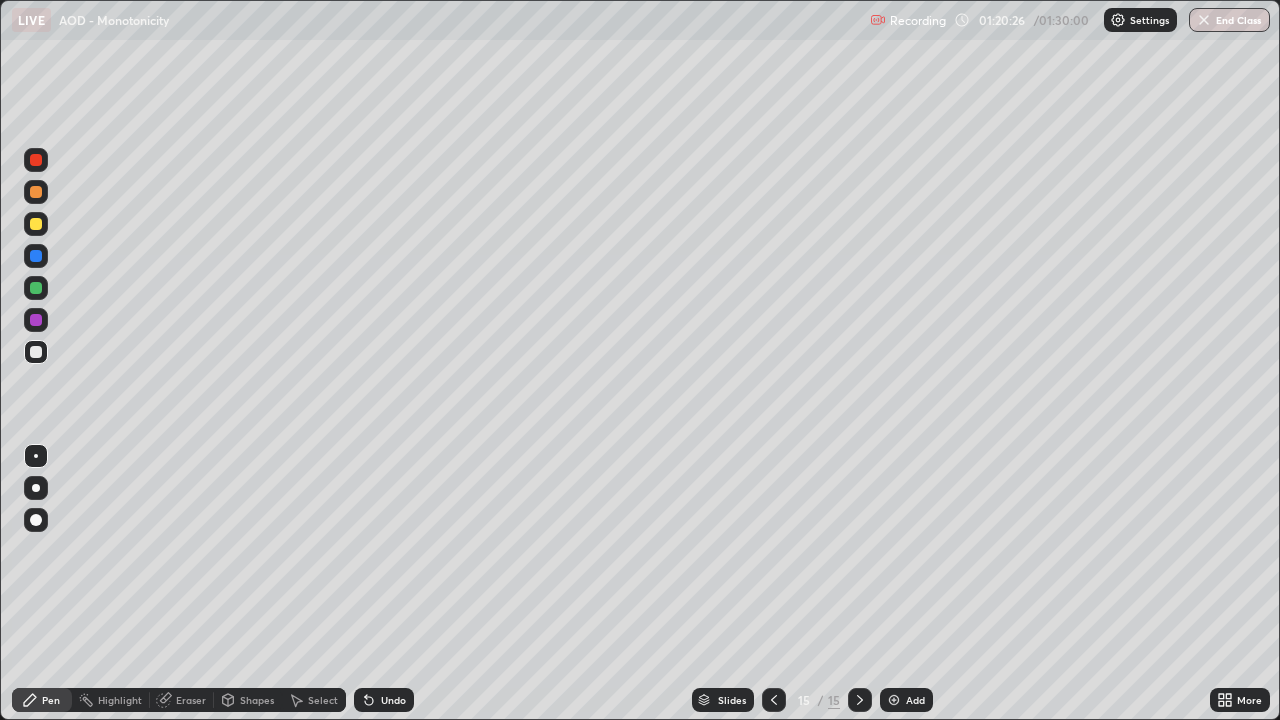 click on "Select" at bounding box center (323, 700) 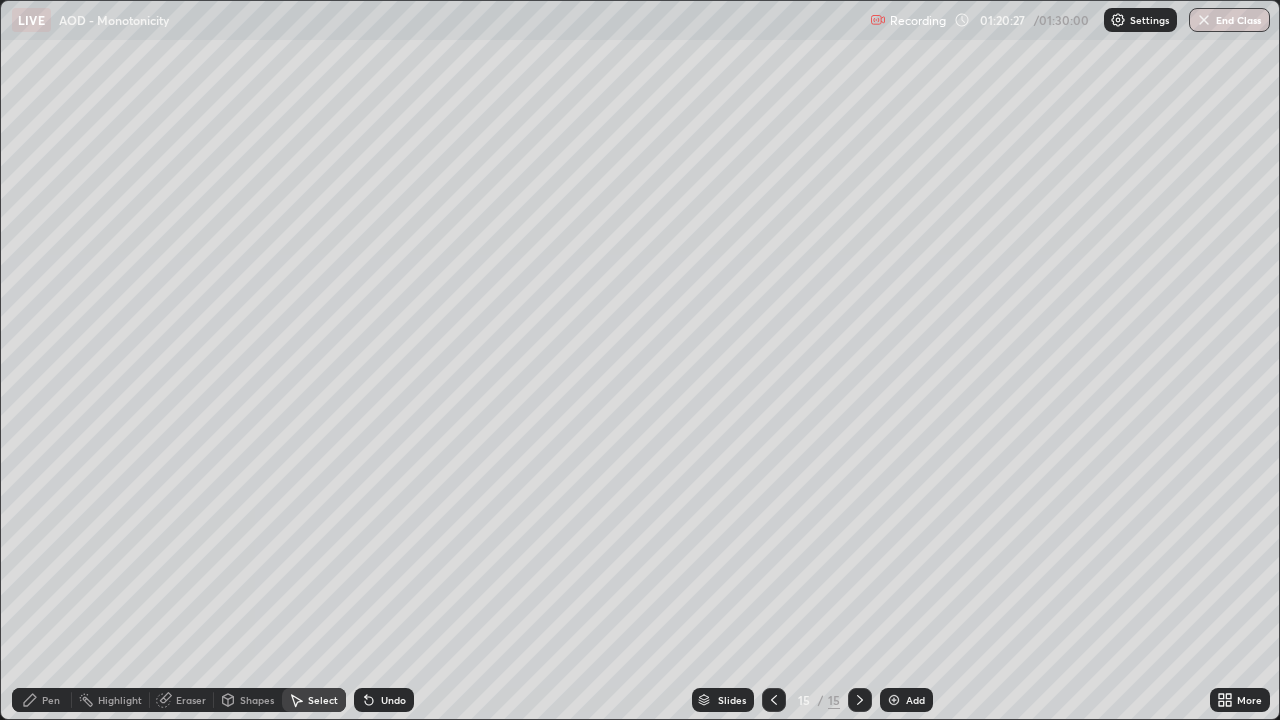 click on "Pen" at bounding box center [51, 700] 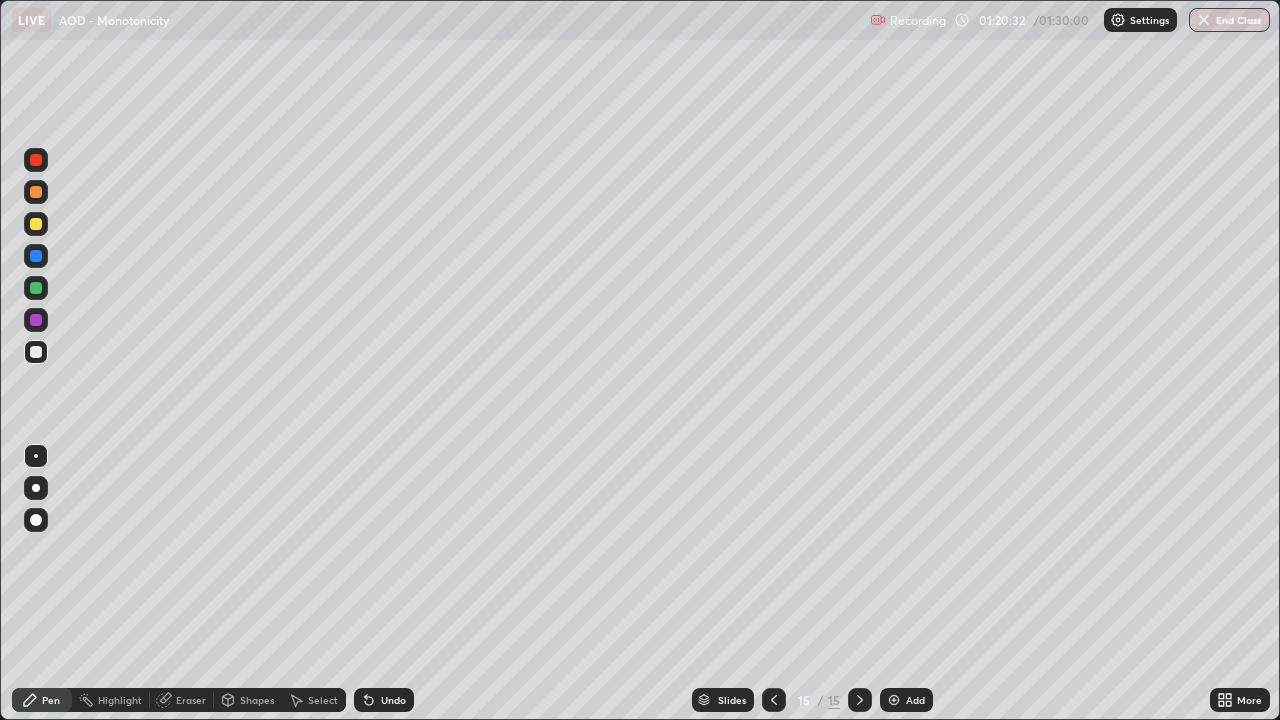 click on "Undo" at bounding box center (384, 700) 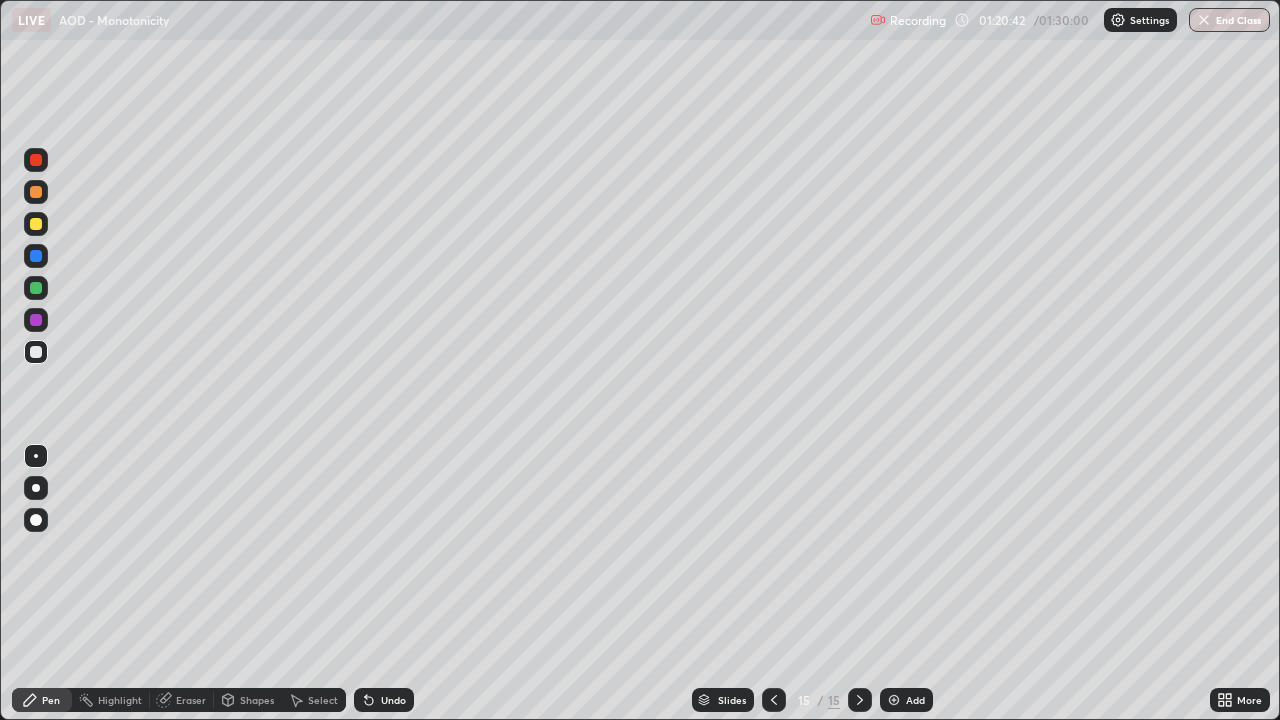 click on "Undo" at bounding box center [393, 700] 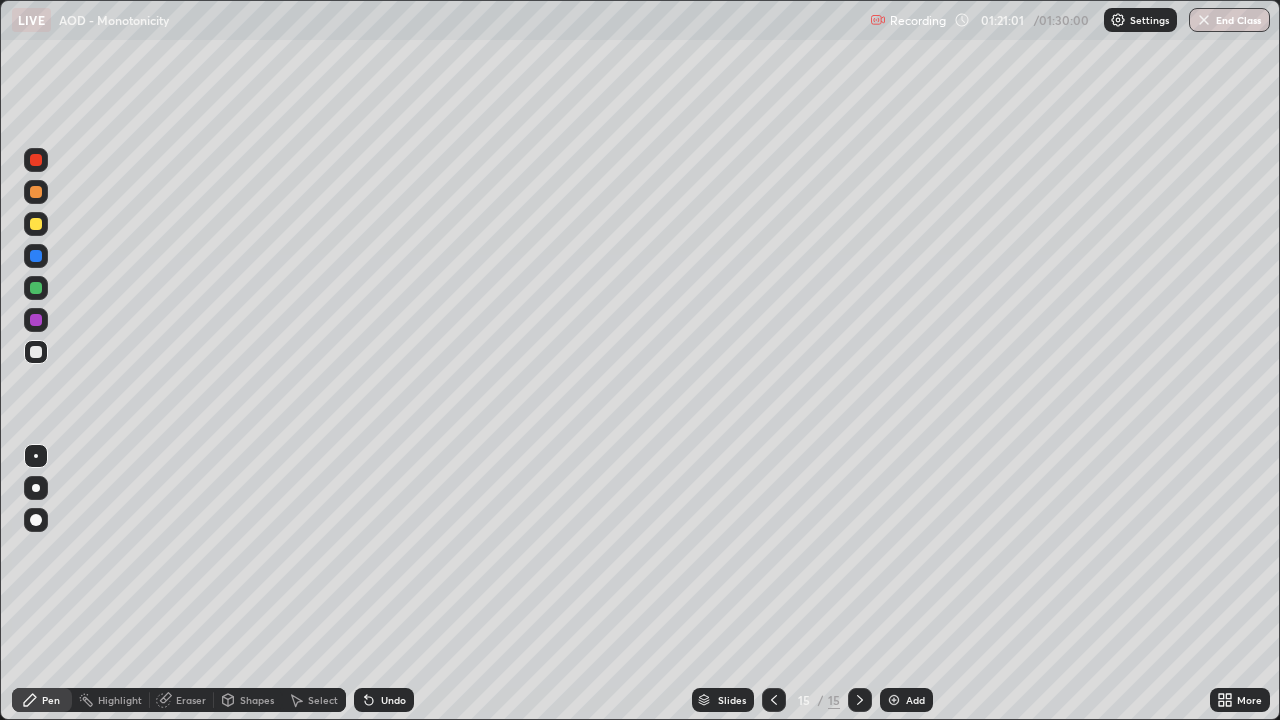 click at bounding box center (36, 224) 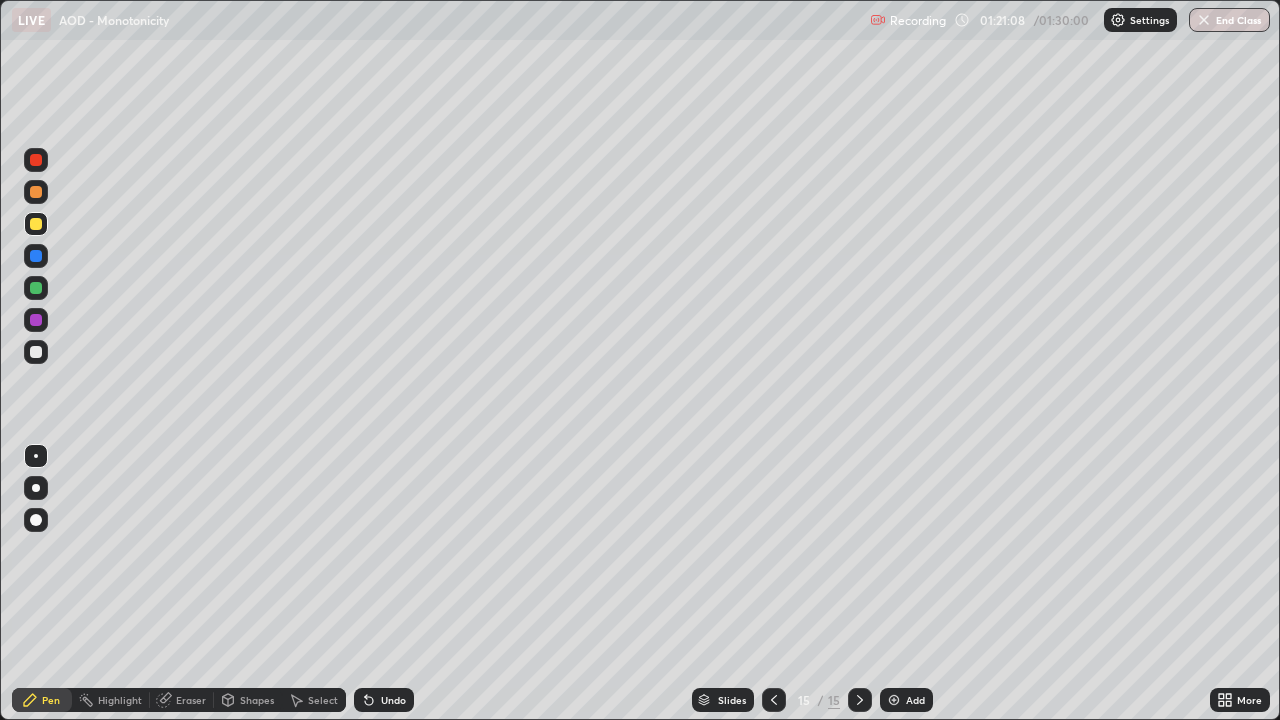 click at bounding box center (36, 352) 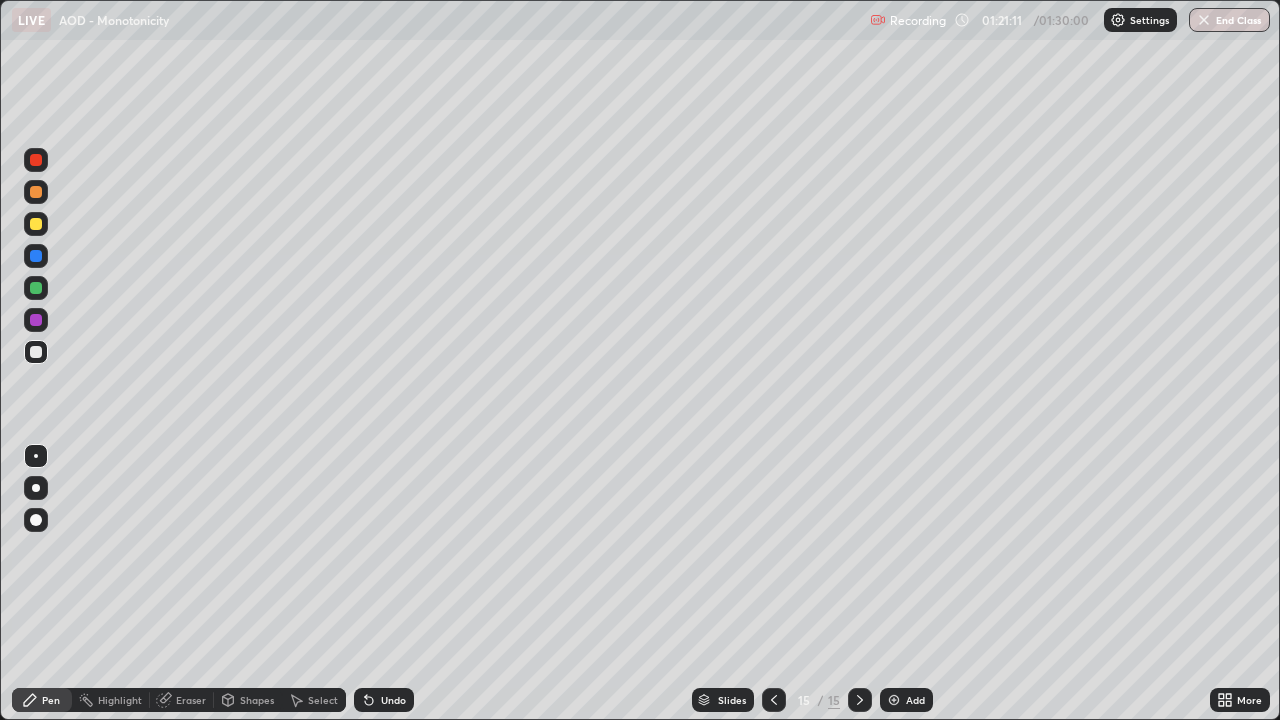 click at bounding box center [36, 224] 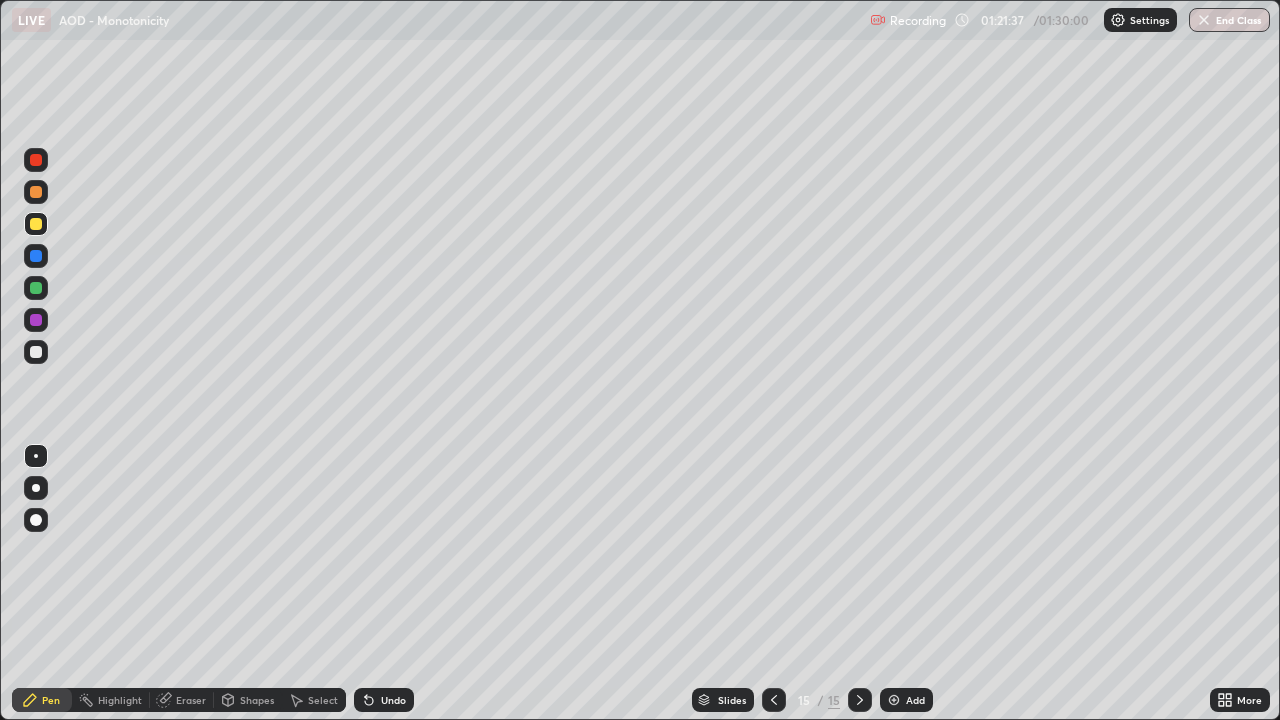 click at bounding box center [36, 224] 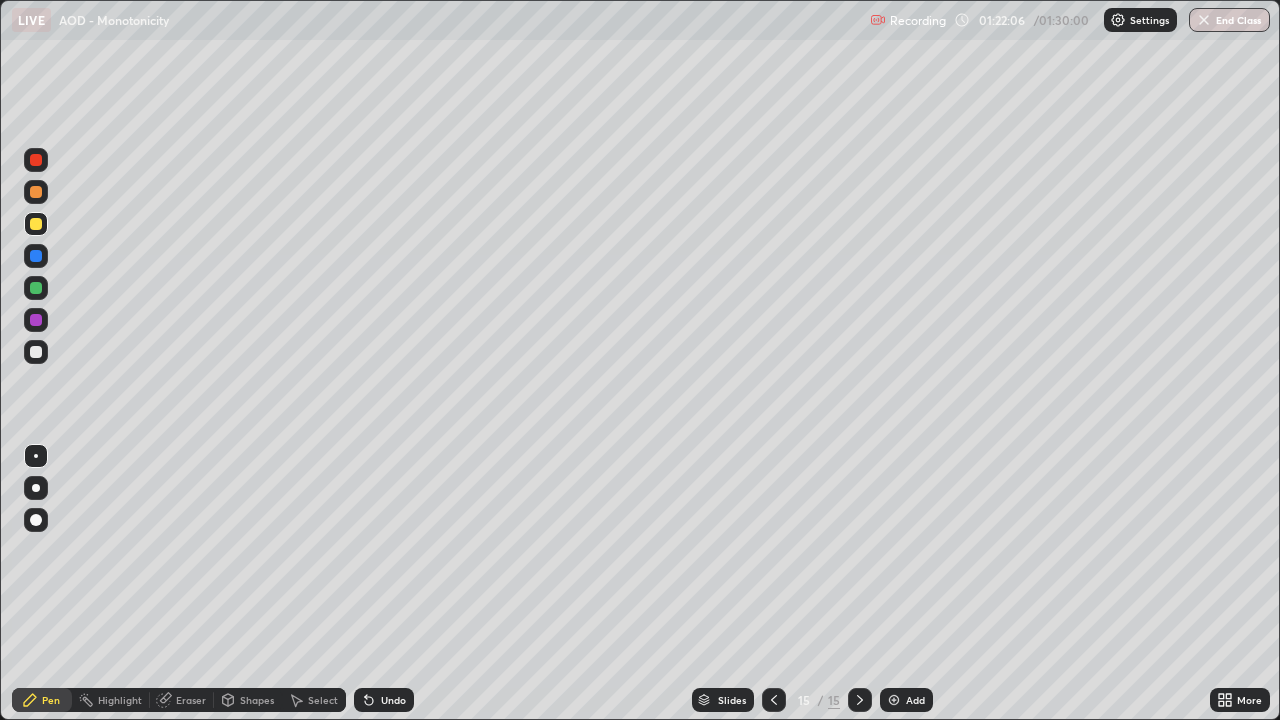 click 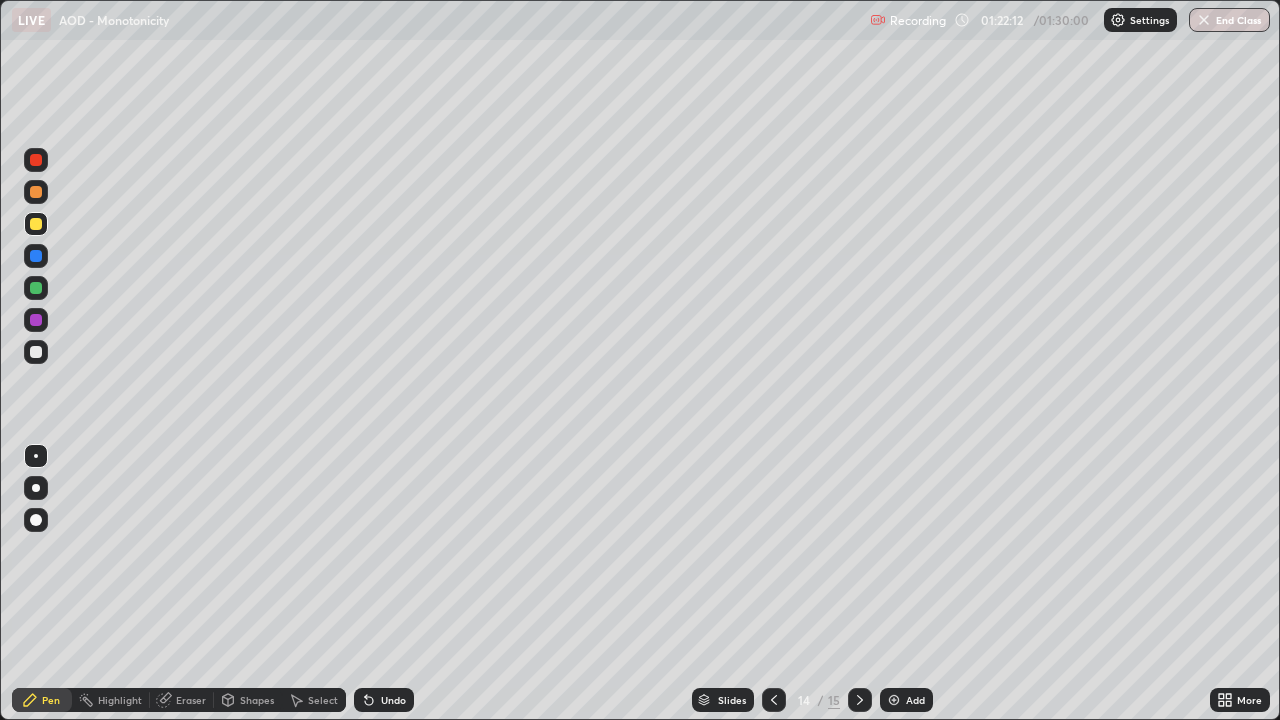 click 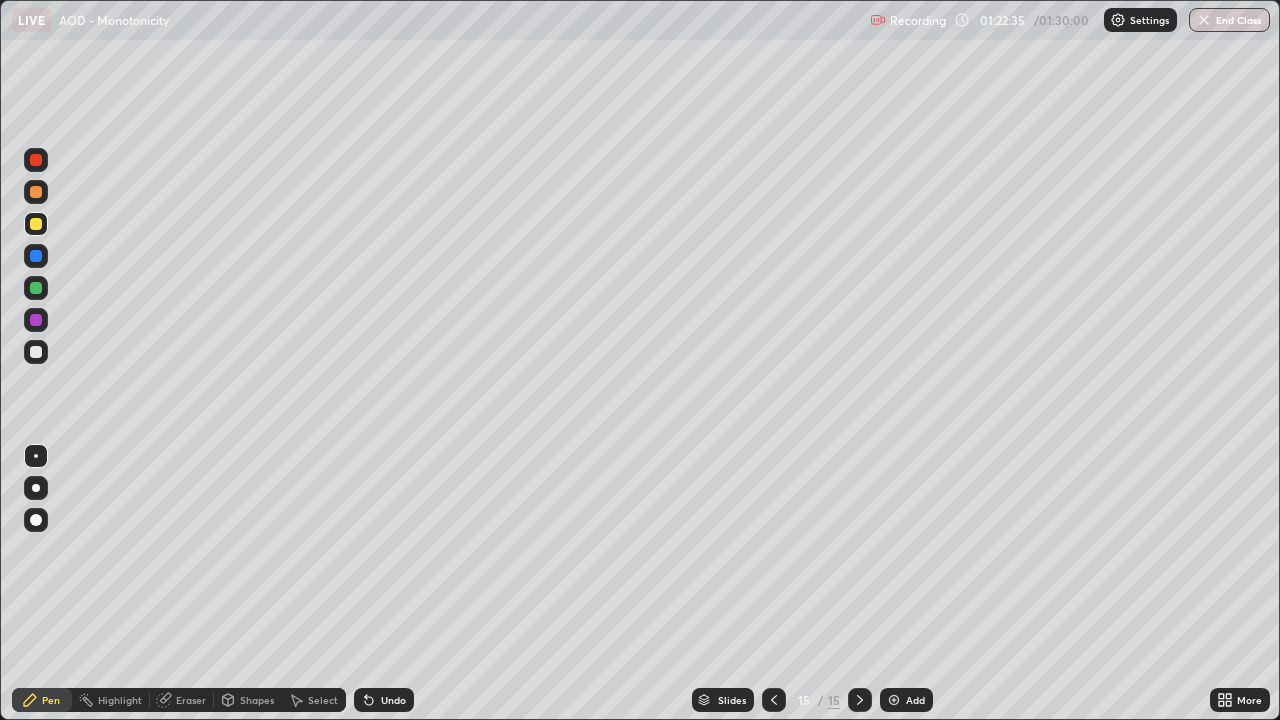 click on "Undo" at bounding box center [393, 700] 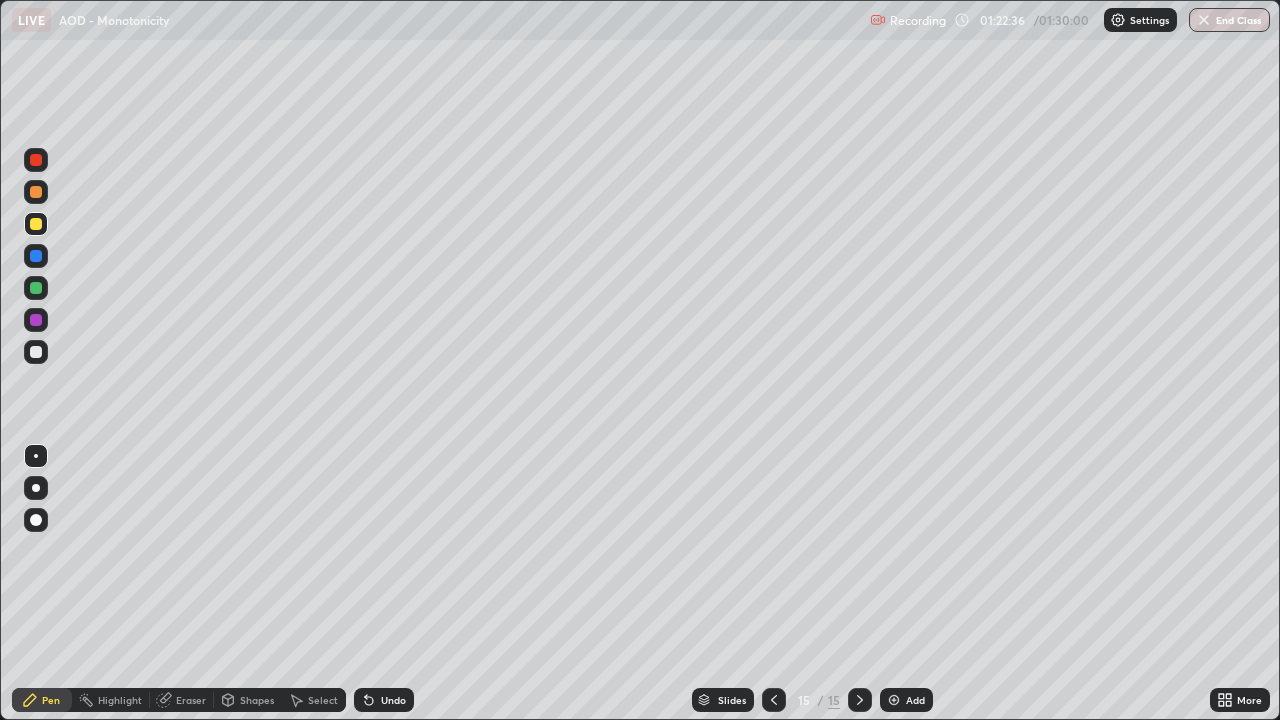 click on "Undo" at bounding box center [393, 700] 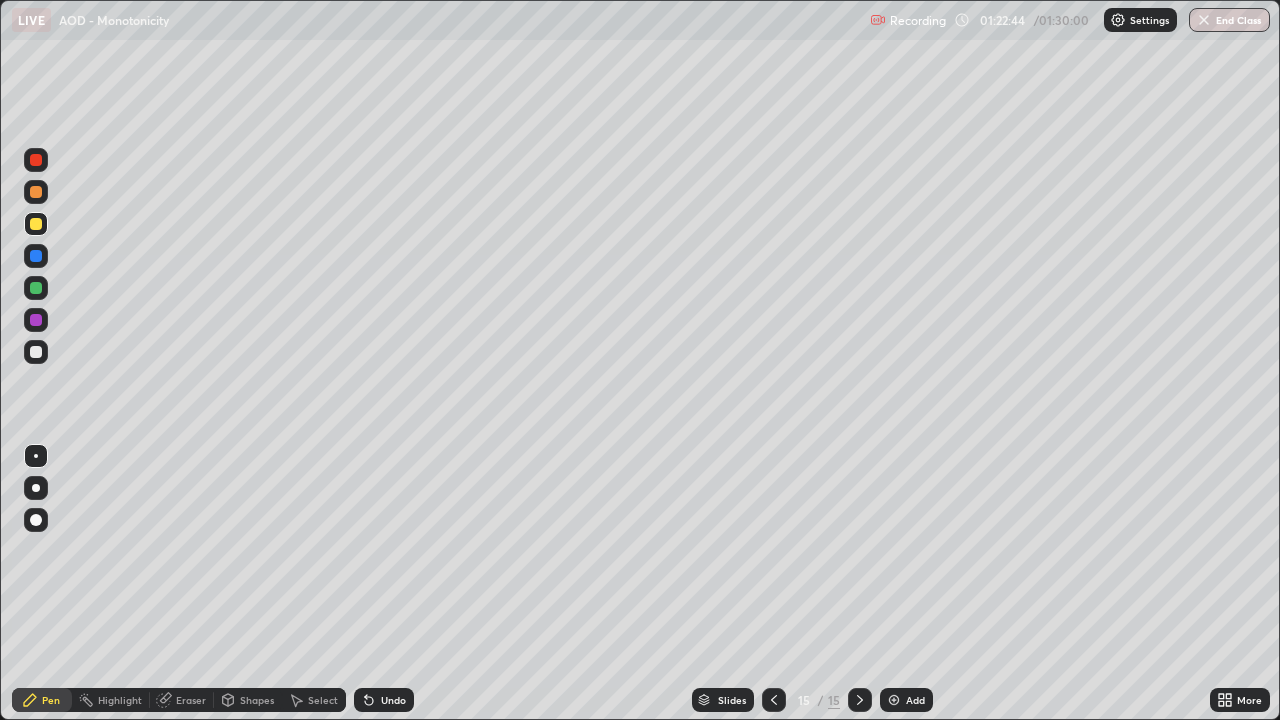 click 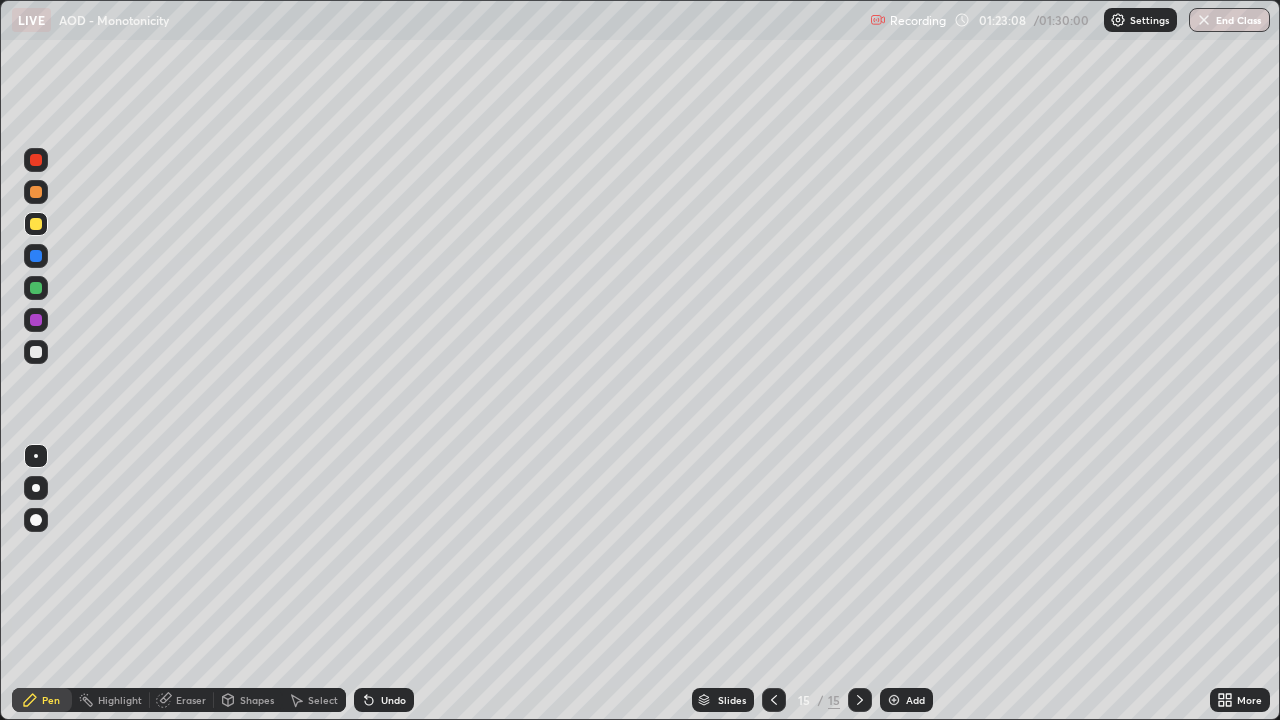 click at bounding box center (36, 192) 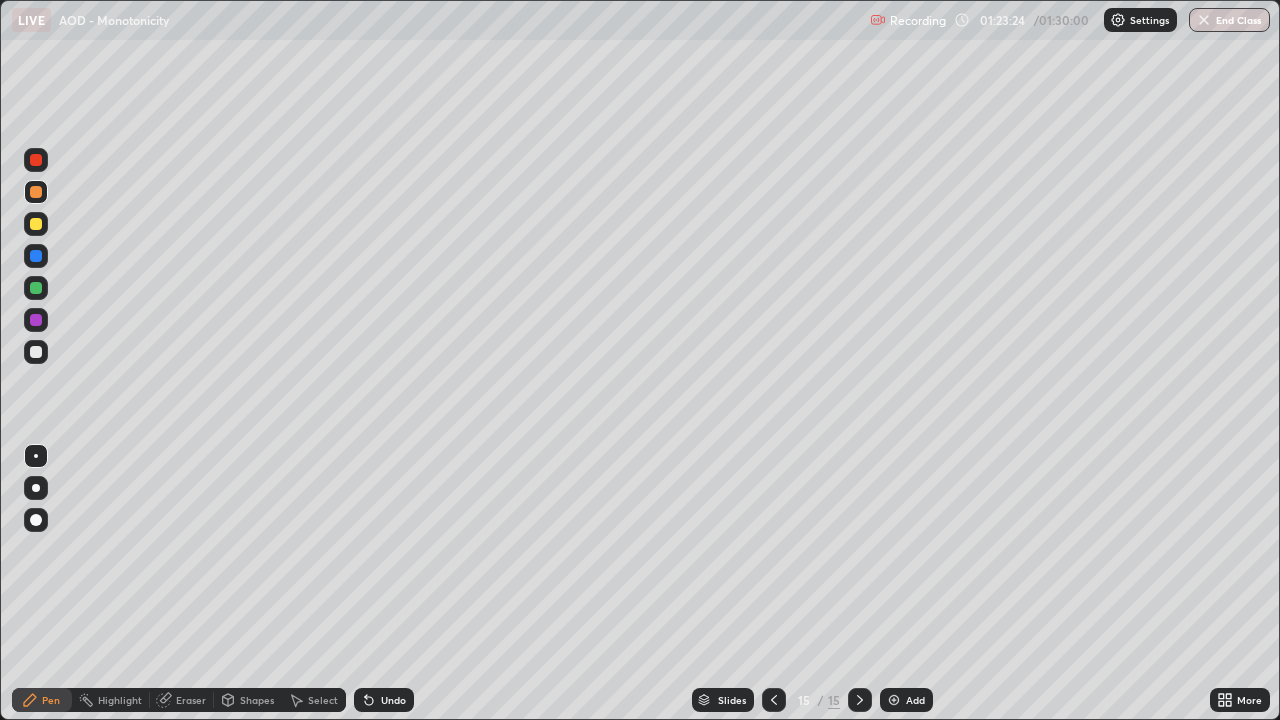 click at bounding box center (36, 352) 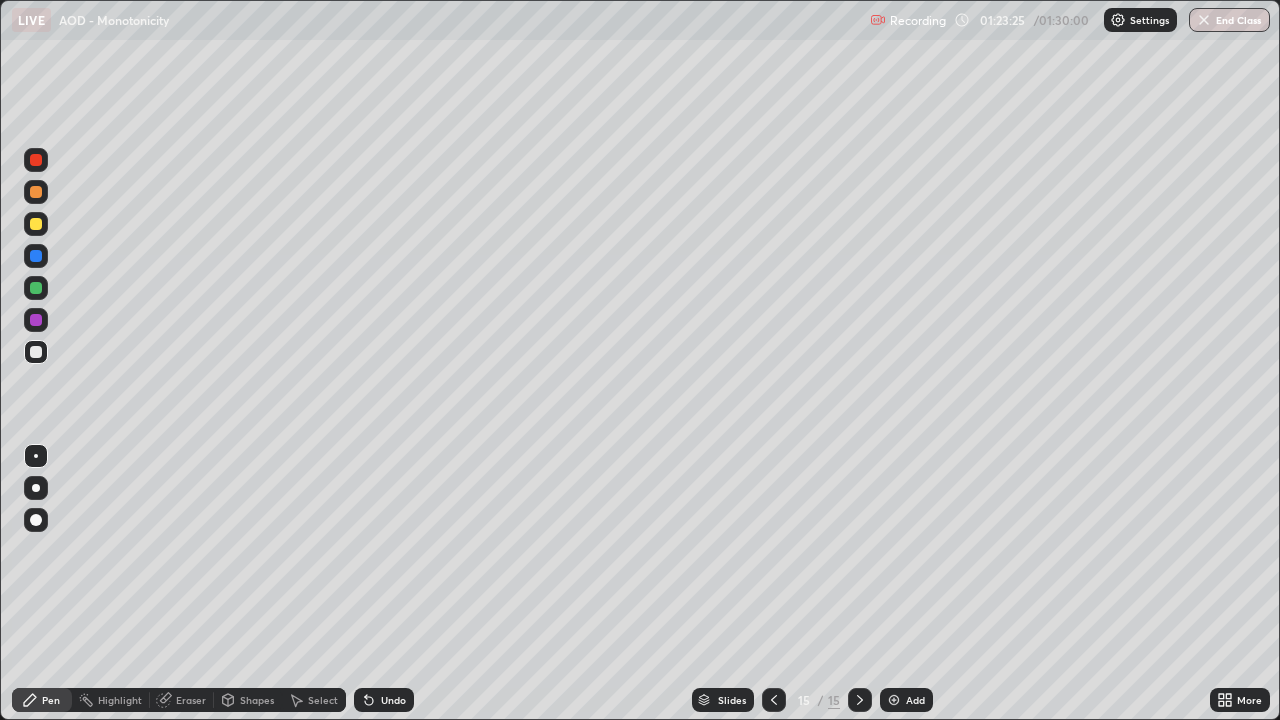 click on "Select" at bounding box center (314, 700) 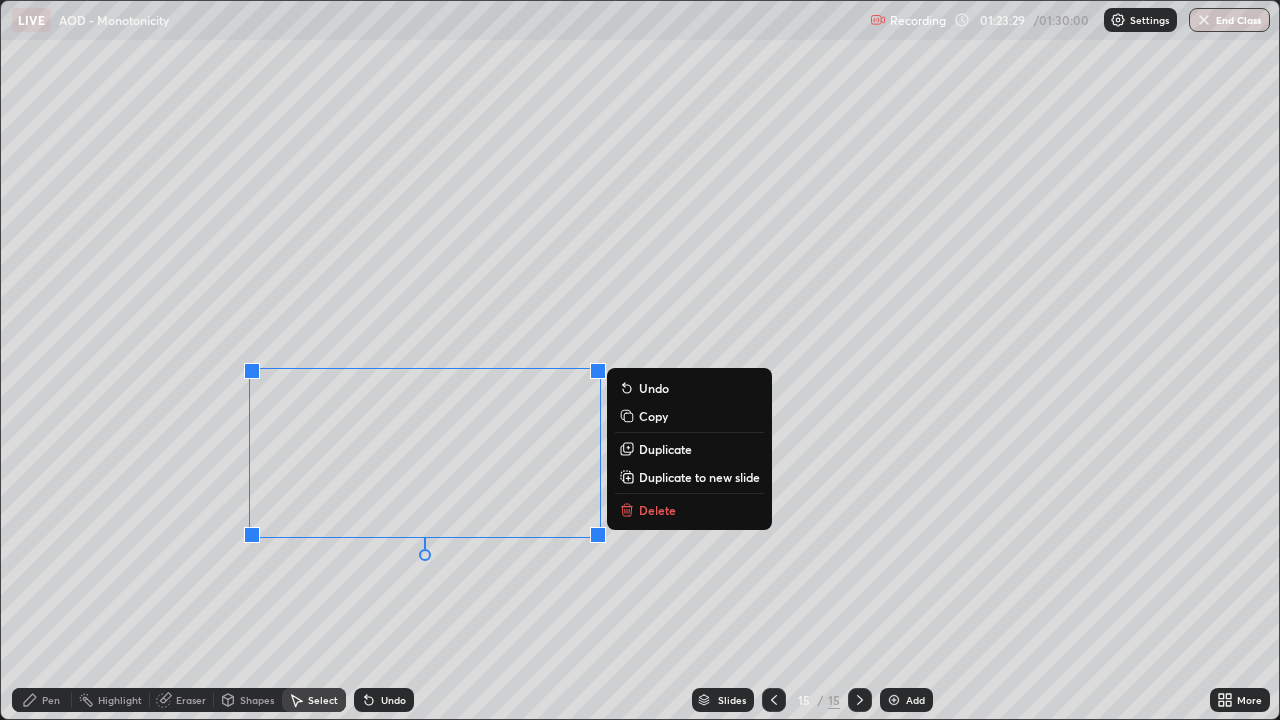click on "Pen" at bounding box center [42, 700] 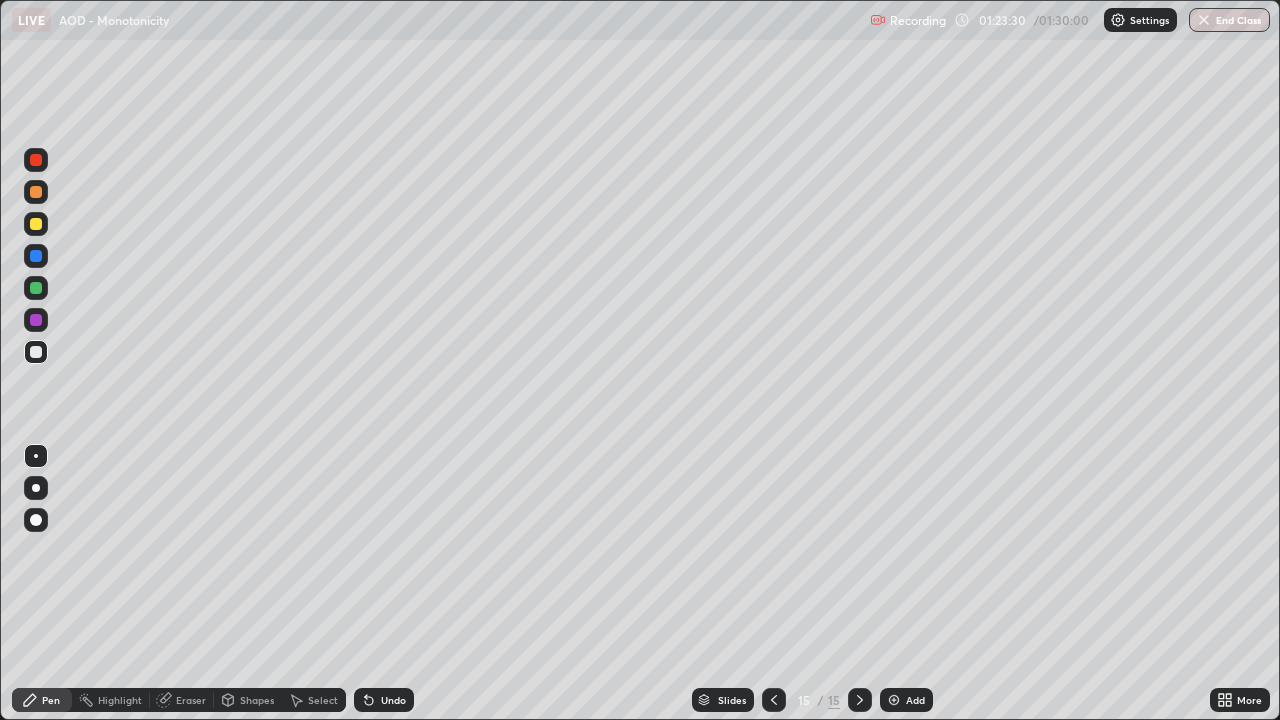 click at bounding box center [36, 288] 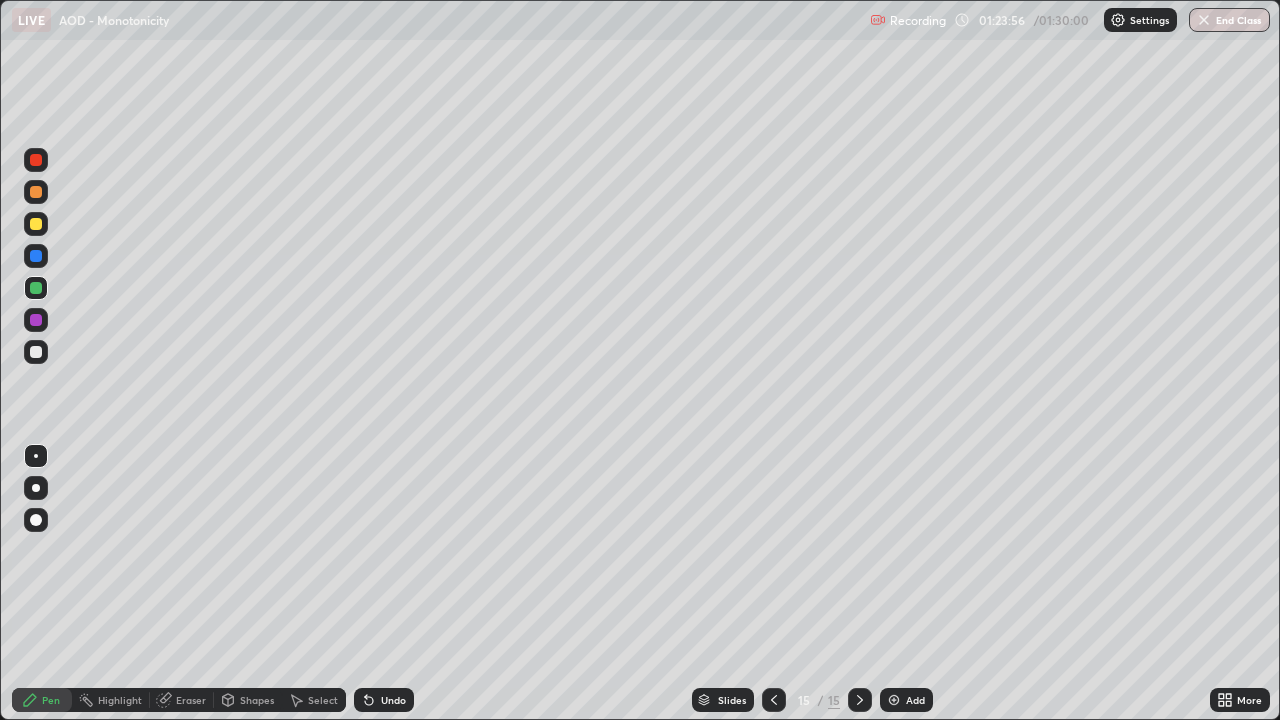 click at bounding box center (36, 224) 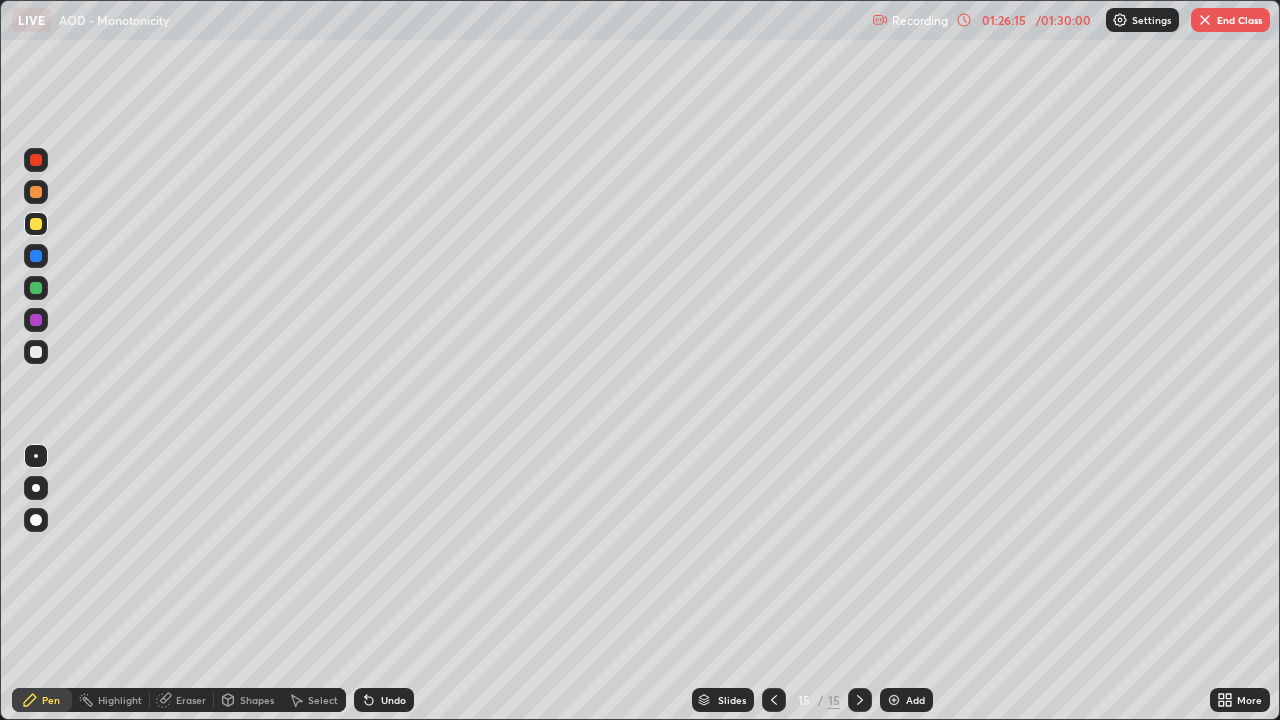 click at bounding box center (1205, 20) 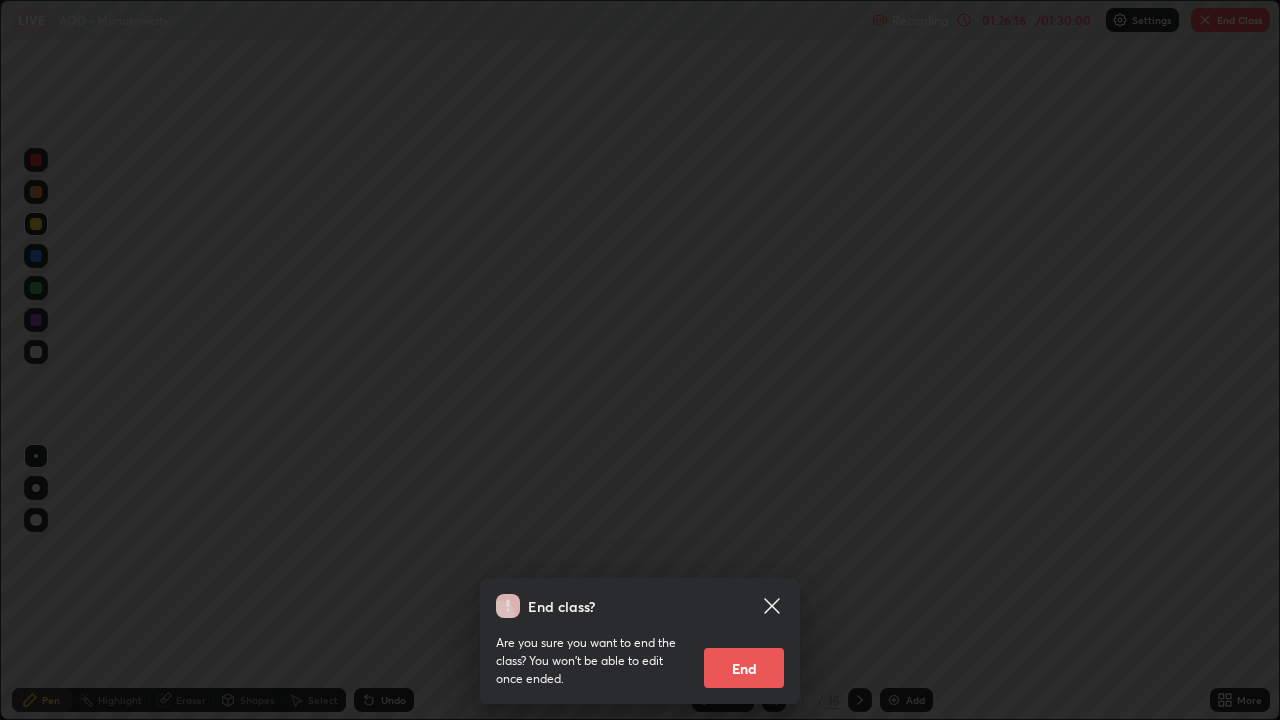 click on "End" at bounding box center [744, 668] 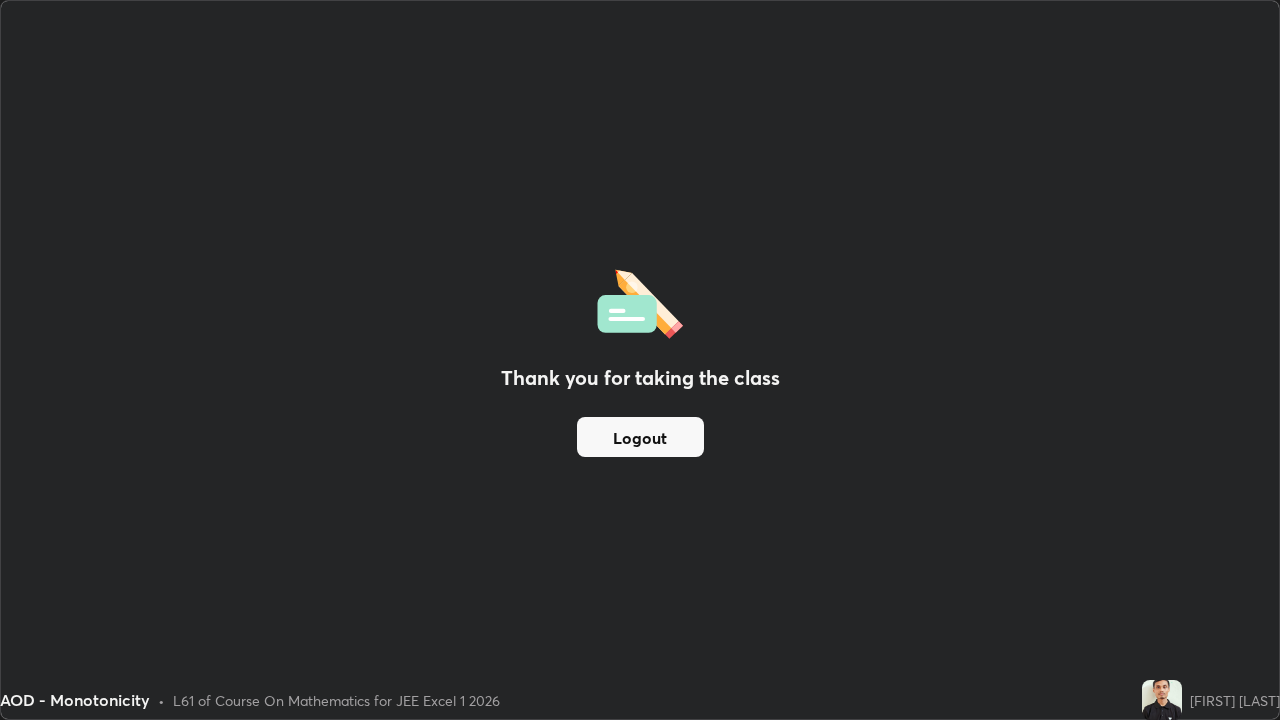 click on "Logout" at bounding box center [640, 437] 